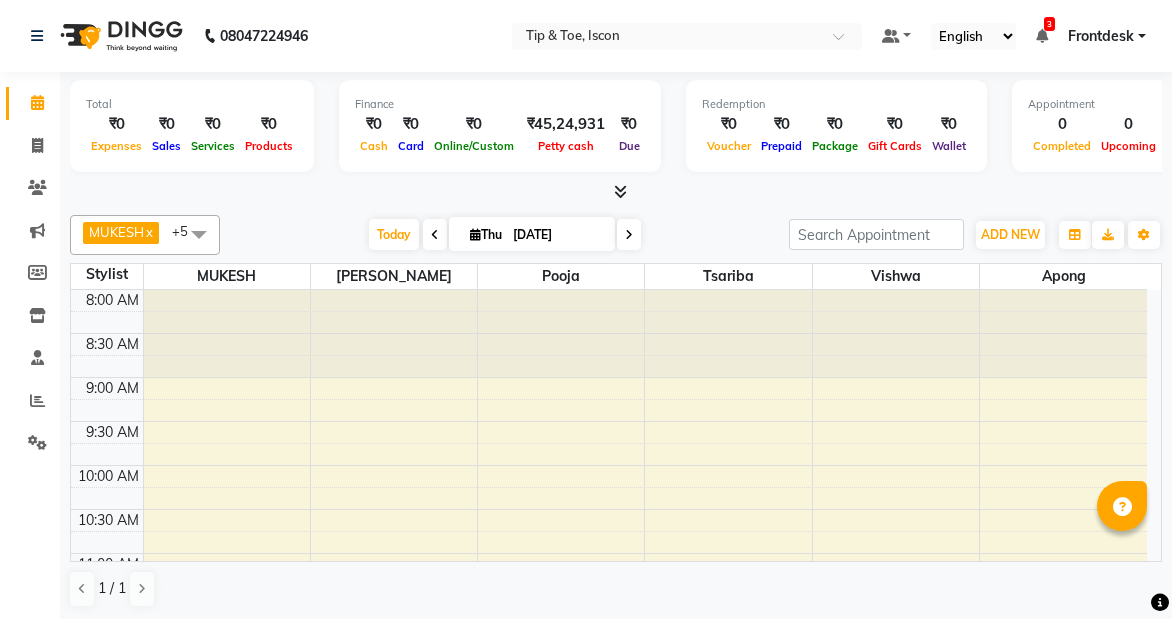 scroll, scrollTop: 0, scrollLeft: 0, axis: both 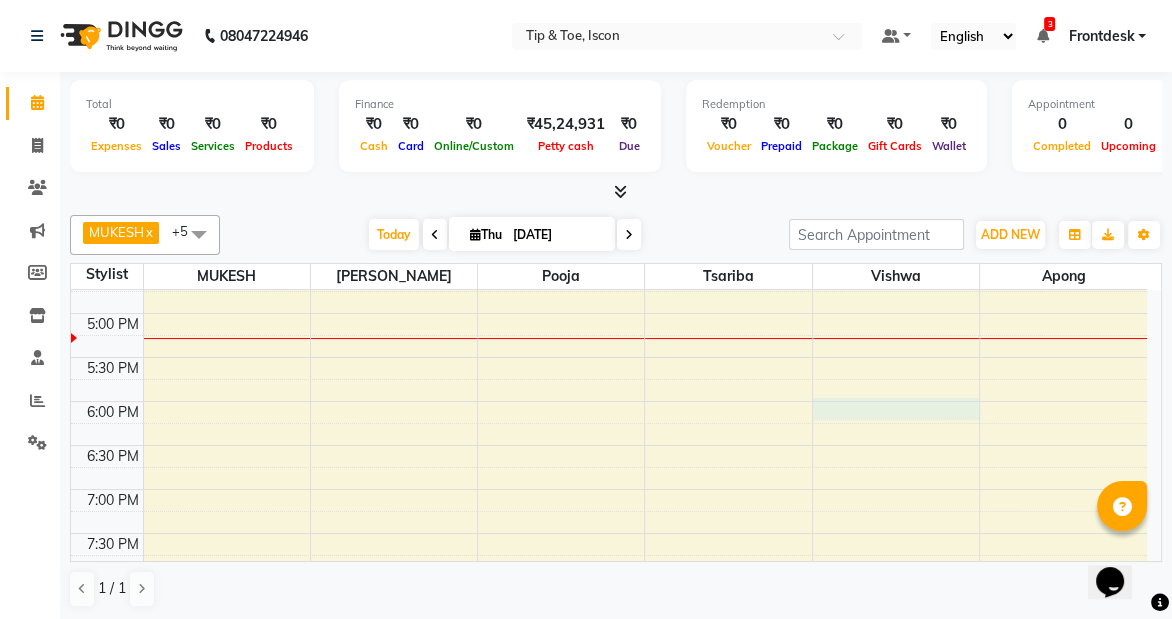 click on "8:00 AM 8:30 AM 9:00 AM 9:30 AM 10:00 AM 10:30 AM 11:00 AM 11:30 AM 12:00 PM 12:30 PM 1:00 PM 1:30 PM 2:00 PM 2:30 PM 3:00 PM 3:30 PM 4:00 PM 4:30 PM 5:00 PM 5:30 PM 6:00 PM 6:30 PM 7:00 PM 7:30 PM 8:00 PM 8:30 PM" at bounding box center [609, 93] 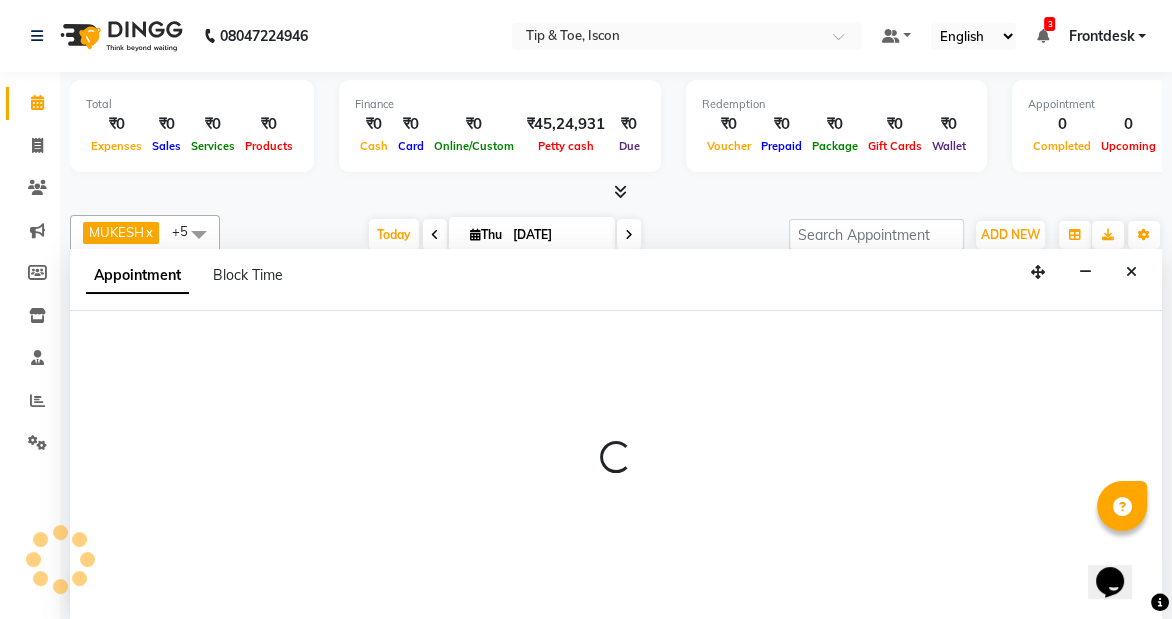 select on "42684" 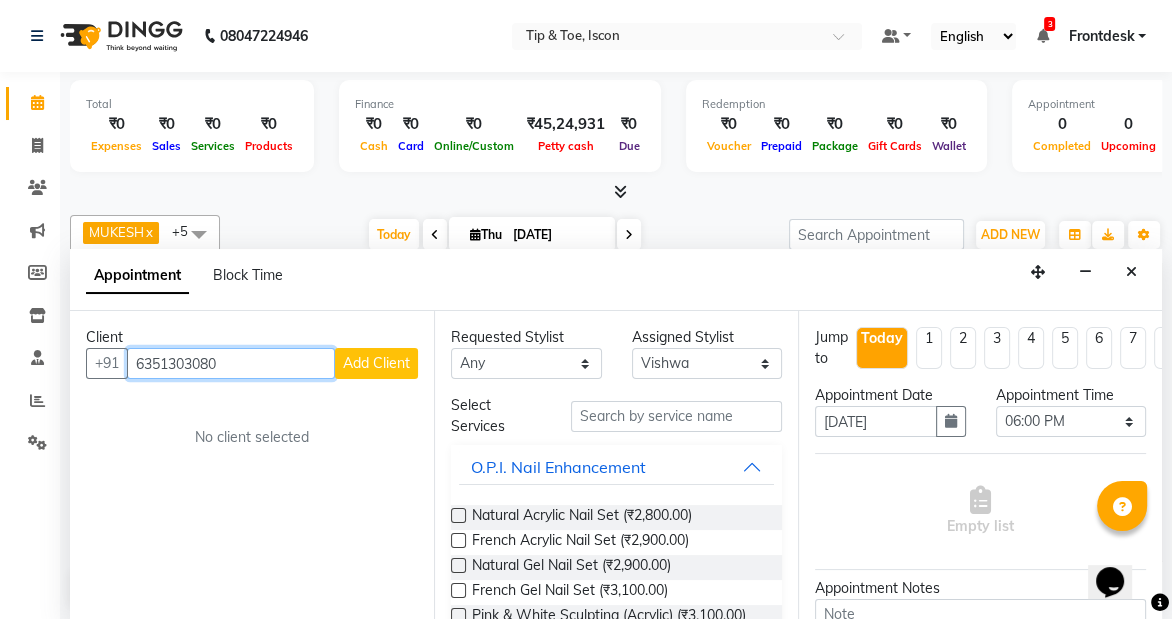 type on "6351303080" 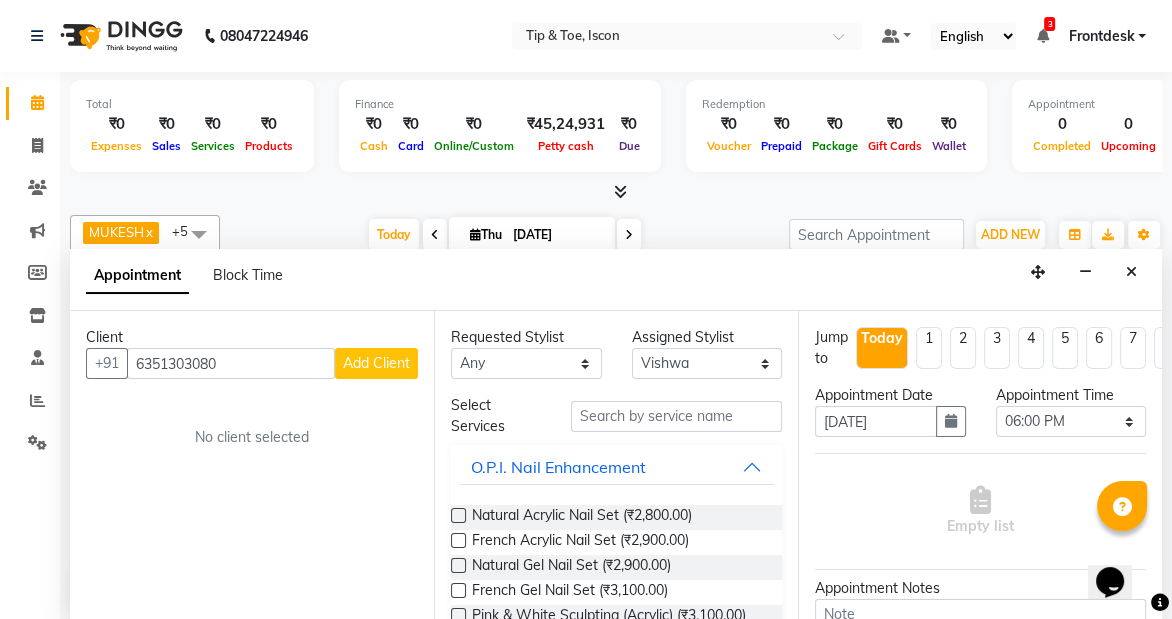 click on "Add Client" at bounding box center (376, 363) 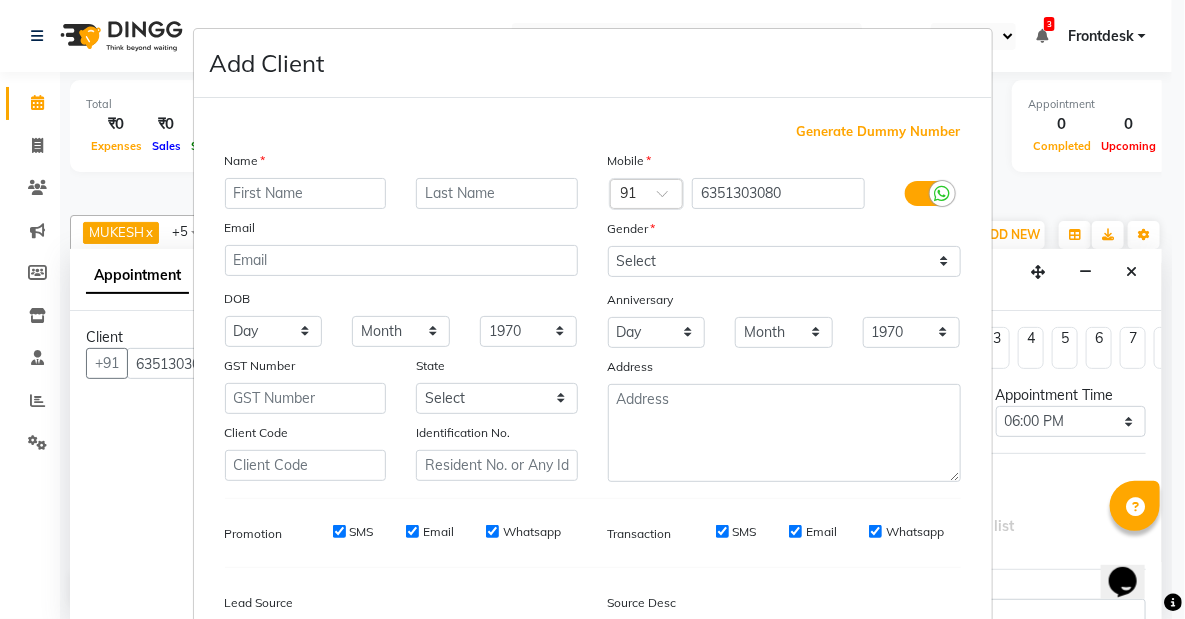click at bounding box center [306, 193] 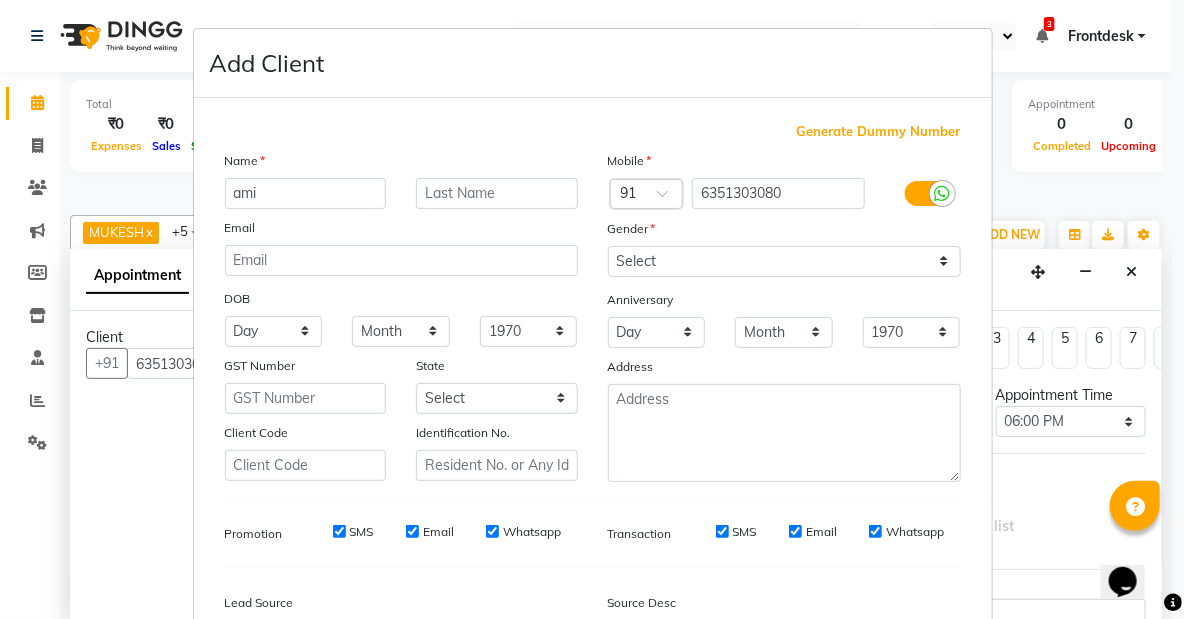 type on "ami" 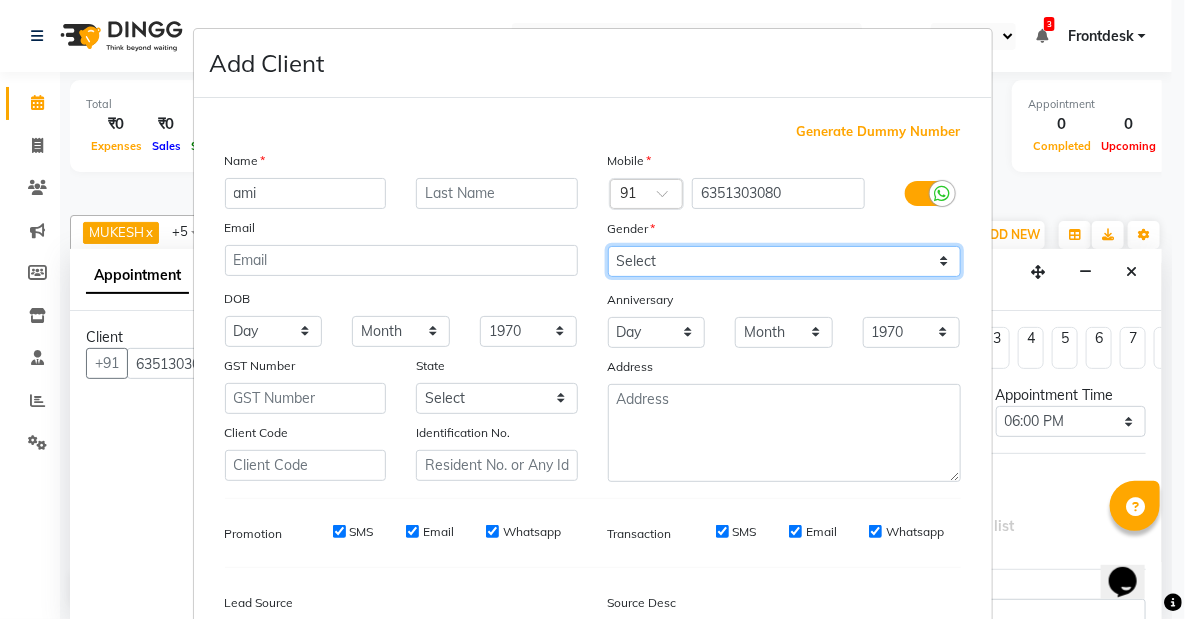 click on "Select [DEMOGRAPHIC_DATA] [DEMOGRAPHIC_DATA] Other Prefer Not To Say" at bounding box center [784, 261] 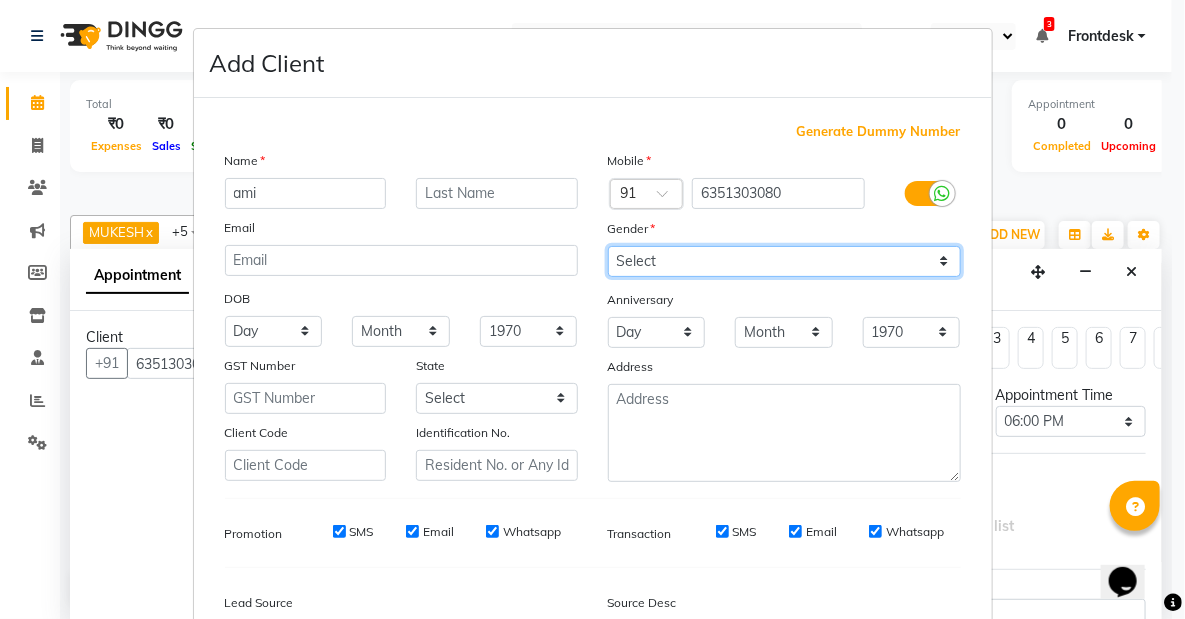 select on "[DEMOGRAPHIC_DATA]" 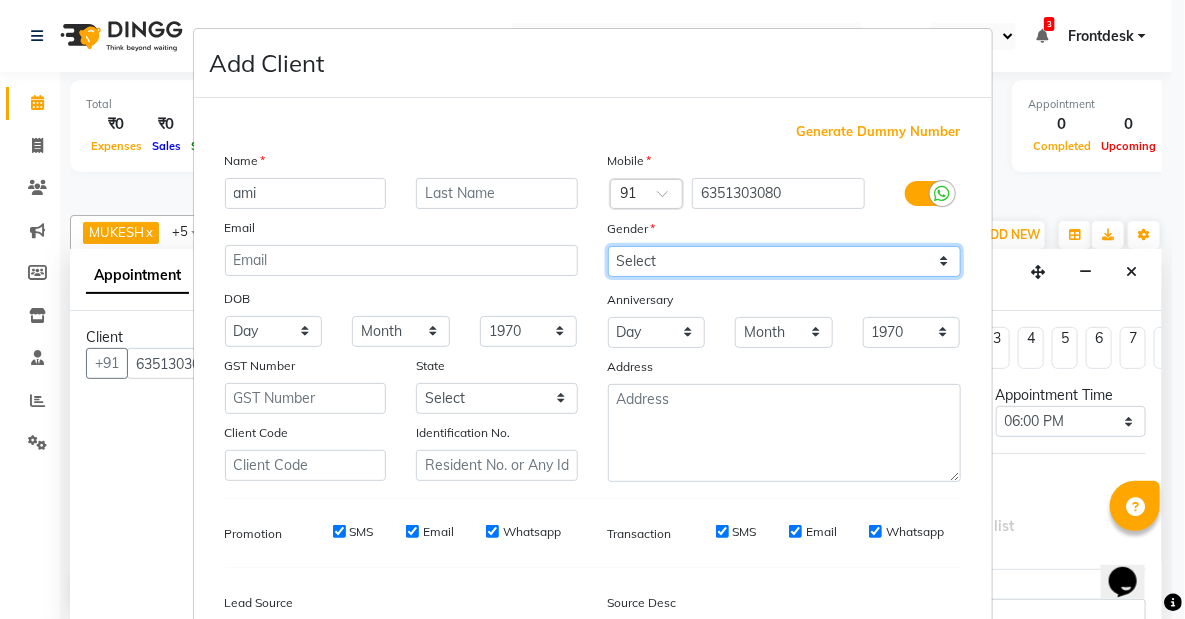 click on "Select [DEMOGRAPHIC_DATA] [DEMOGRAPHIC_DATA] Other Prefer Not To Say" at bounding box center [784, 261] 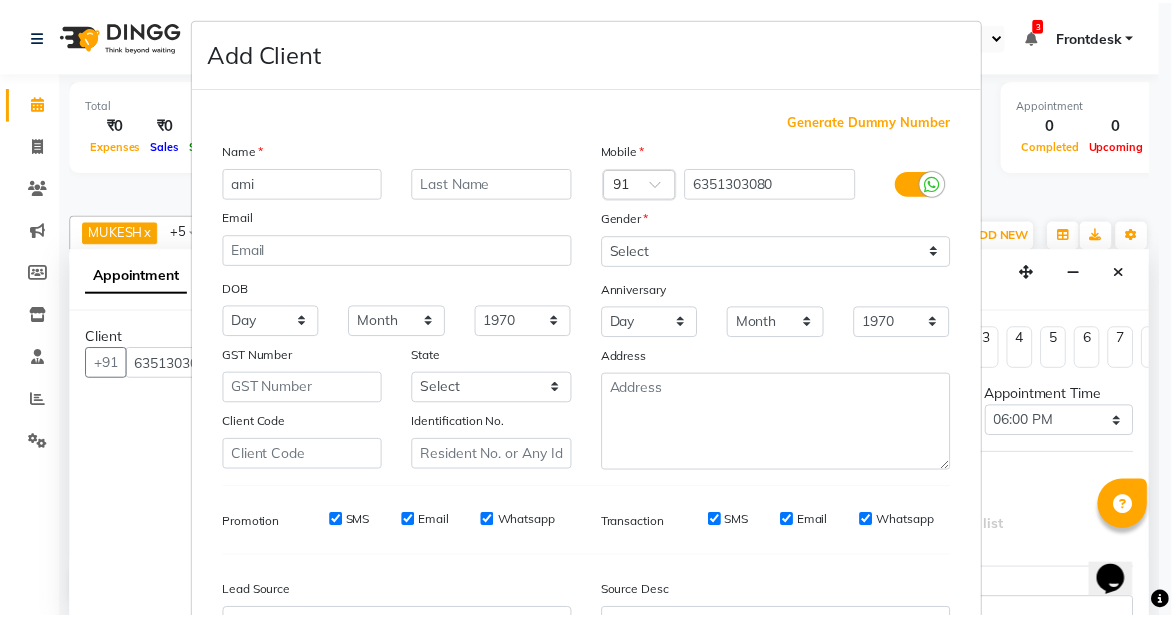 scroll, scrollTop: 234, scrollLeft: 0, axis: vertical 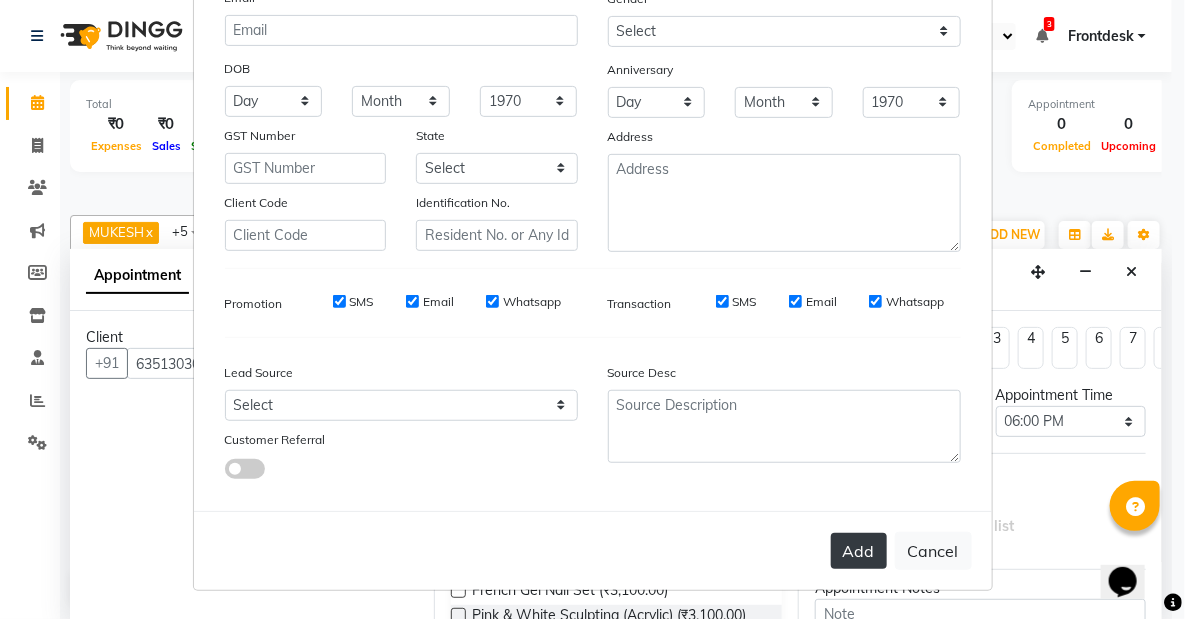 click on "Add" at bounding box center [859, 551] 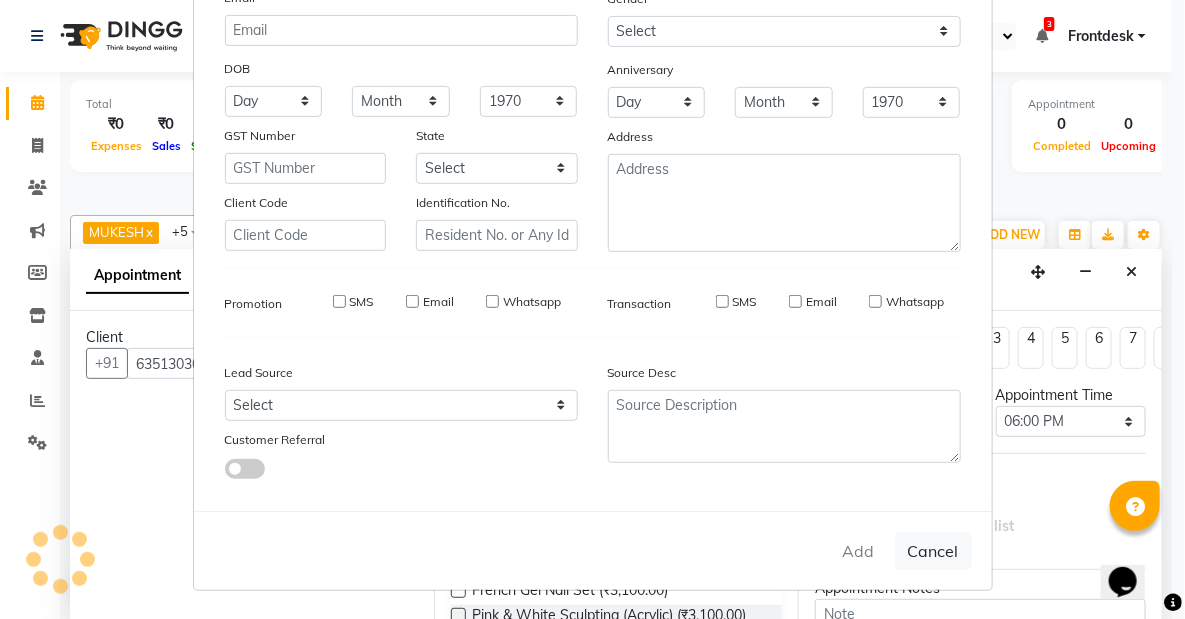 type 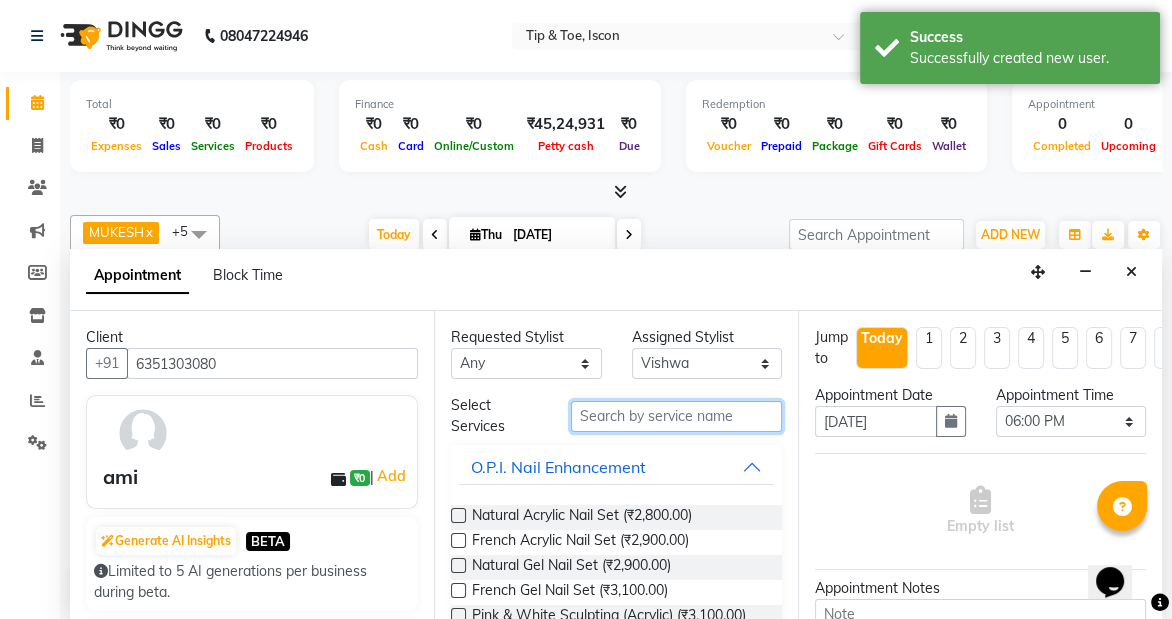 click at bounding box center [676, 416] 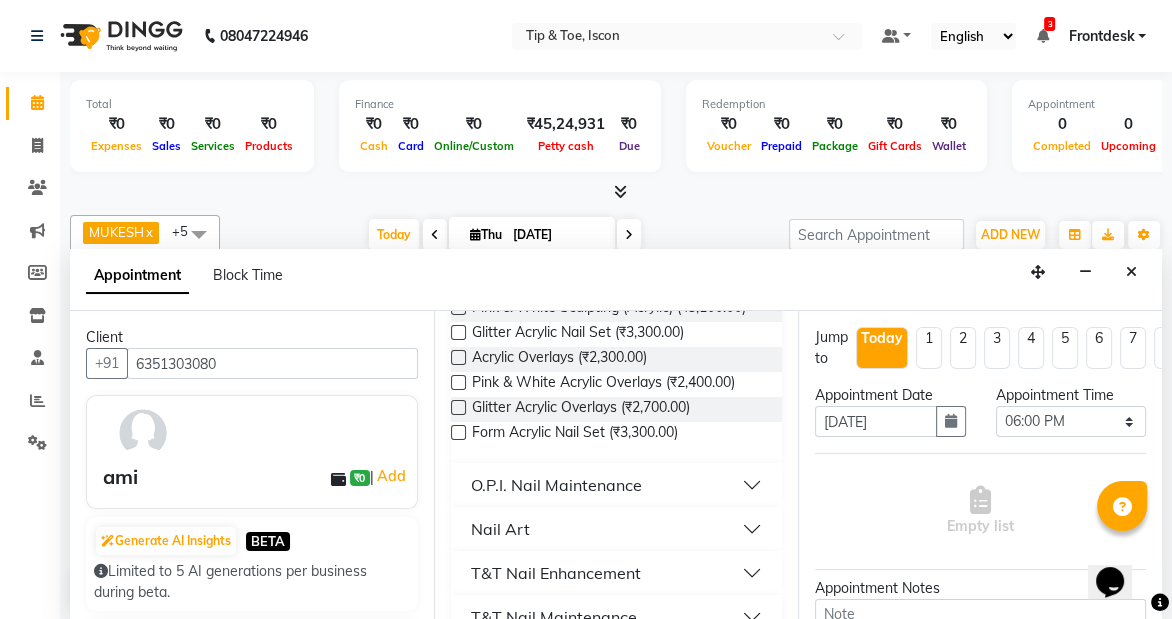 scroll, scrollTop: 302, scrollLeft: 0, axis: vertical 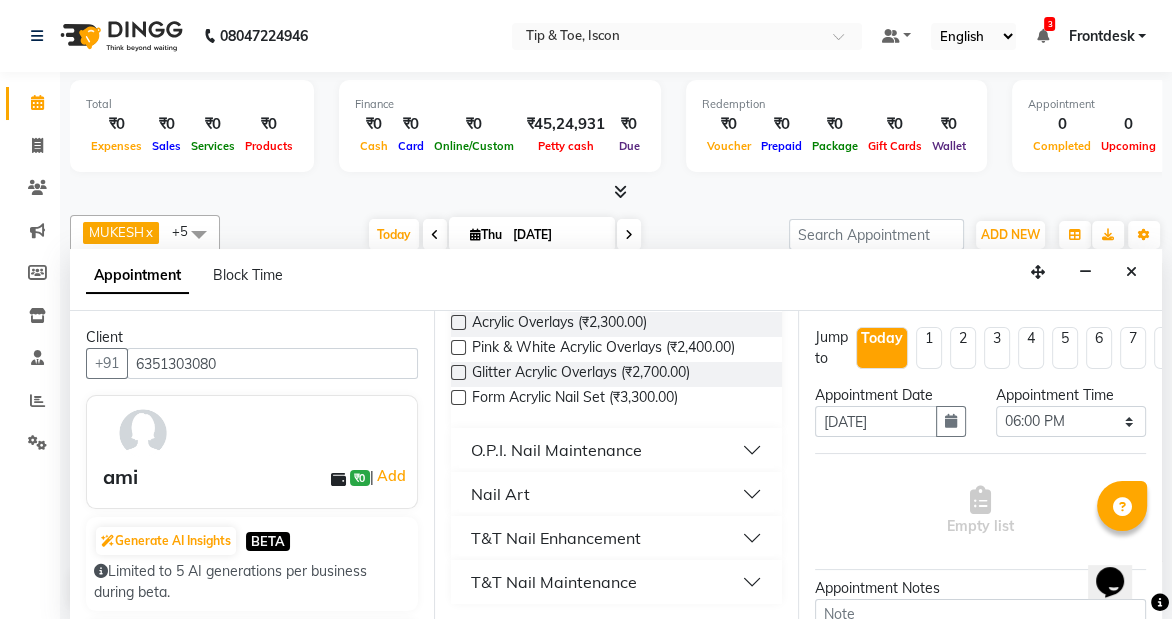 type on "acrylic" 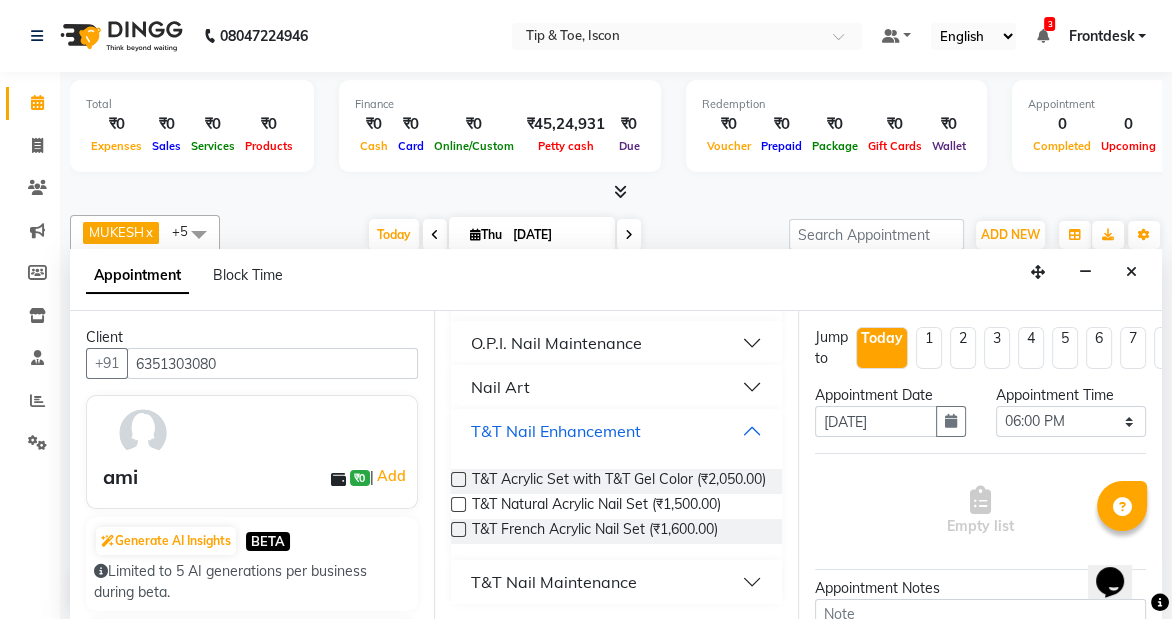 scroll, scrollTop: 430, scrollLeft: 0, axis: vertical 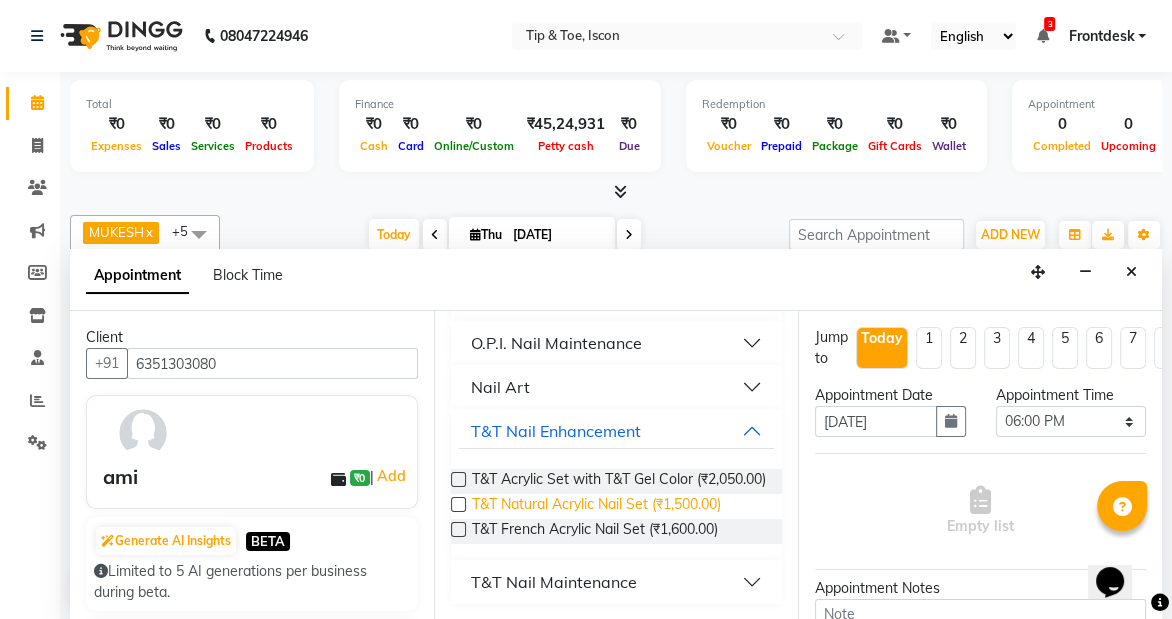 click on "T&T Natural Acrylic Nail Set (₹1,500.00)" at bounding box center (596, 506) 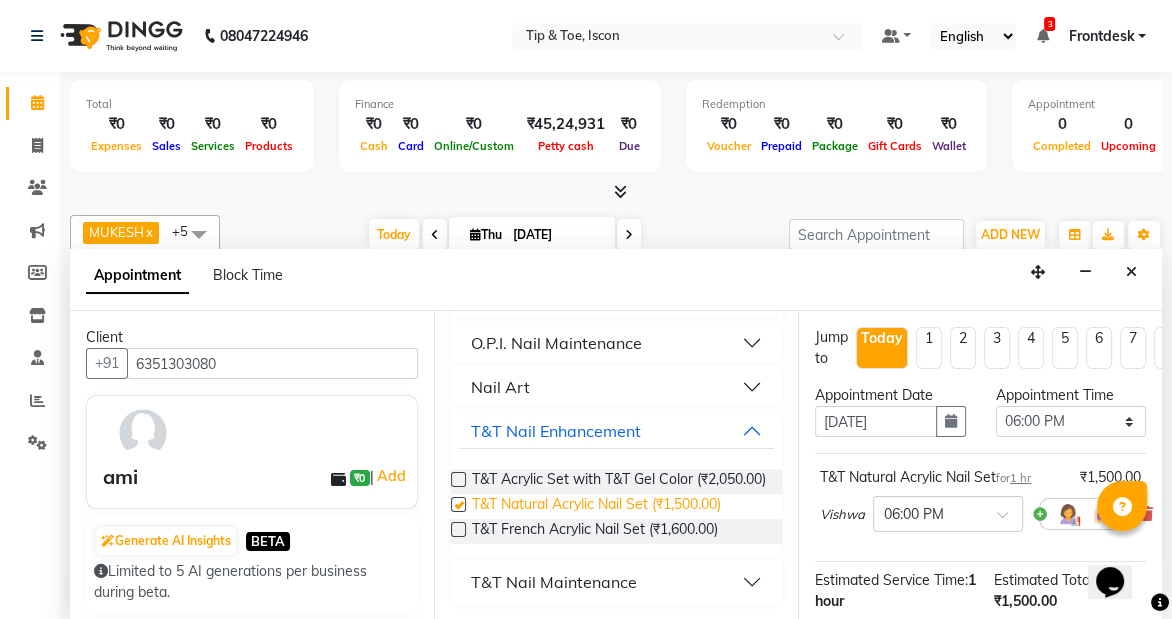 checkbox on "false" 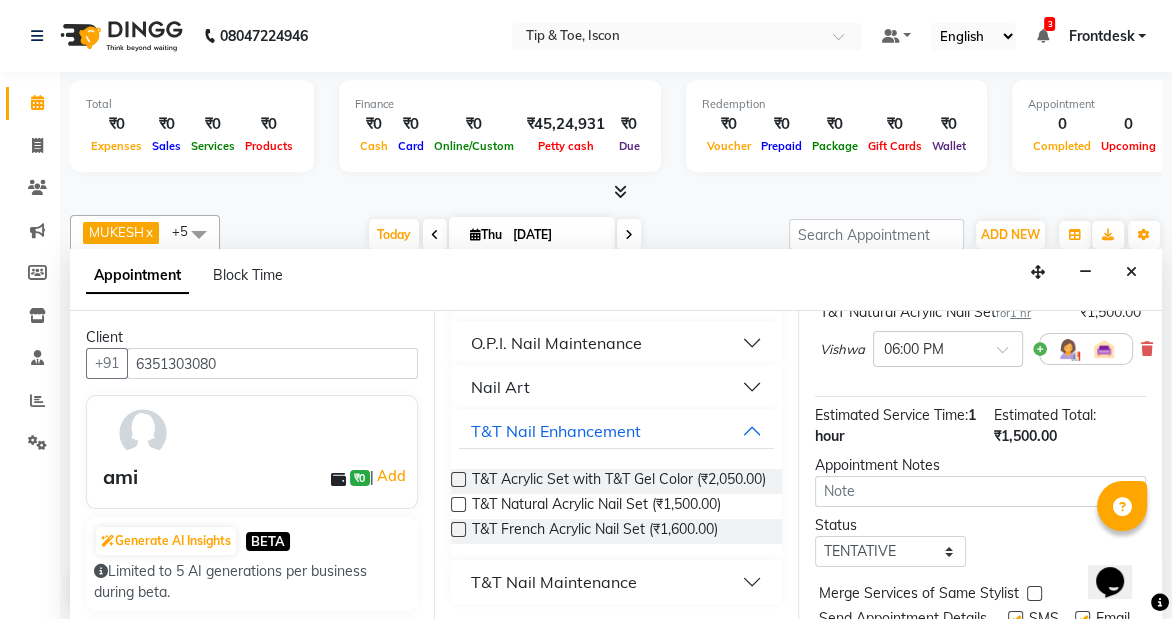 scroll, scrollTop: 267, scrollLeft: 0, axis: vertical 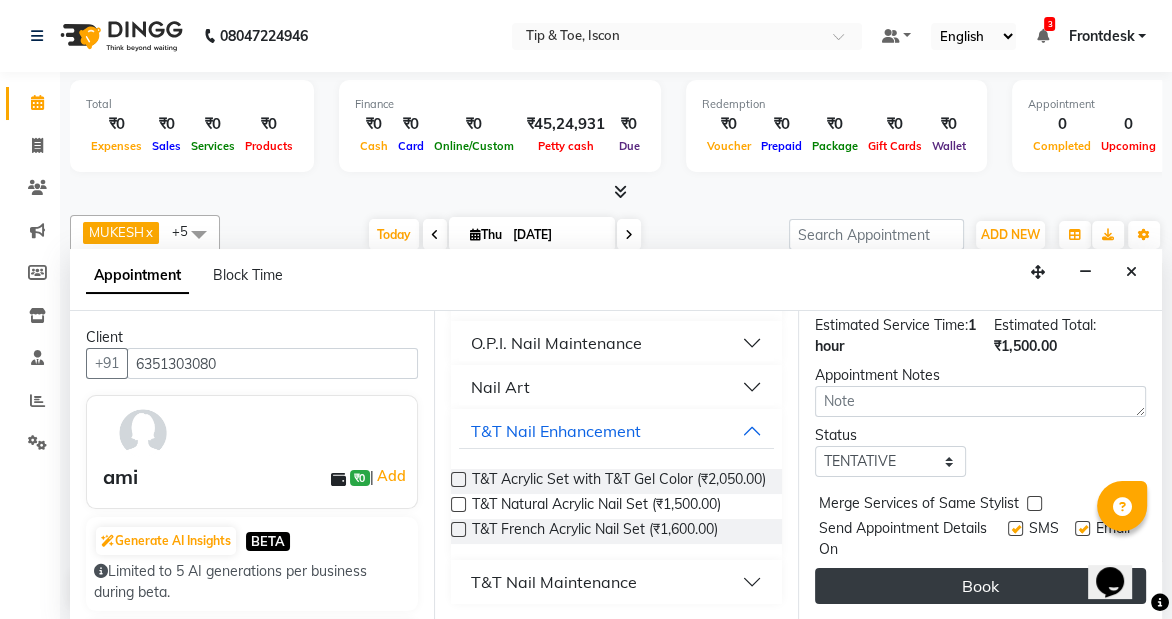 click on "Book" at bounding box center (980, 586) 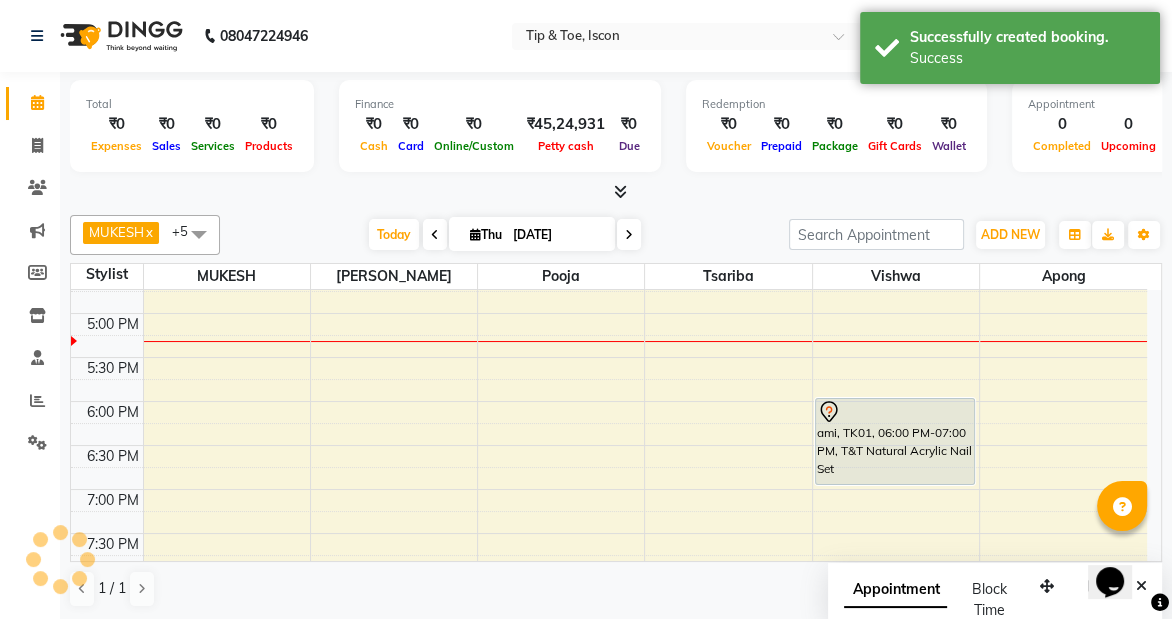 scroll, scrollTop: 0, scrollLeft: 0, axis: both 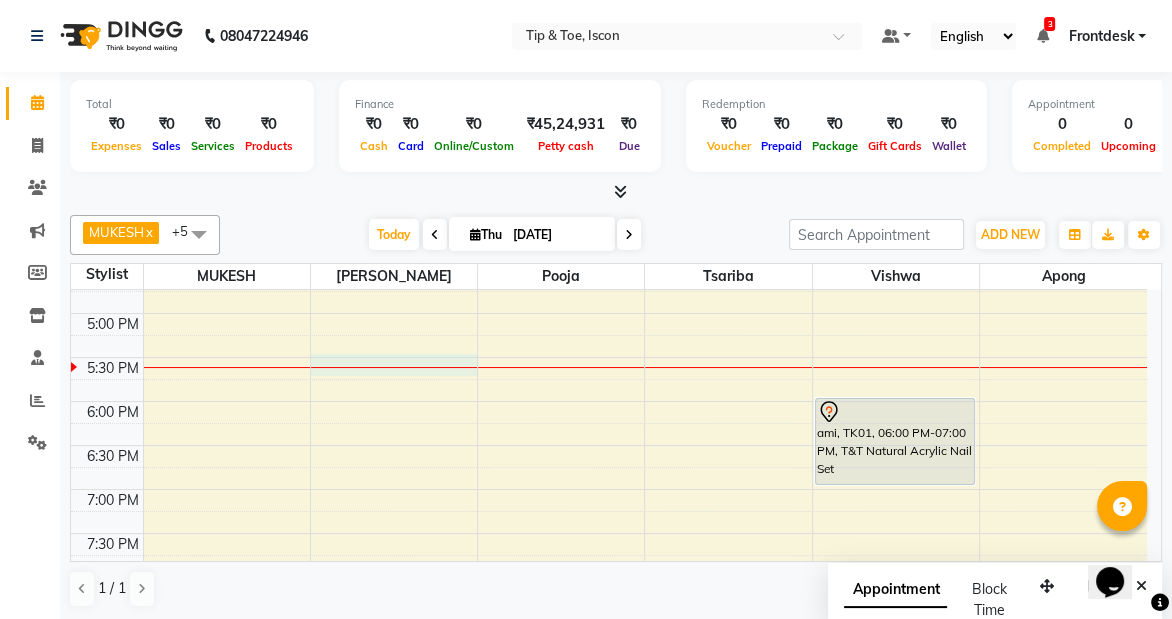 click on "8:00 AM 8:30 AM 9:00 AM 9:30 AM 10:00 AM 10:30 AM 11:00 AM 11:30 AM 12:00 PM 12:30 PM 1:00 PM 1:30 PM 2:00 PM 2:30 PM 3:00 PM 3:30 PM 4:00 PM 4:30 PM 5:00 PM 5:30 PM 6:00 PM 6:30 PM 7:00 PM 7:30 PM 8:00 PM 8:30 PM             ami, TK01, 06:00 PM-07:00 PM, T&T Natural Acrylic Nail Set" at bounding box center (609, 93) 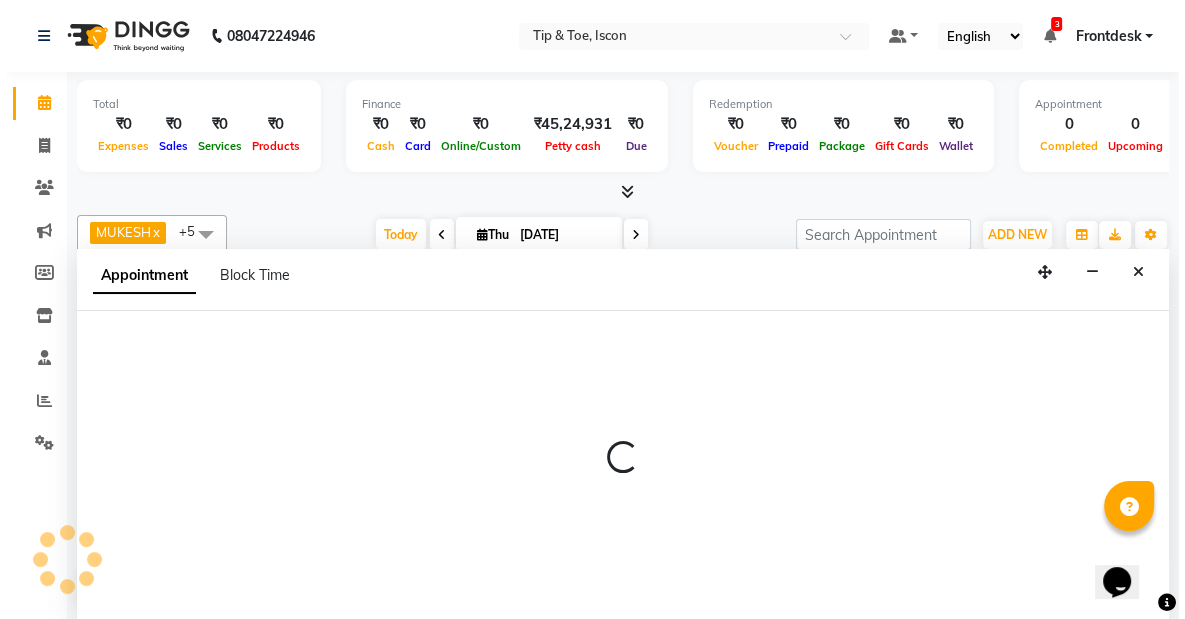 scroll, scrollTop: 0, scrollLeft: 0, axis: both 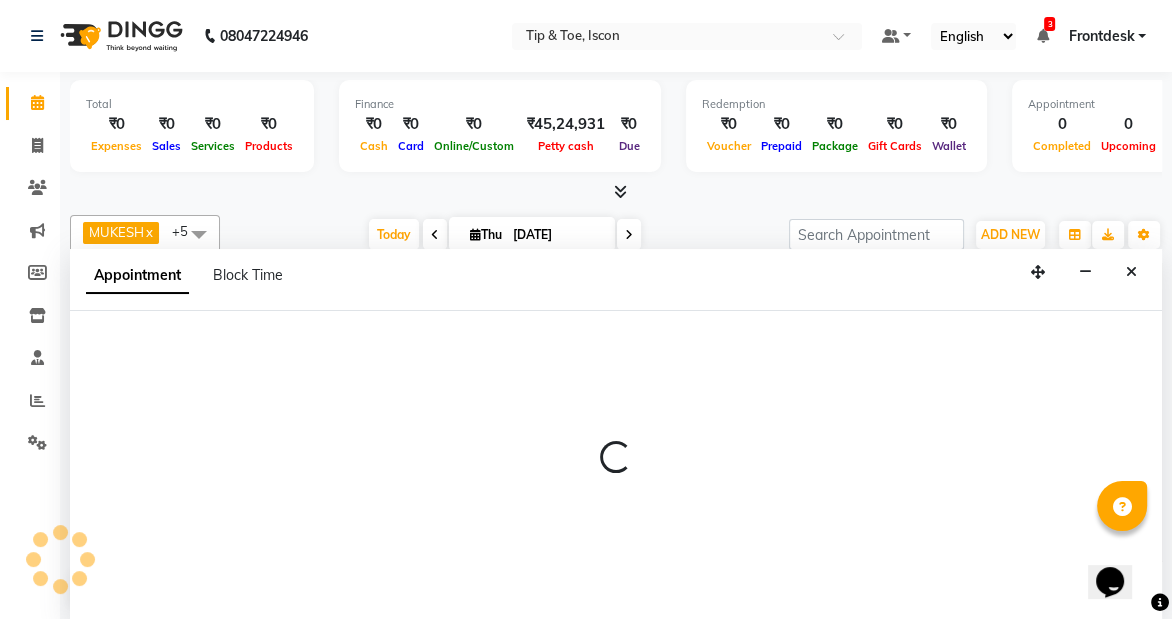 select on "42663" 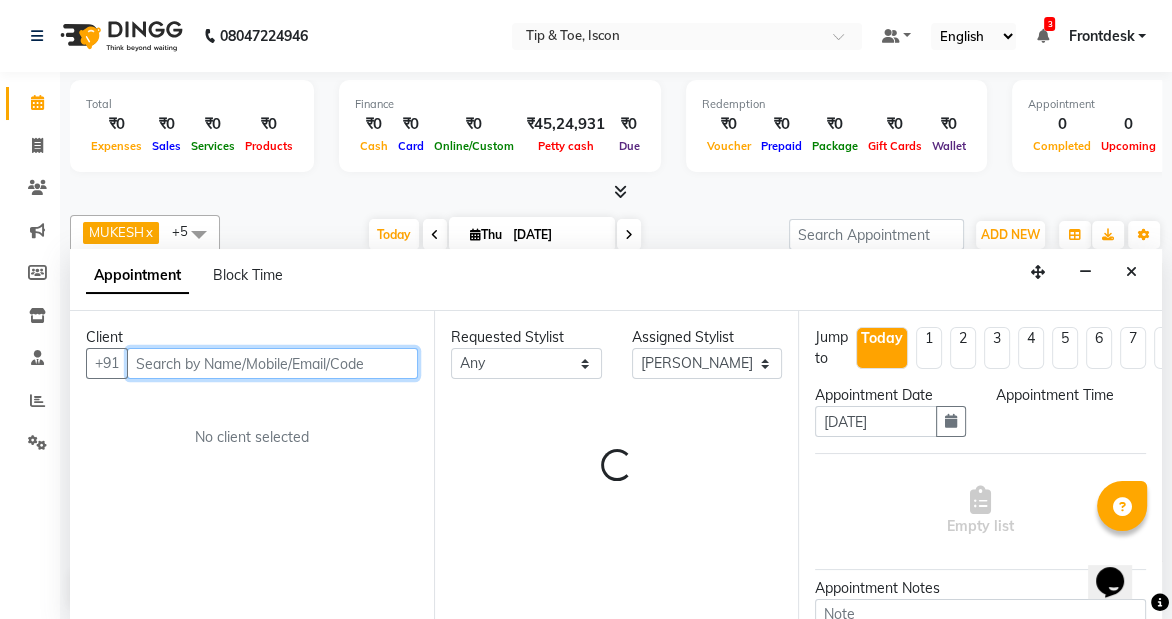 select on "1050" 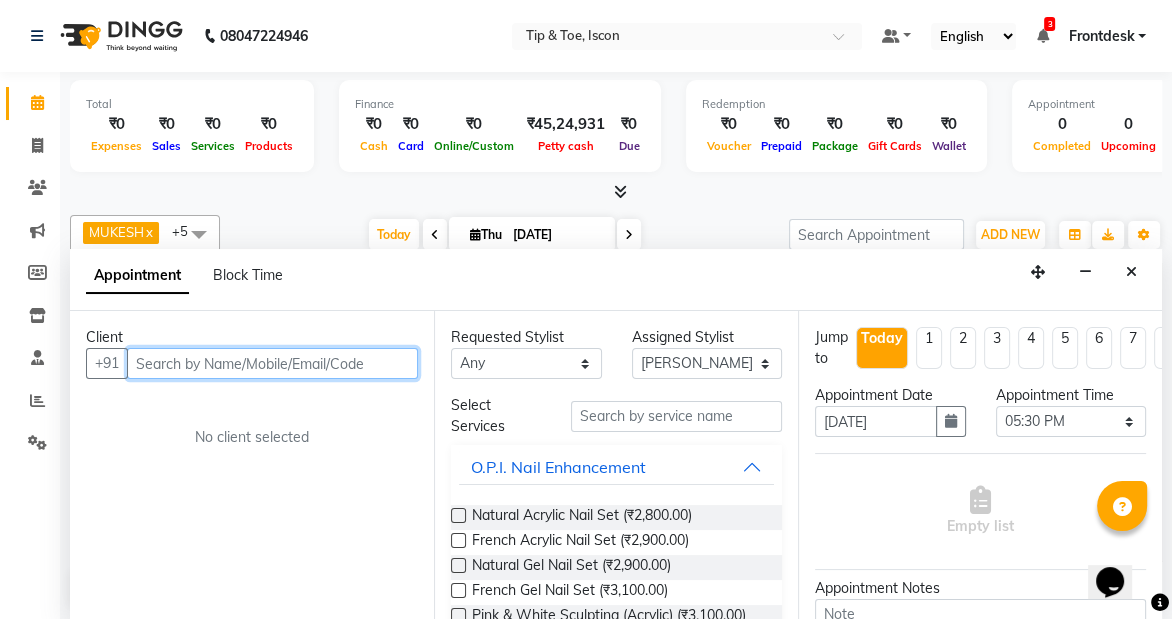 click at bounding box center [272, 363] 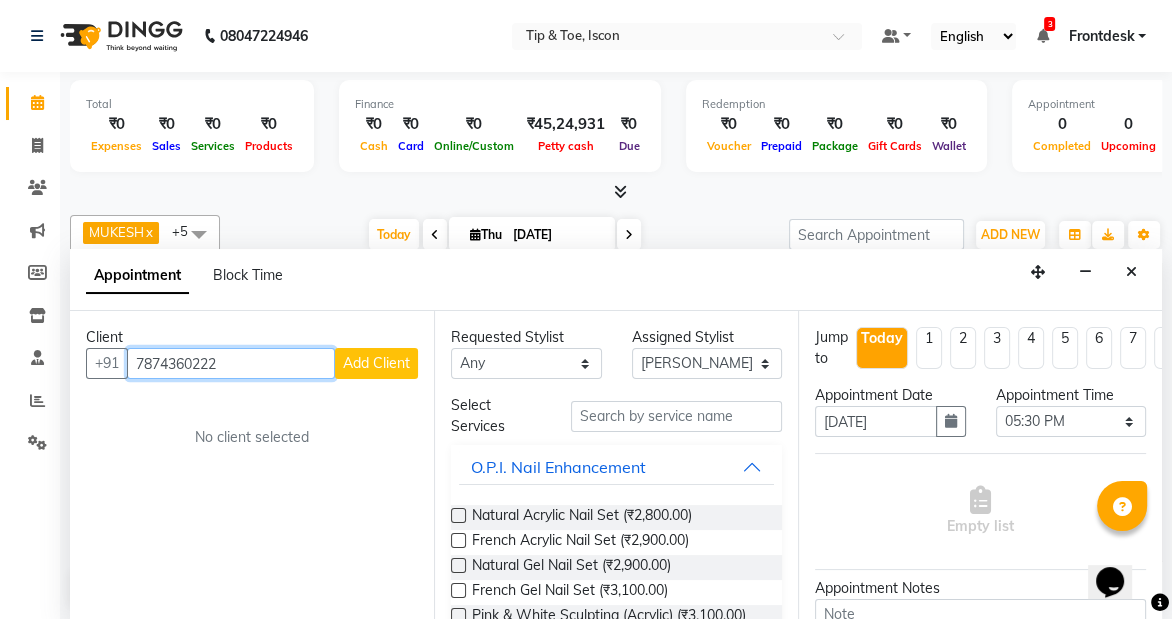 type on "7874360222" 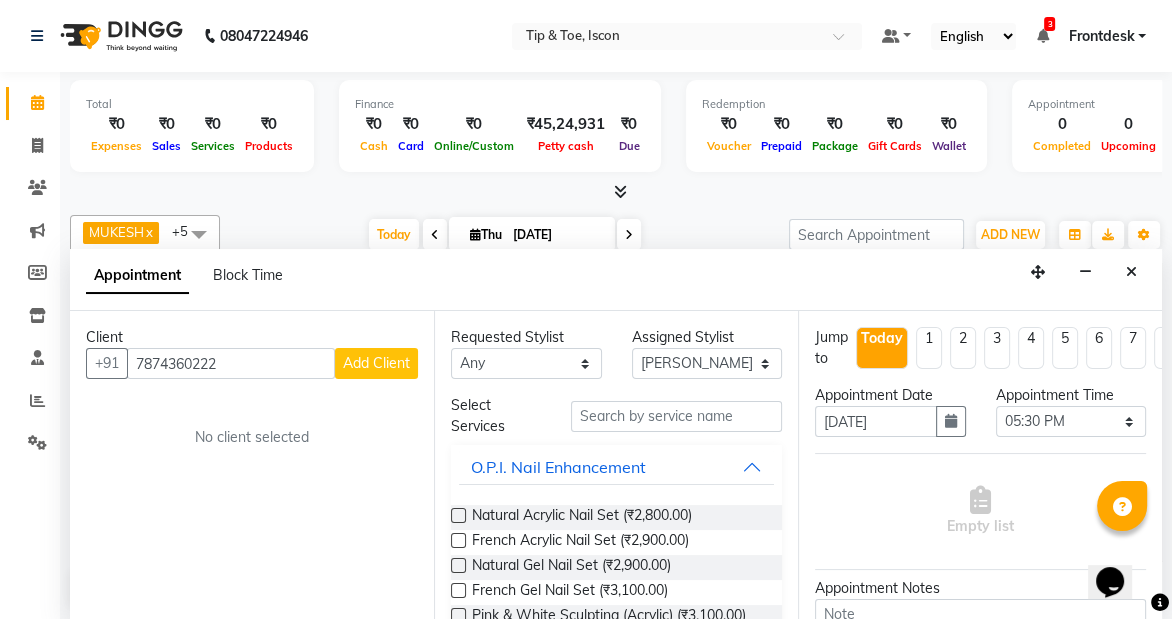 click on "Add Client" at bounding box center (376, 363) 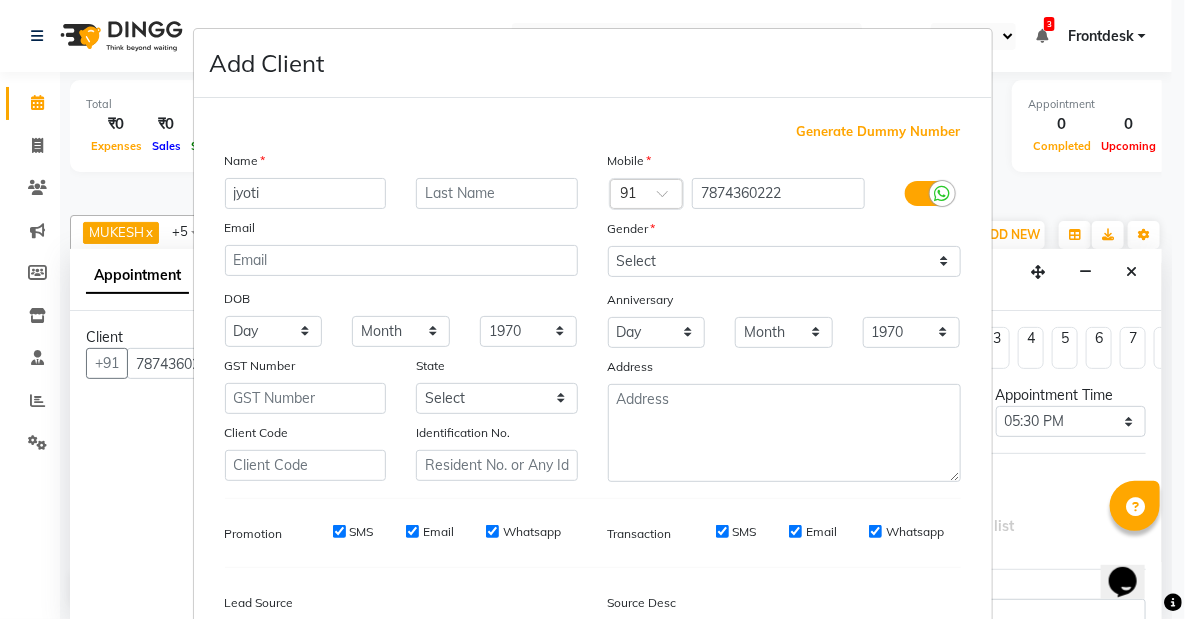type on "jyoti" 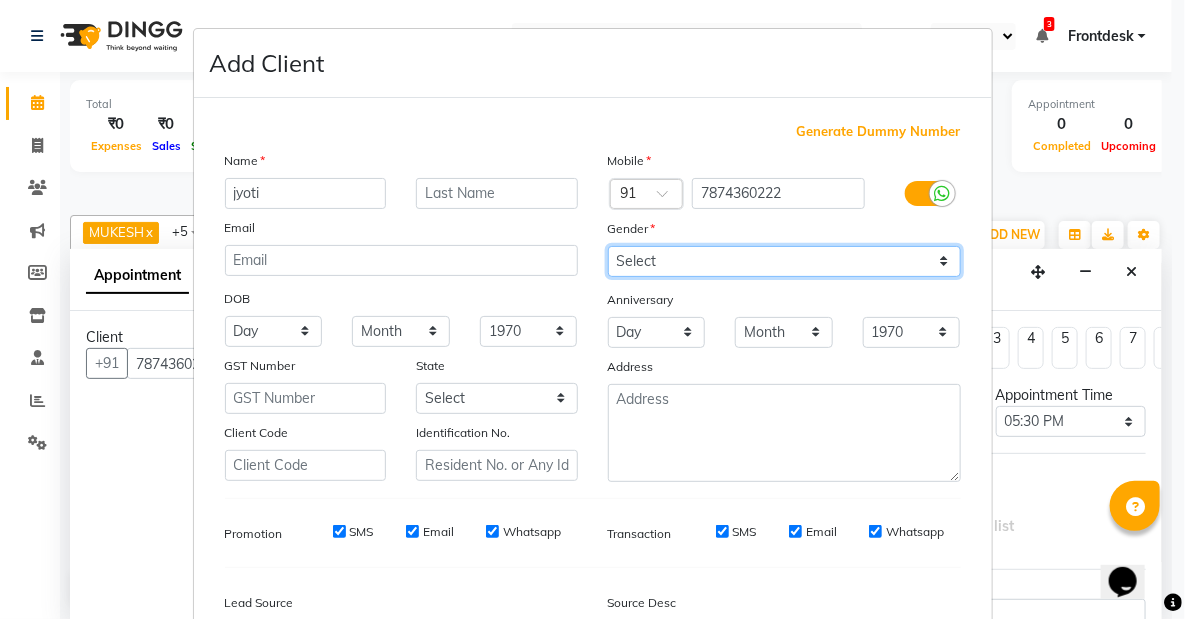 click on "Select [DEMOGRAPHIC_DATA] [DEMOGRAPHIC_DATA] Other Prefer Not To Say" at bounding box center [784, 261] 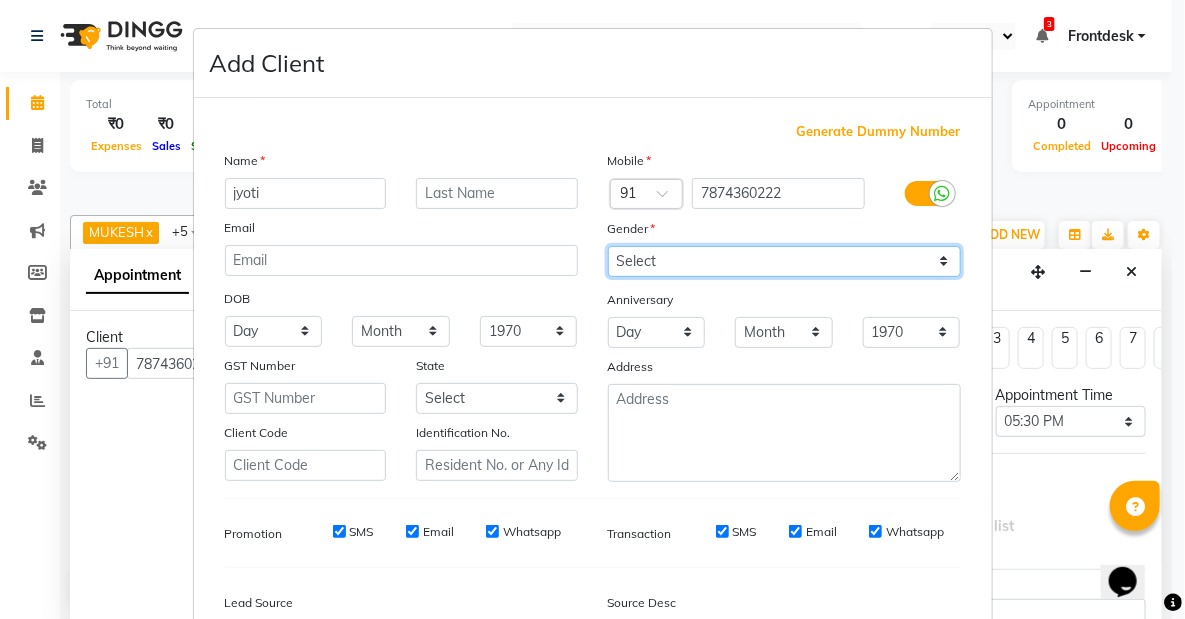 select on "[DEMOGRAPHIC_DATA]" 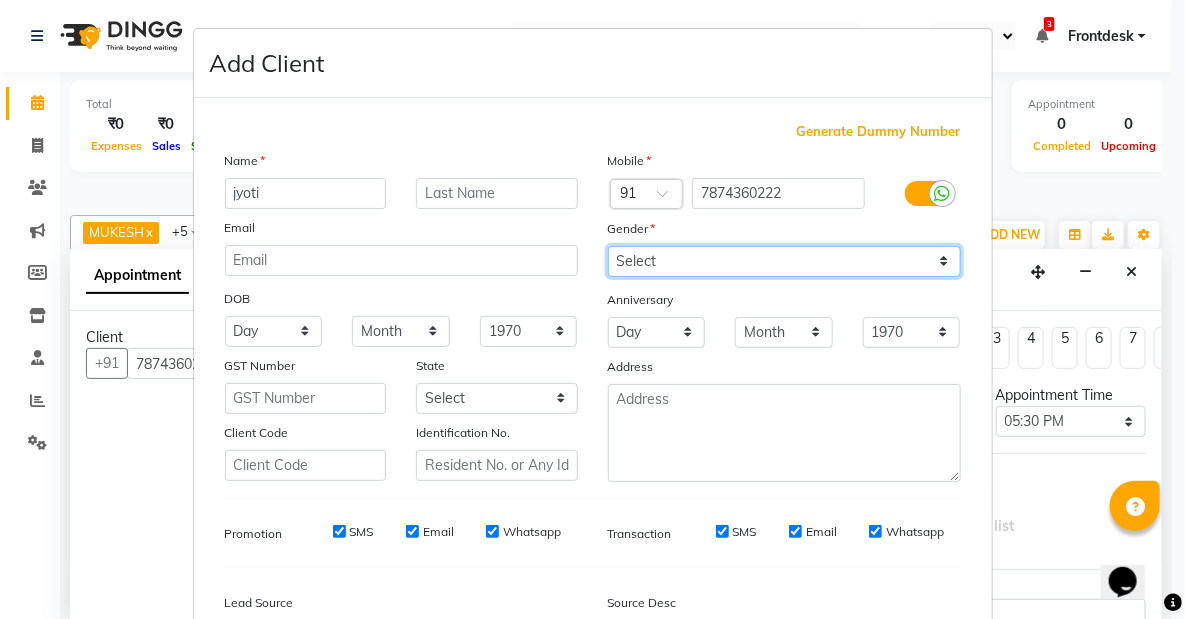 click on "Select [DEMOGRAPHIC_DATA] [DEMOGRAPHIC_DATA] Other Prefer Not To Say" at bounding box center [784, 261] 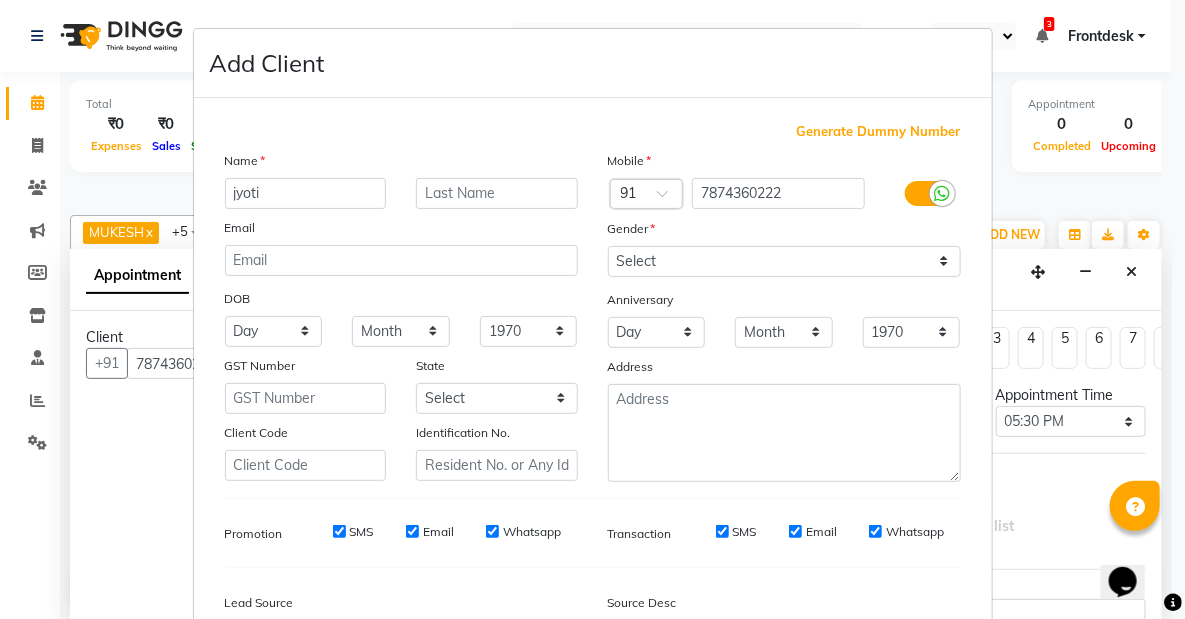 drag, startPoint x: 1174, startPoint y: 178, endPoint x: 1184, endPoint y: 243, distance: 65.76473 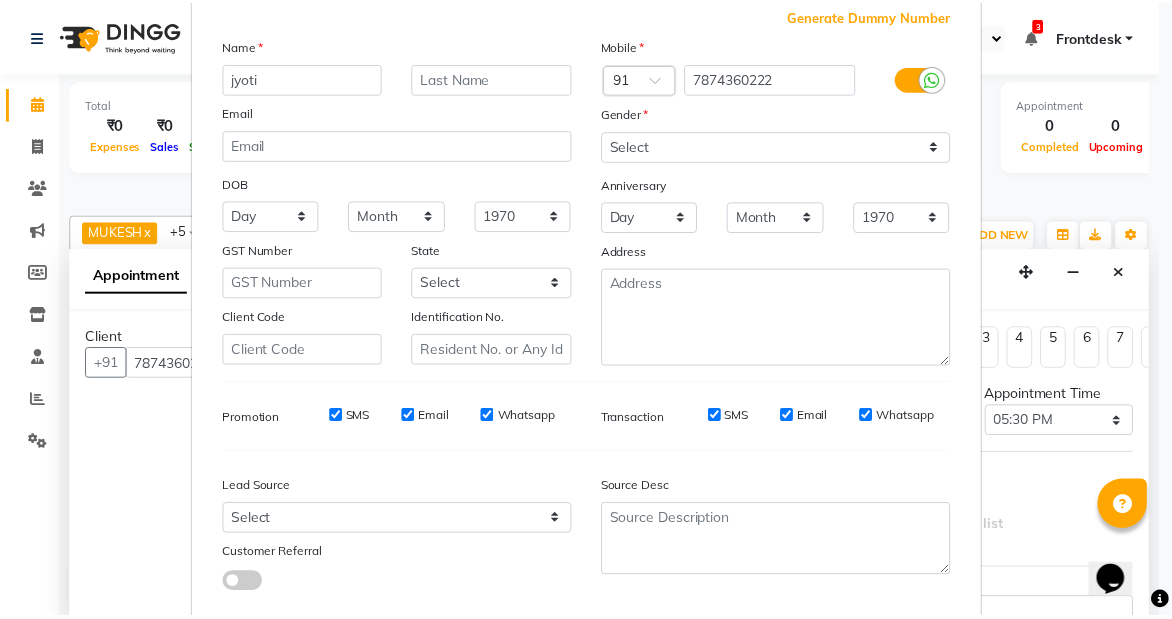 scroll, scrollTop: 234, scrollLeft: 0, axis: vertical 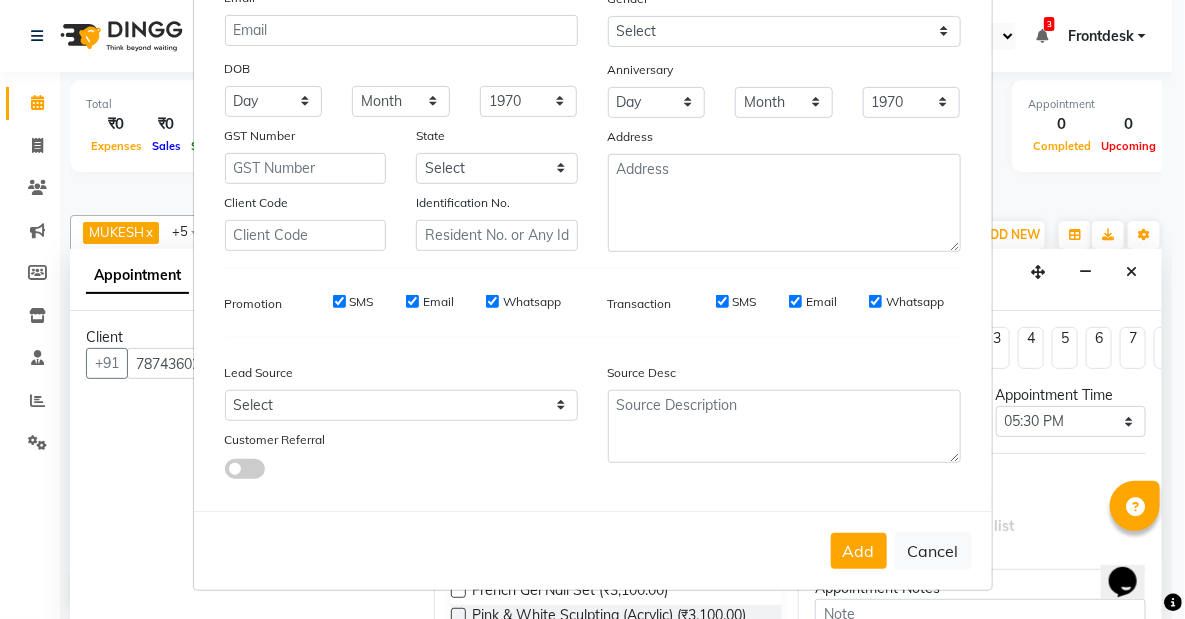 click on "Add   Cancel" at bounding box center (593, 550) 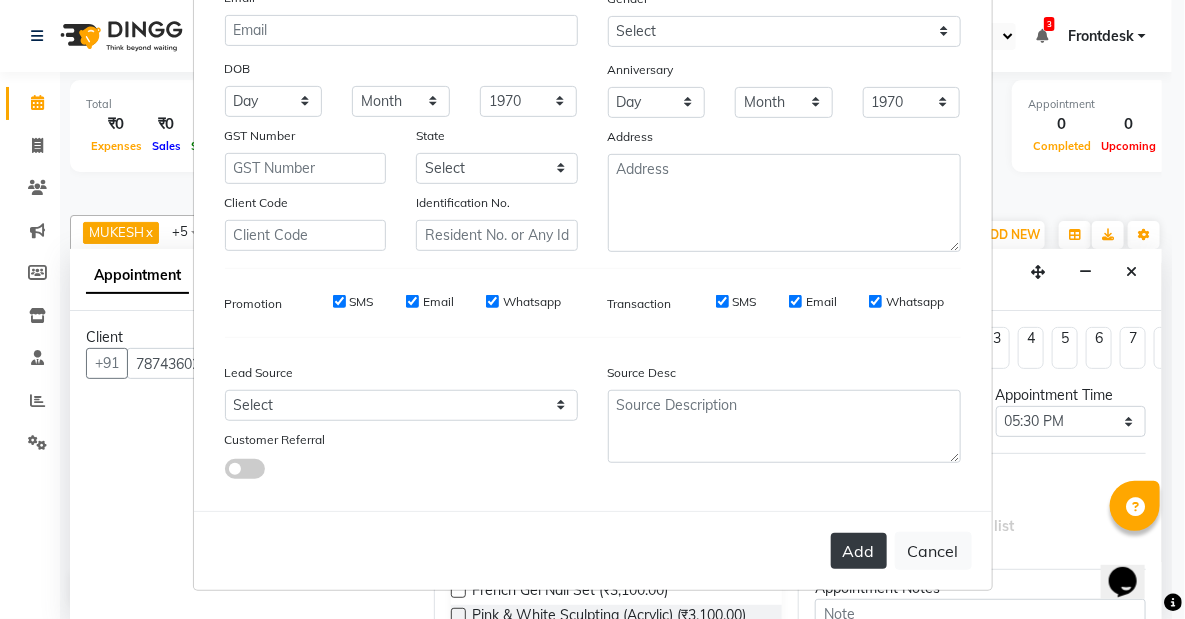 click on "Add" at bounding box center [859, 551] 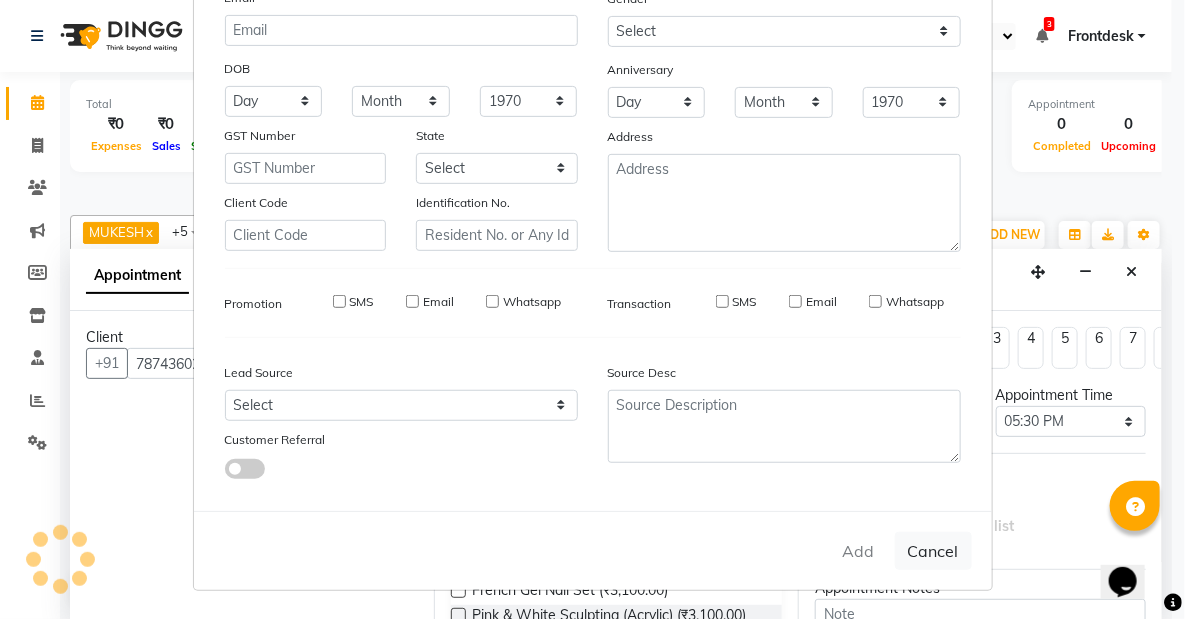 type 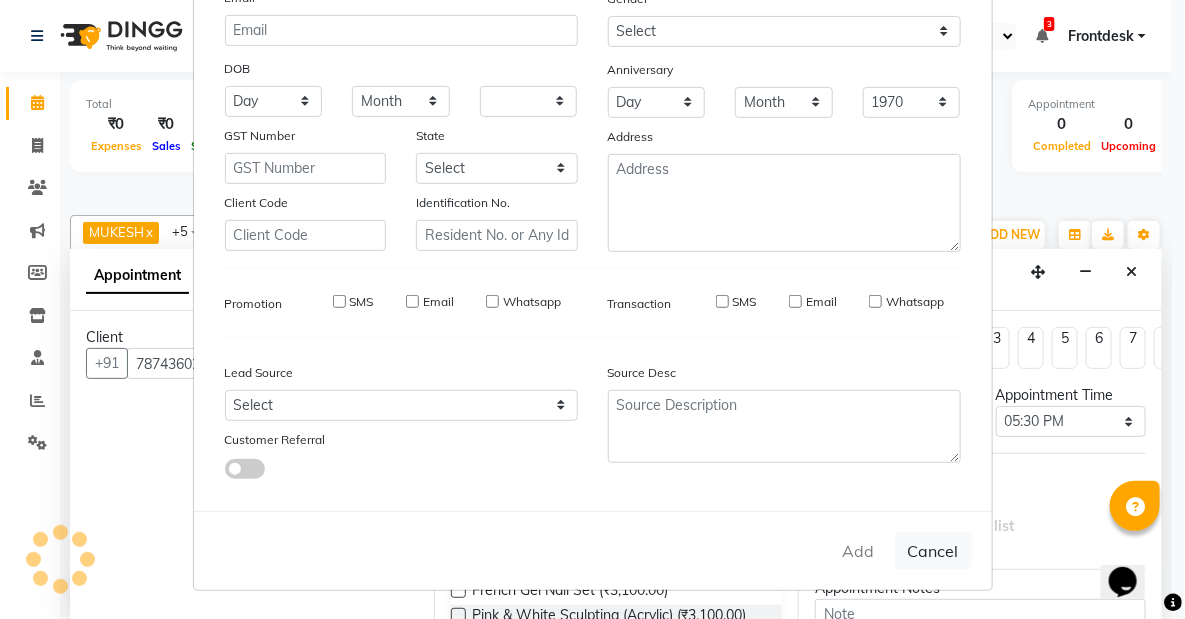 select 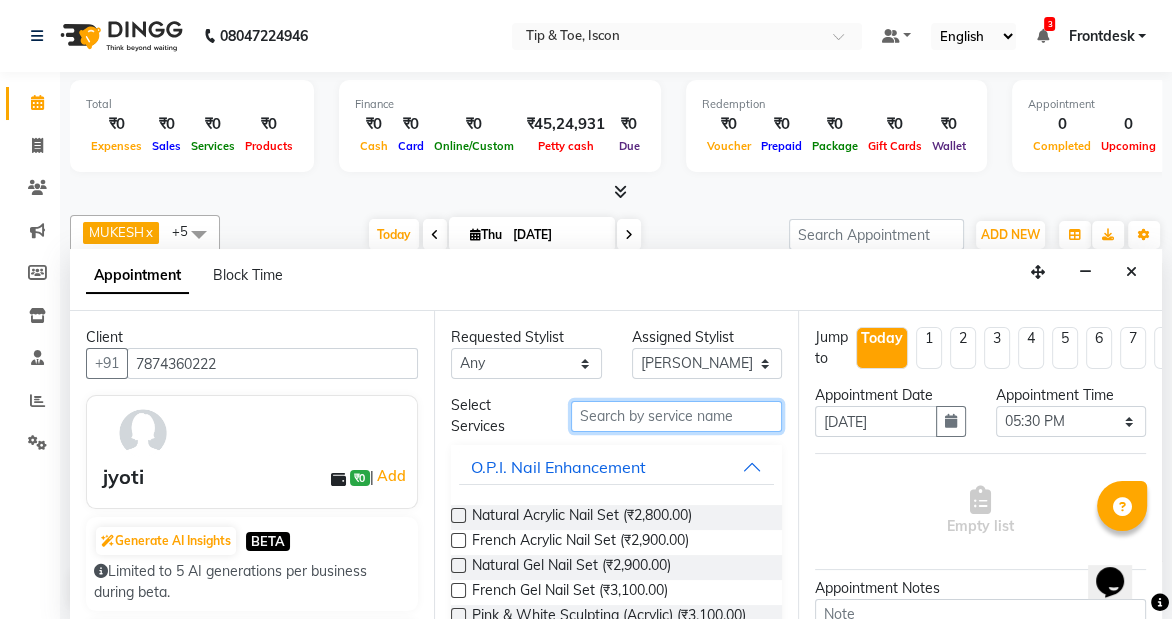 click at bounding box center [676, 416] 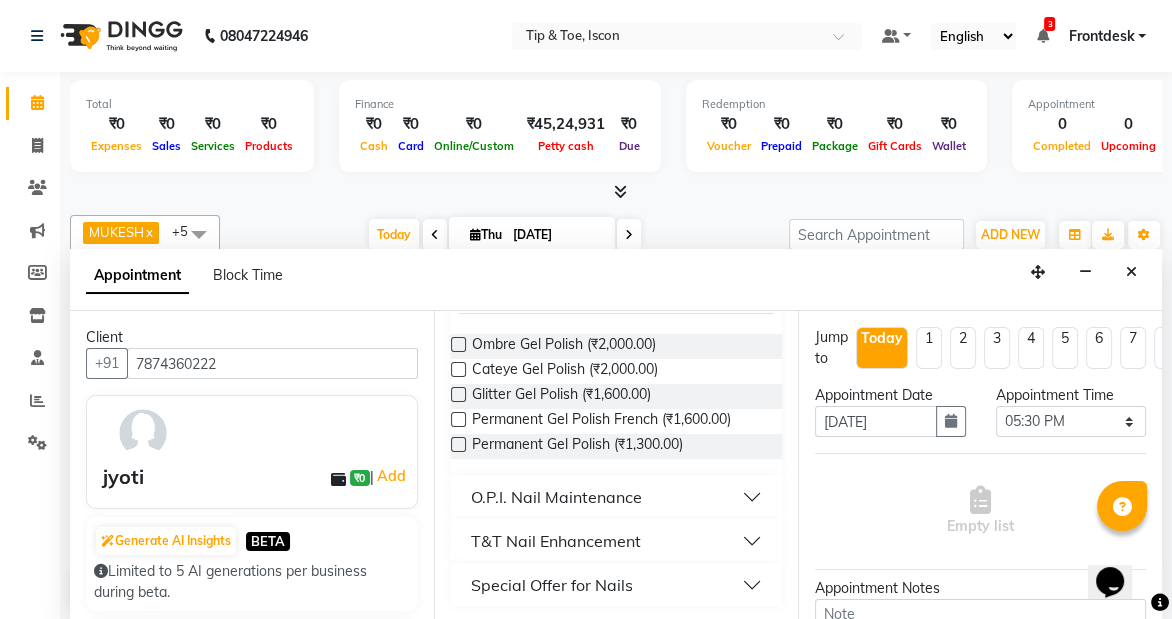 scroll, scrollTop: 172, scrollLeft: 0, axis: vertical 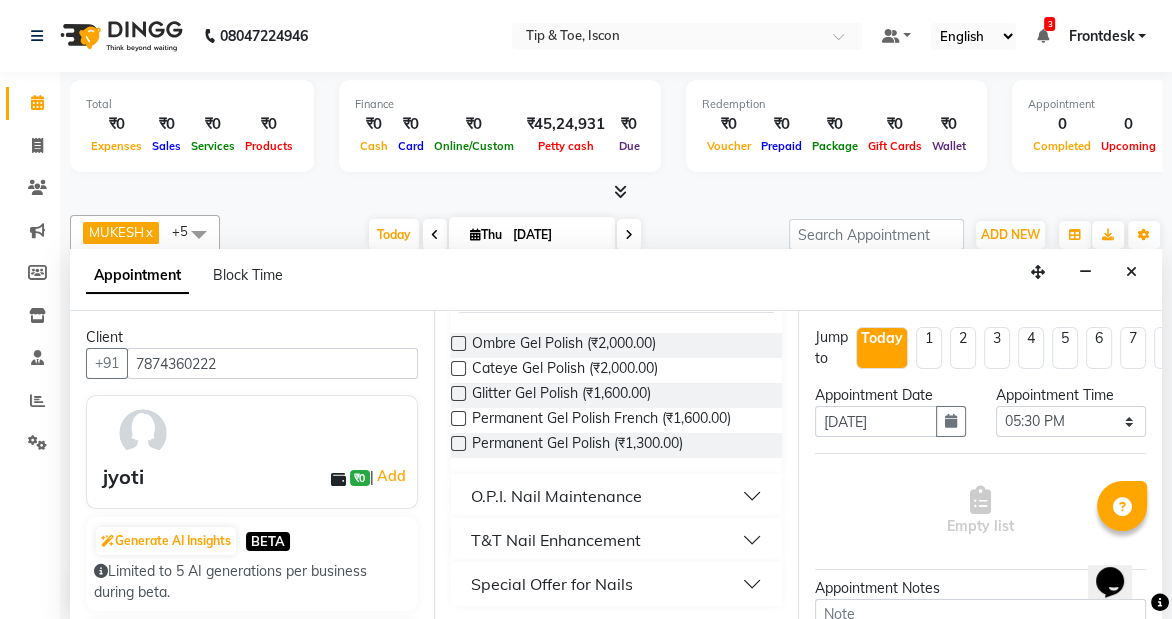 type on "gel polish" 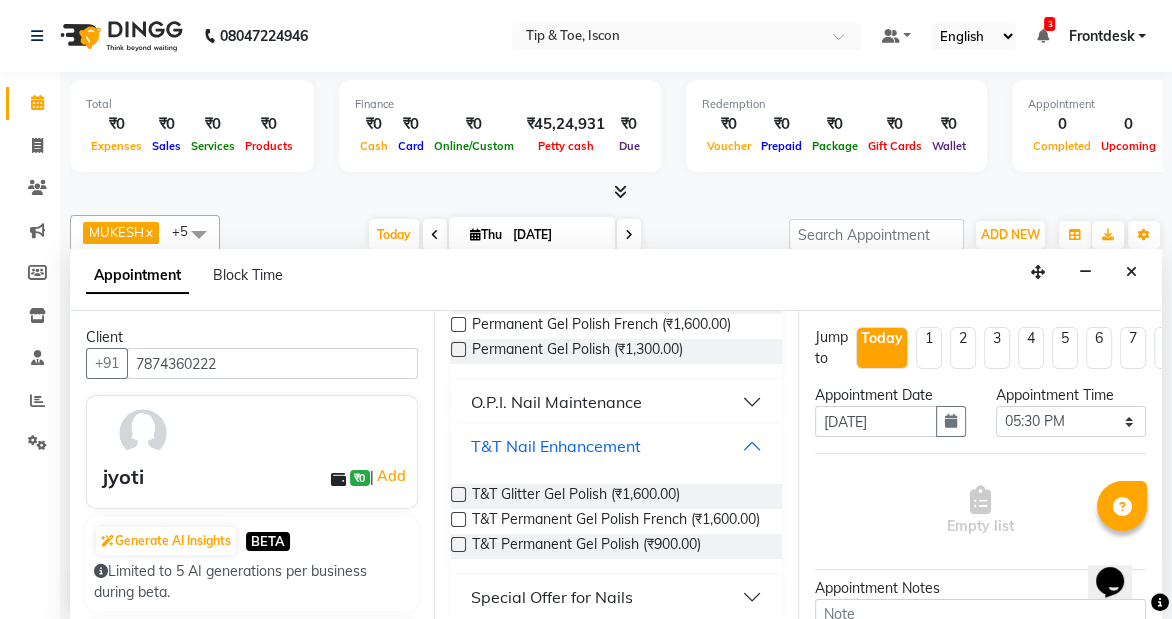 scroll, scrollTop: 297, scrollLeft: 0, axis: vertical 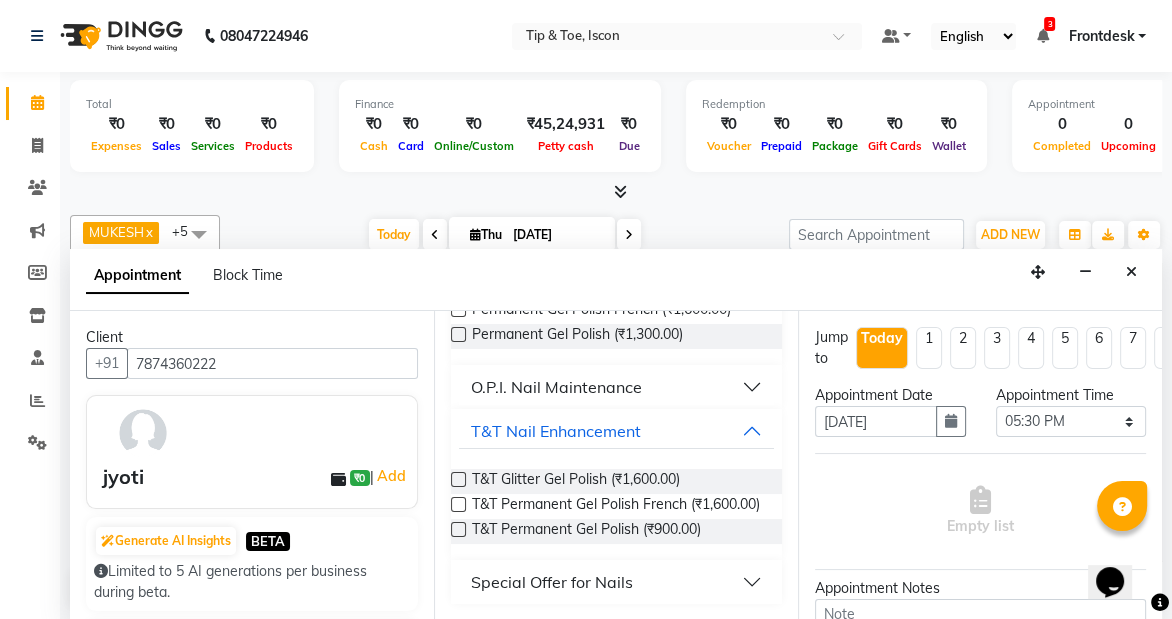 click at bounding box center (458, 529) 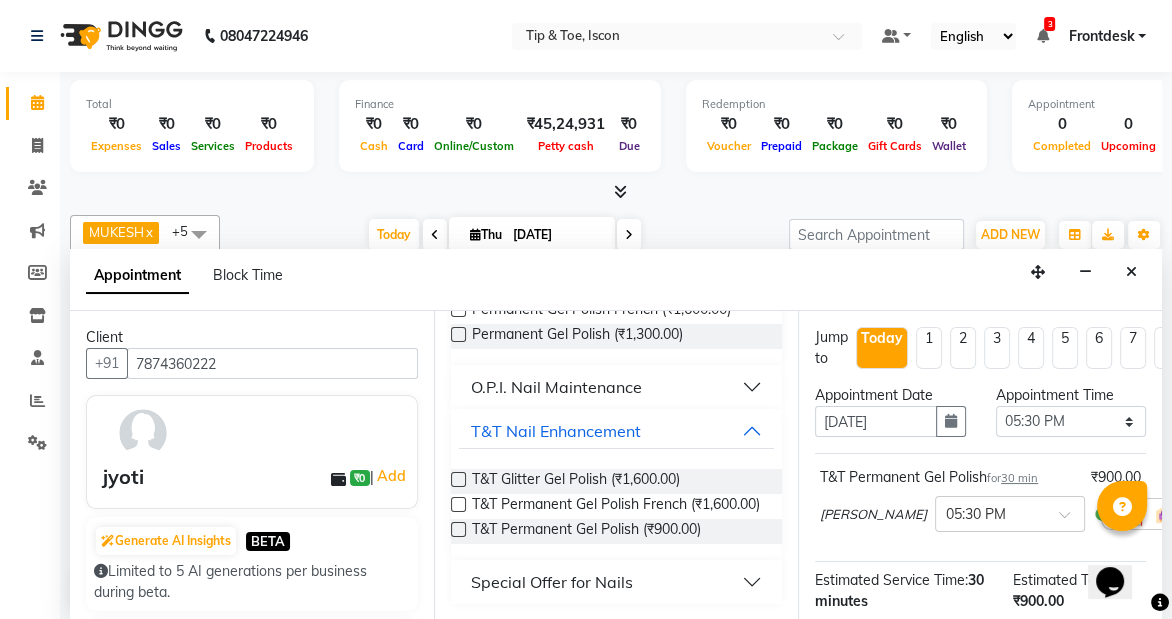 click at bounding box center (458, 529) 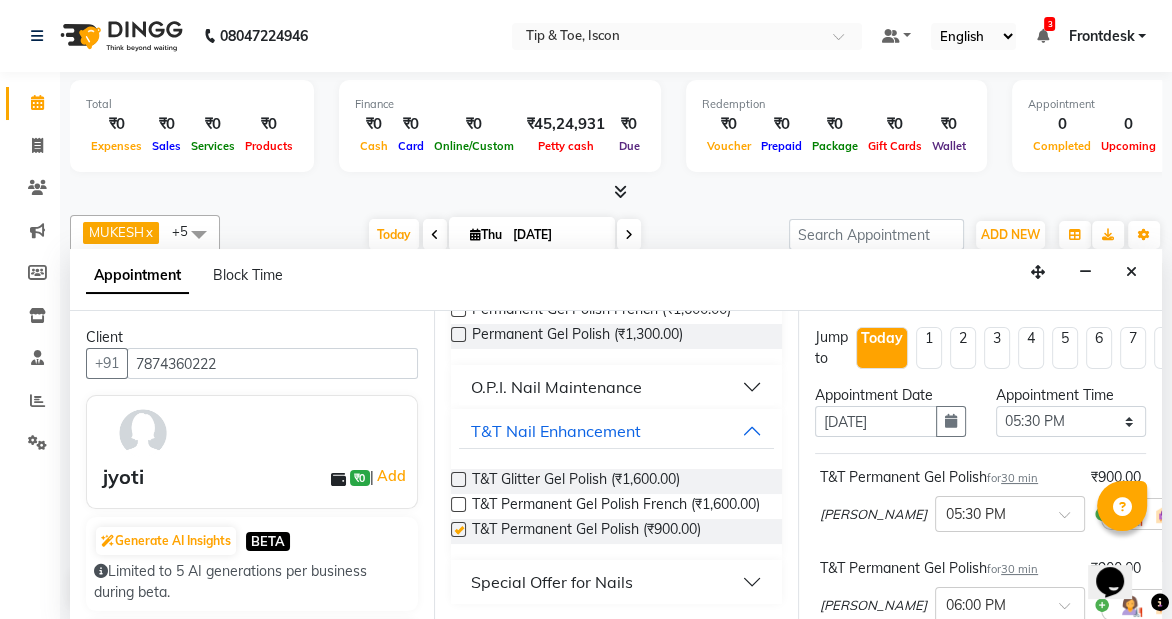 checkbox on "false" 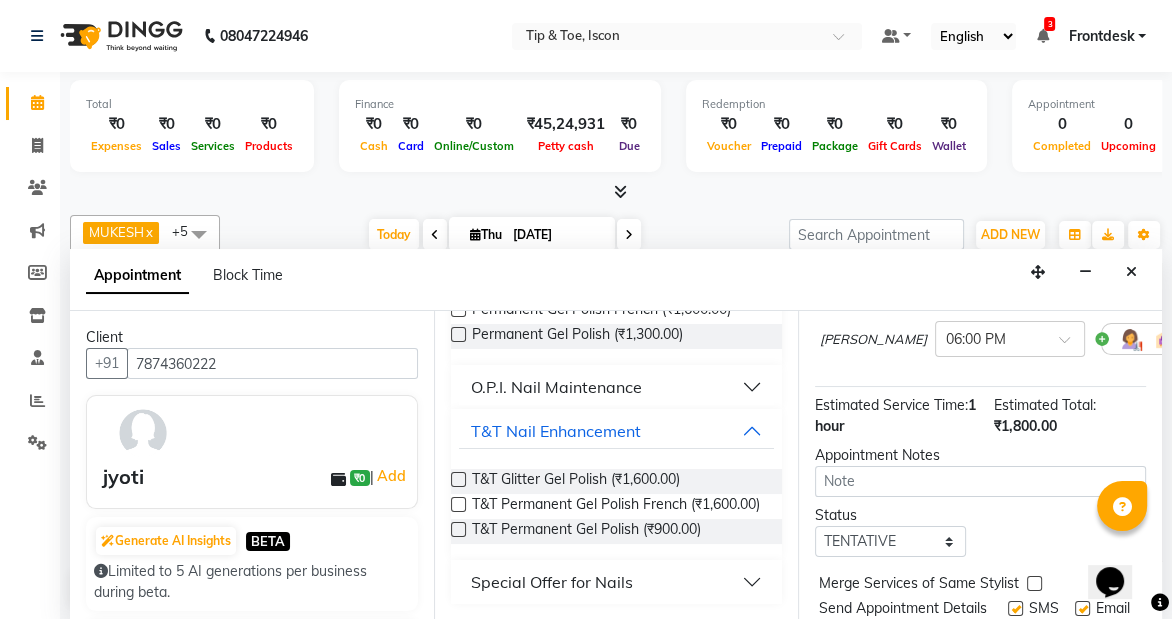 scroll, scrollTop: 358, scrollLeft: 0, axis: vertical 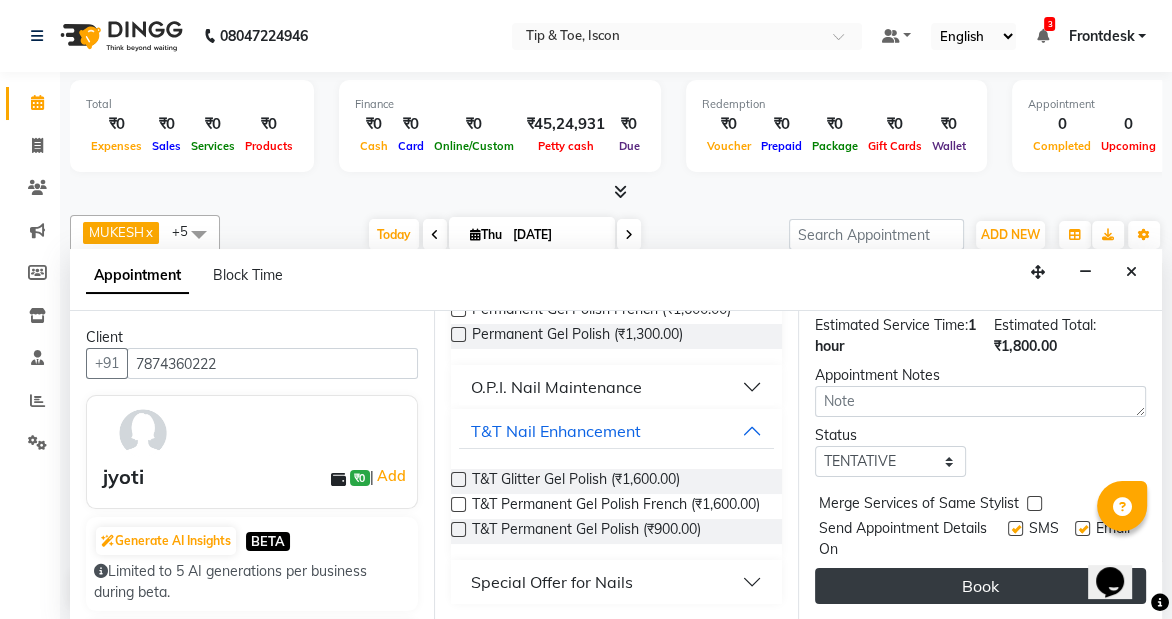 click on "Book" at bounding box center (980, 586) 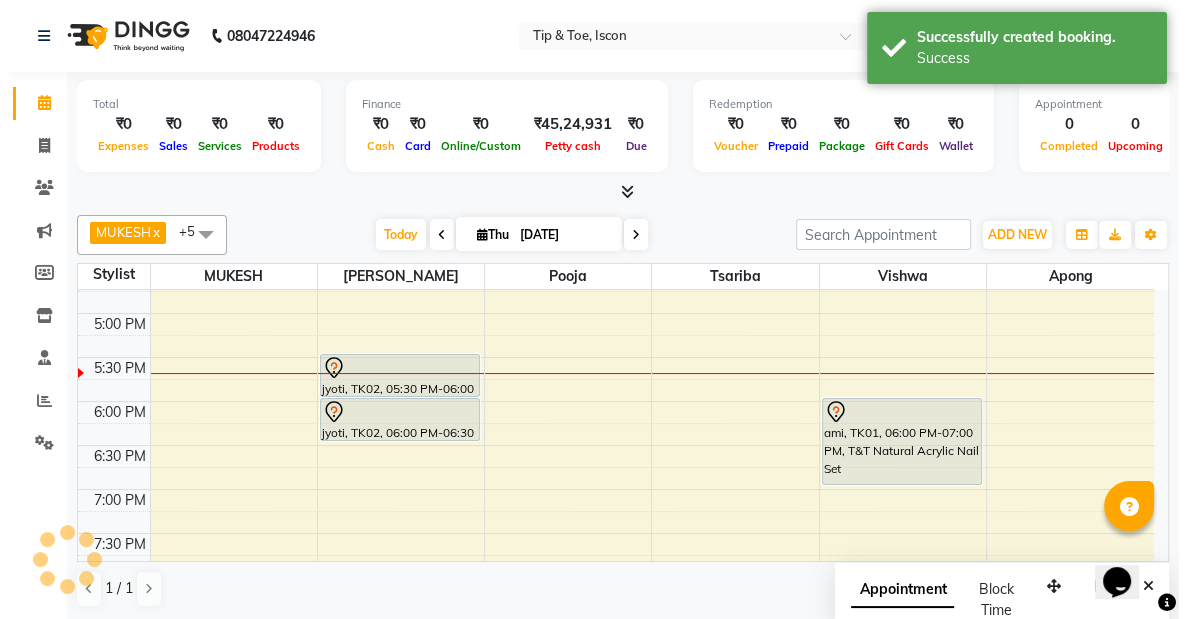 scroll, scrollTop: 0, scrollLeft: 0, axis: both 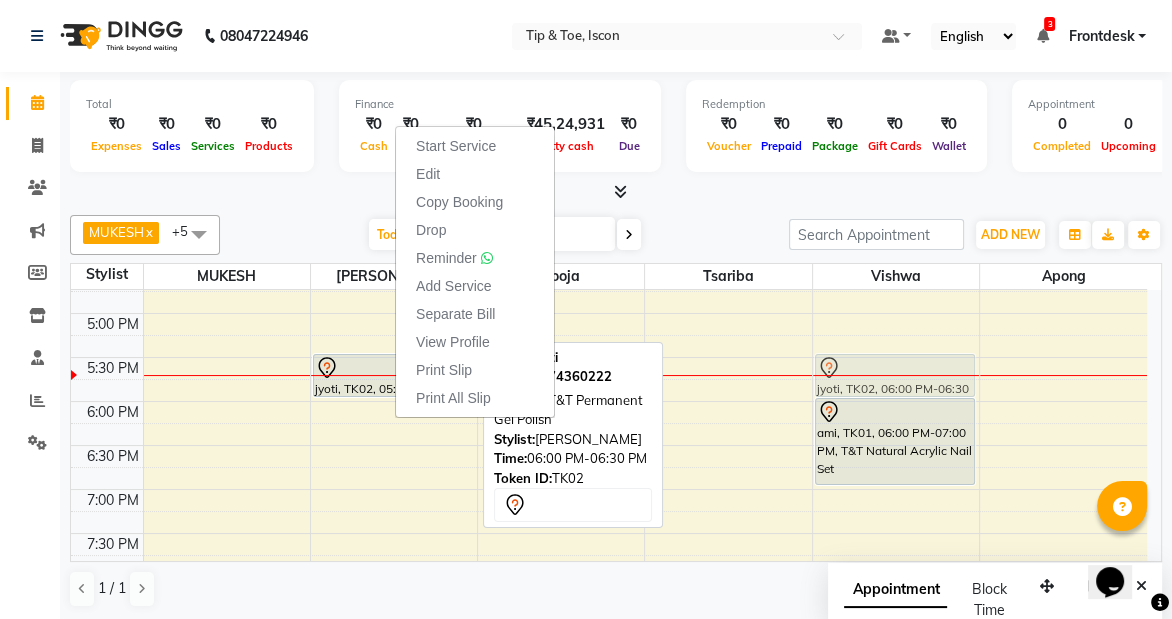 drag, startPoint x: 366, startPoint y: 418, endPoint x: 910, endPoint y: 376, distance: 545.6189 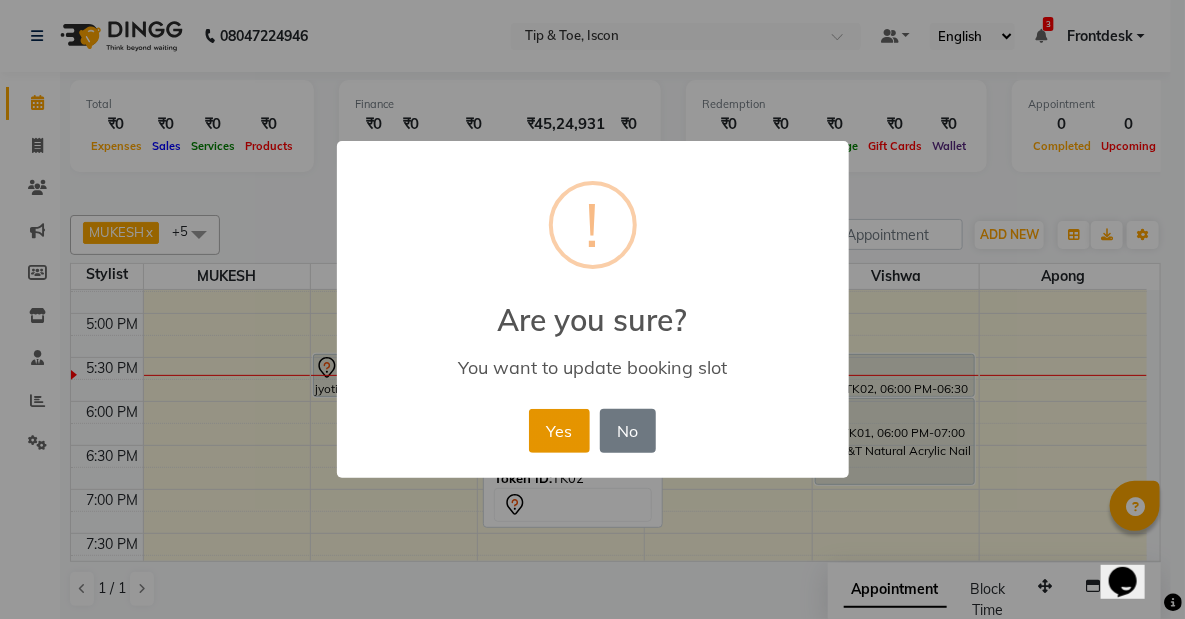 click on "Yes" at bounding box center (559, 431) 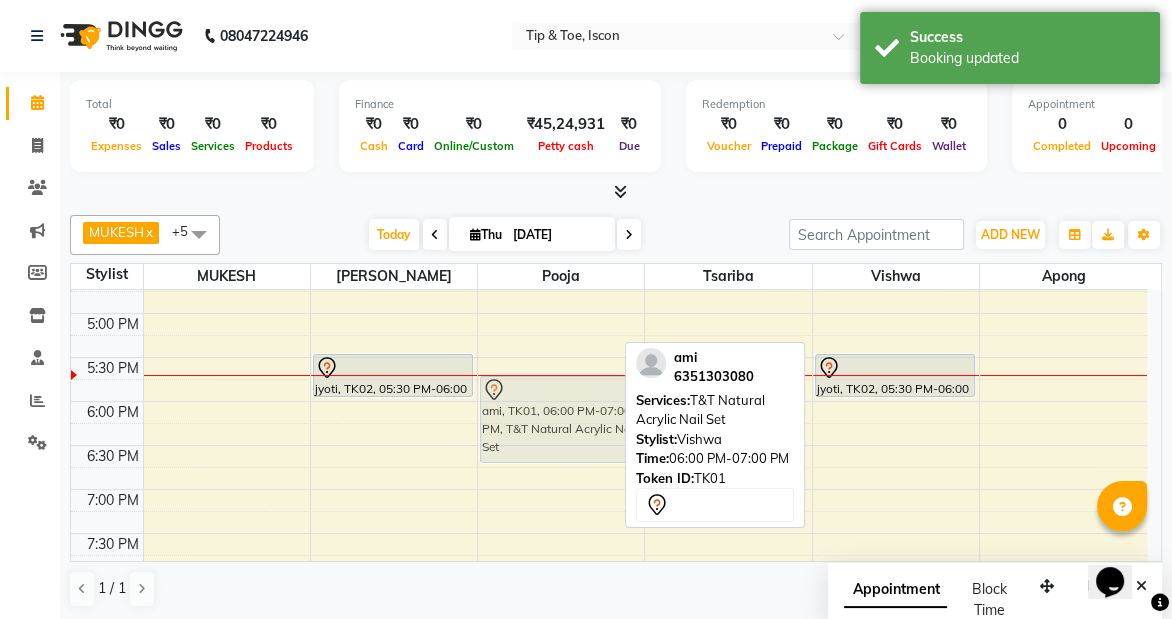 drag, startPoint x: 902, startPoint y: 441, endPoint x: 551, endPoint y: 417, distance: 351.81955 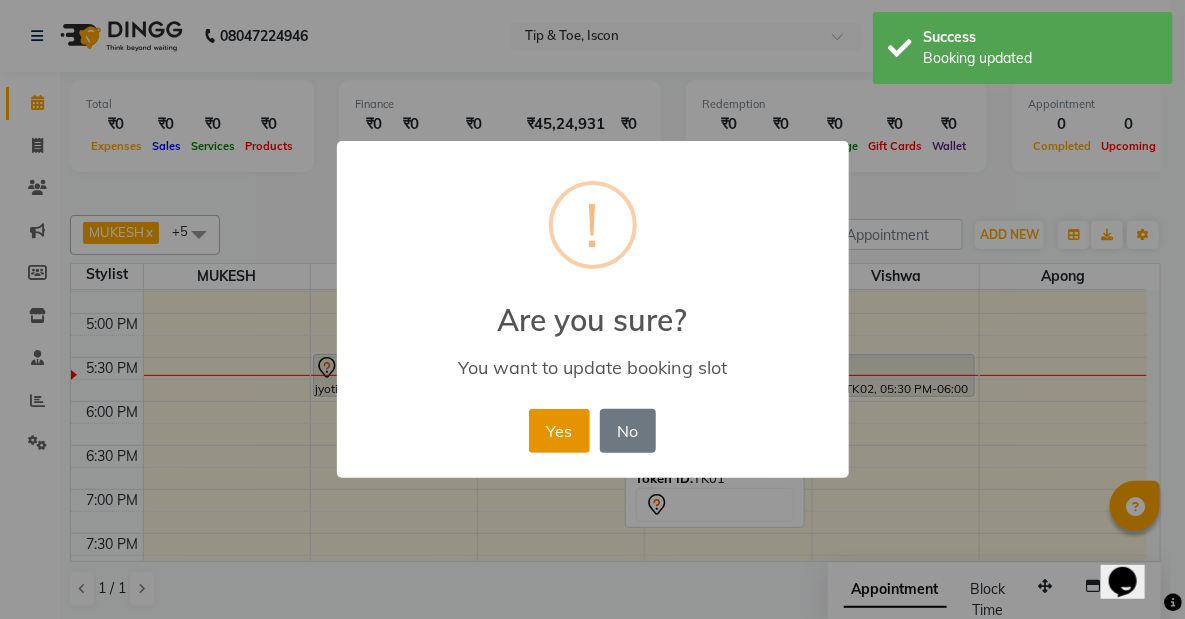 click on "Yes" at bounding box center [559, 431] 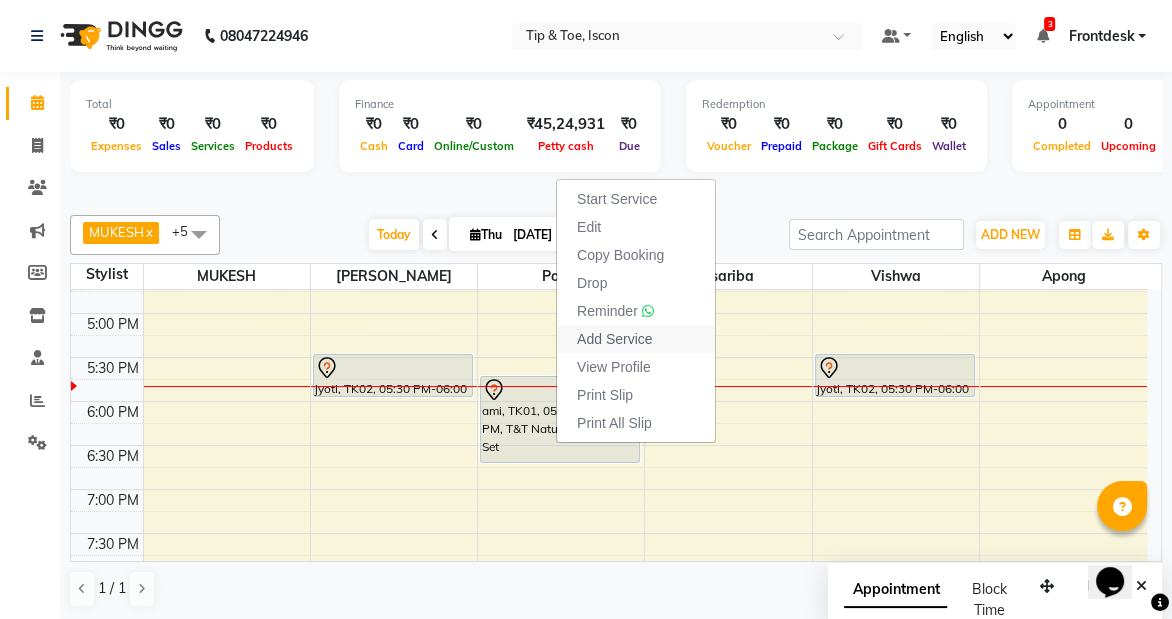 click on "Add Service" at bounding box center [614, 339] 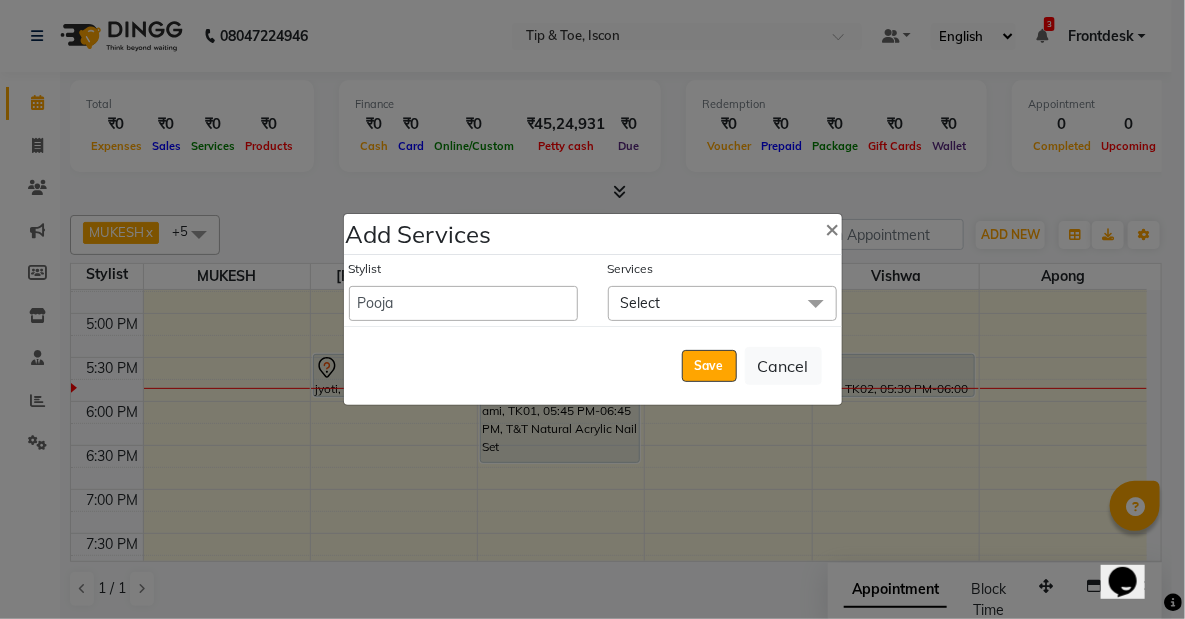 click on "Select" 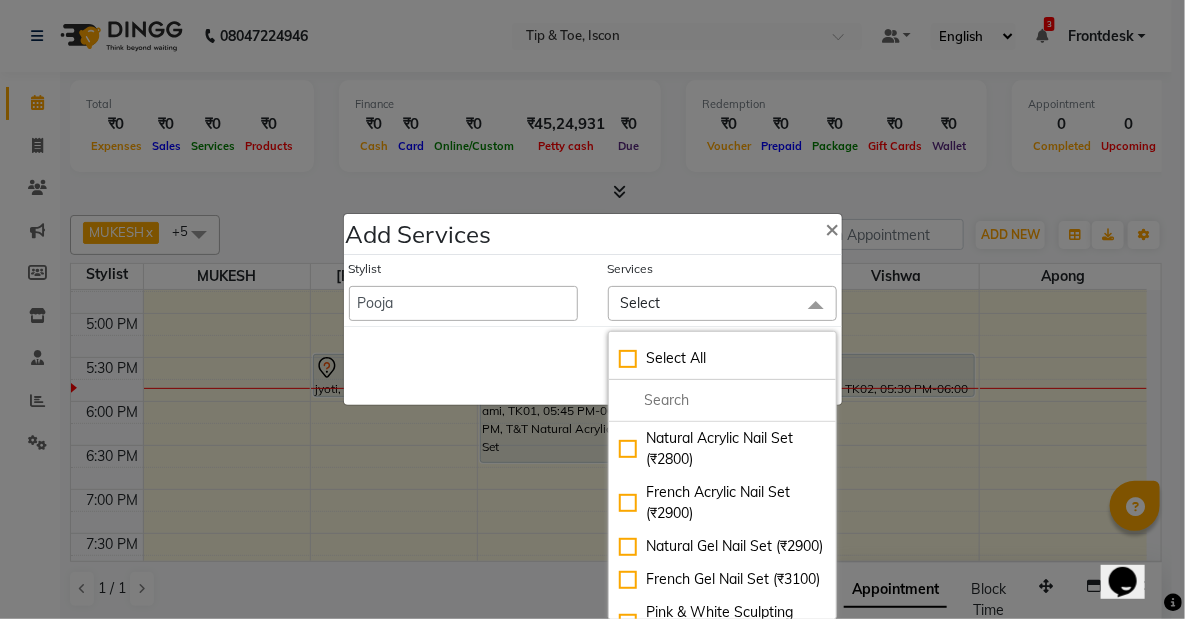 click on "Select" 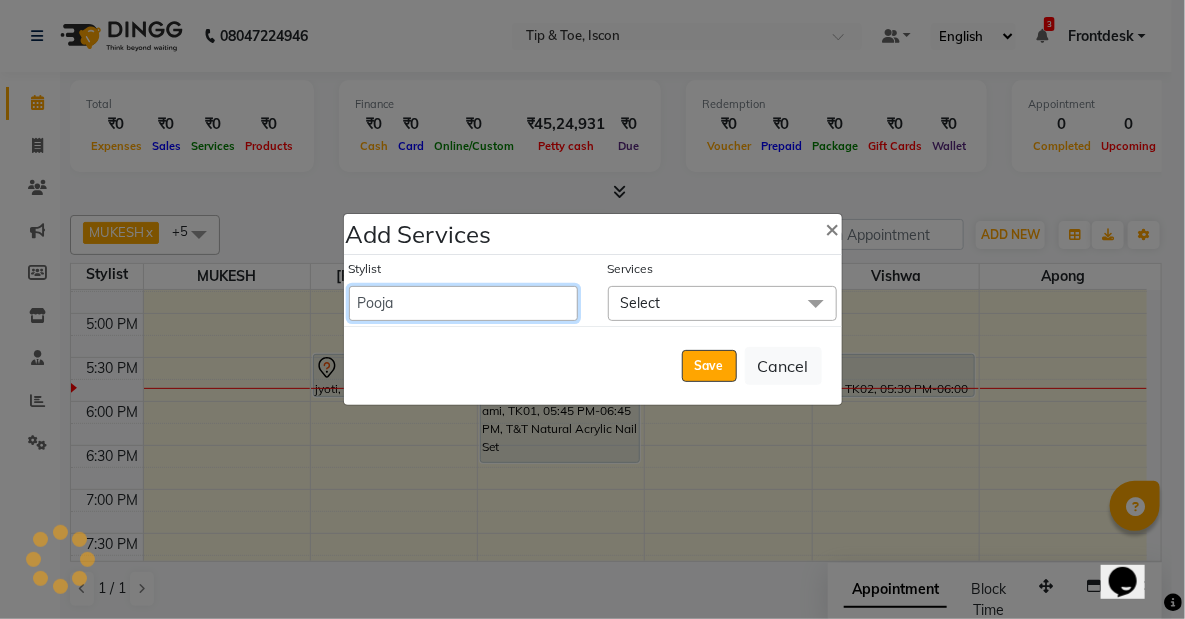 click on "[PERSON_NAME]    Apong   [PERSON_NAME]   Frontdesk   [PERSON_NAME] Sir   MUKESH   Pooja    Pooja [PERSON_NAME]   [PERSON_NAME]   [PERSON_NAME] Maam    Tsariba    Vishwa    YASH" at bounding box center [463, 303] 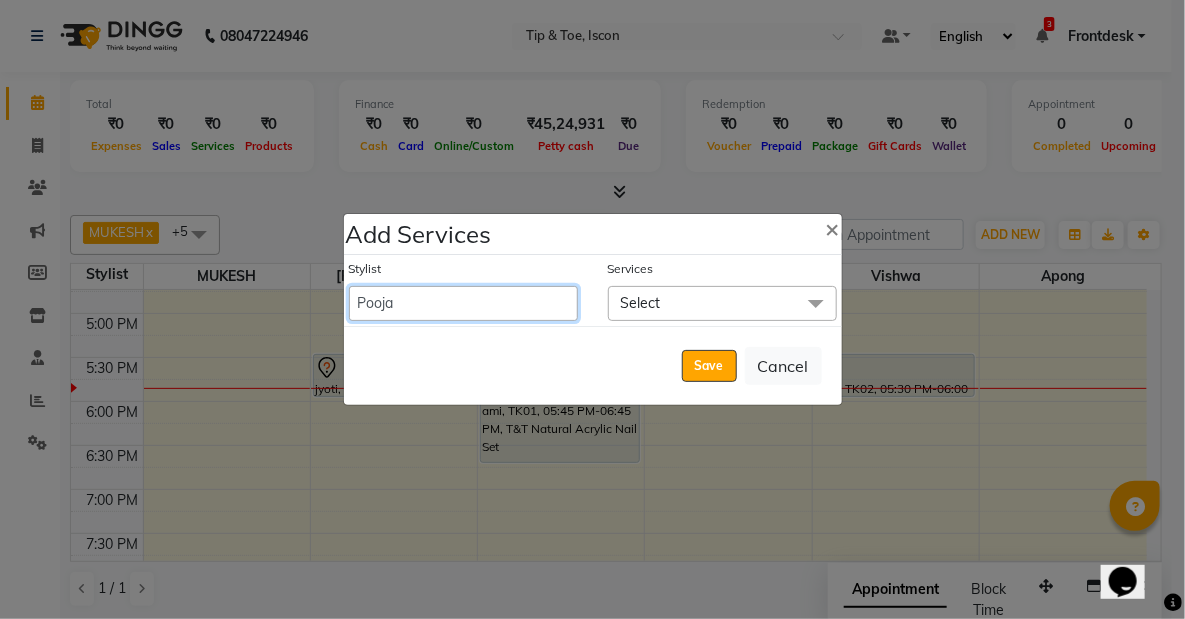 select on "42682" 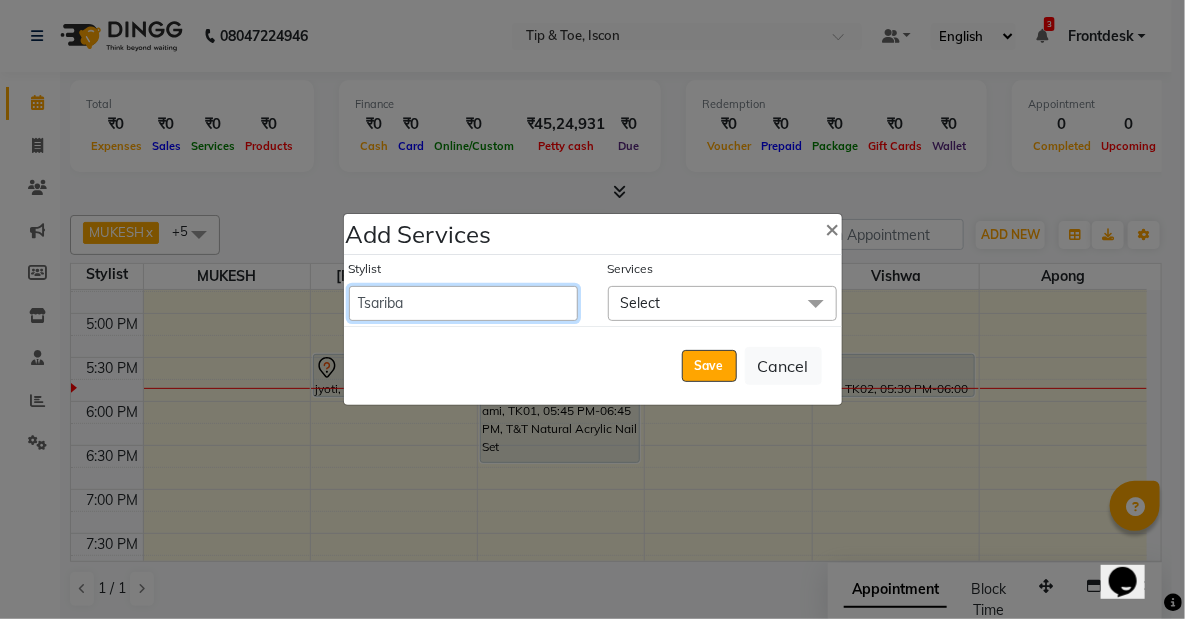 click on "[PERSON_NAME]    Apong   [PERSON_NAME]   Frontdesk   [PERSON_NAME] Sir   MUKESH   Pooja    Pooja [PERSON_NAME]   [PERSON_NAME]   [PERSON_NAME] Maam    Tsariba    Vishwa    YASH" at bounding box center (463, 303) 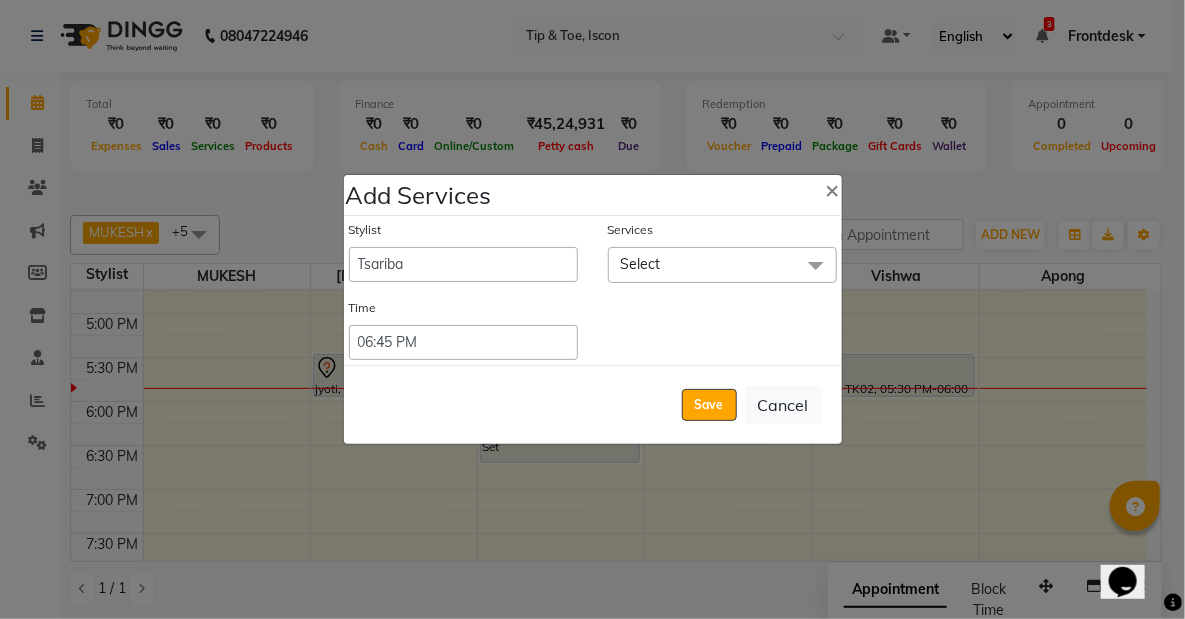 click on "Select" 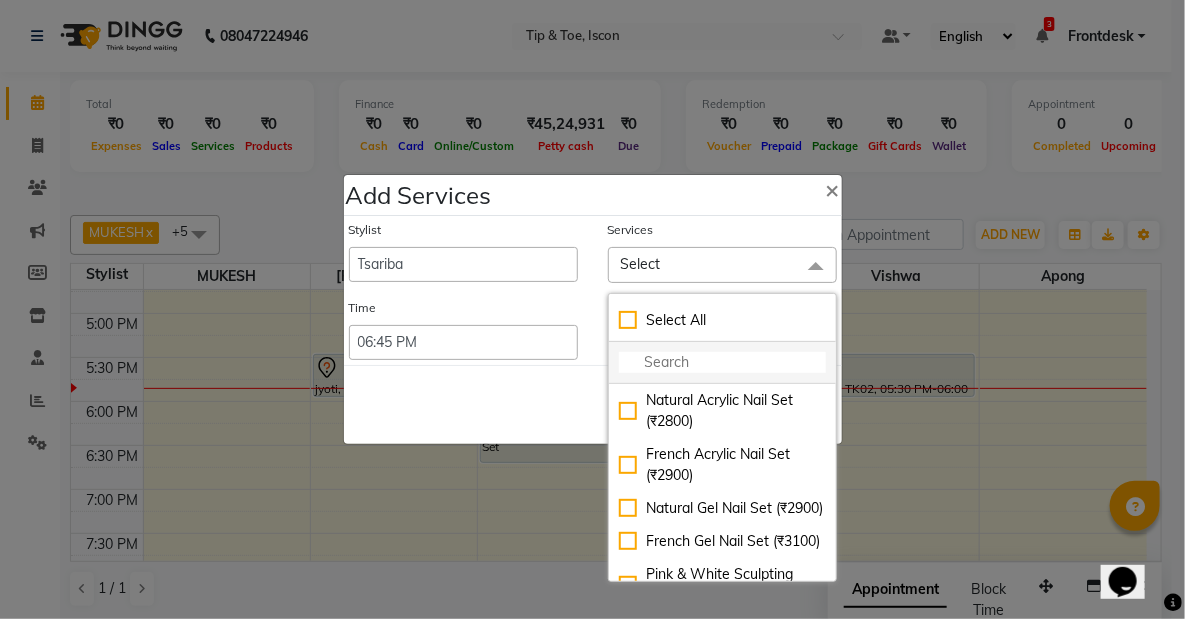click 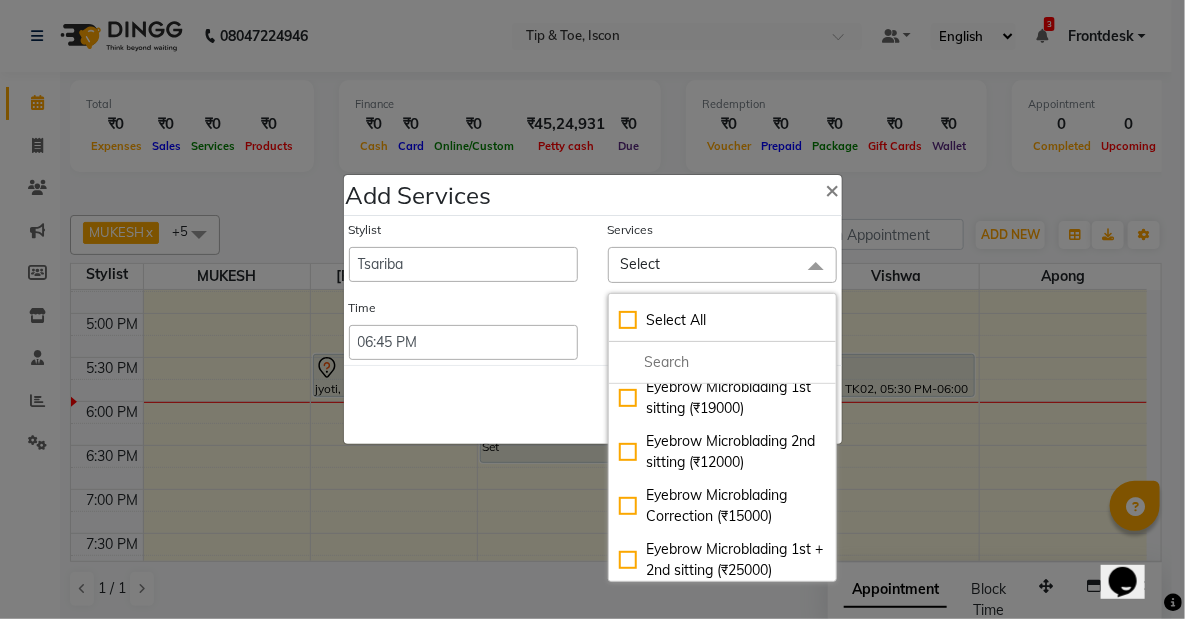 scroll, scrollTop: 4145, scrollLeft: 0, axis: vertical 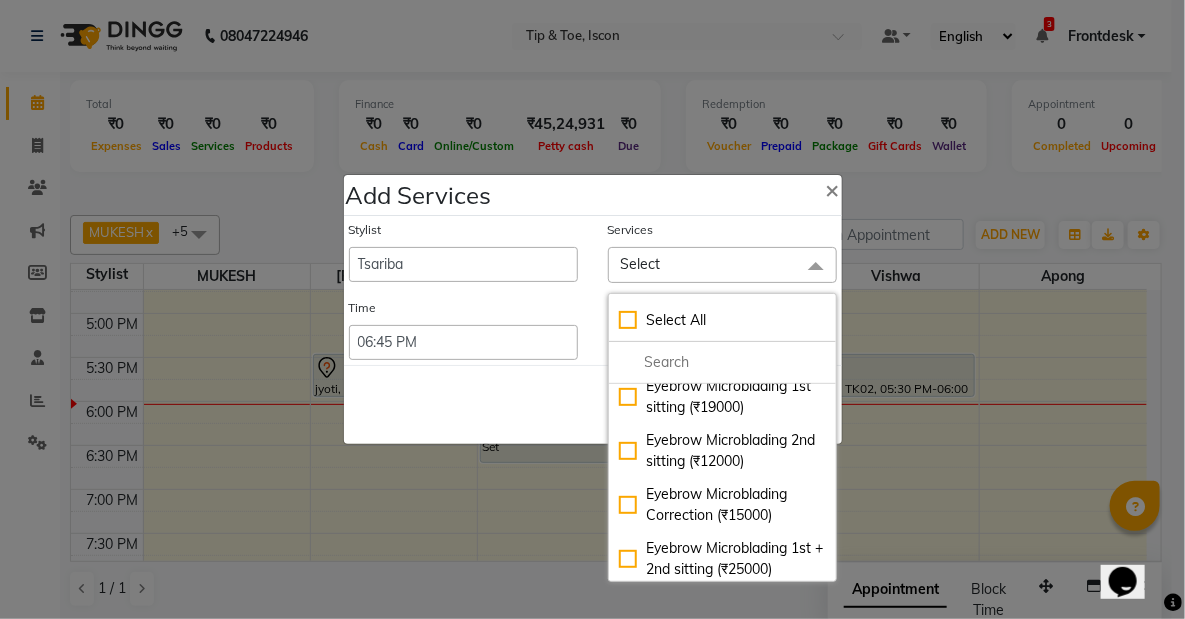 click on "Select" 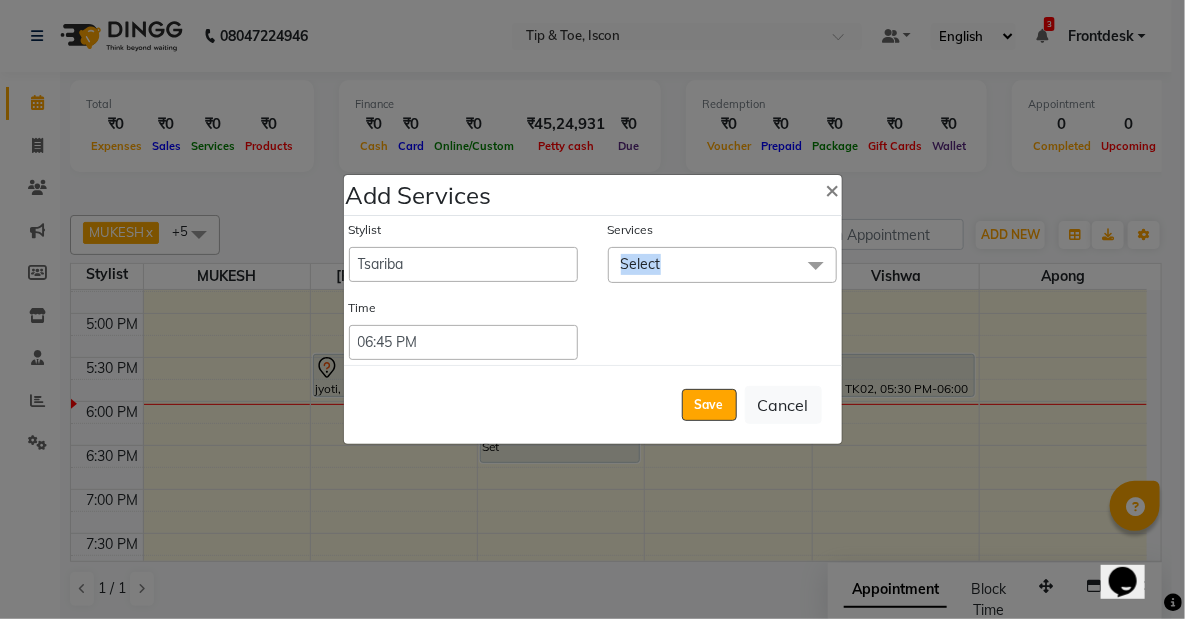 drag, startPoint x: 664, startPoint y: 259, endPoint x: 663, endPoint y: 248, distance: 11.045361 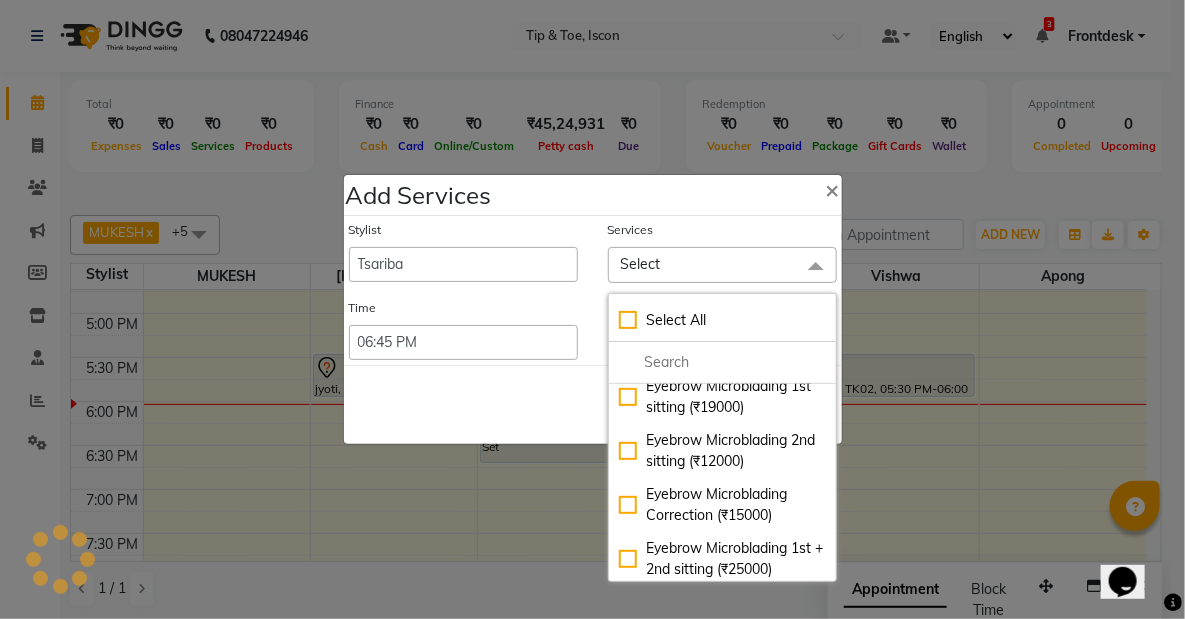 click on "Select" 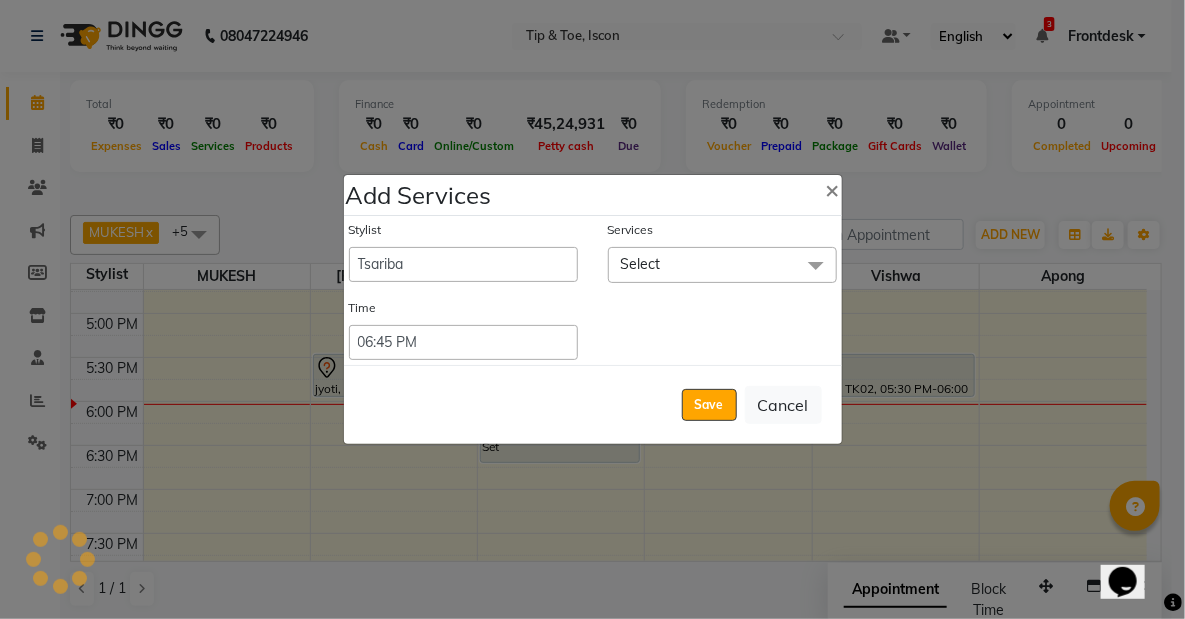 click on "Select" 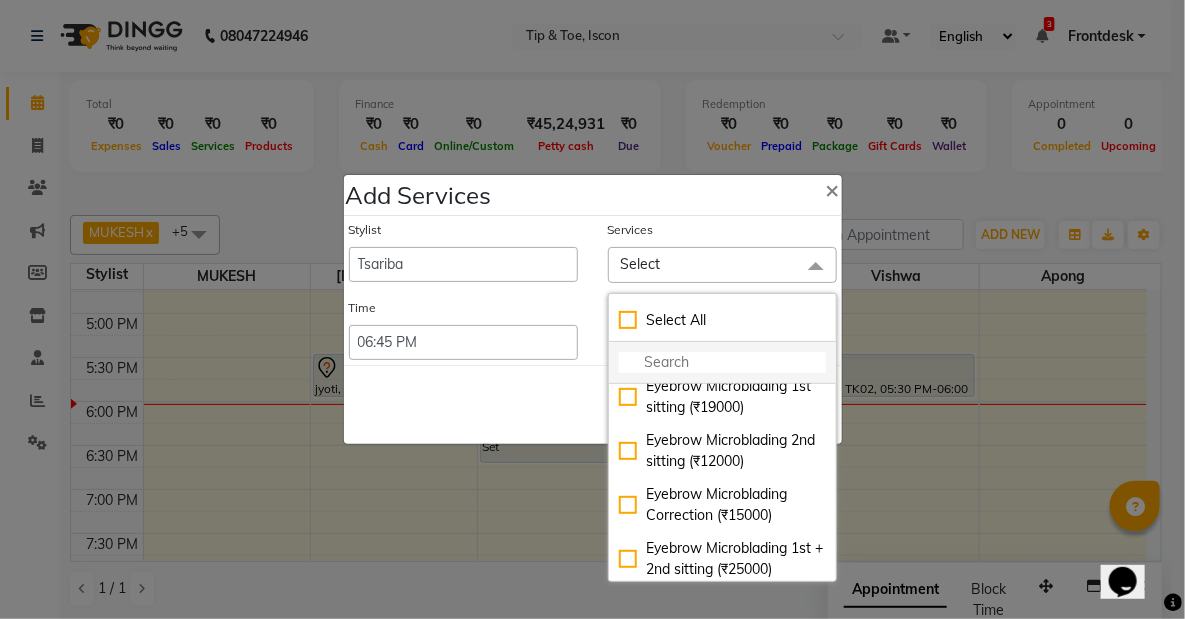 click 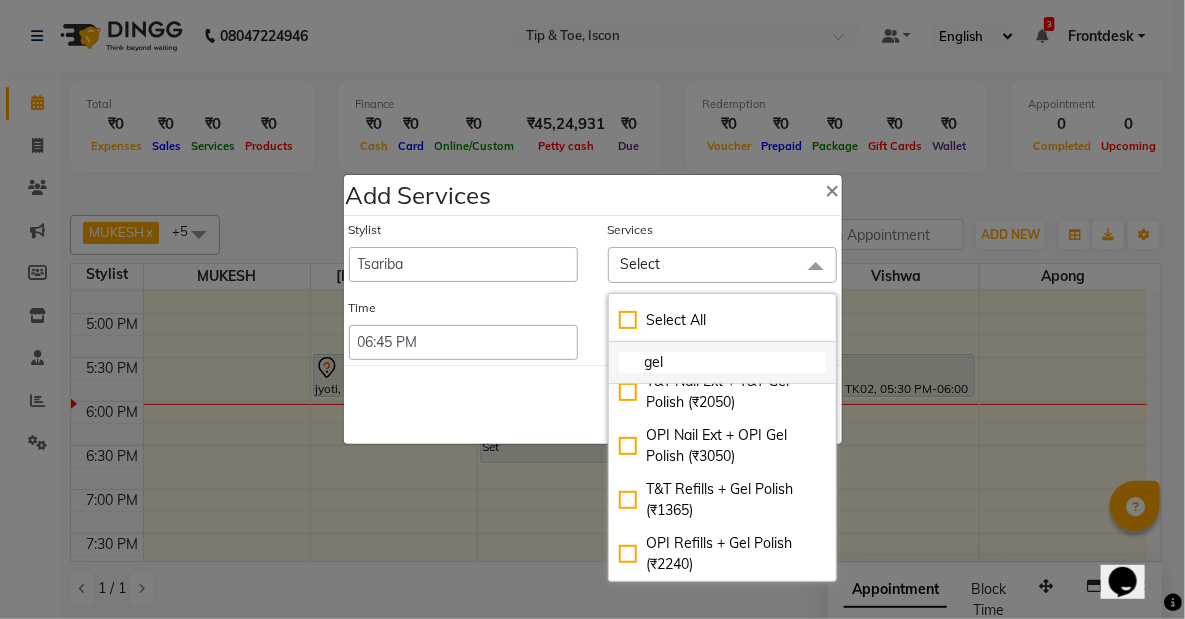 scroll, scrollTop: 1729, scrollLeft: 0, axis: vertical 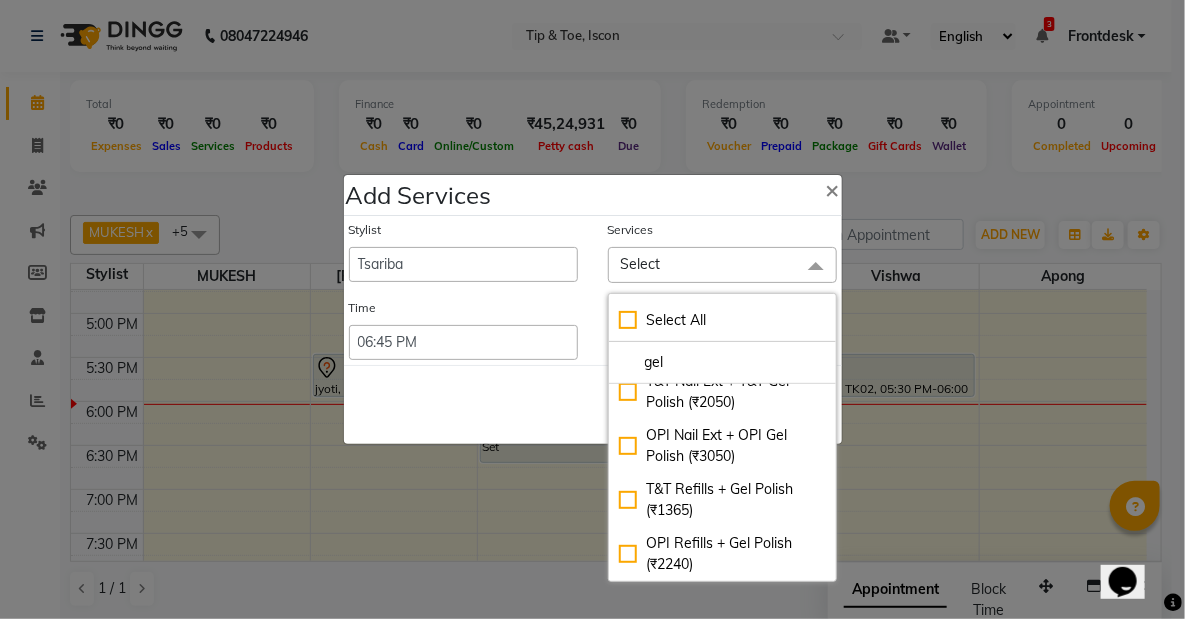 type on "gel" 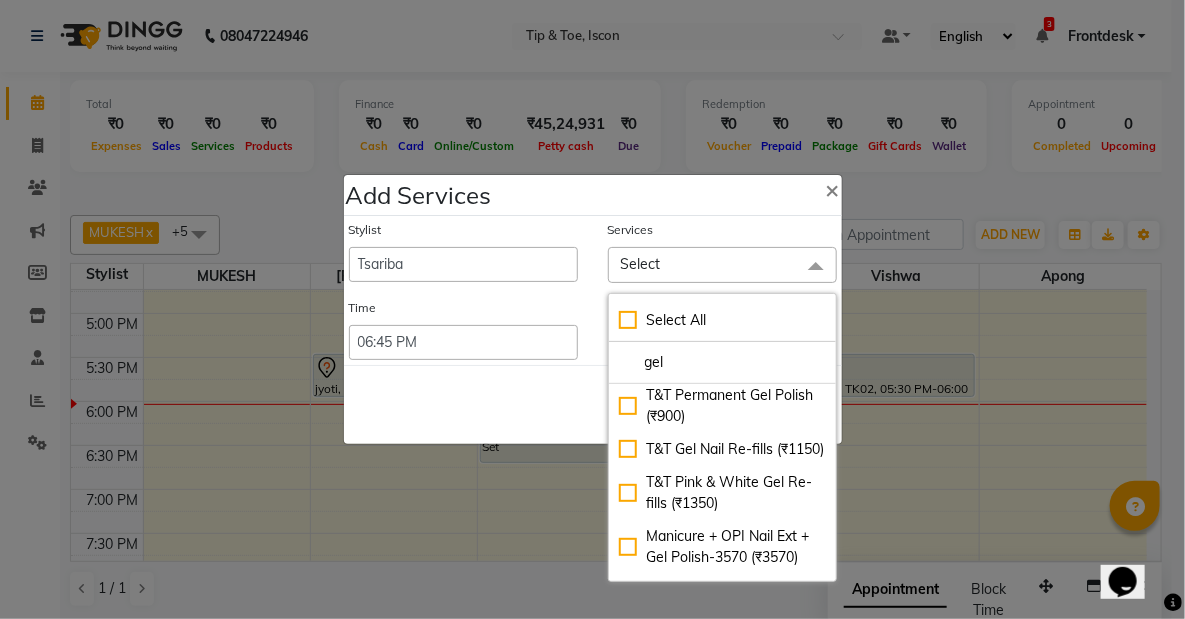 scroll, scrollTop: 1220, scrollLeft: 0, axis: vertical 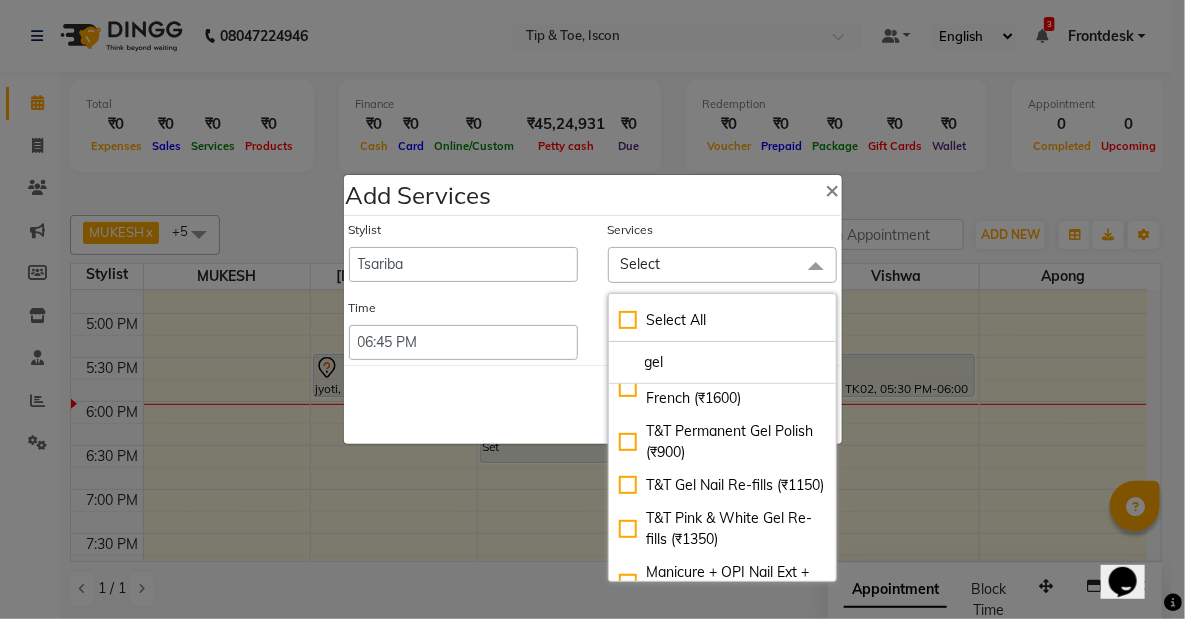 click on "T&T Natural Gel Nail Set (₹1600)" 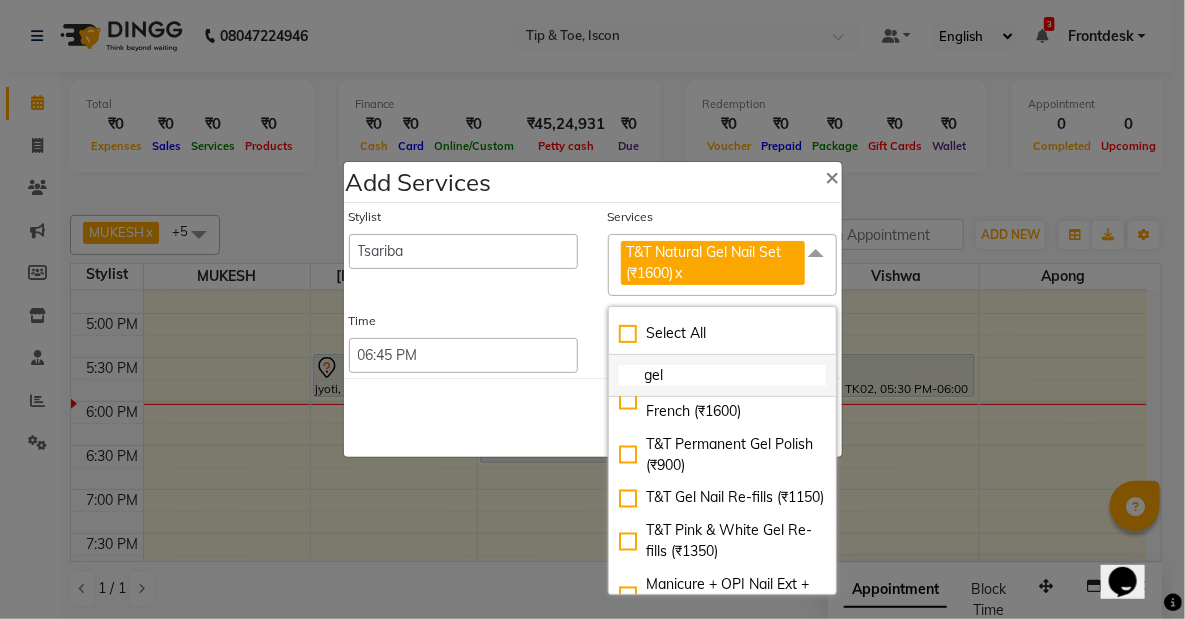 click on "gel" 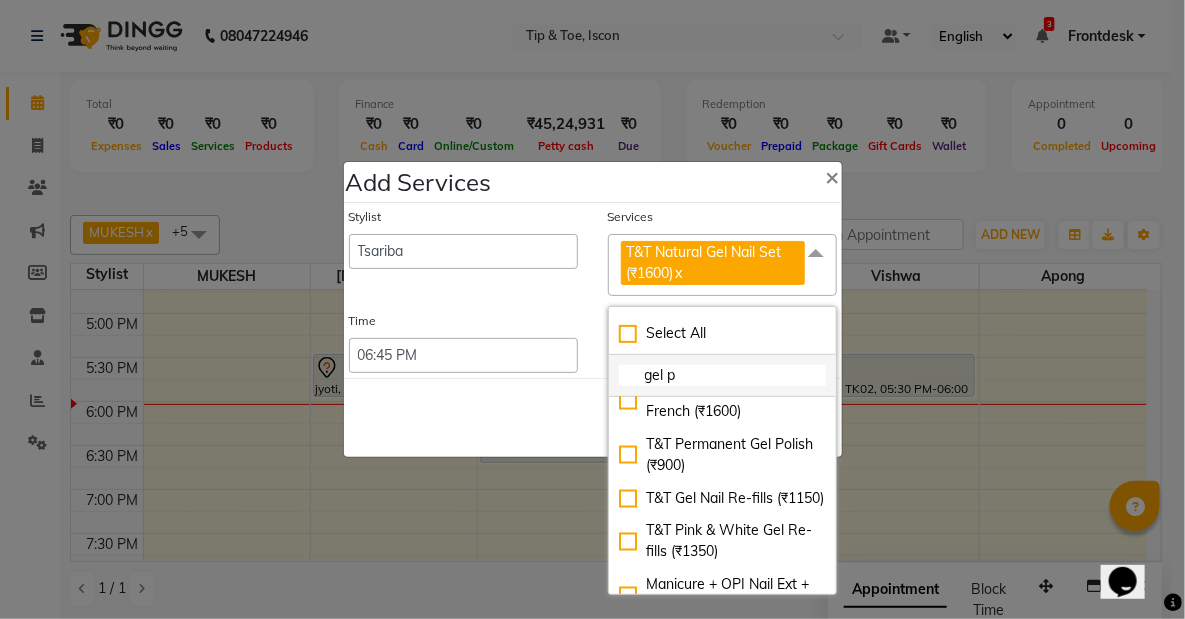 scroll, scrollTop: 190, scrollLeft: 0, axis: vertical 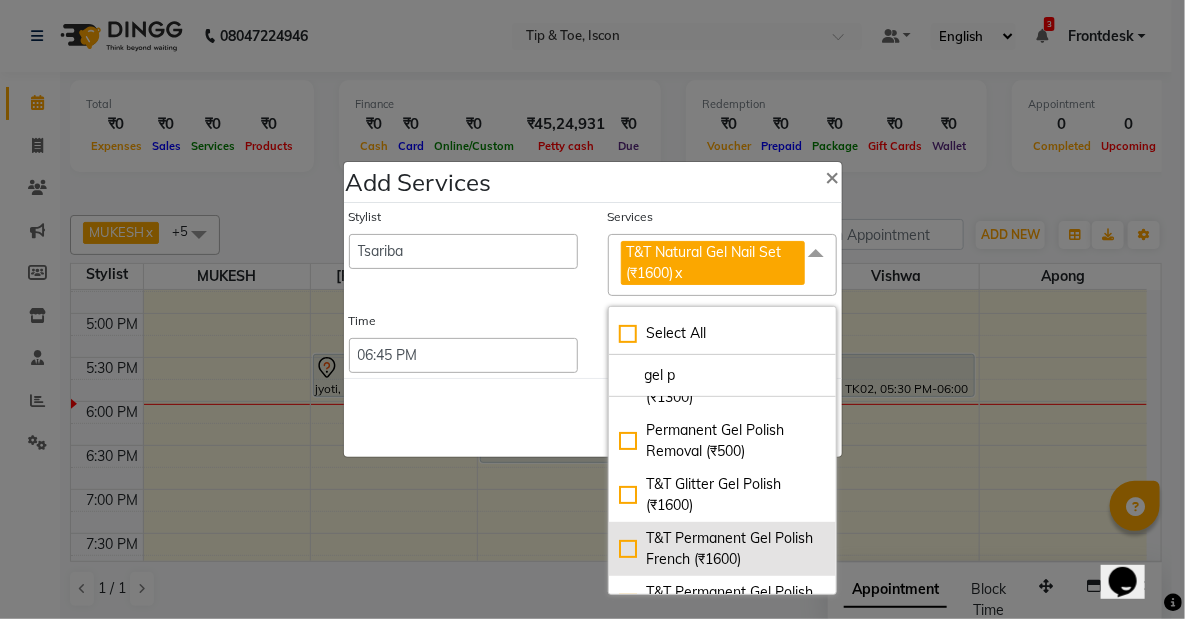 type on "gel p" 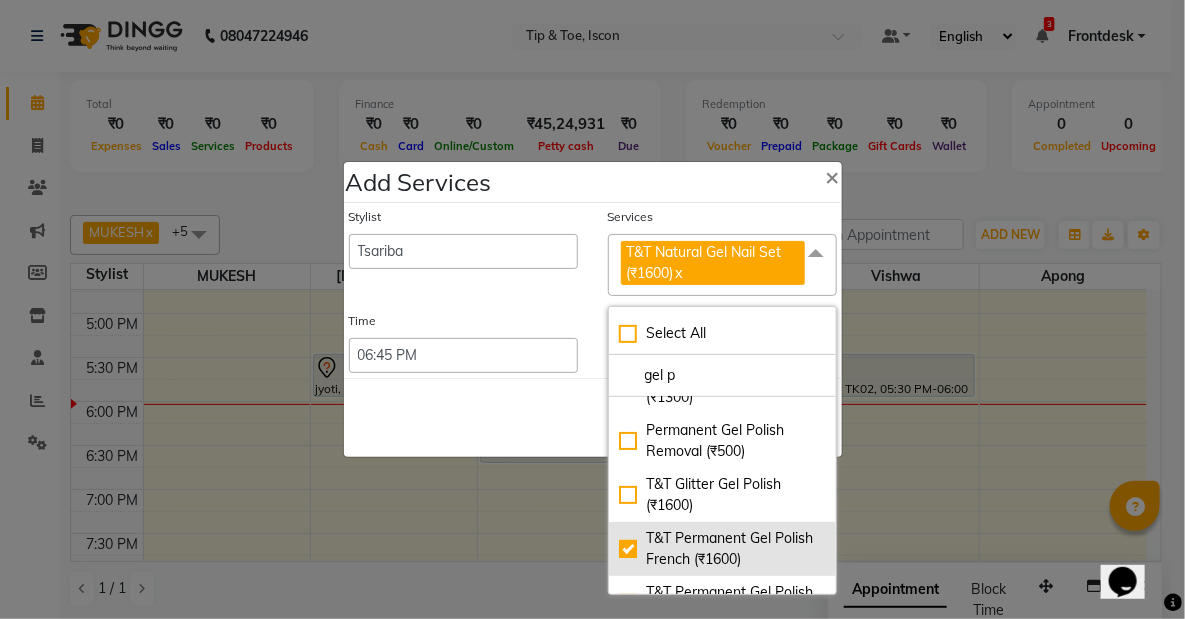 checkbox on "true" 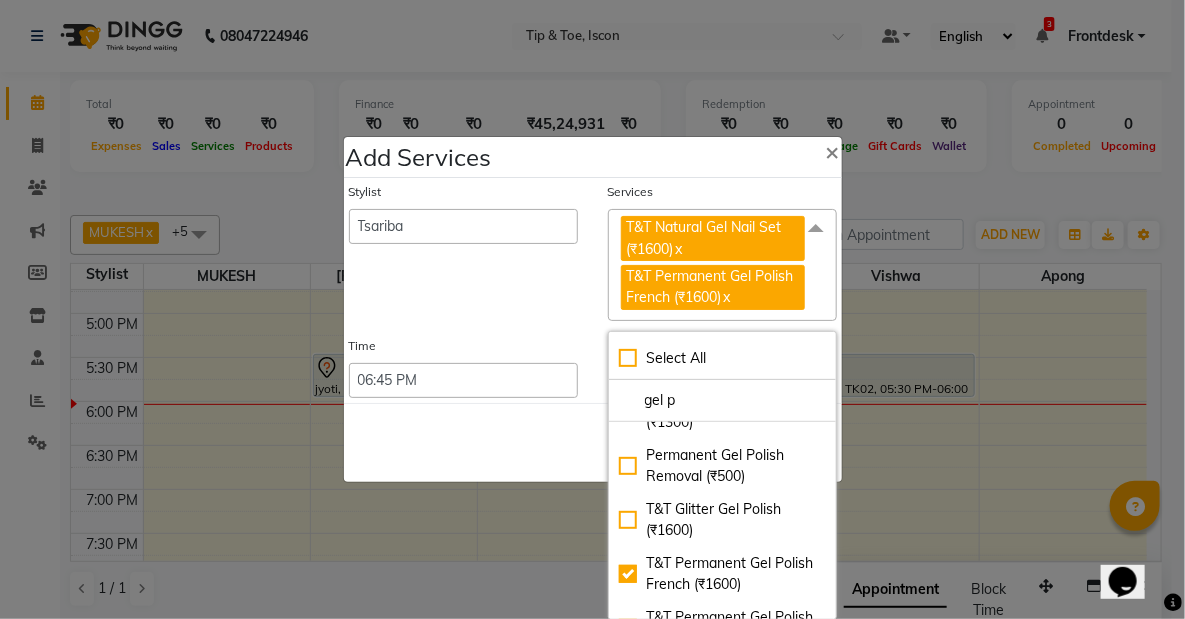 click on "T&T Permanent Gel Polish French (₹1600)  x" 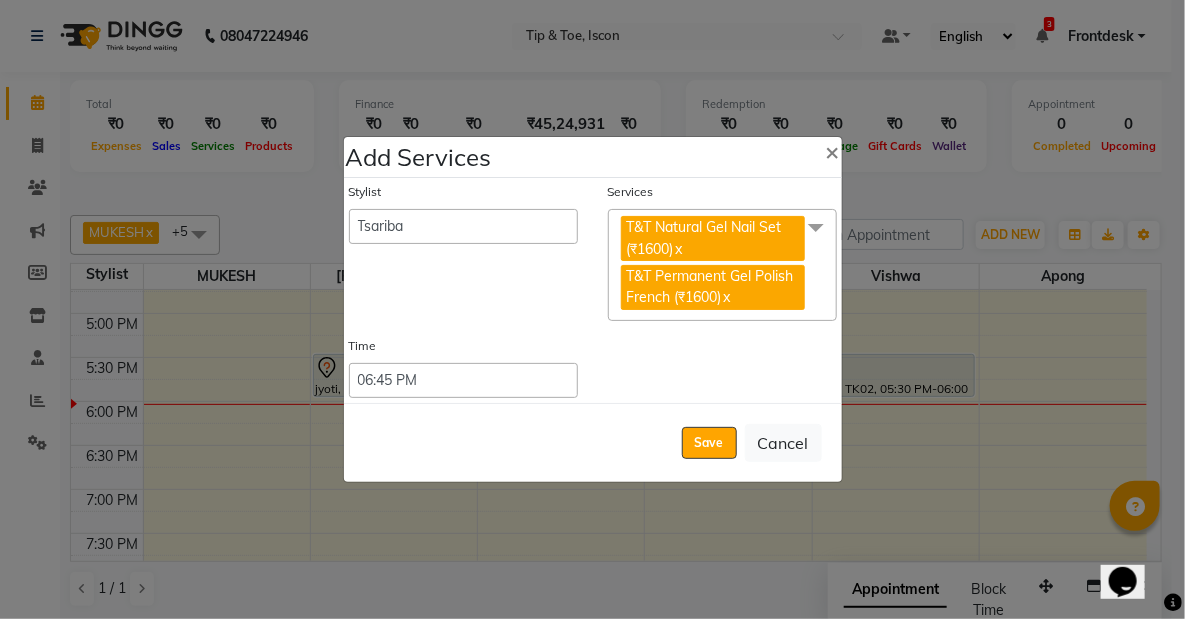 click on "x" 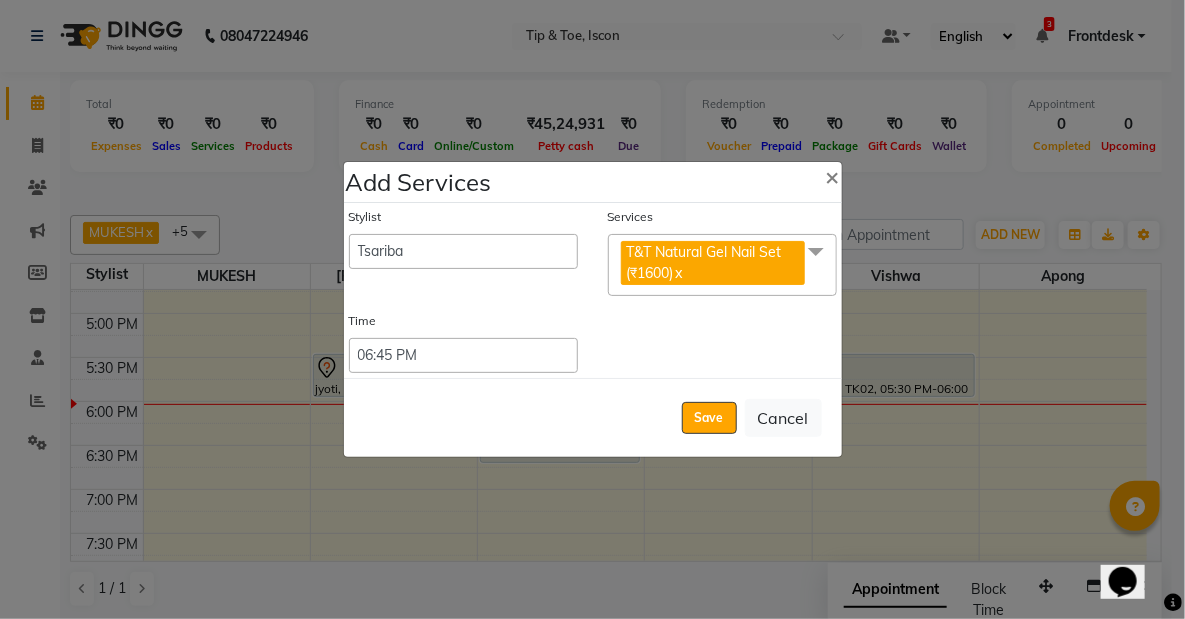 click on "T&T Natural Gel Nail Set (₹1600)  x" 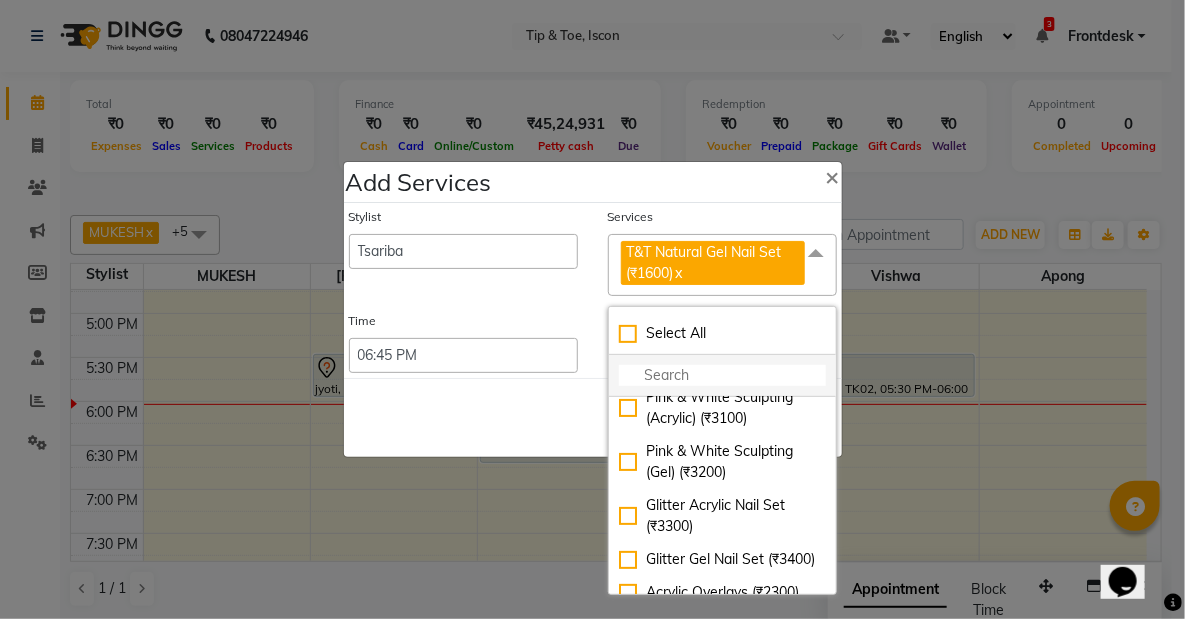 click 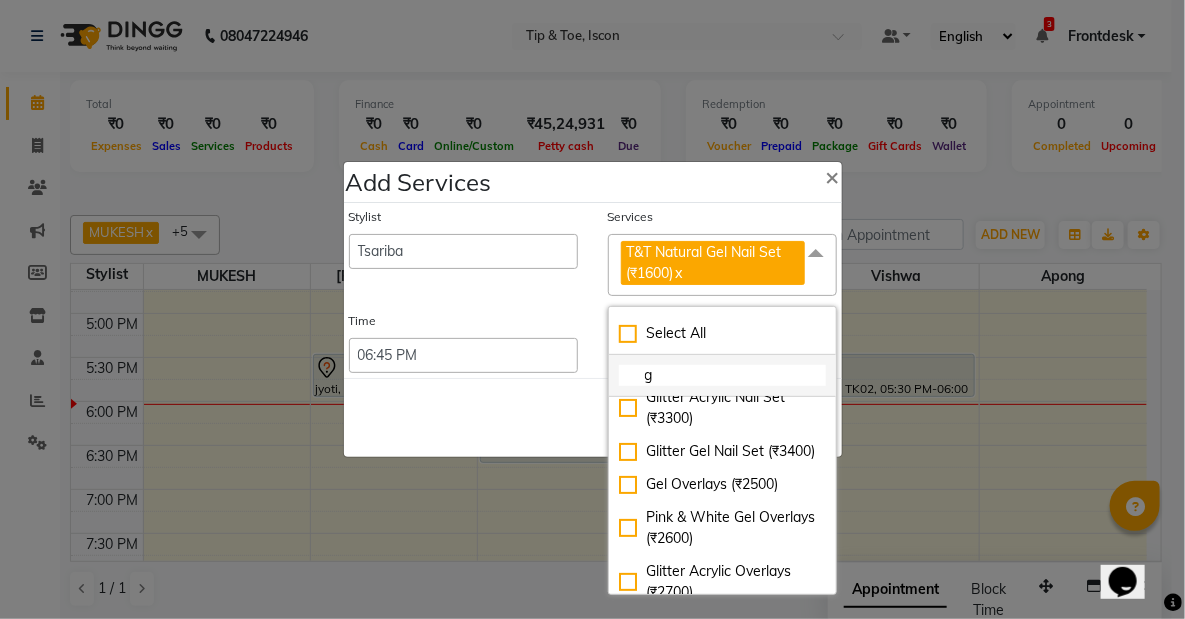 scroll, scrollTop: 82, scrollLeft: 0, axis: vertical 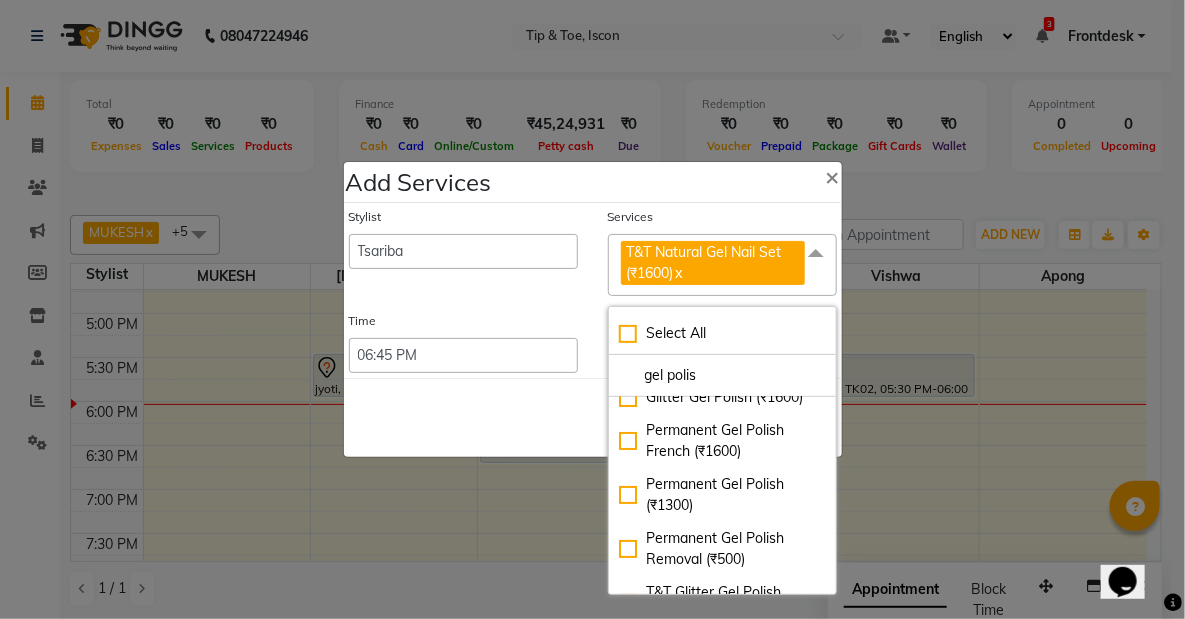 type on "gel polis" 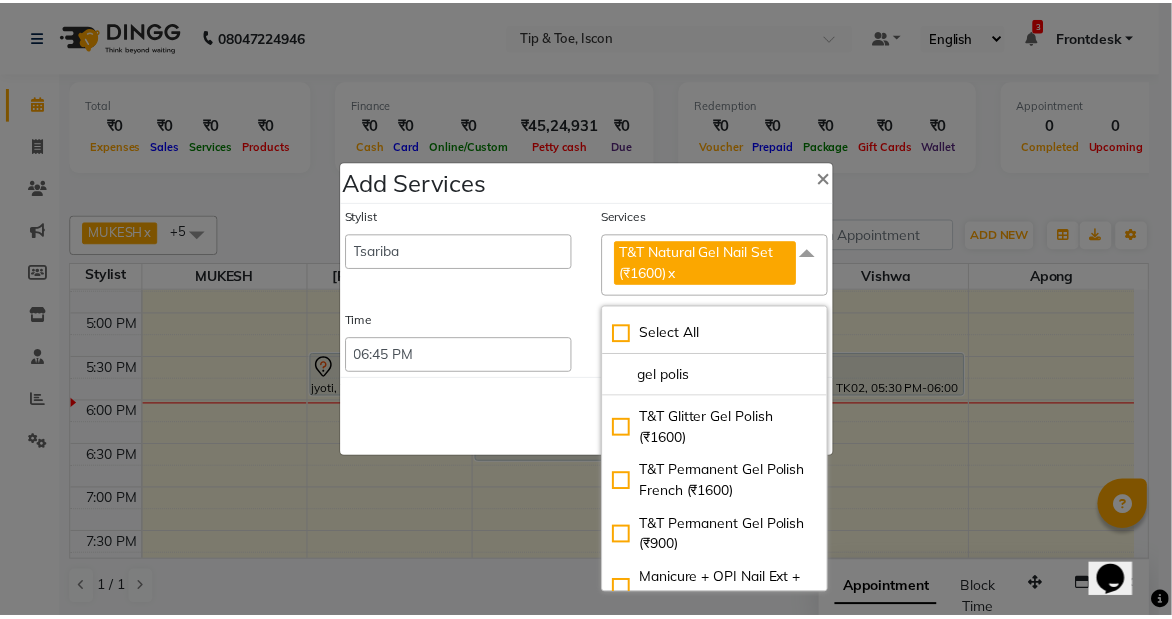 scroll, scrollTop: 264, scrollLeft: 0, axis: vertical 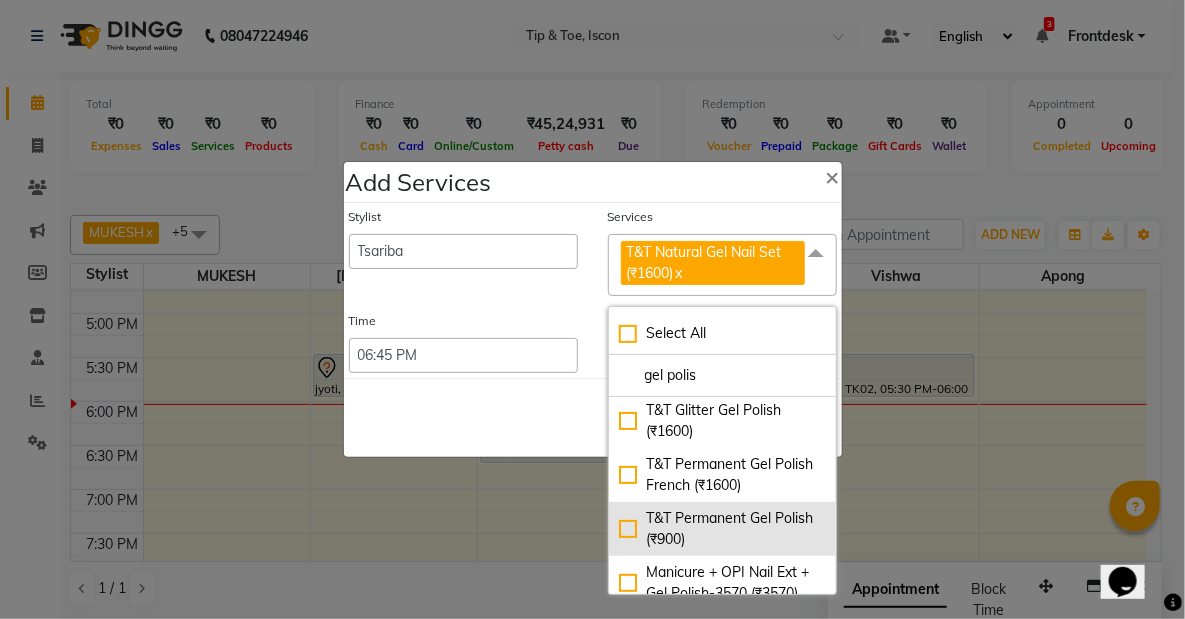 click on "T&T Permanent Gel Polish (₹900)" 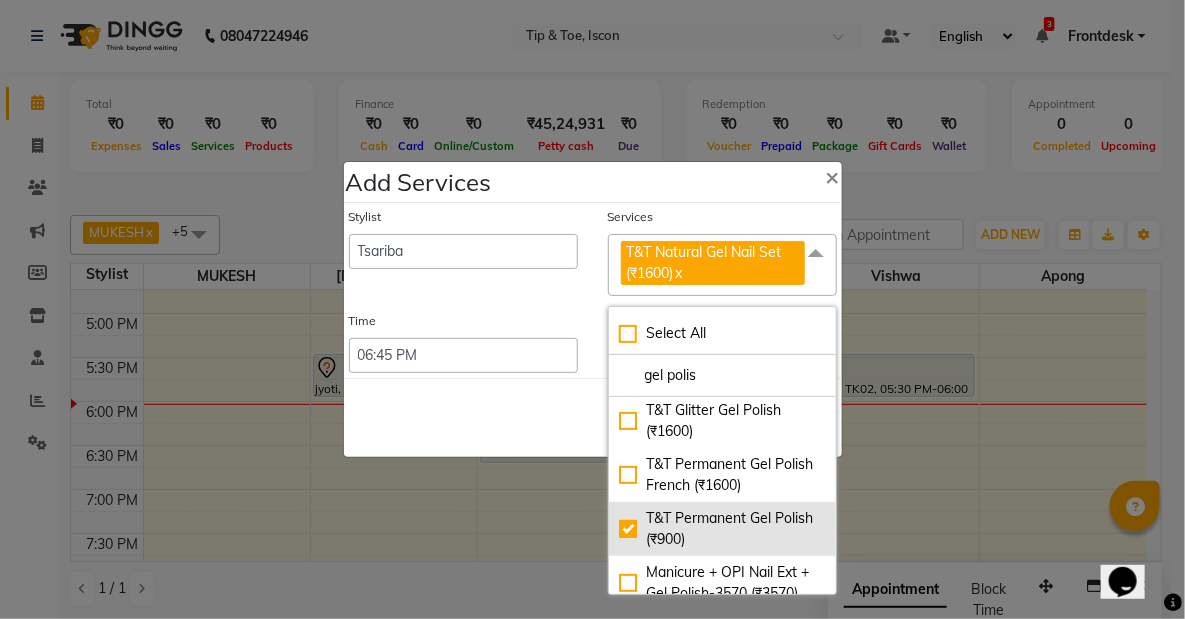 checkbox on "true" 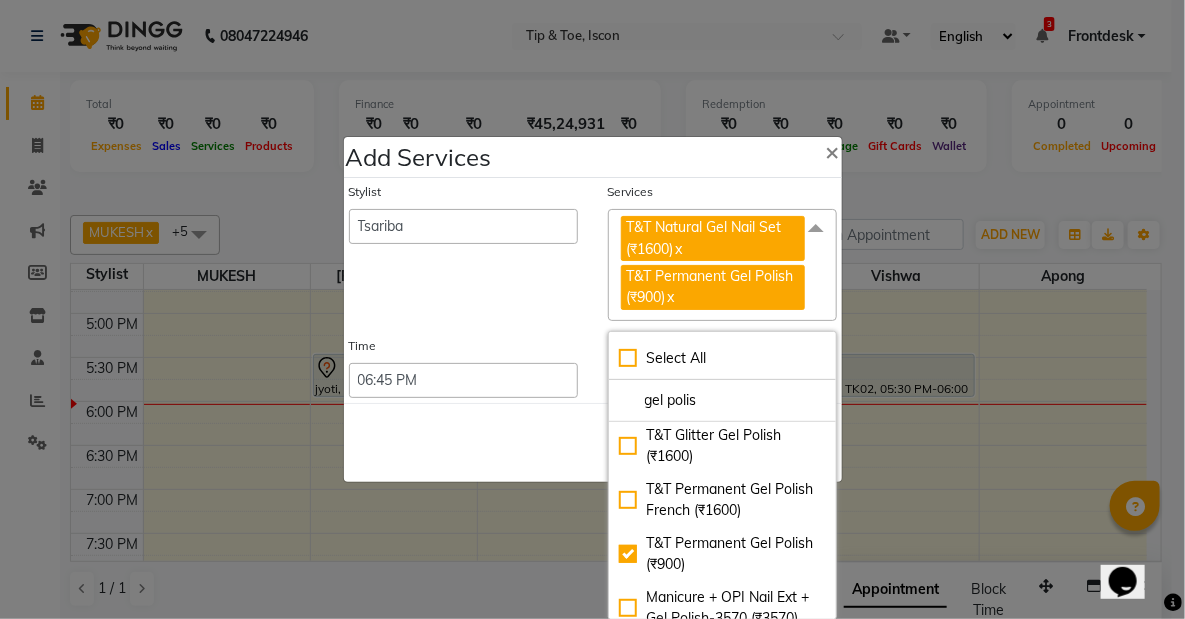 click on "Stylist  Aghavi    Aki    Apong   [PERSON_NAME]   Frontdesk   [PERSON_NAME] Sir   MUKESH   Pooja    Pooja [PERSON_NAME]   [PERSON_NAME]   [PERSON_NAME] Maam    Tsariba    Vishwa    YASH" 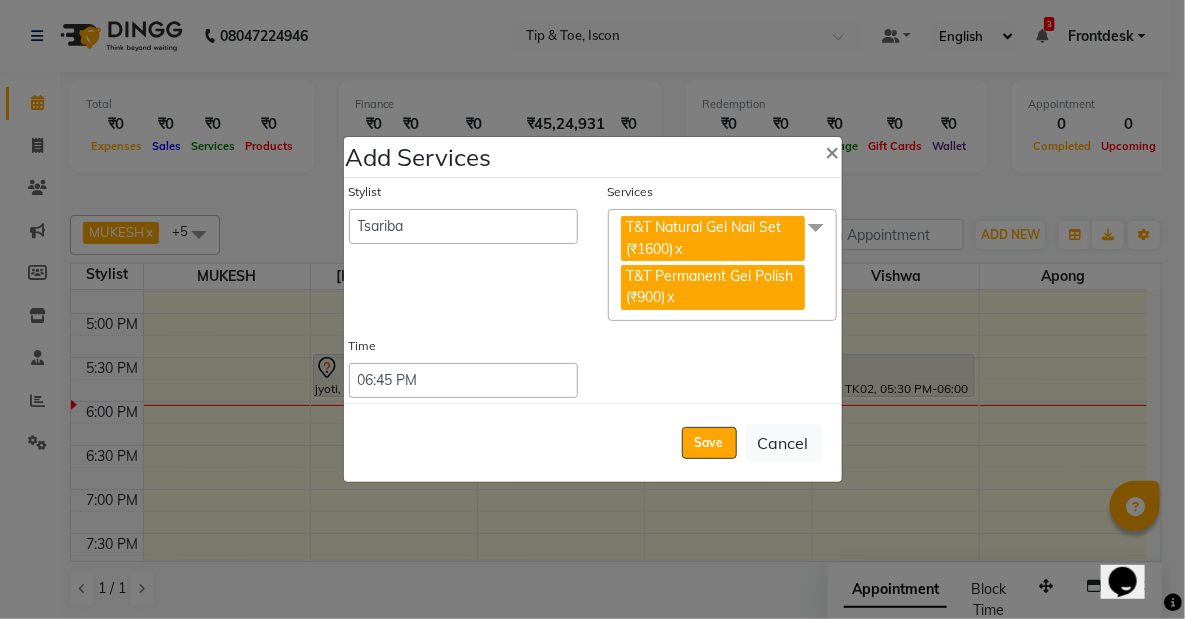 click on "Save   Cancel" 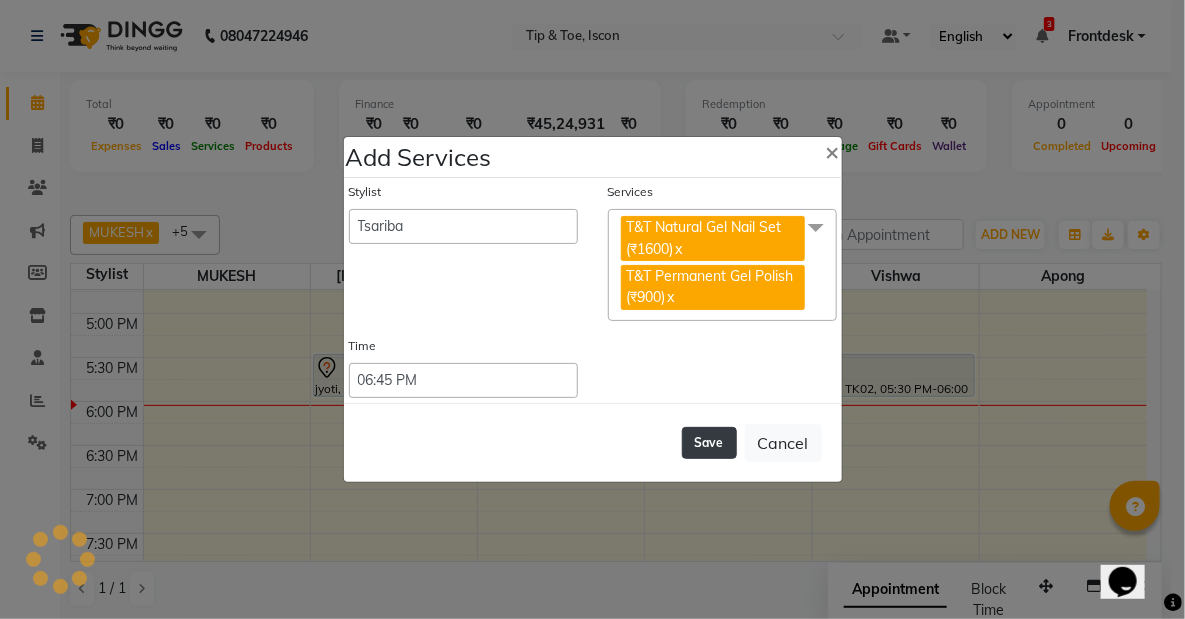 click on "Save" 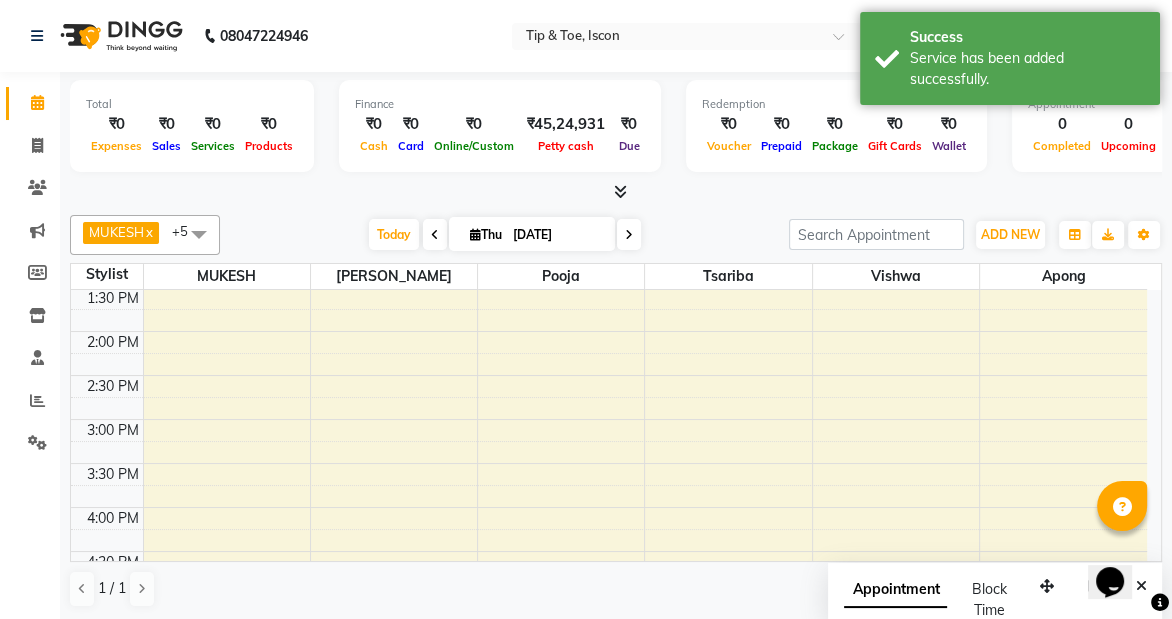 scroll, scrollTop: 742, scrollLeft: 0, axis: vertical 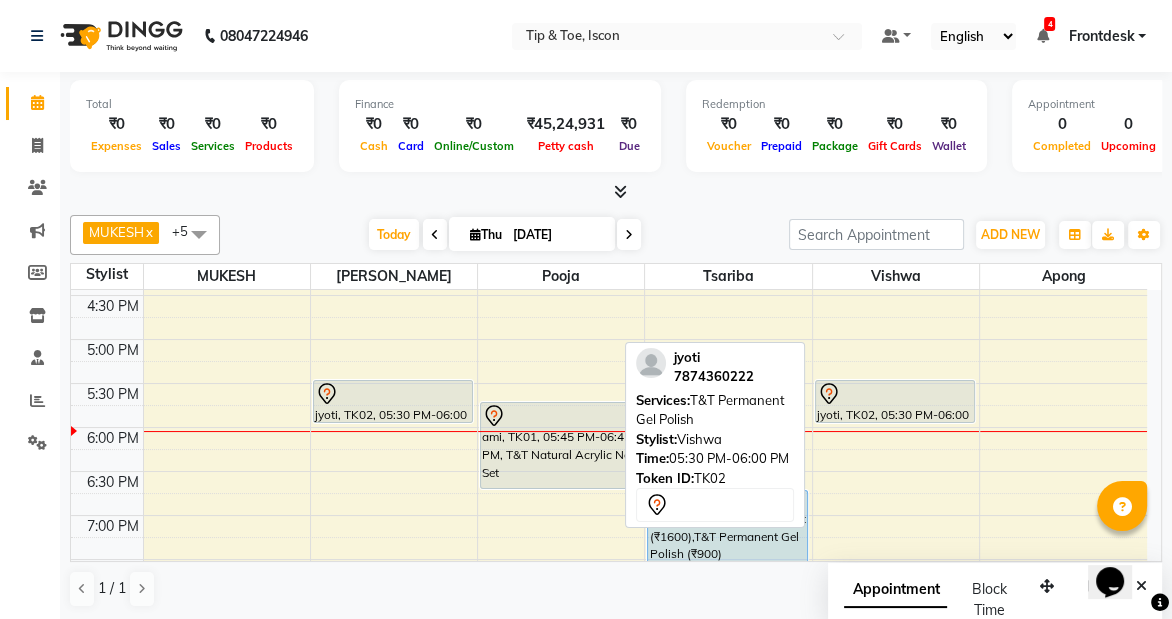 click at bounding box center (895, 394) 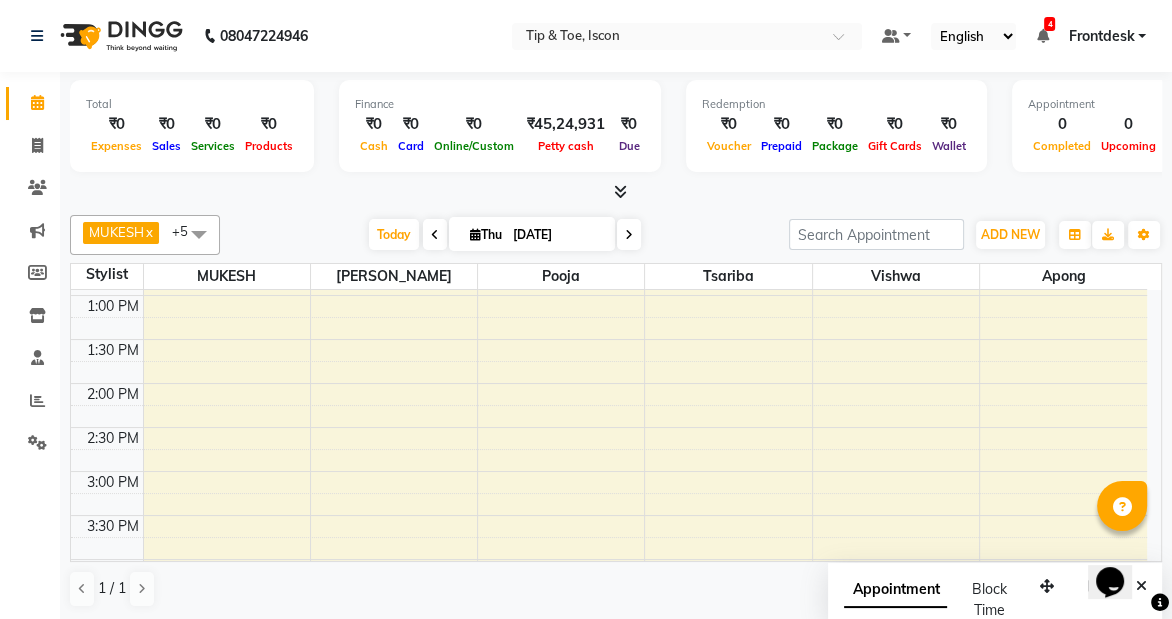 scroll, scrollTop: 464, scrollLeft: 0, axis: vertical 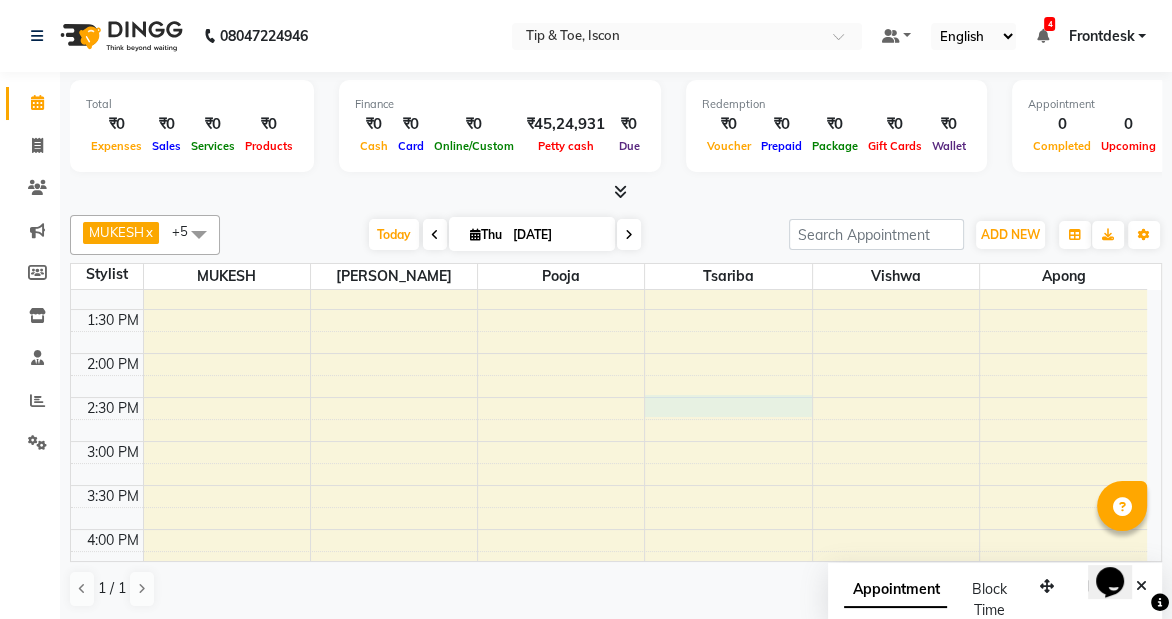 click on "8:00 AM 8:30 AM 9:00 AM 9:30 AM 10:00 AM 10:30 AM 11:00 AM 11:30 AM 12:00 PM 12:30 PM 1:00 PM 1:30 PM 2:00 PM 2:30 PM 3:00 PM 3:30 PM 4:00 PM 4:30 PM 5:00 PM 5:30 PM 6:00 PM 6:30 PM 7:00 PM 7:30 PM 8:00 PM 8:30 PM             jyoti, TK02, 05:30 PM-06:00 PM, T&T Permanent Gel Polish             ami, TK01, 05:45 PM-06:45 PM, T&T Natural Acrylic Nail Set    ami, TK01, 06:45 PM-08:15 PM, T&T Natural Gel Nail Set (₹1600),T&T Permanent Gel Polish (₹900)             jyoti, TK02, 05:30 PM-06:00 PM, T&T Permanent Gel Polish" at bounding box center (609, 397) 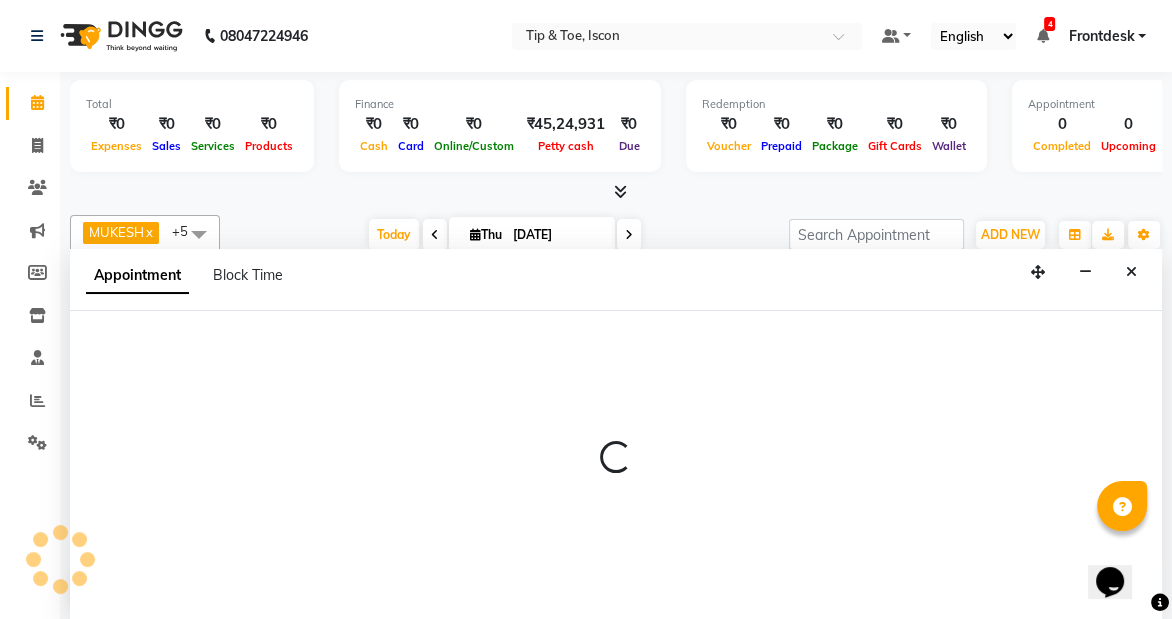 scroll, scrollTop: 0, scrollLeft: 0, axis: both 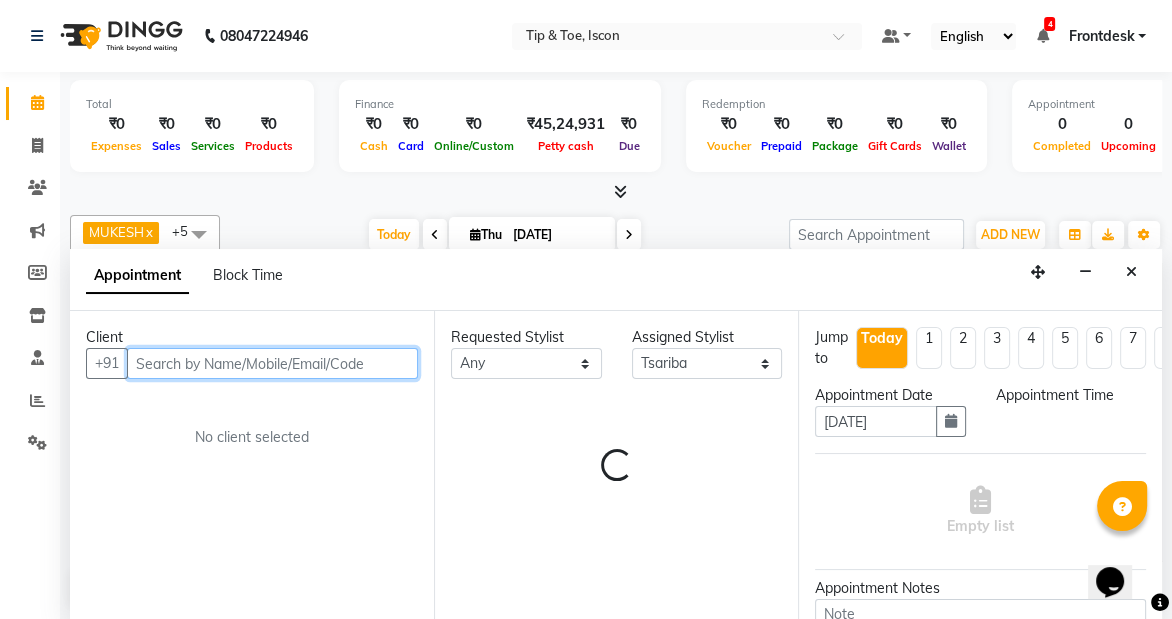 select on "870" 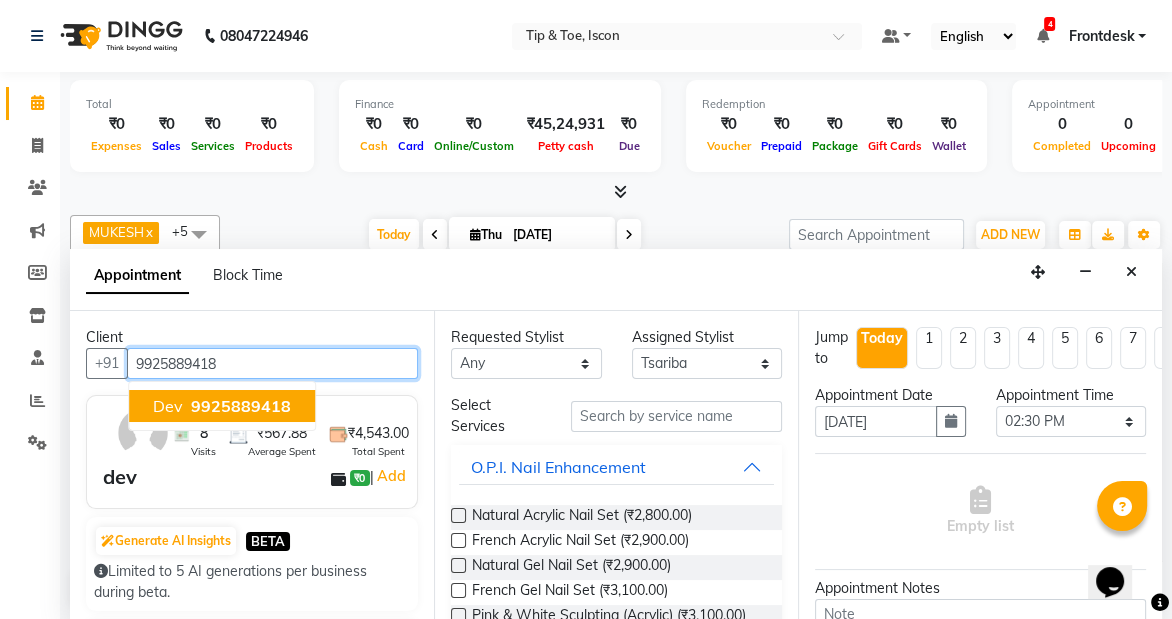 click on "9925889418" at bounding box center (239, 406) 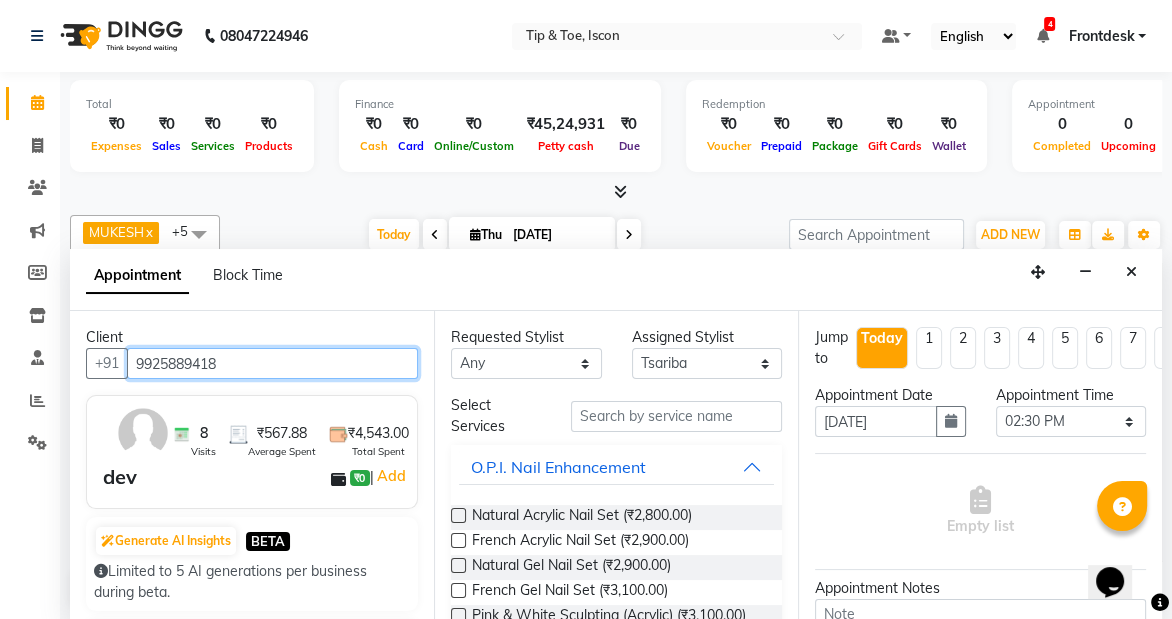 type on "9925889418" 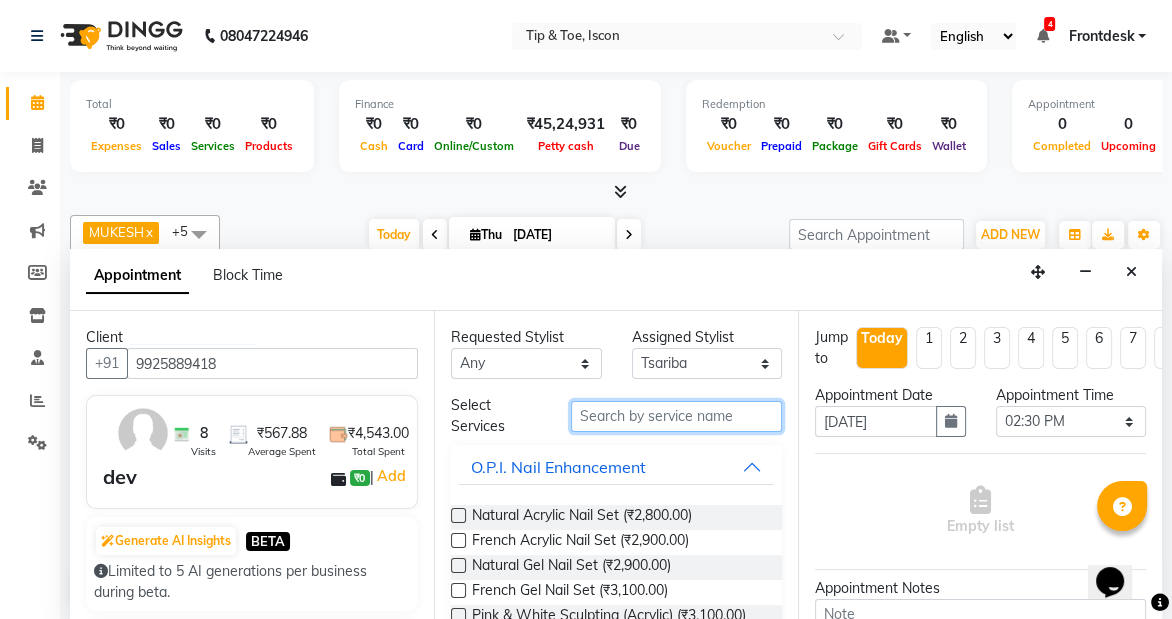 click at bounding box center [676, 416] 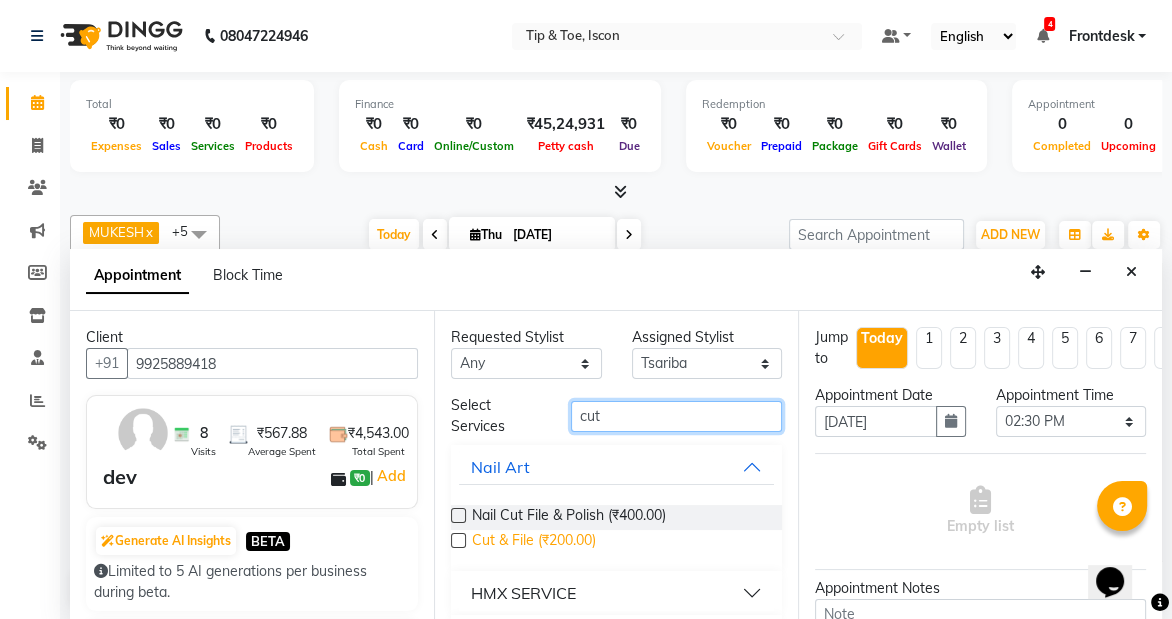 type on "cut" 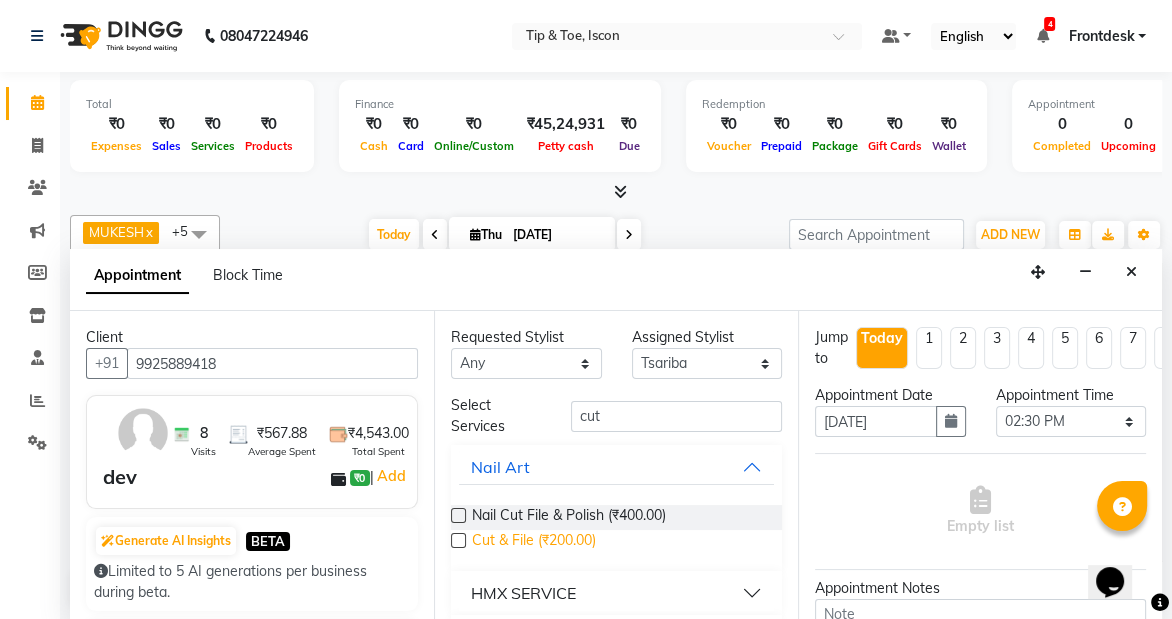 click on "Cut & File (₹200.00)" at bounding box center (534, 542) 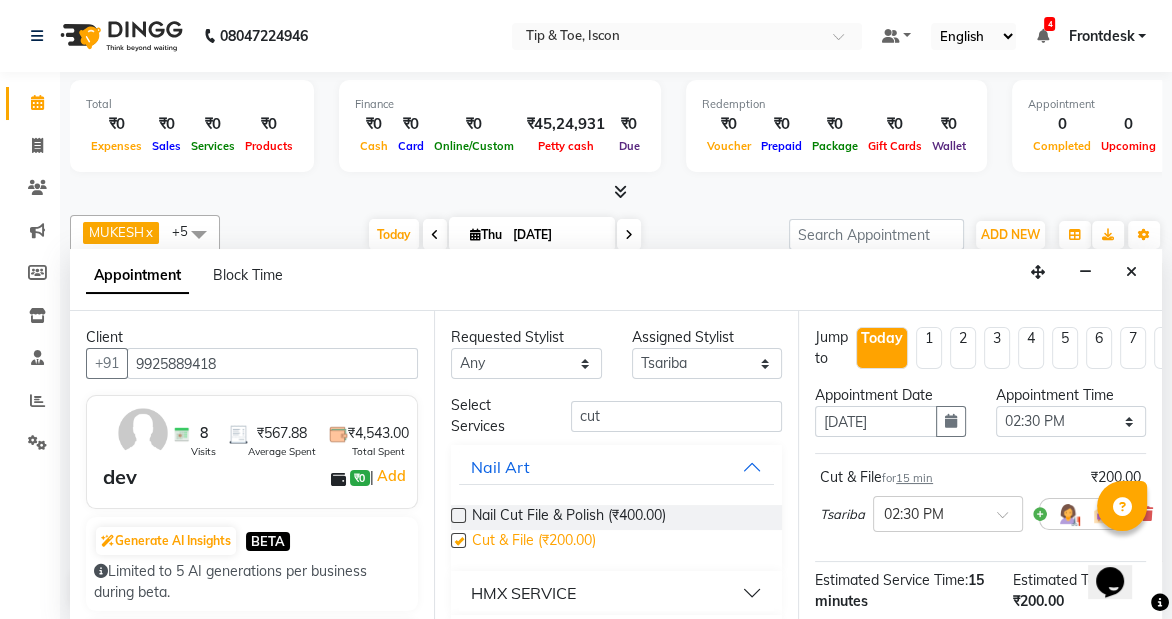 checkbox on "false" 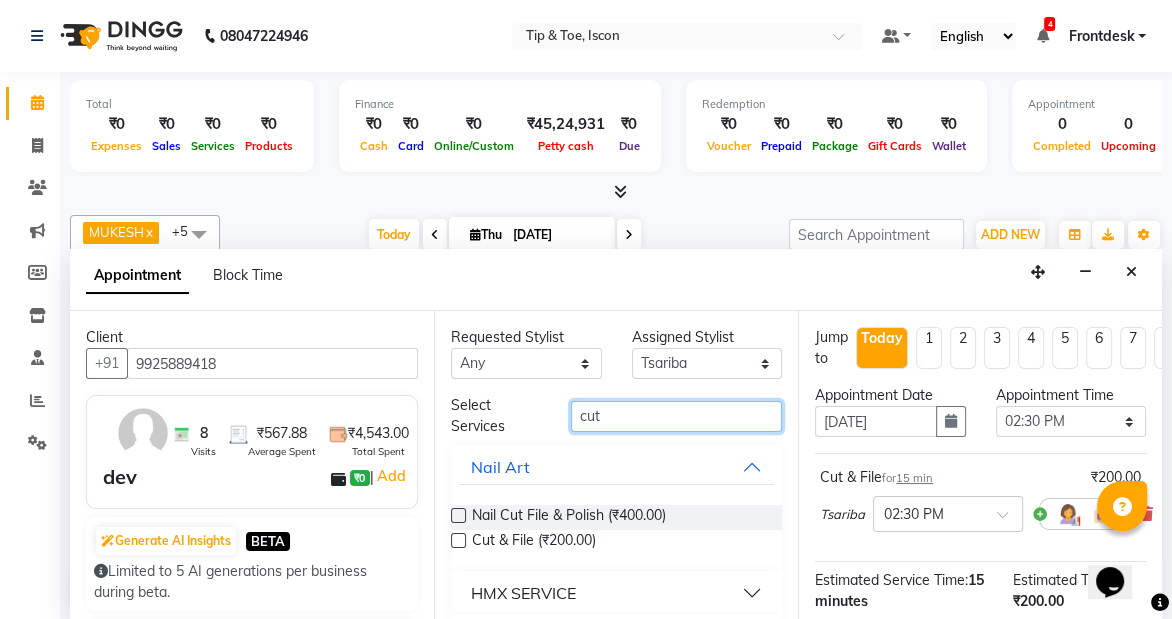 click on "cut" at bounding box center (676, 416) 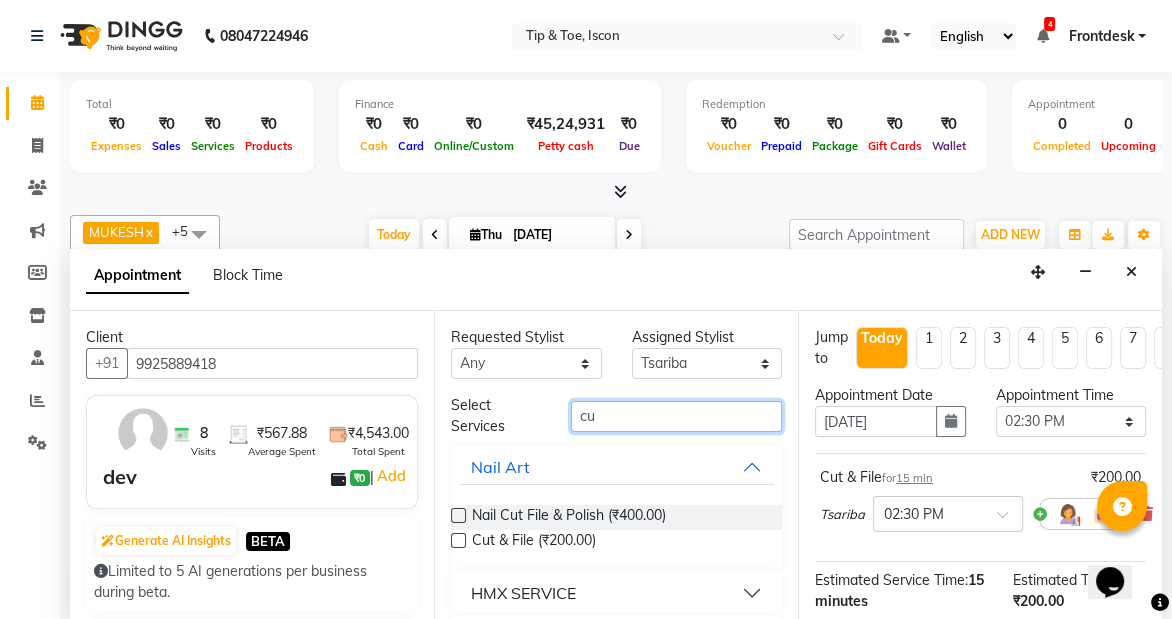 type on "c" 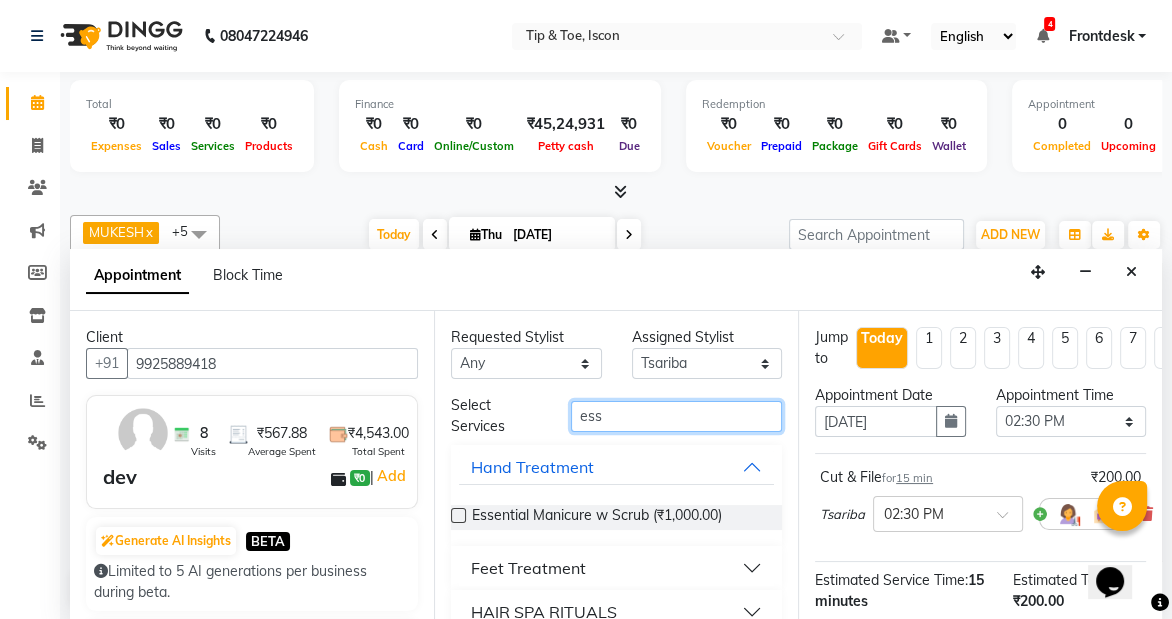 type on "ess" 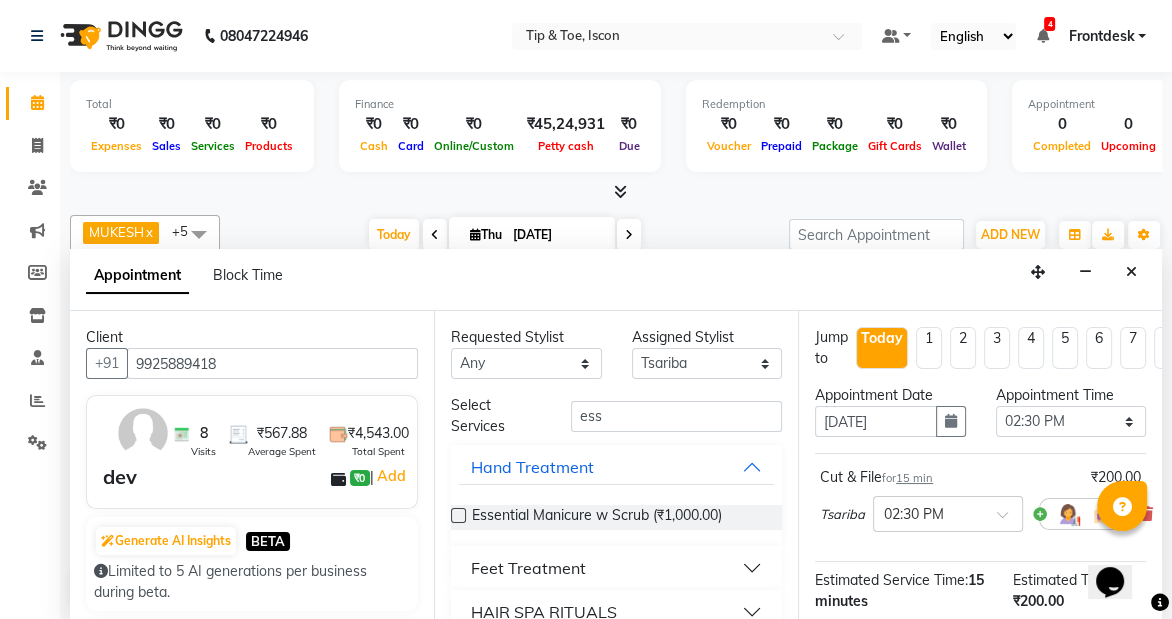 click on "Feet Treatment" at bounding box center (528, 568) 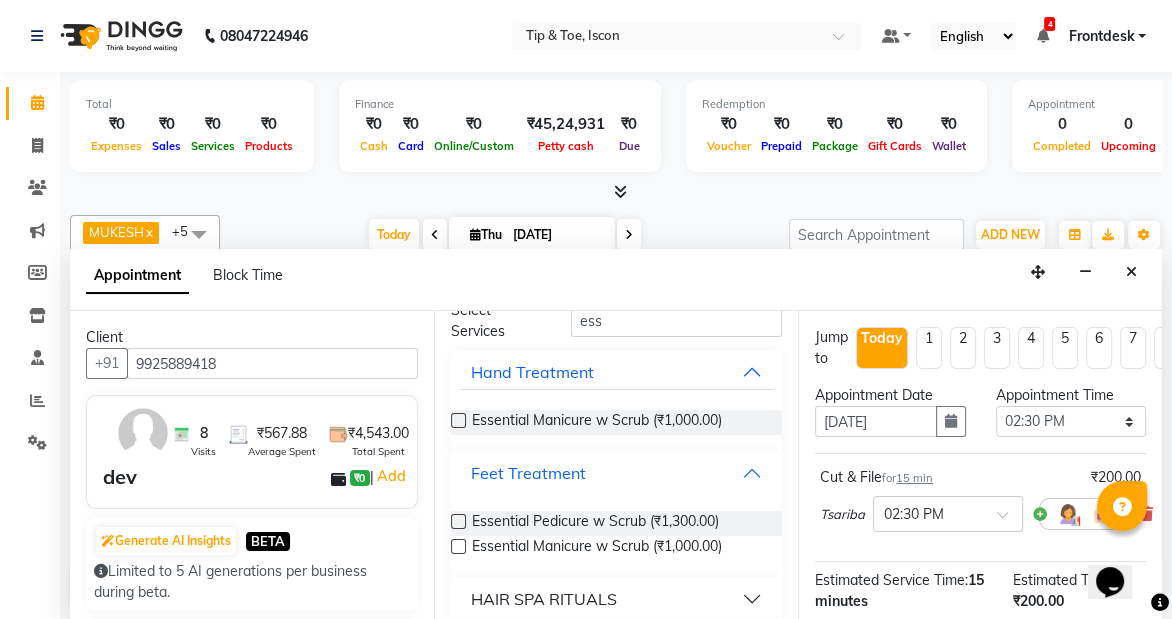 scroll, scrollTop: 91, scrollLeft: 0, axis: vertical 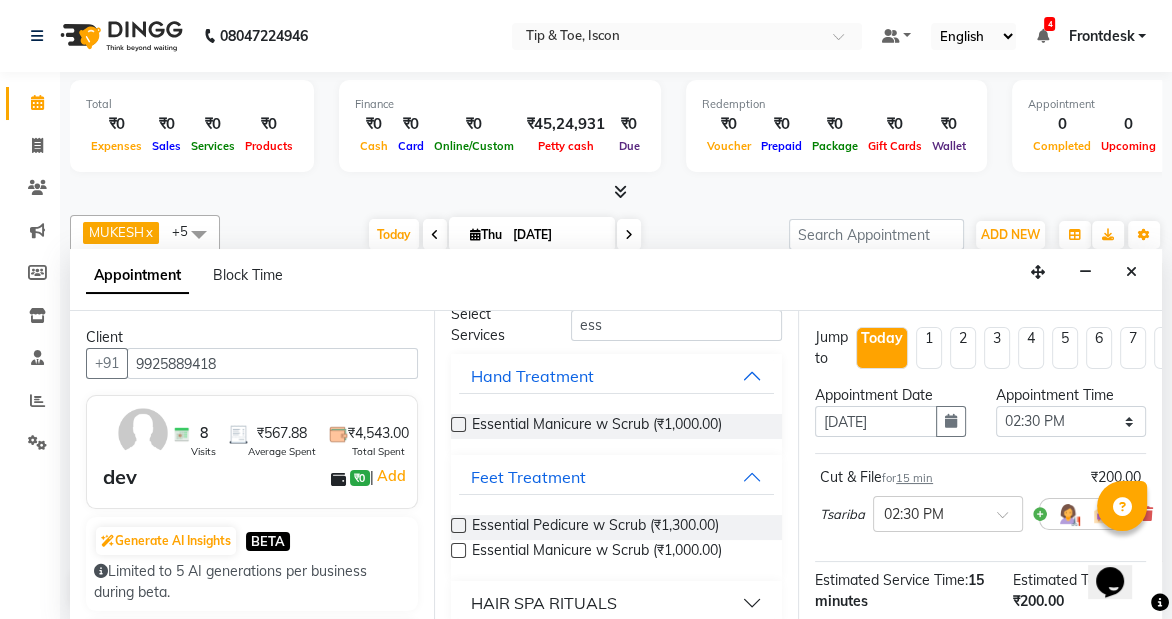 click at bounding box center [458, 525] 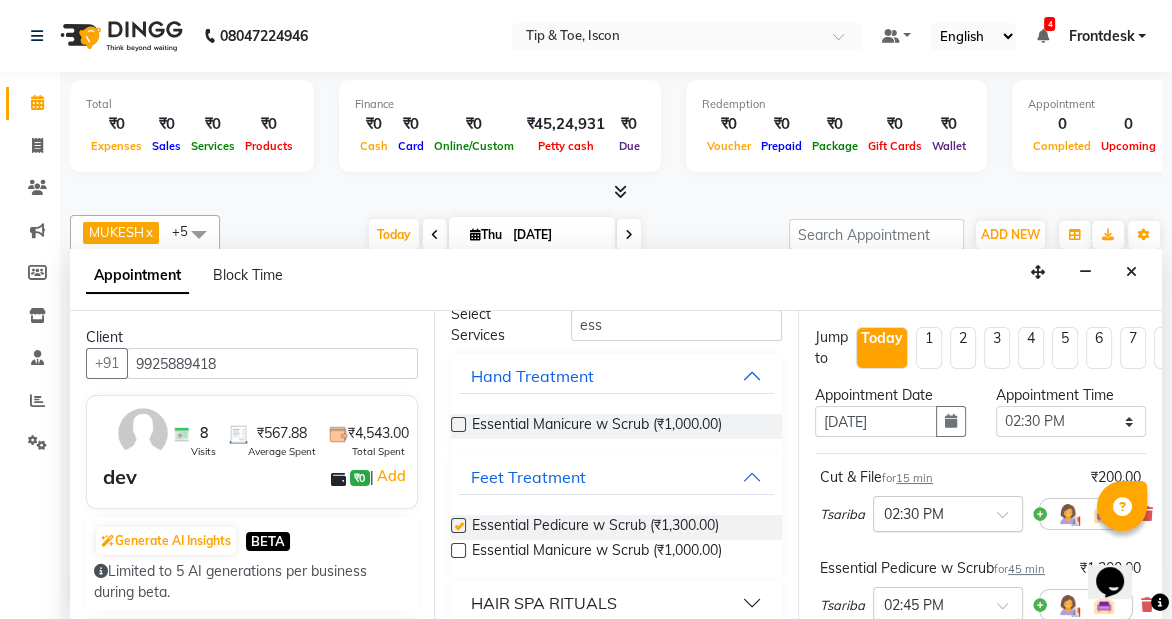 checkbox on "false" 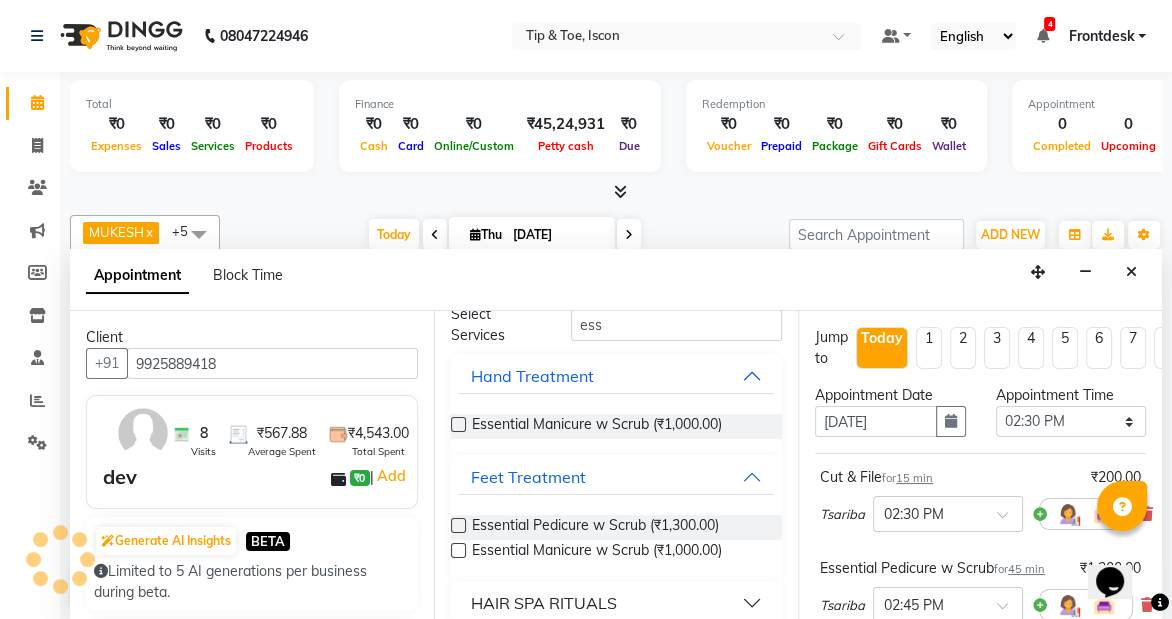 scroll, scrollTop: 358, scrollLeft: 0, axis: vertical 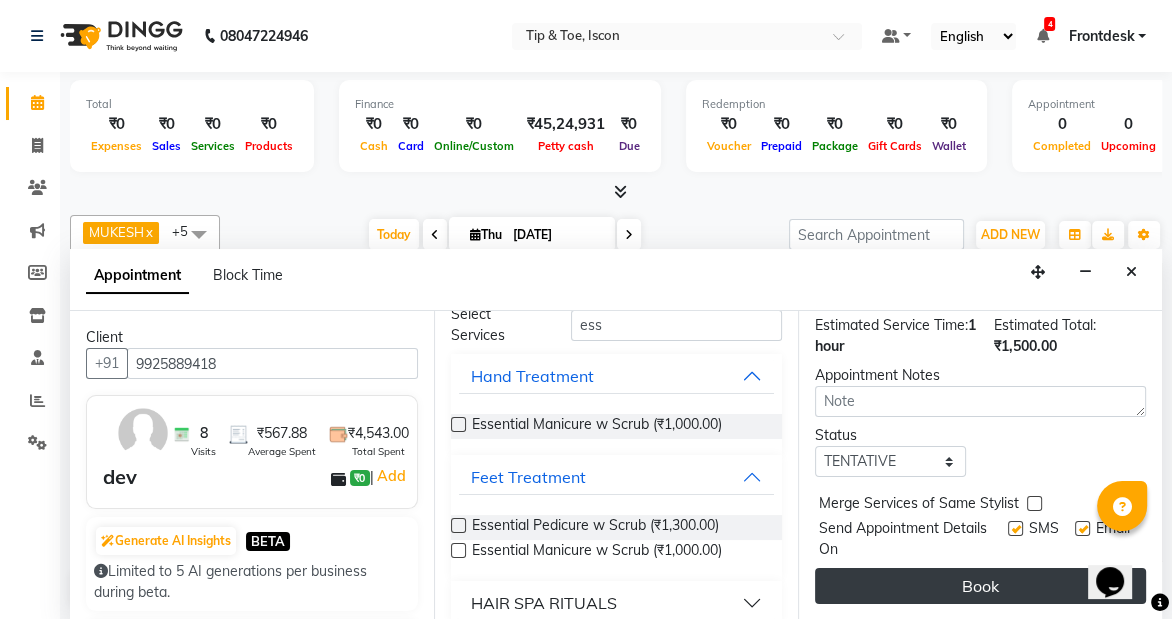 click on "Book" at bounding box center (980, 586) 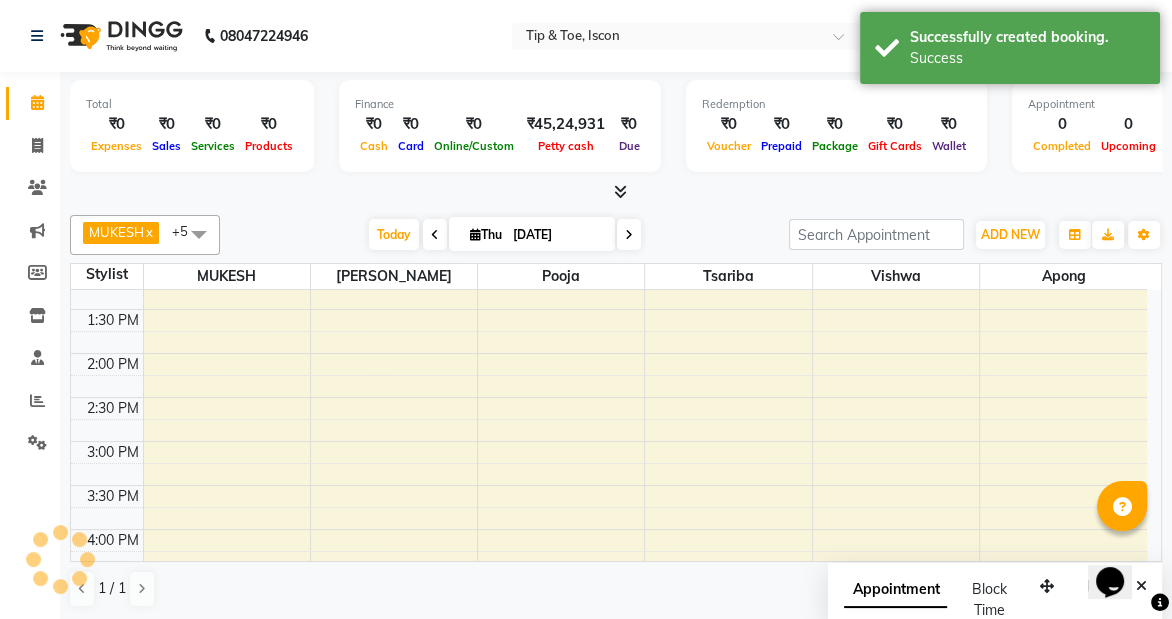 scroll, scrollTop: 0, scrollLeft: 0, axis: both 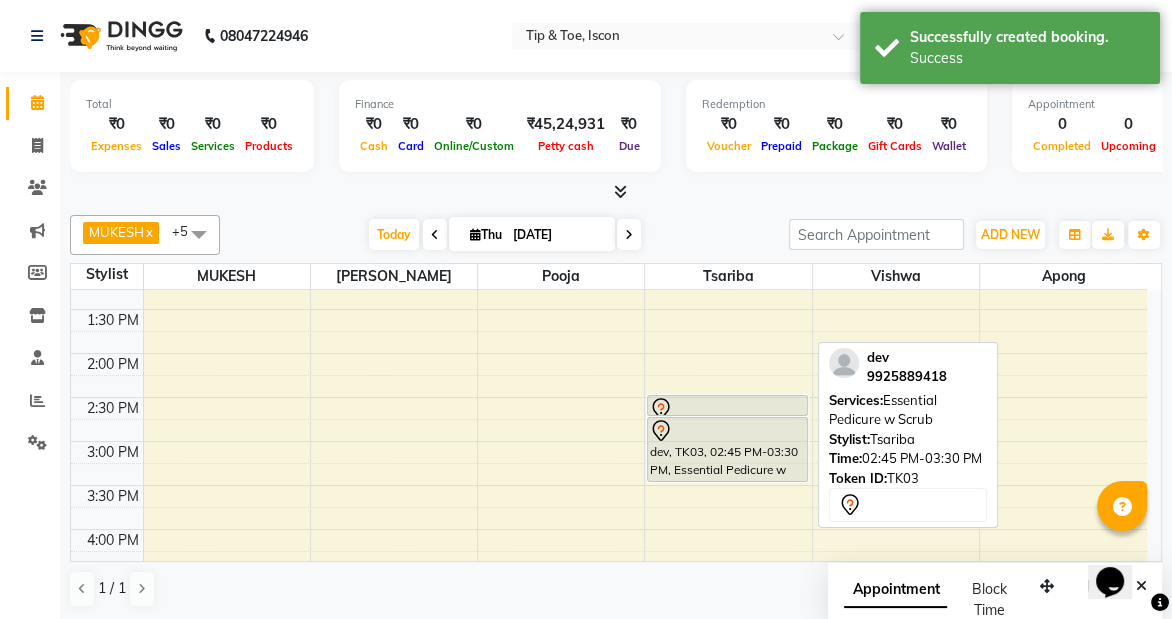 click on "dev, TK03, 02:45 PM-03:30 PM, Essential Pedicure w Scrub" at bounding box center [727, 449] 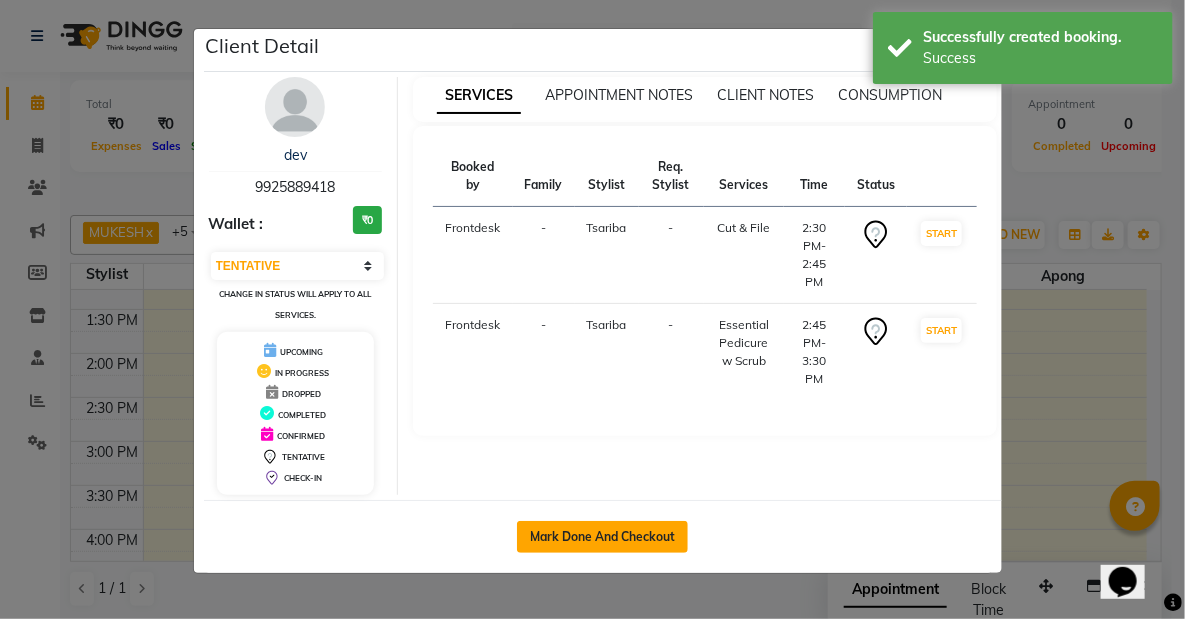 click on "Mark Done And Checkout" 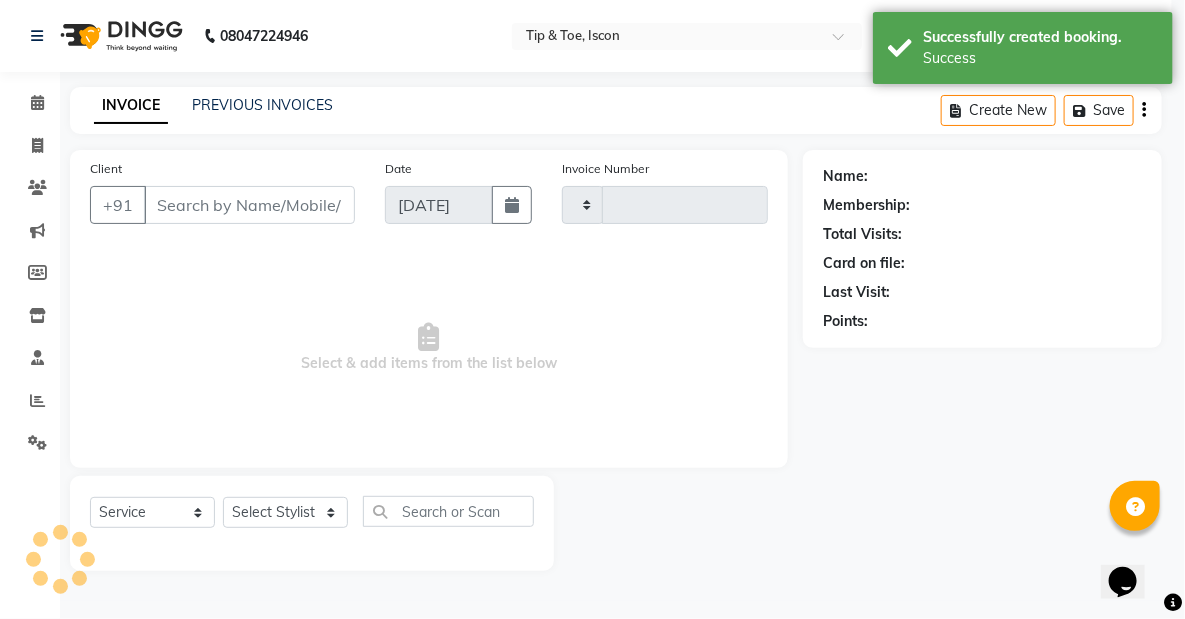 type on "0383" 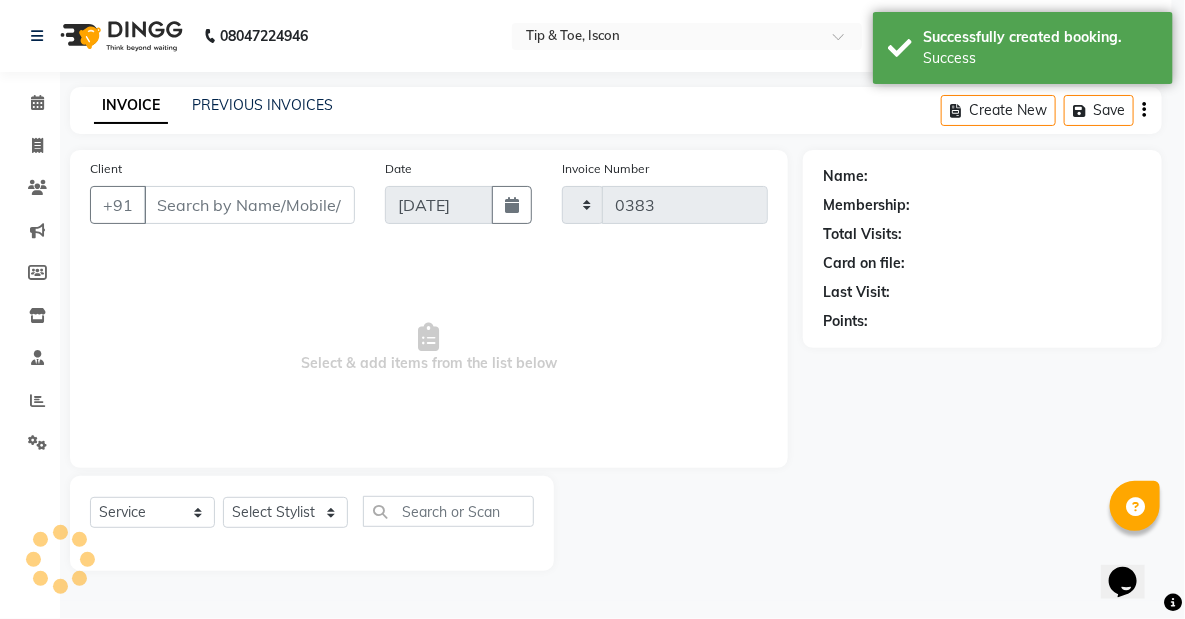 select on "5988" 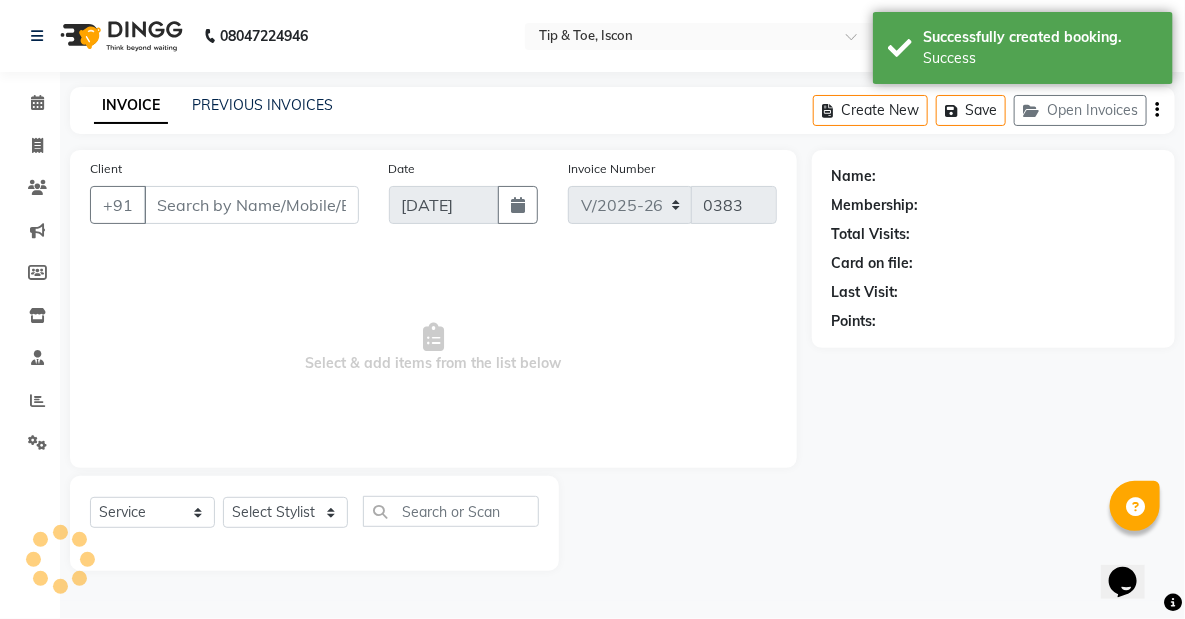 type on "9925889418" 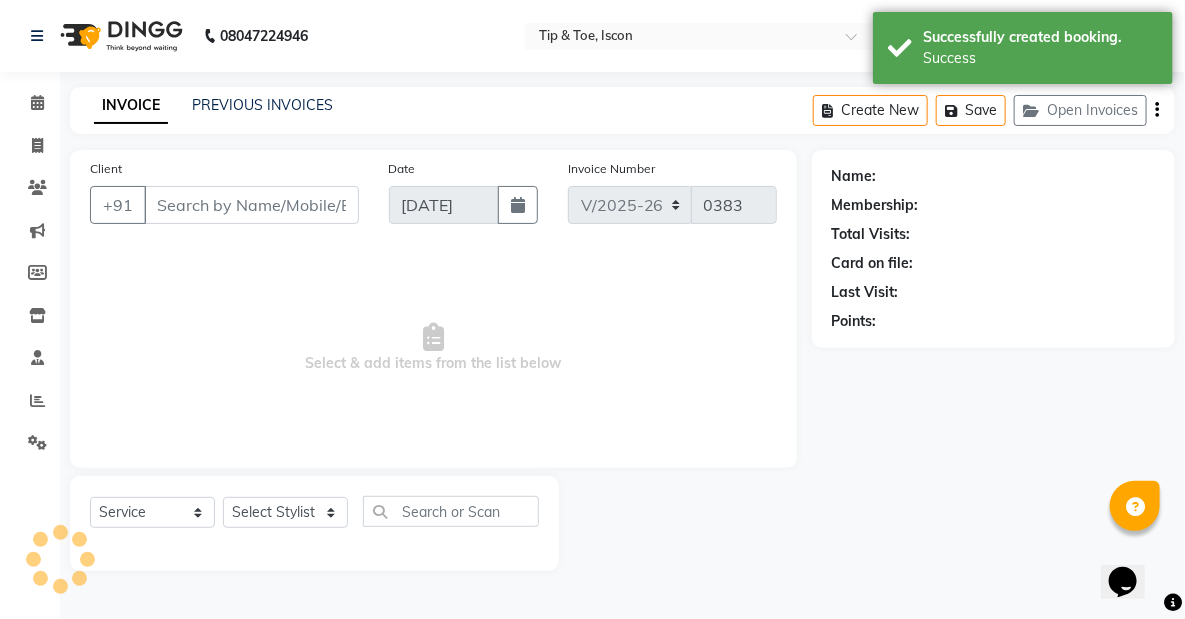 select on "42682" 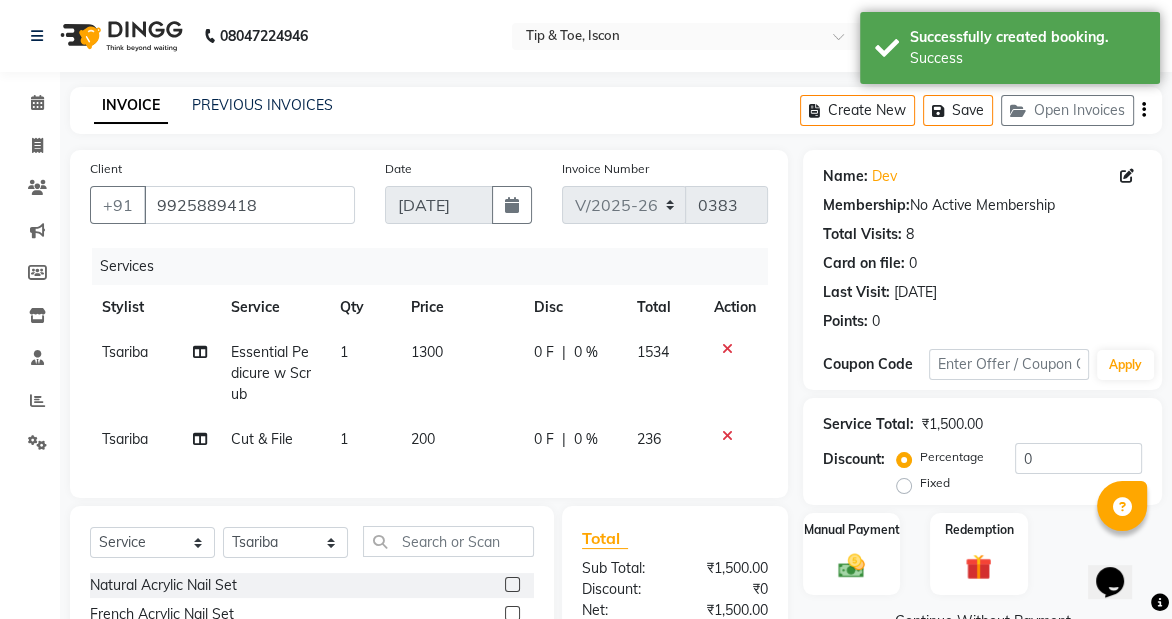 scroll, scrollTop: 226, scrollLeft: 0, axis: vertical 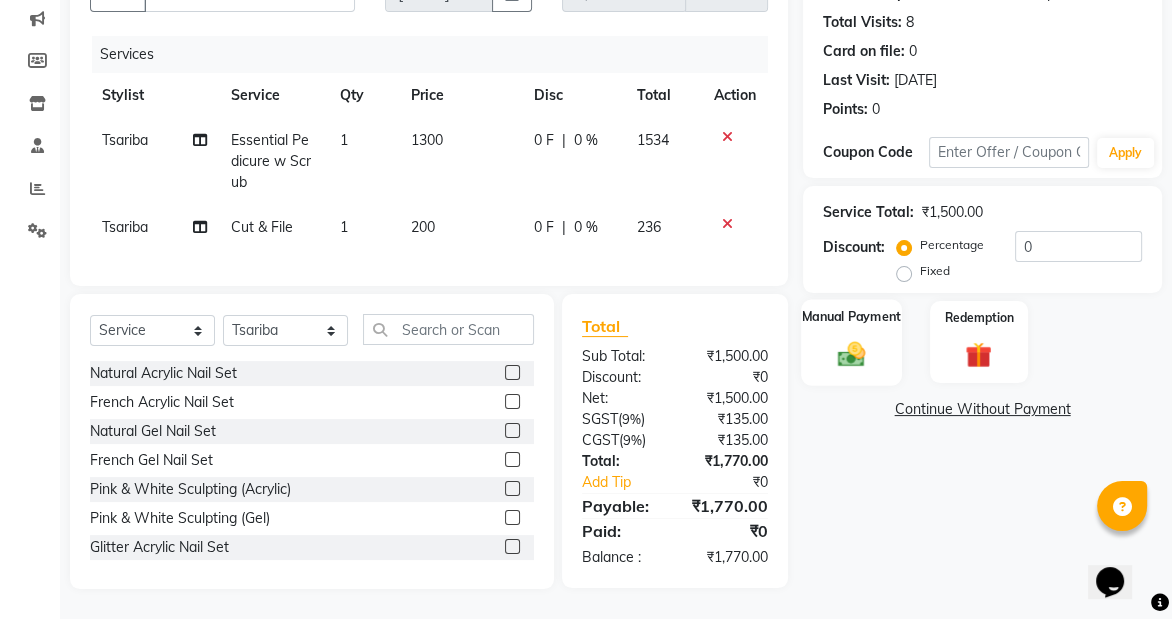 click on "Manual Payment" 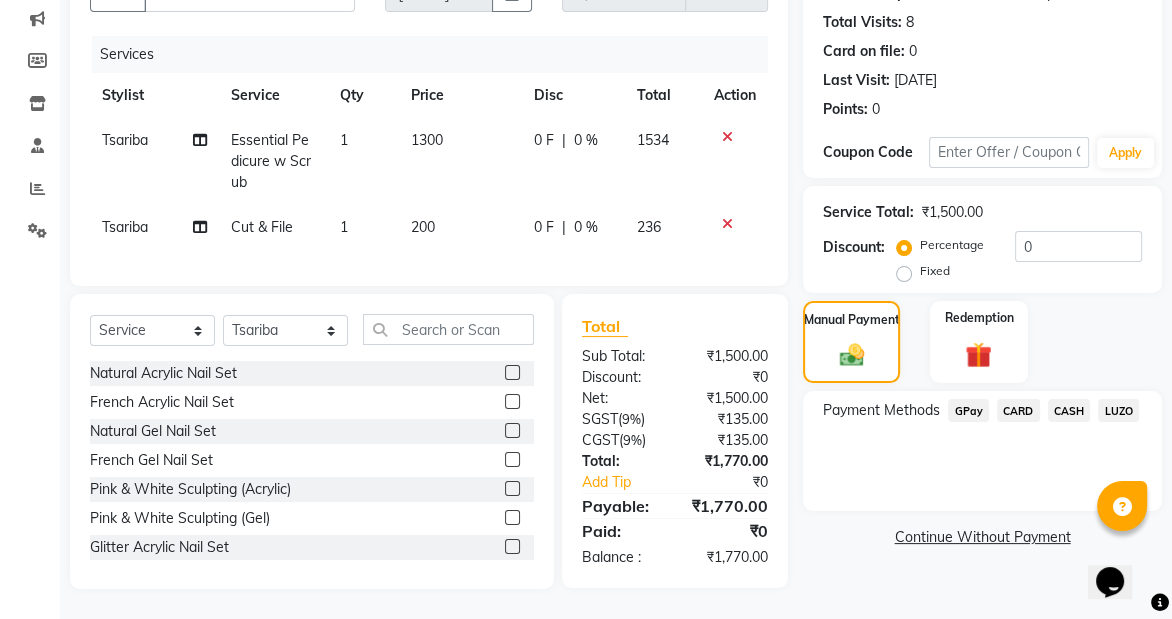 click on "GPay" 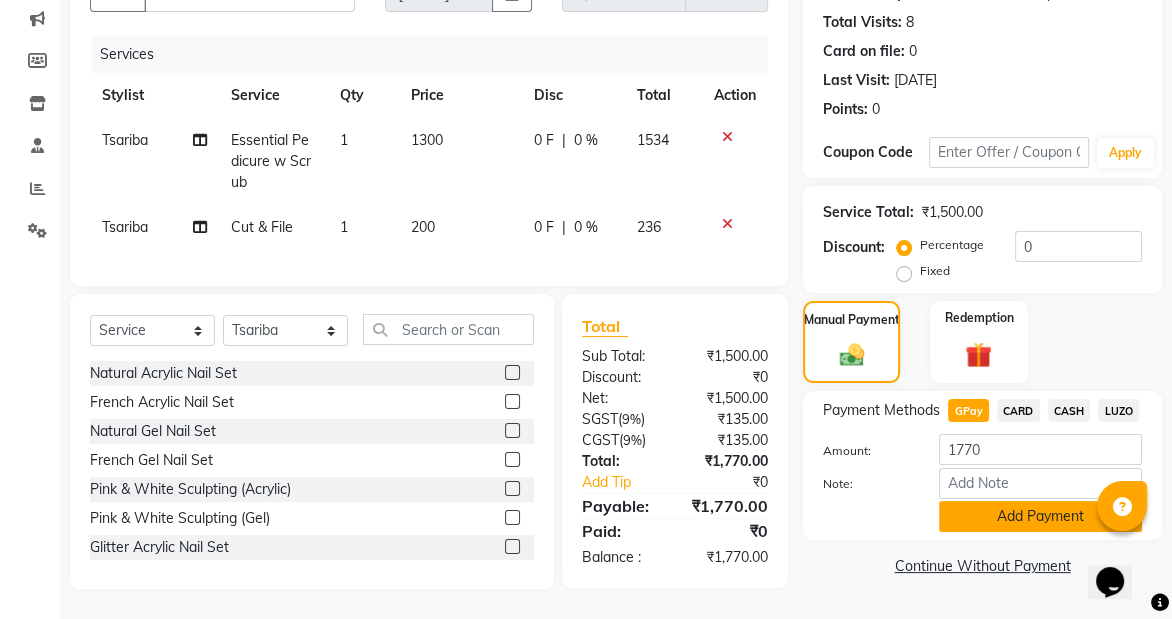 click on "Add Payment" 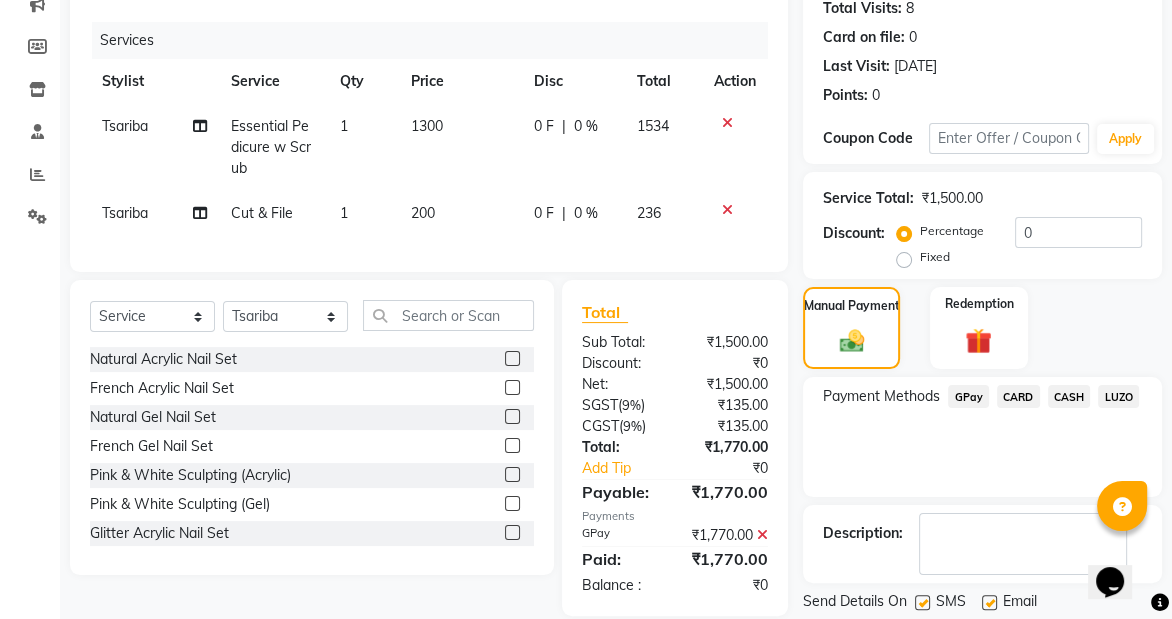 scroll, scrollTop: 288, scrollLeft: 0, axis: vertical 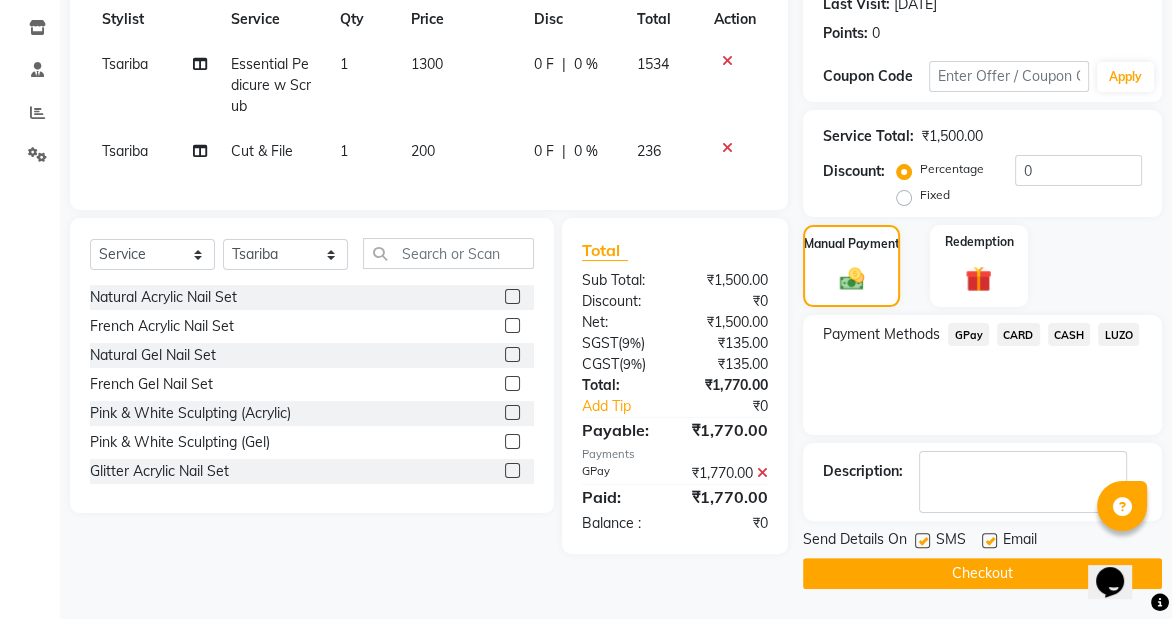 click on "Checkout" 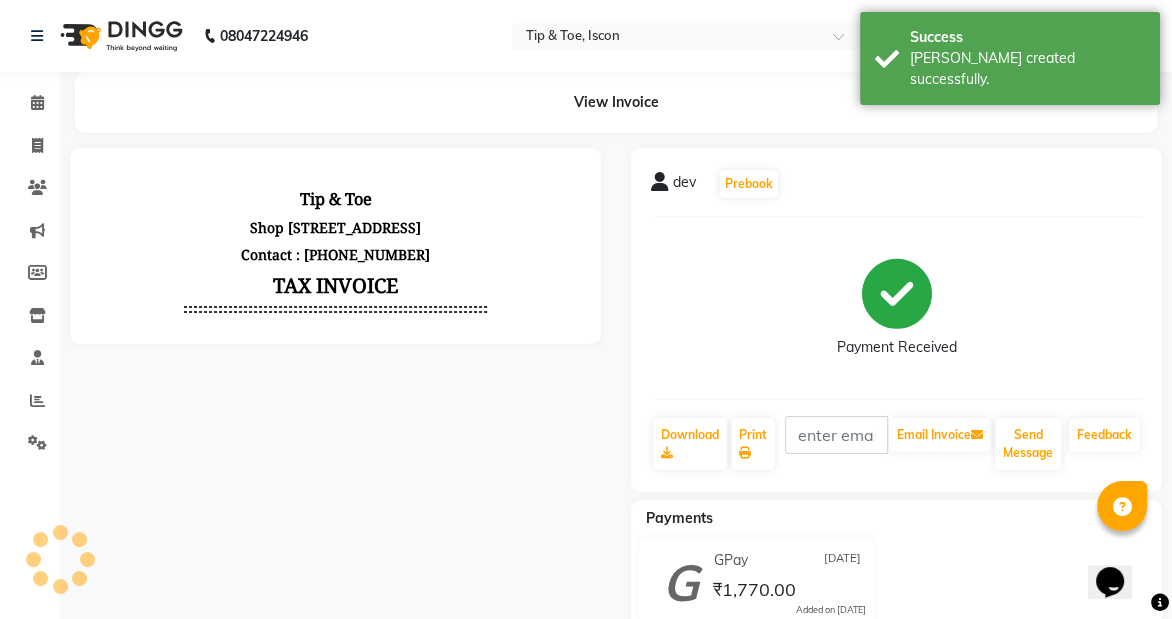 scroll, scrollTop: 0, scrollLeft: 0, axis: both 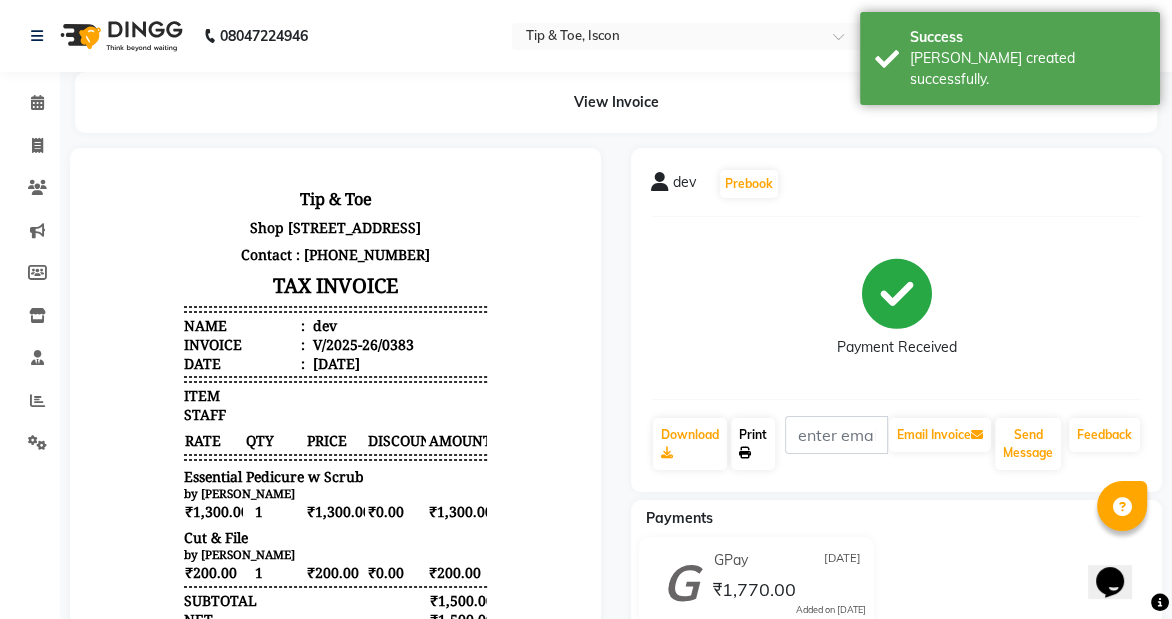 click on "Print" 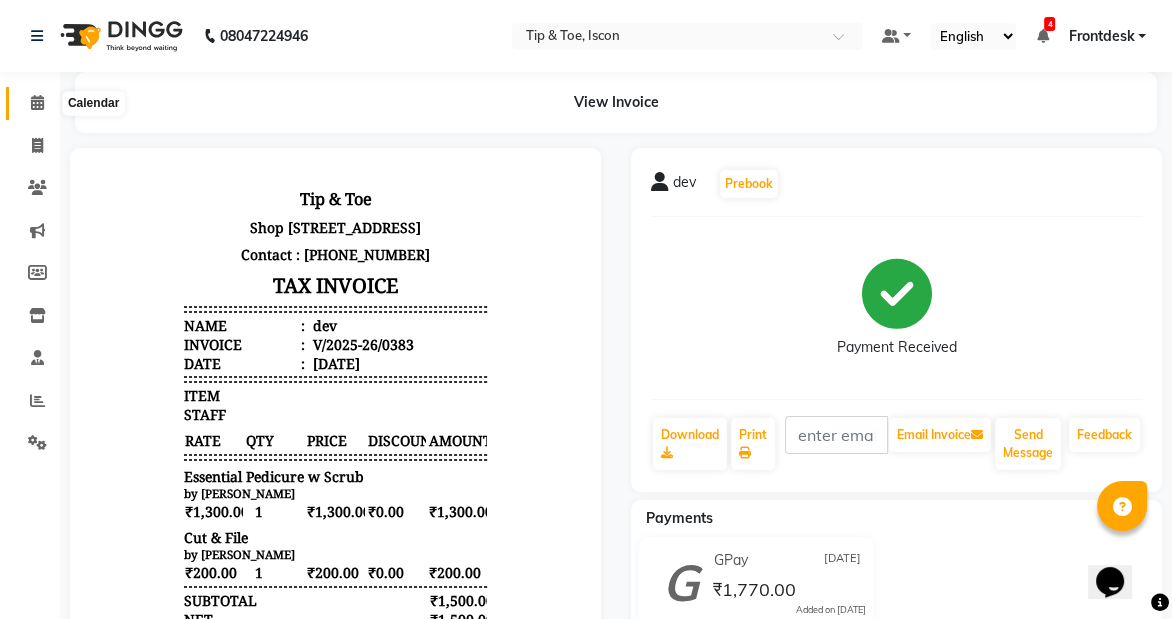 click 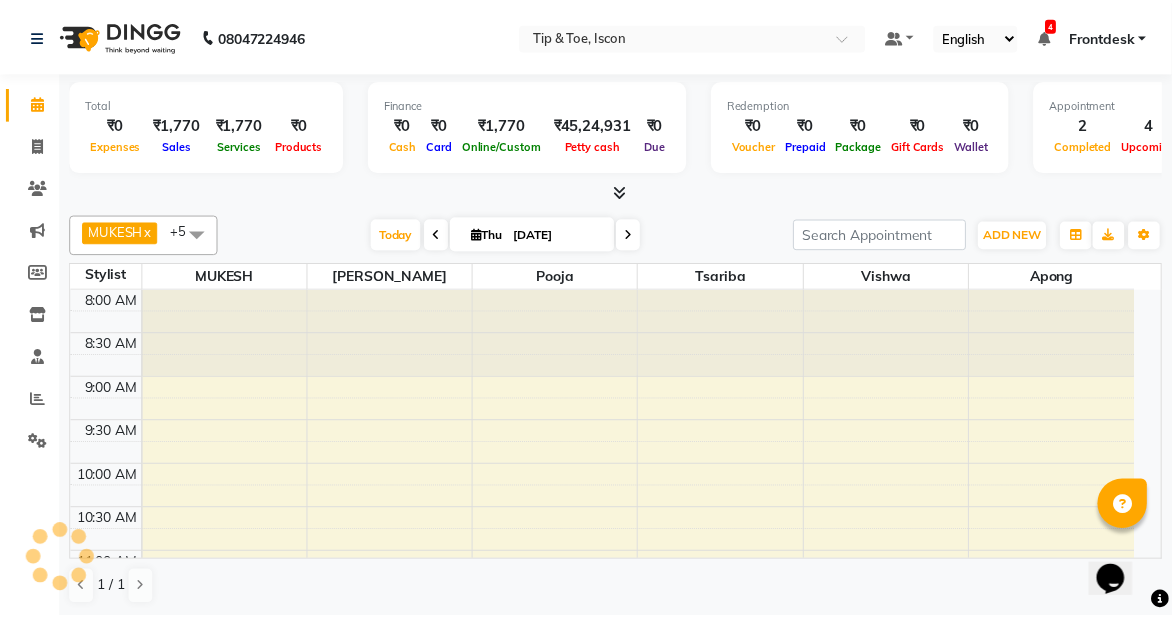 scroll, scrollTop: 0, scrollLeft: 0, axis: both 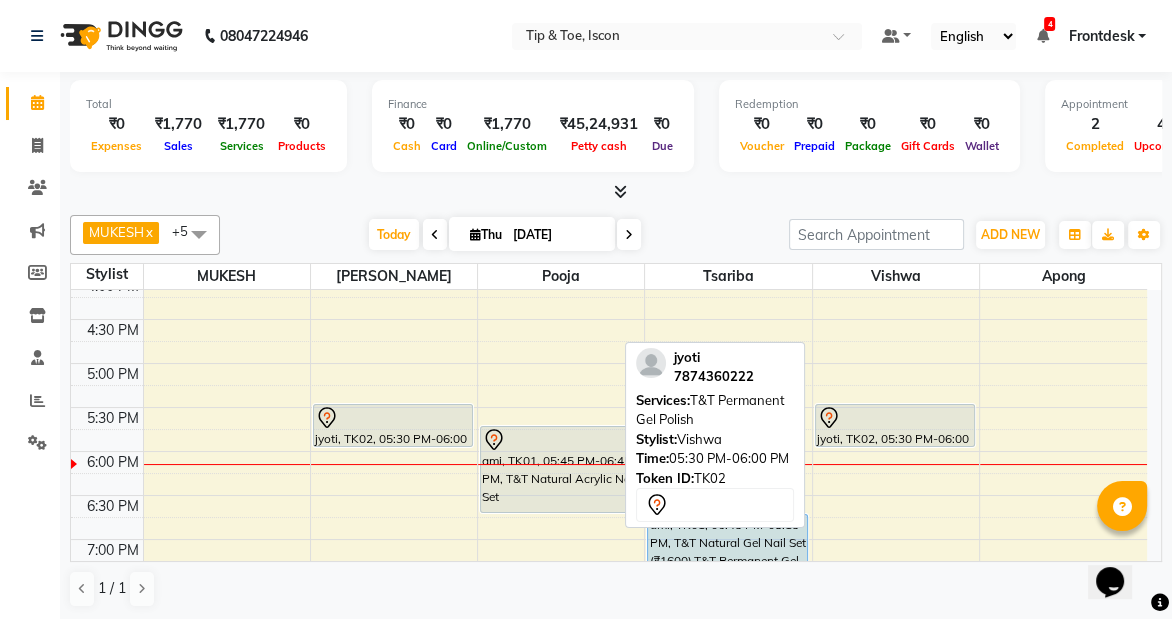 click on "jyoti, TK02, 05:30 PM-06:00 PM, T&T Permanent Gel Polish" at bounding box center [895, 425] 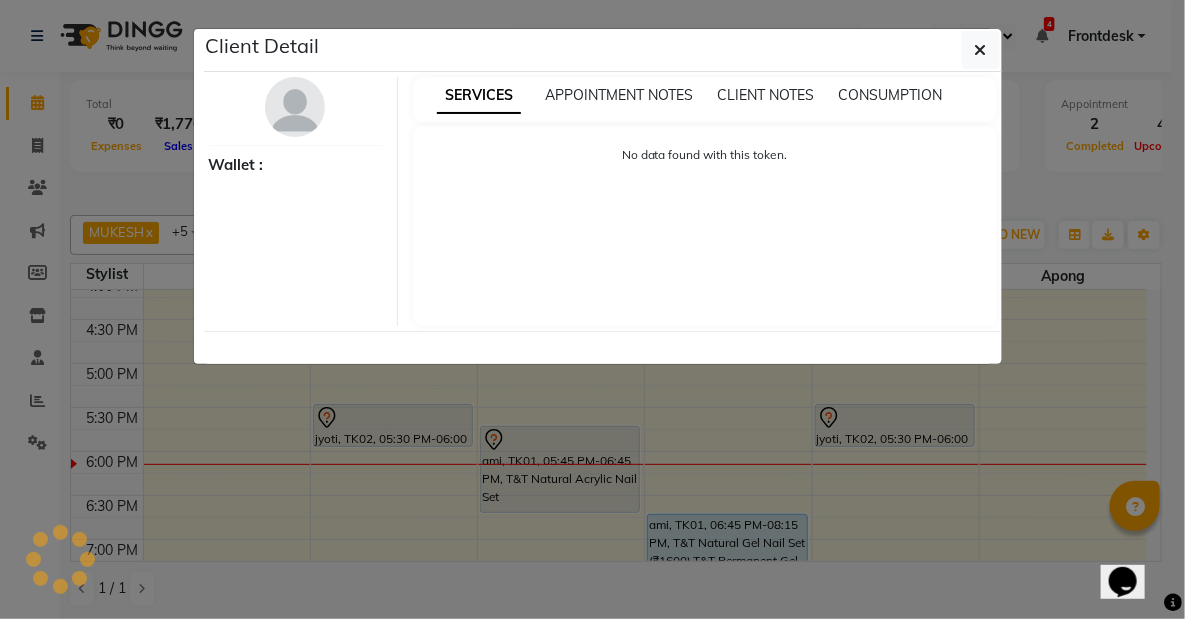 select on "7" 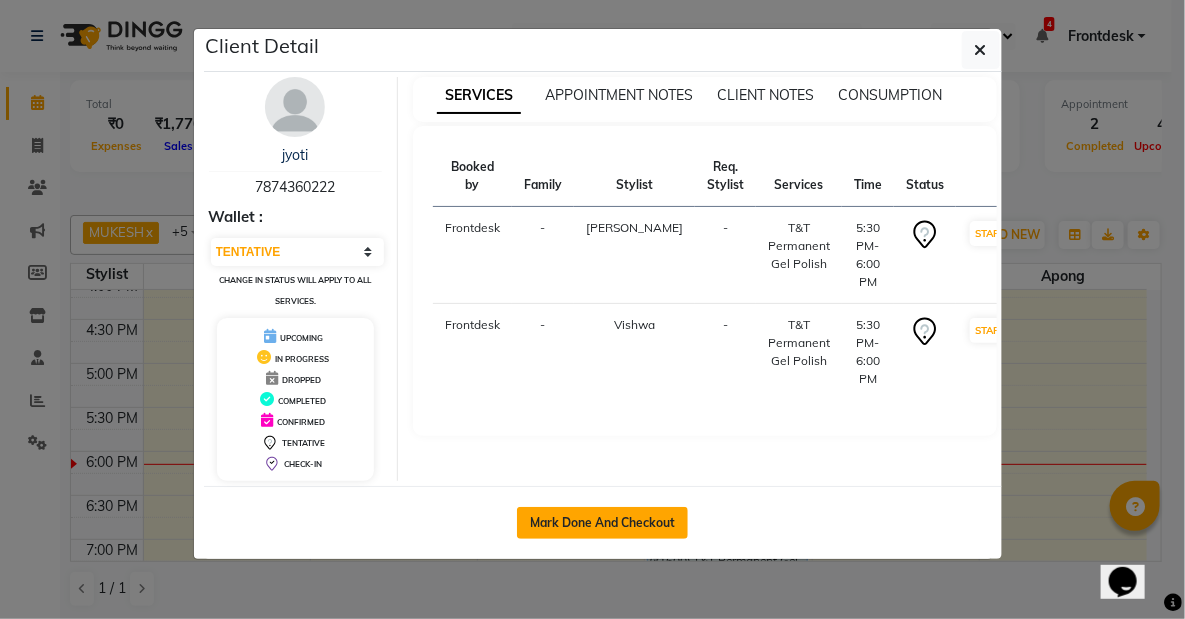 click on "Mark Done And Checkout" 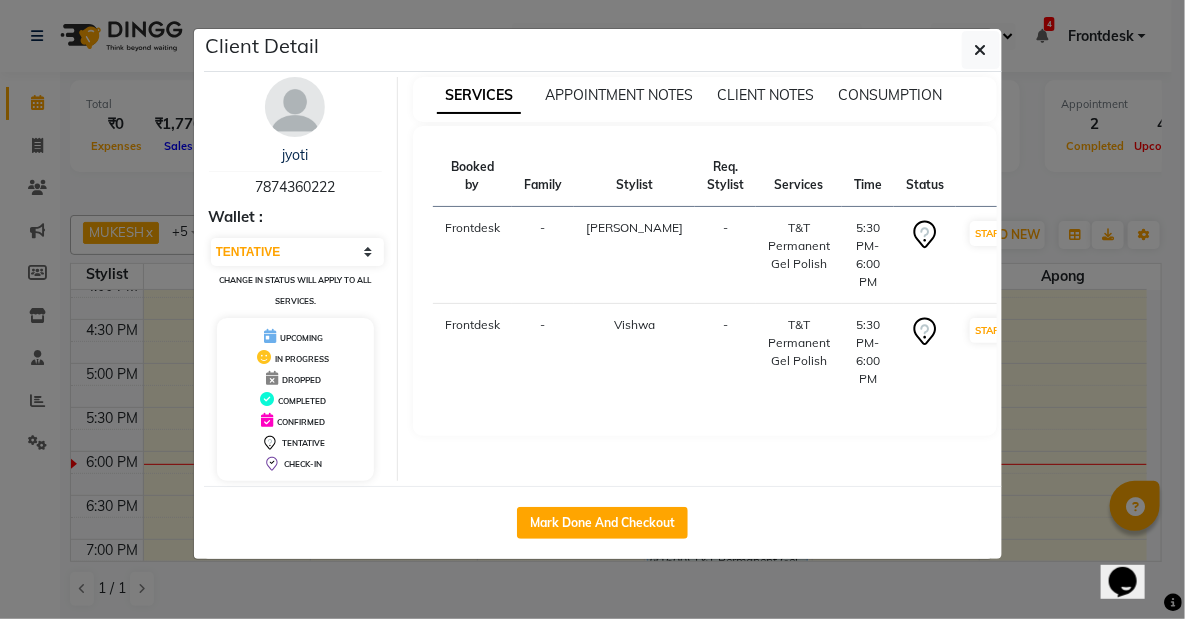 select on "service" 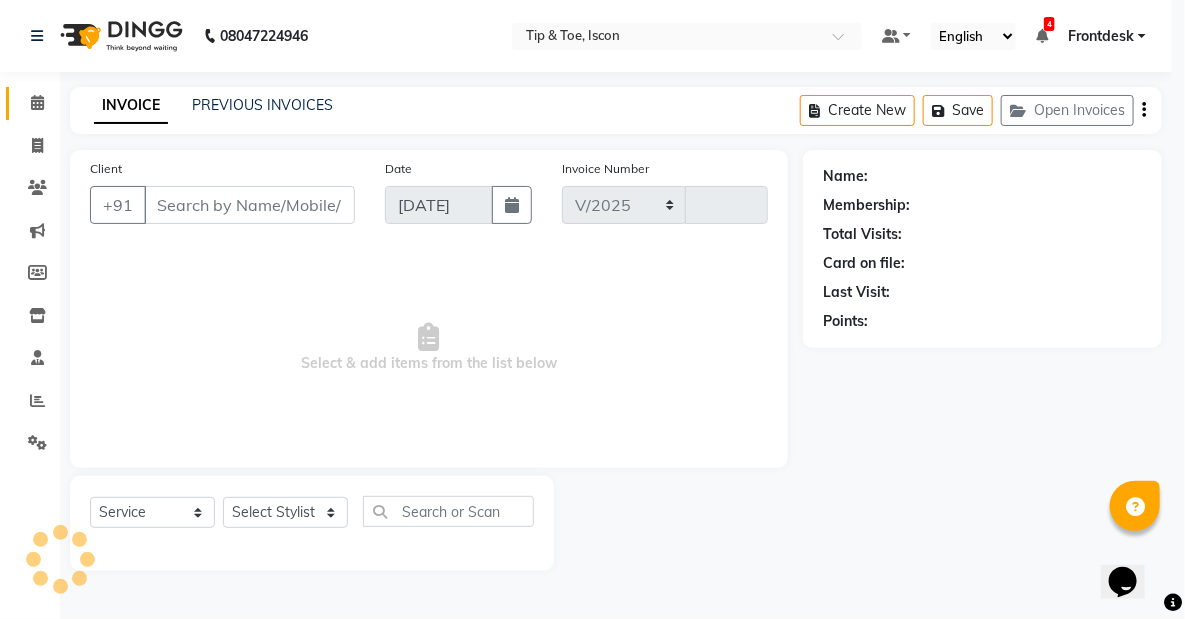 select on "5988" 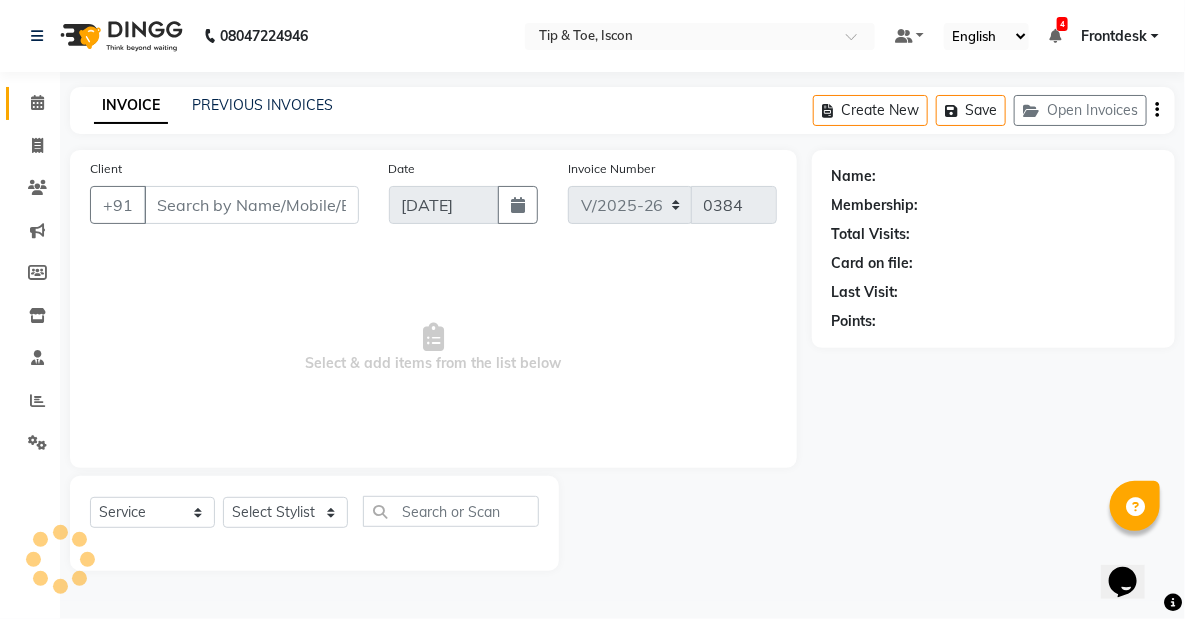 type on "7874360222" 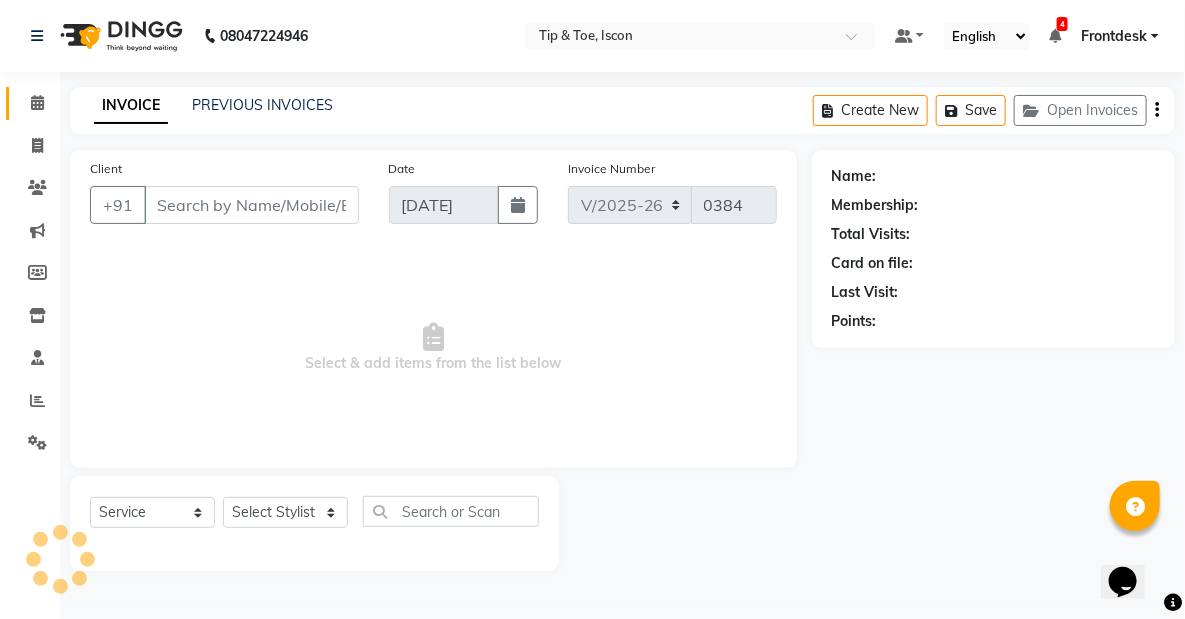select on "42663" 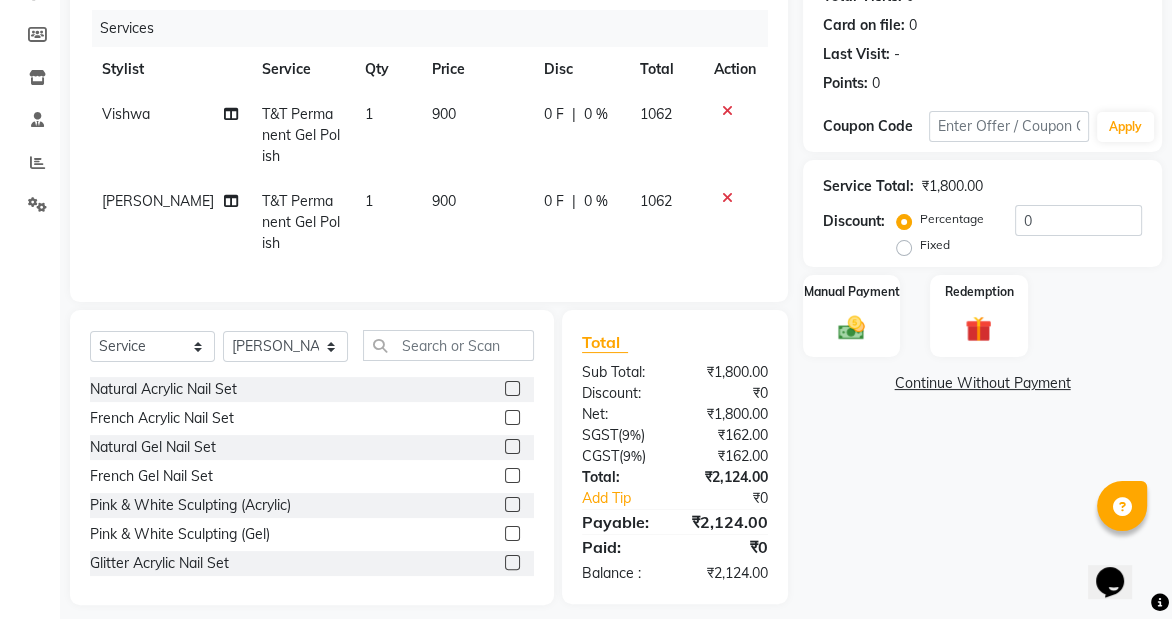 scroll, scrollTop: 239, scrollLeft: 0, axis: vertical 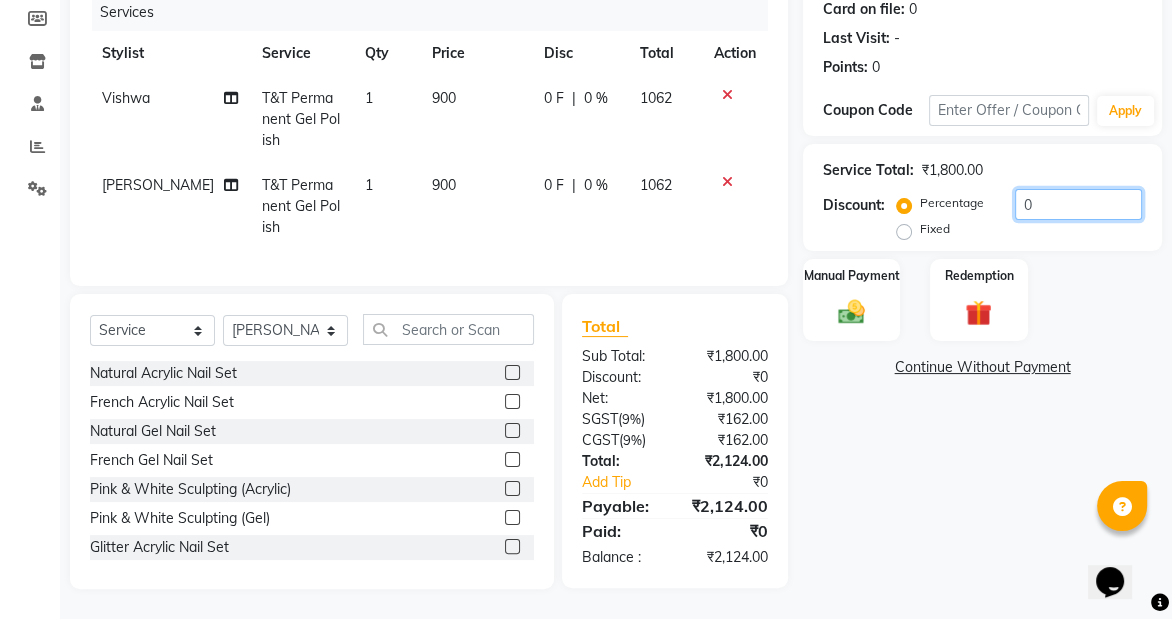 click on "0" 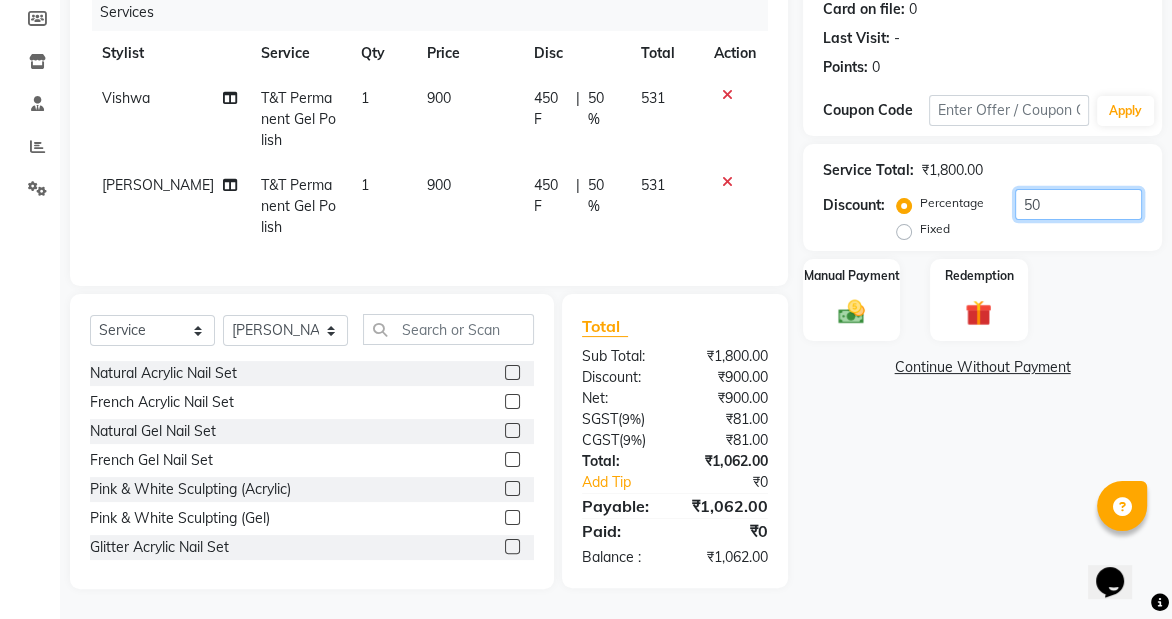type on "50" 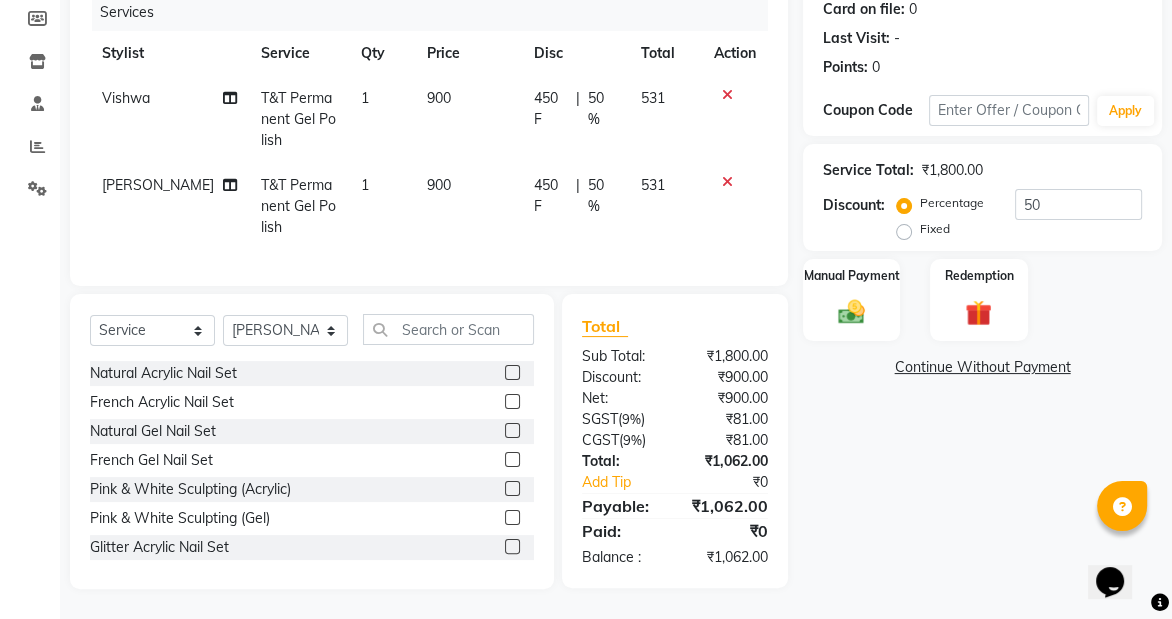 click on "Name: Jyoti  Membership:  No Active Membership  Total Visits:  0 Card on file:  0 Last Visit:   - Points:   0  Coupon Code Apply Service Total:  ₹1,800.00  Discount:  Percentage   Fixed  50 Manual Payment Redemption  Continue Without Payment" 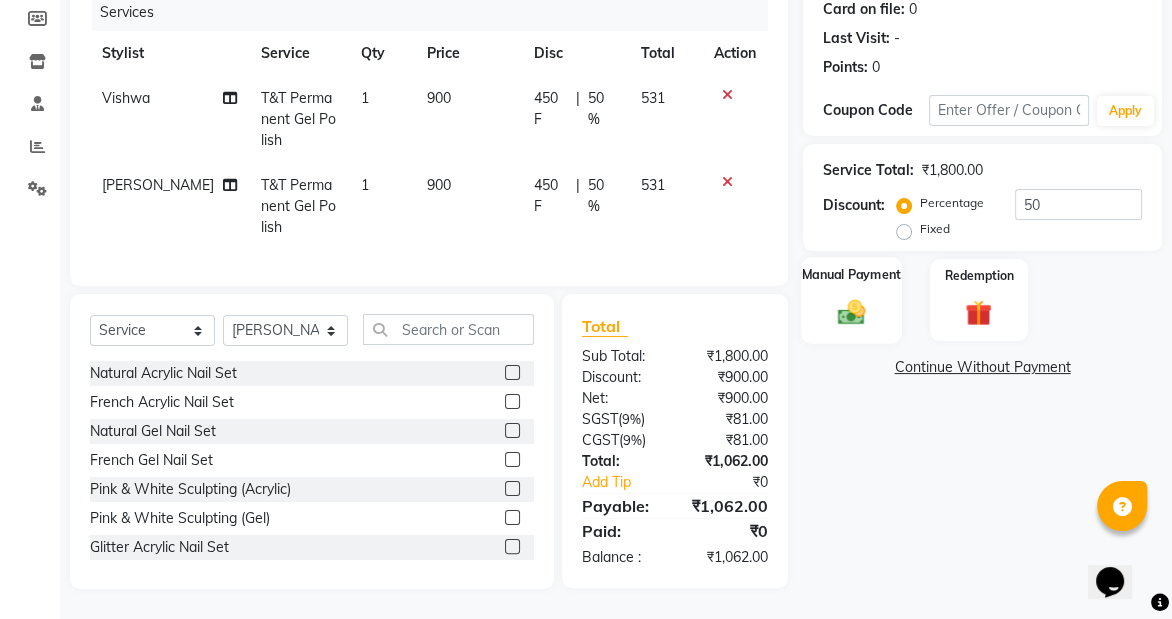 click 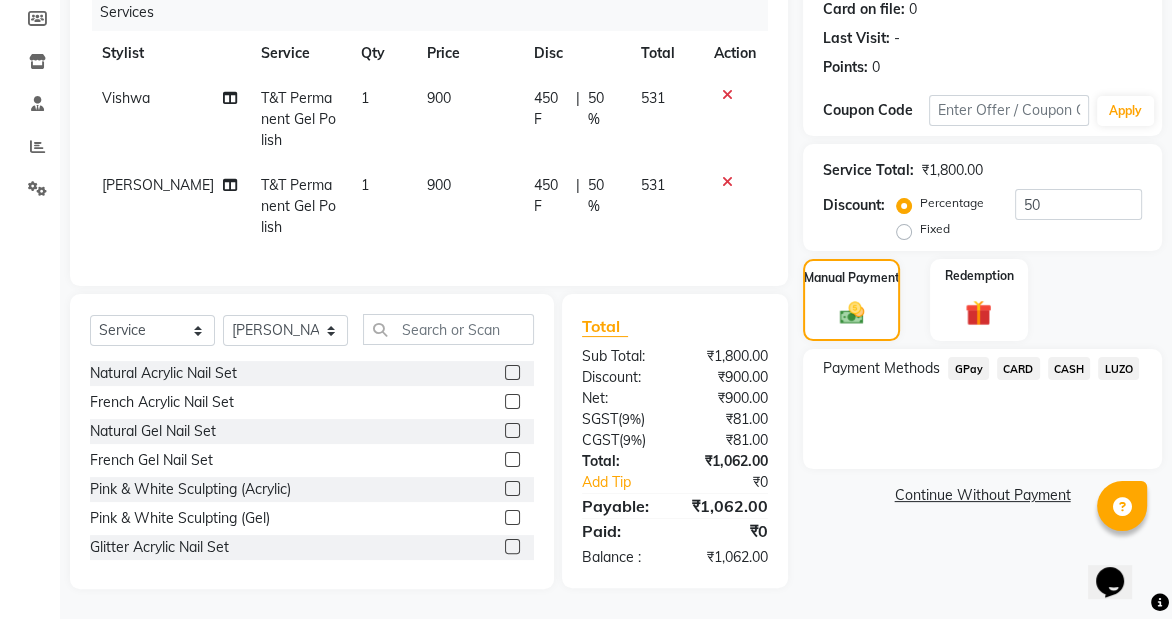 click on "GPay" 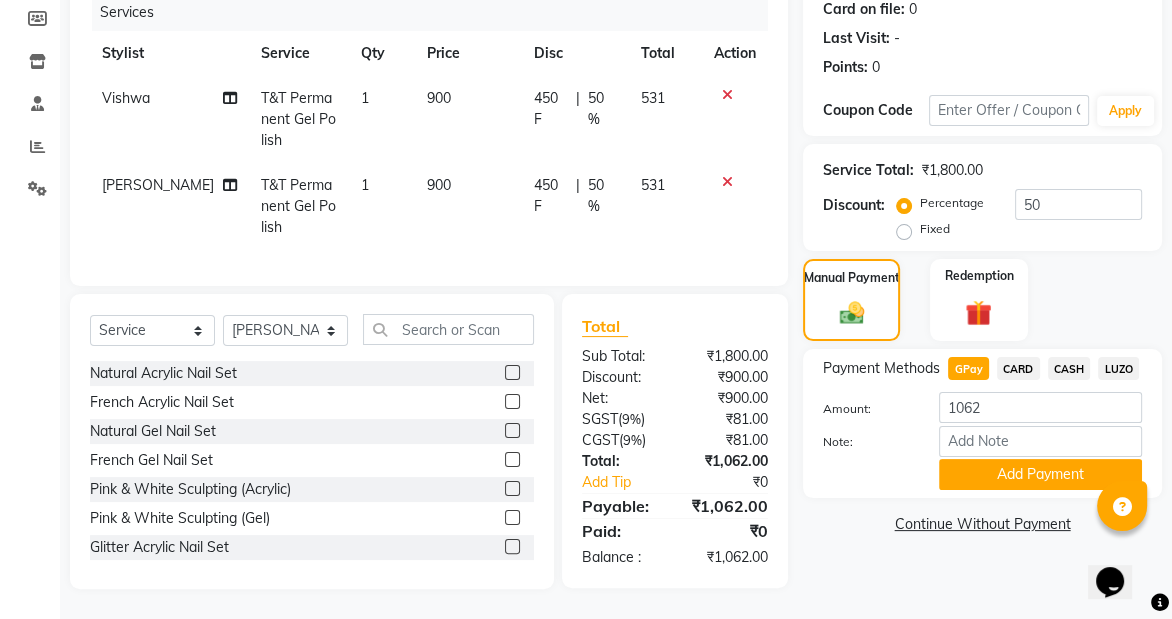 click on "CASH" 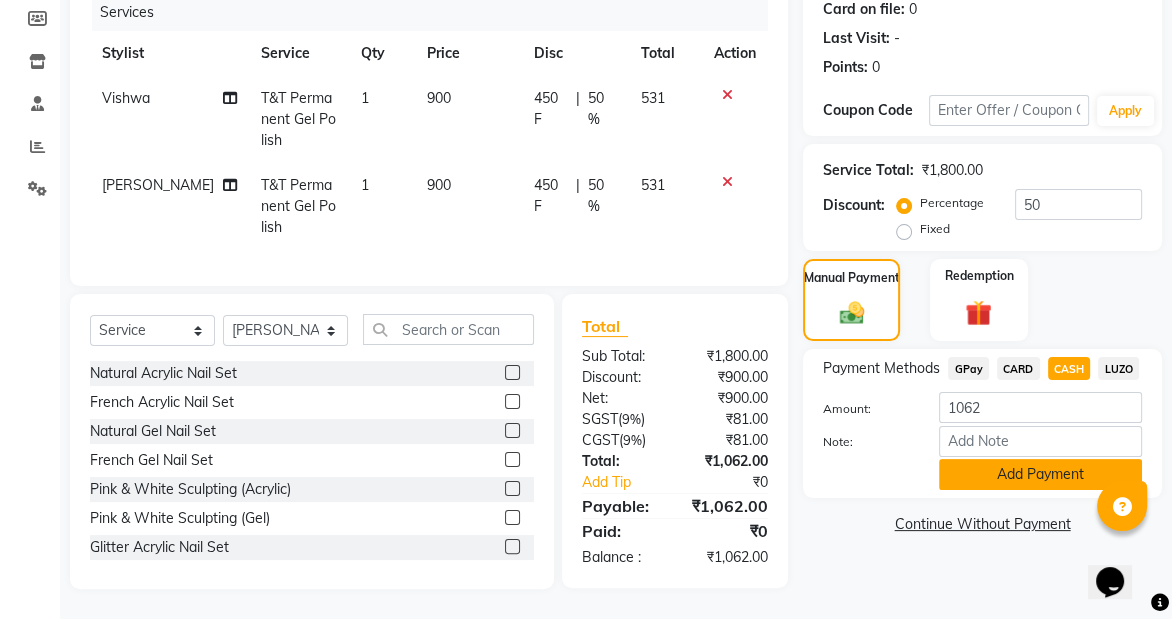 click on "Add Payment" 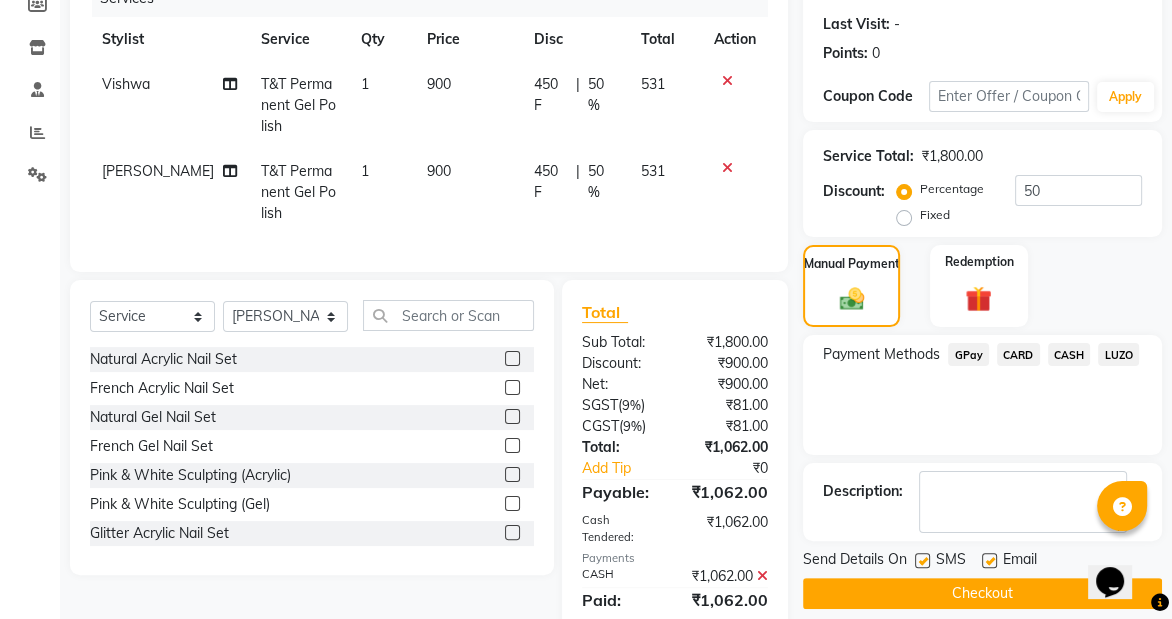scroll, scrollTop: 371, scrollLeft: 0, axis: vertical 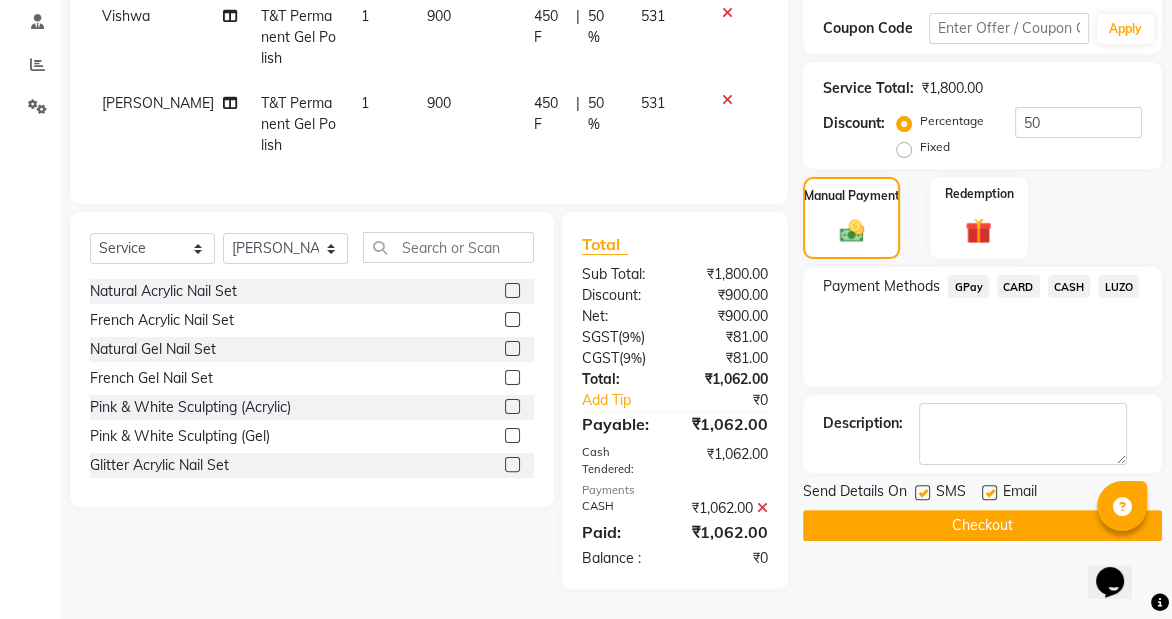 click on "Checkout" 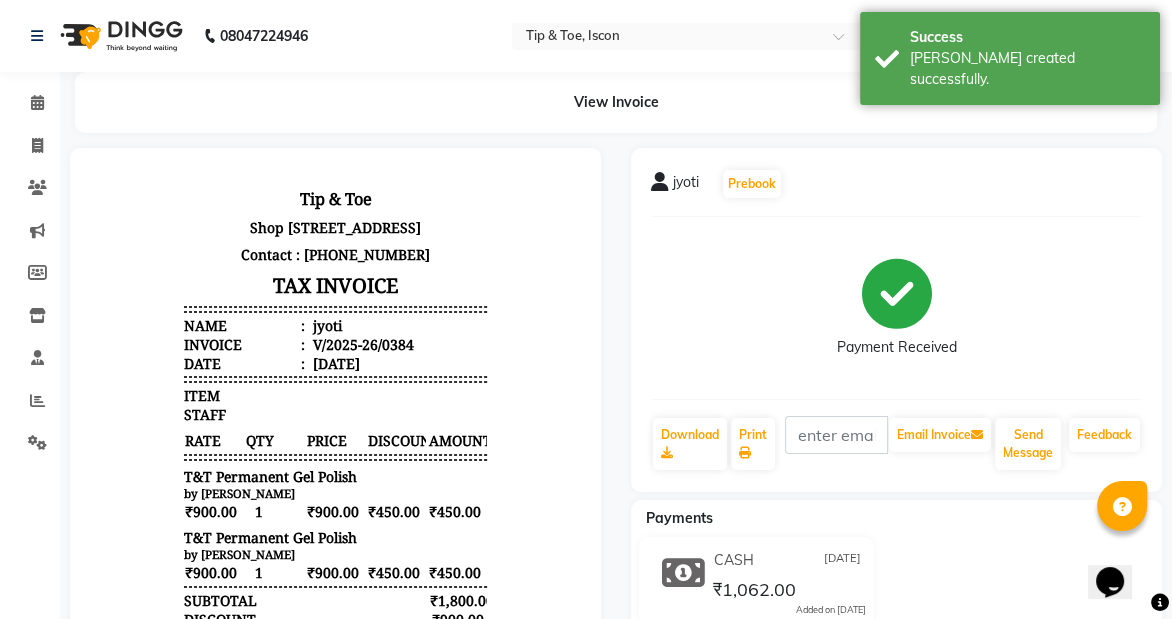 scroll, scrollTop: 0, scrollLeft: 0, axis: both 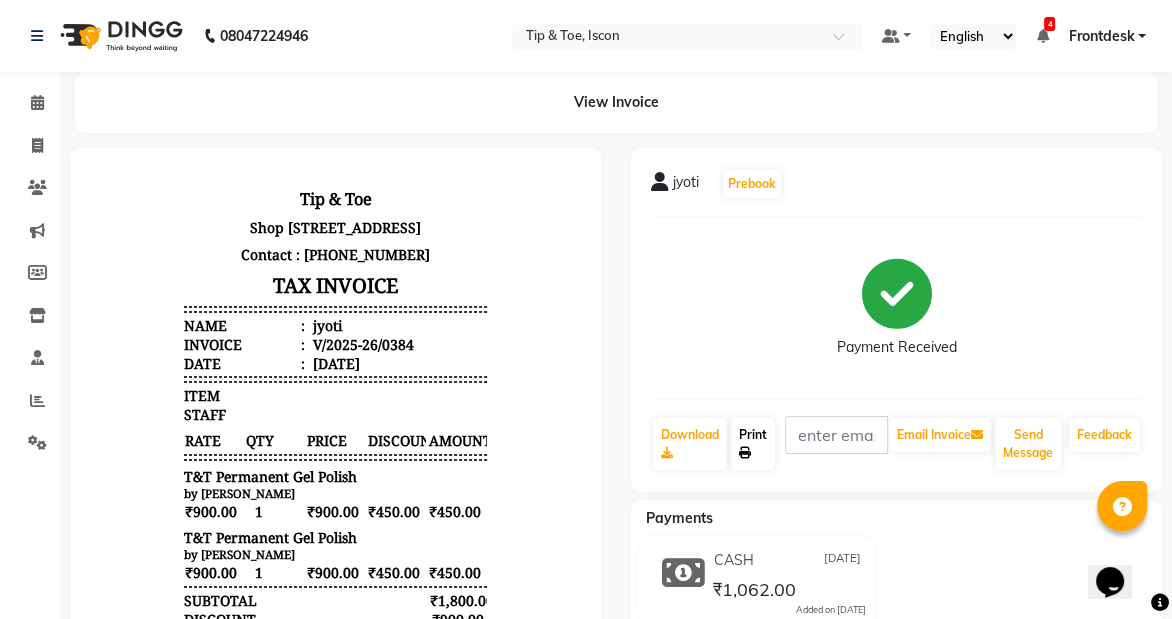 click on "Print" 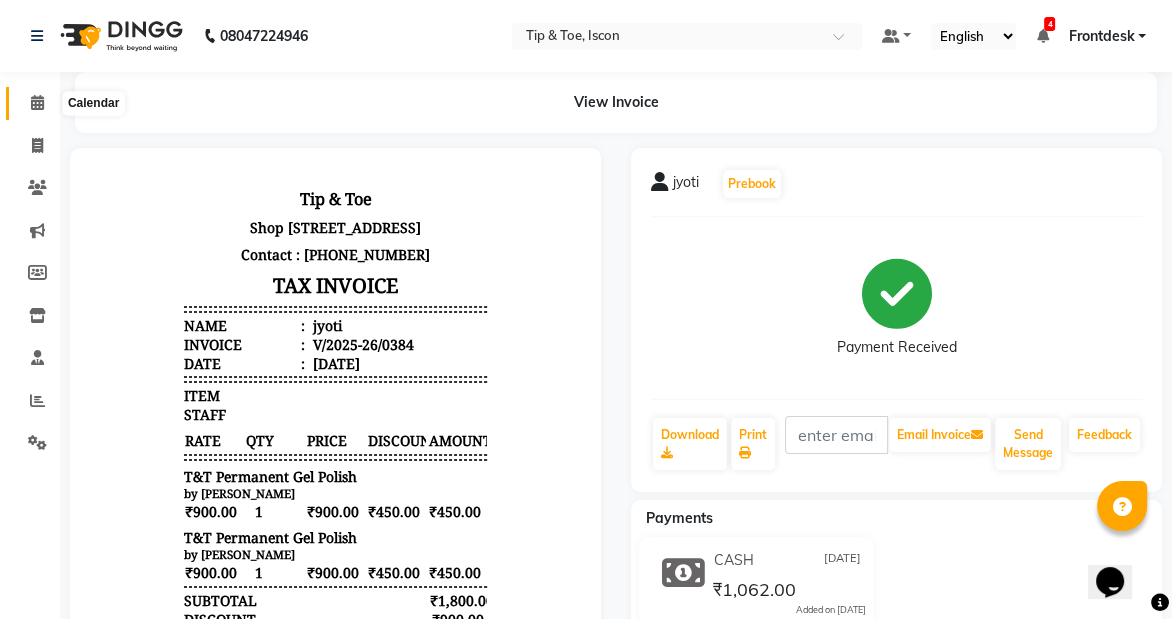 click 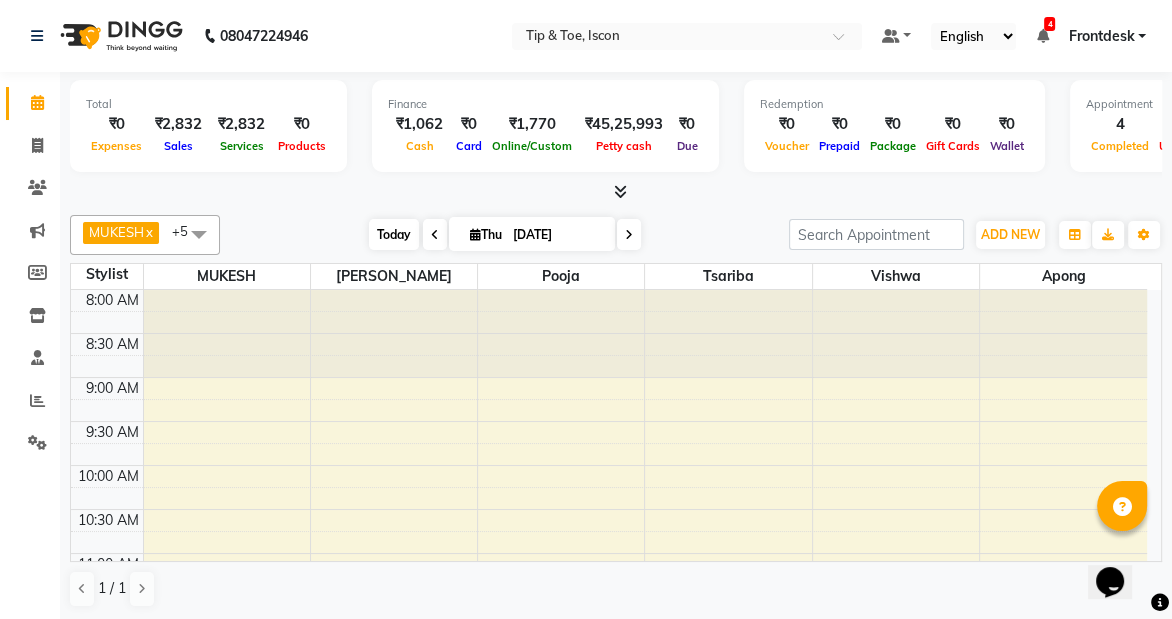click on "Today" at bounding box center [394, 234] 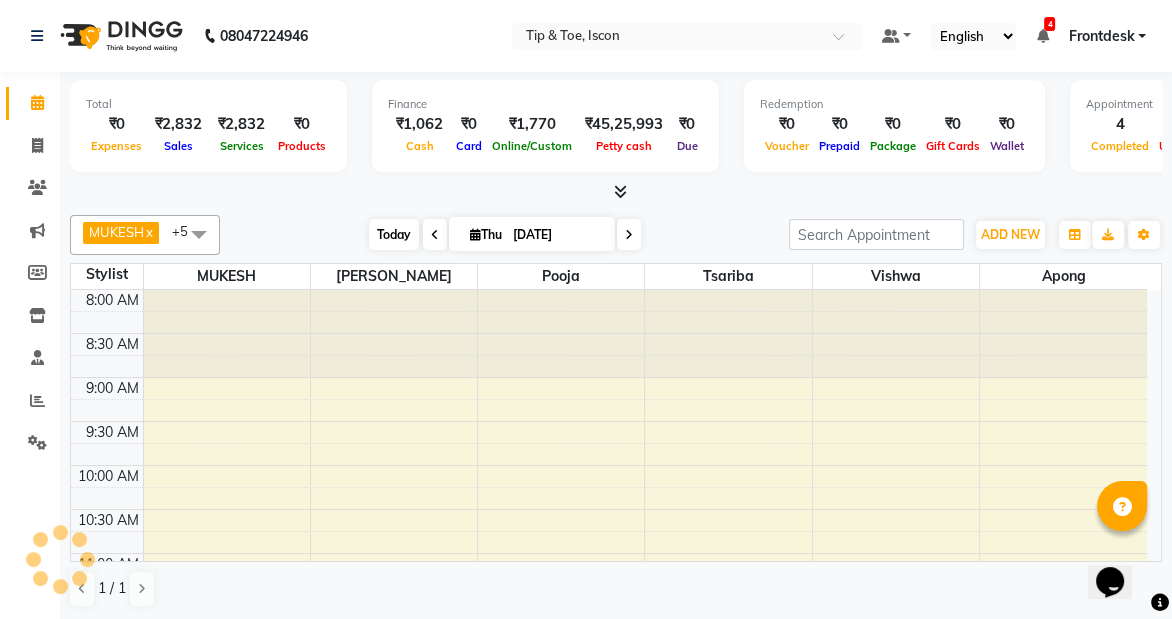 scroll, scrollTop: 868, scrollLeft: 0, axis: vertical 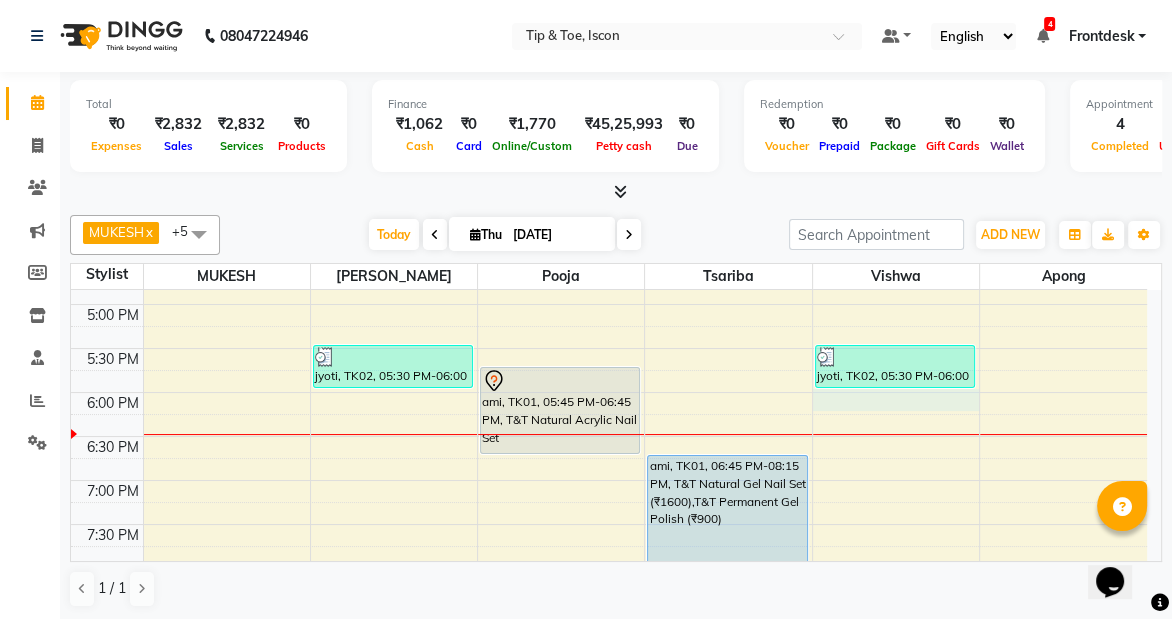 click on "8:00 AM 8:30 AM 9:00 AM 9:30 AM 10:00 AM 10:30 AM 11:00 AM 11:30 AM 12:00 PM 12:30 PM 1:00 PM 1:30 PM 2:00 PM 2:30 PM 3:00 PM 3:30 PM 4:00 PM 4:30 PM 5:00 PM 5:30 PM 6:00 PM 6:30 PM 7:00 PM 7:30 PM 8:00 PM 8:30 PM     jyoti, TK02, 05:30 PM-06:00 PM, T&T Permanent Gel Polish             ami, TK01, 05:45 PM-06:45 PM, T&T Natural Acrylic Nail Set     dev, TK03, 02:30 PM-02:45 PM, Cut & File     dev, TK03, 02:45 PM-03:30 PM, Essential Pedicure w Scrub    ami, TK01, 06:45 PM-08:15 PM, T&T Natural Gel Nail Set (₹1600),T&T Permanent Gel Polish (₹900)     jyoti, TK02, 05:30 PM-06:00 PM, T&T Permanent Gel Polish" at bounding box center (609, 84) 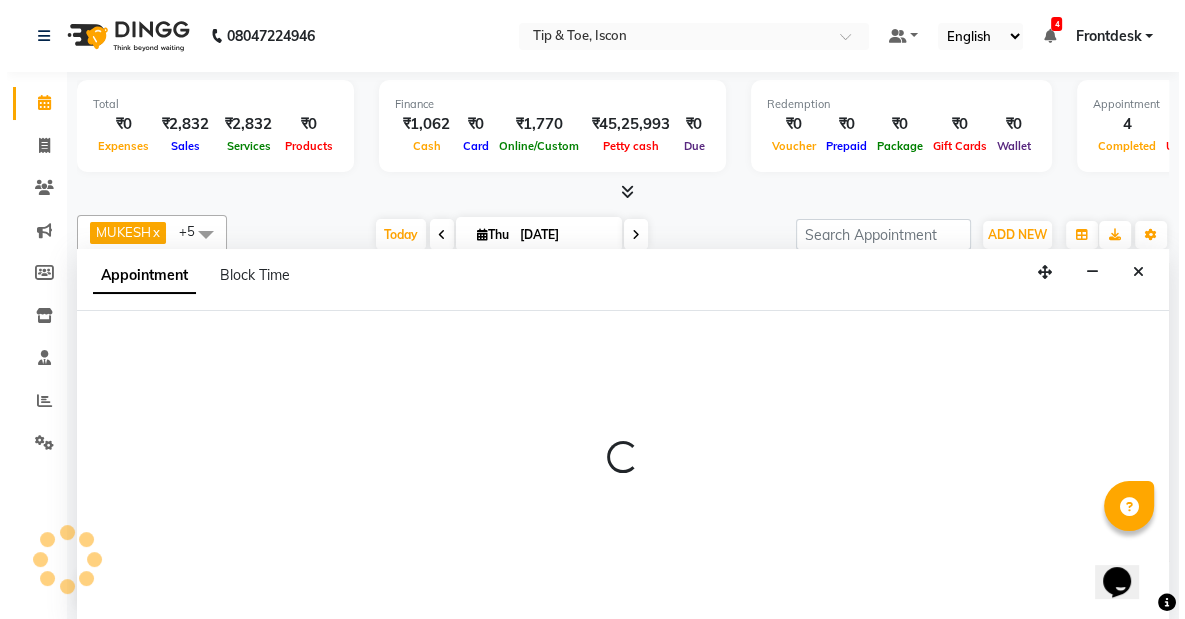 scroll, scrollTop: 0, scrollLeft: 0, axis: both 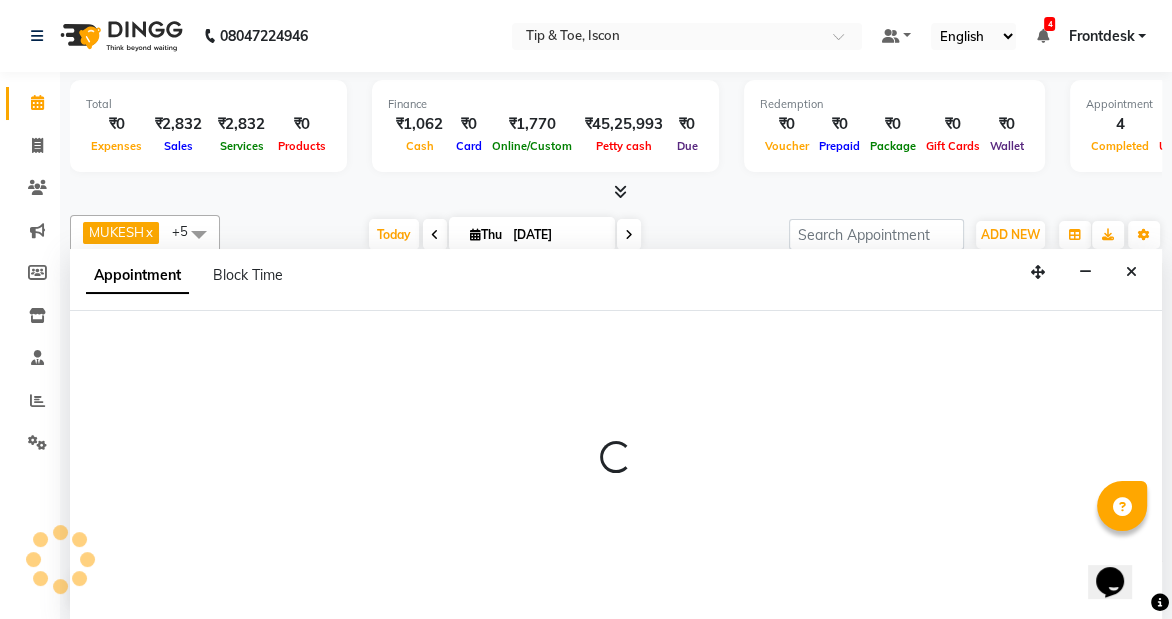 select on "42684" 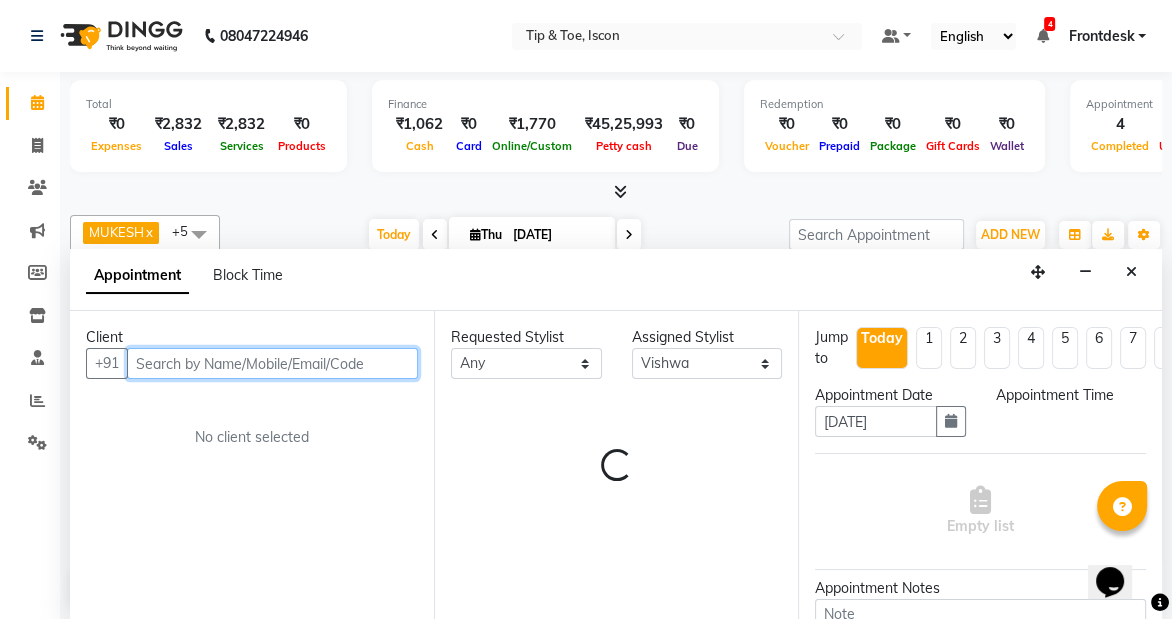 select on "1080" 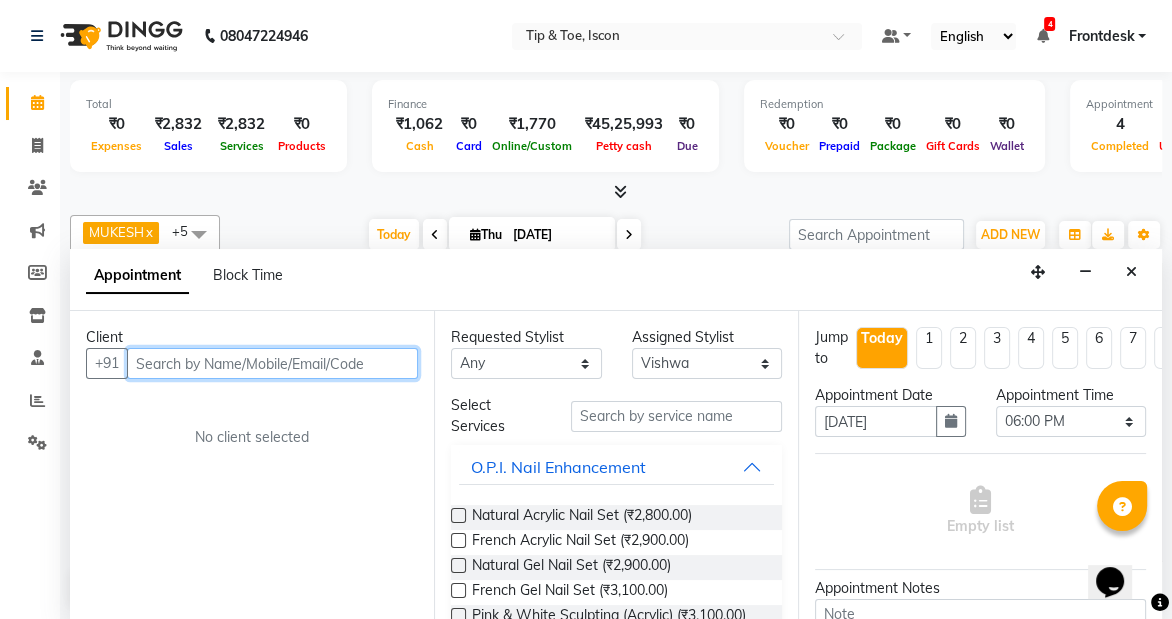 click at bounding box center [272, 363] 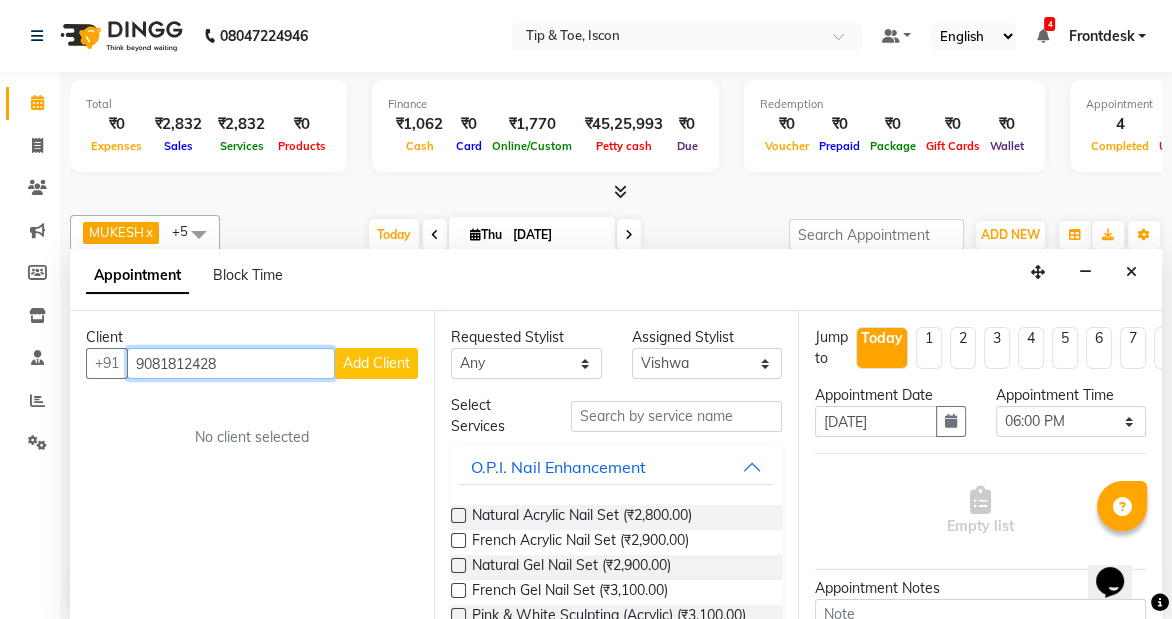 type on "9081812428" 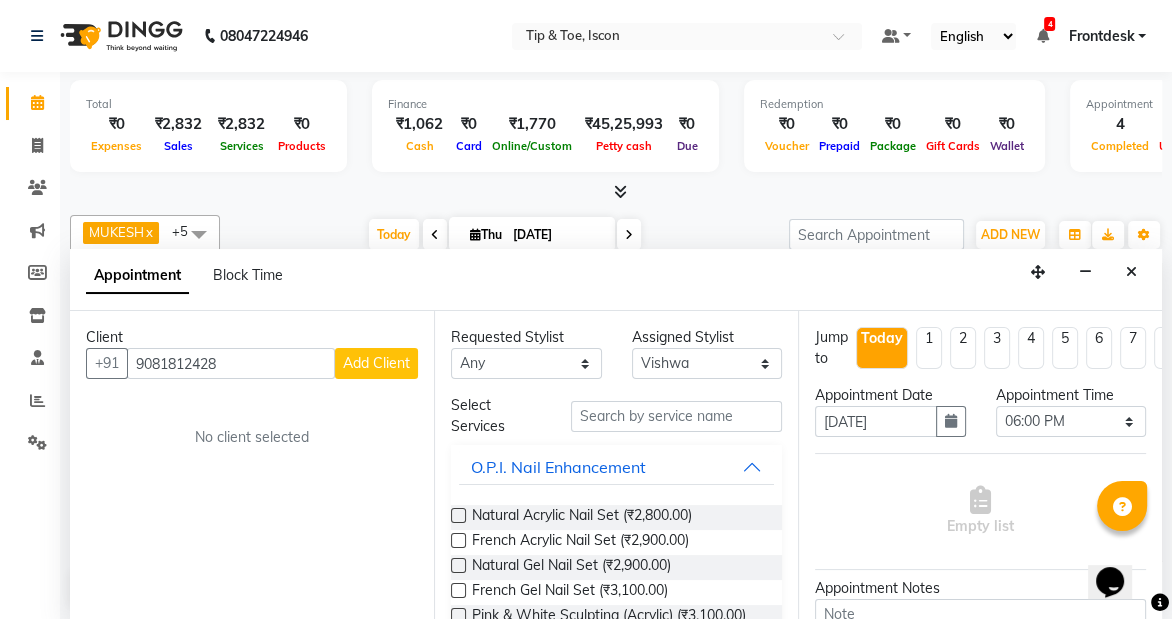 click on "Add Client" at bounding box center (376, 363) 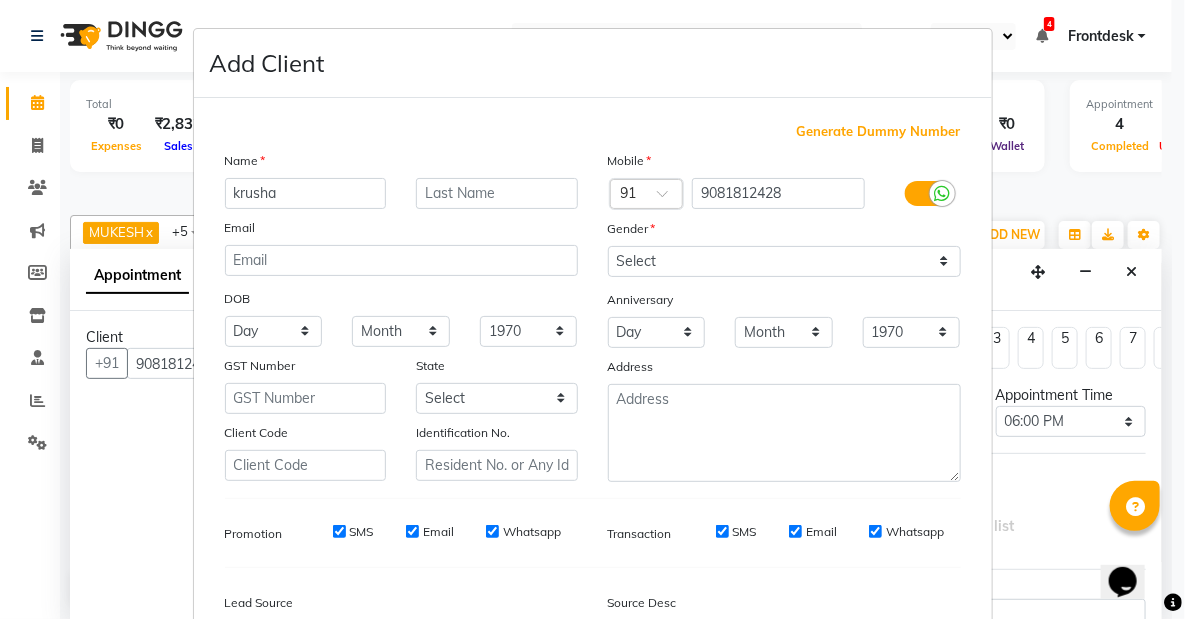 type on "krusha" 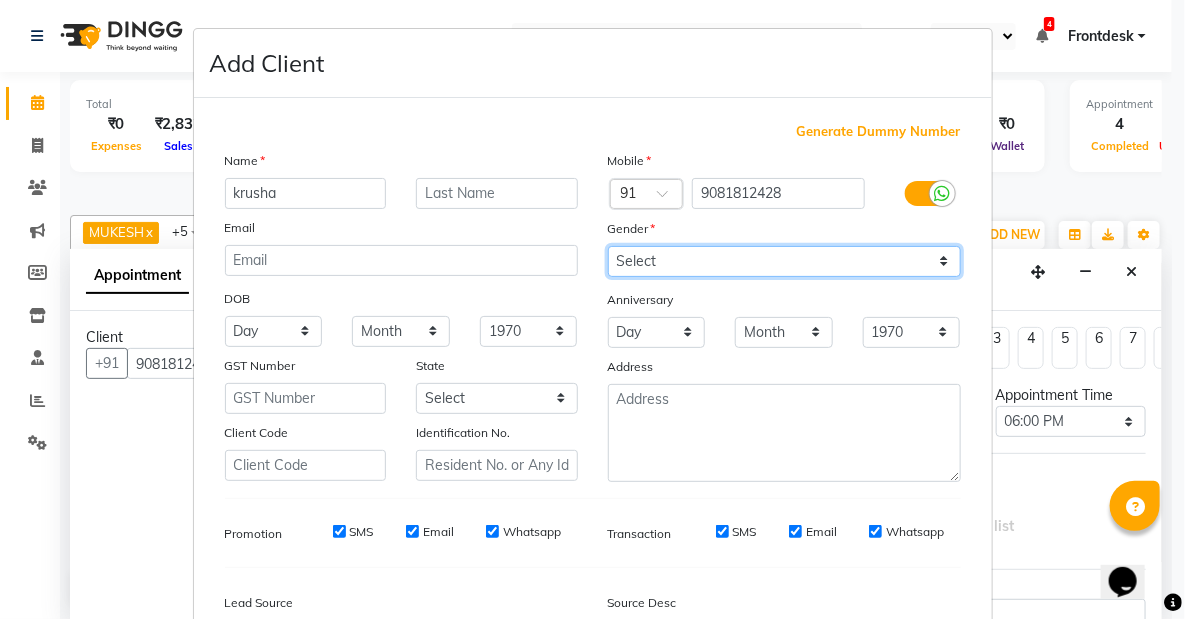 click on "Select [DEMOGRAPHIC_DATA] [DEMOGRAPHIC_DATA] Other Prefer Not To Say" at bounding box center [784, 261] 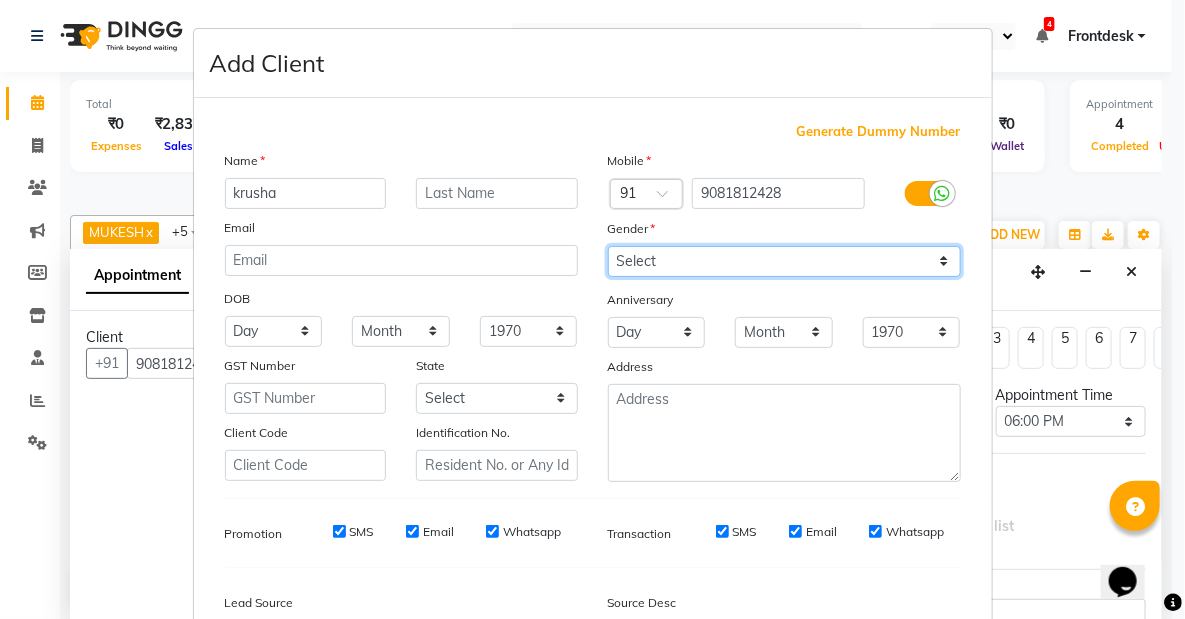 select on "[DEMOGRAPHIC_DATA]" 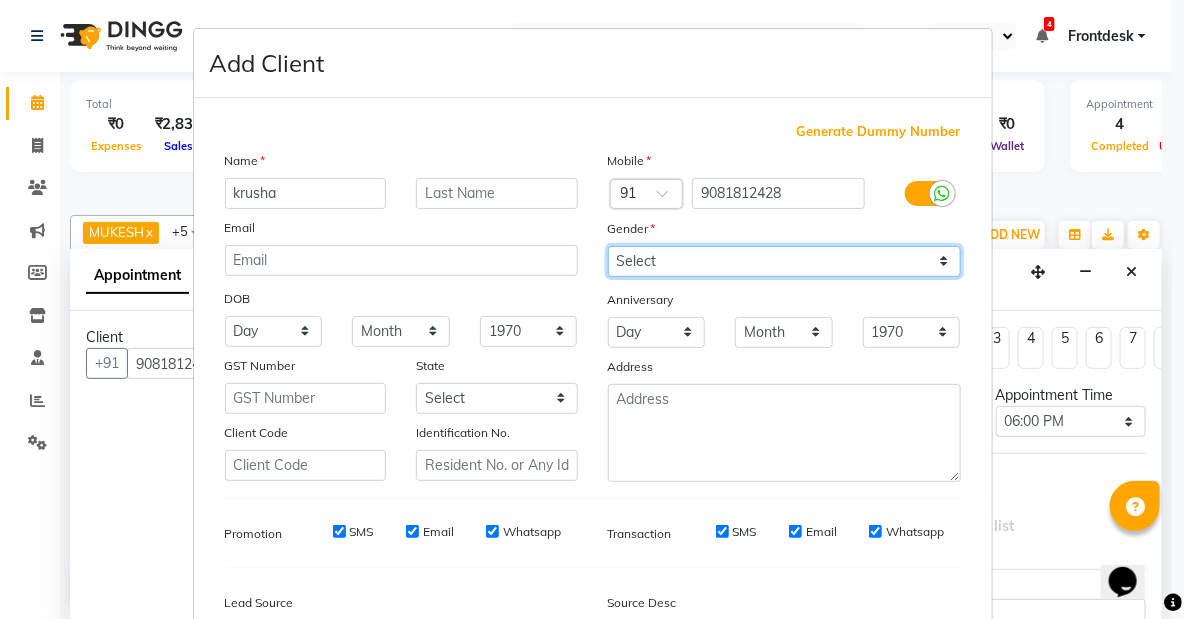 click on "Select [DEMOGRAPHIC_DATA] [DEMOGRAPHIC_DATA] Other Prefer Not To Say" at bounding box center [784, 261] 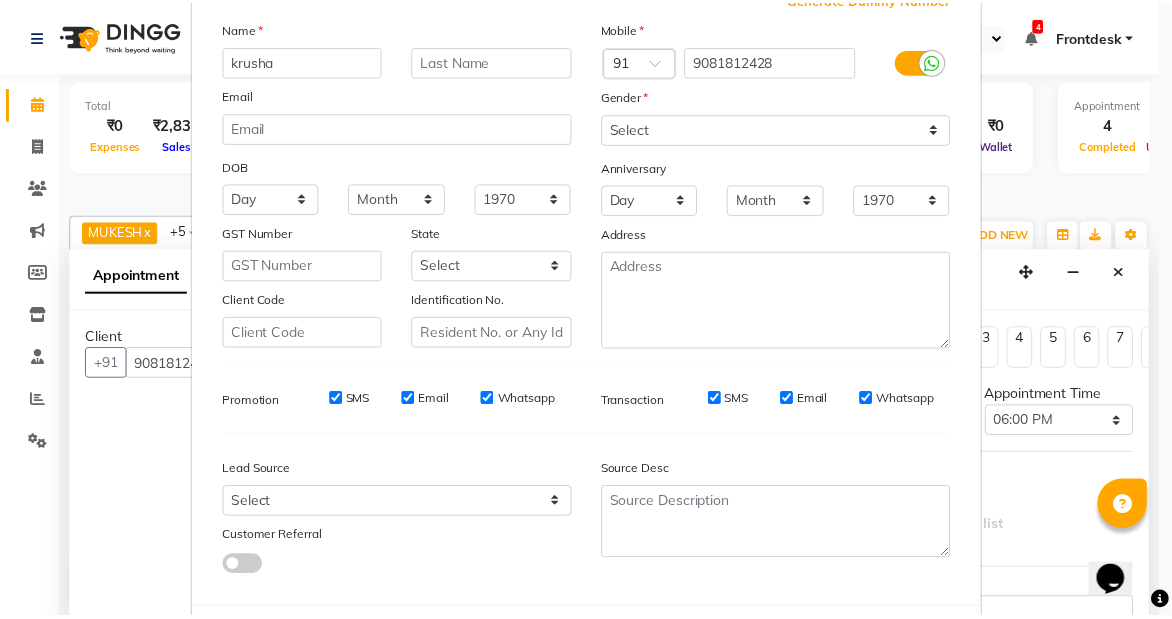 scroll, scrollTop: 234, scrollLeft: 0, axis: vertical 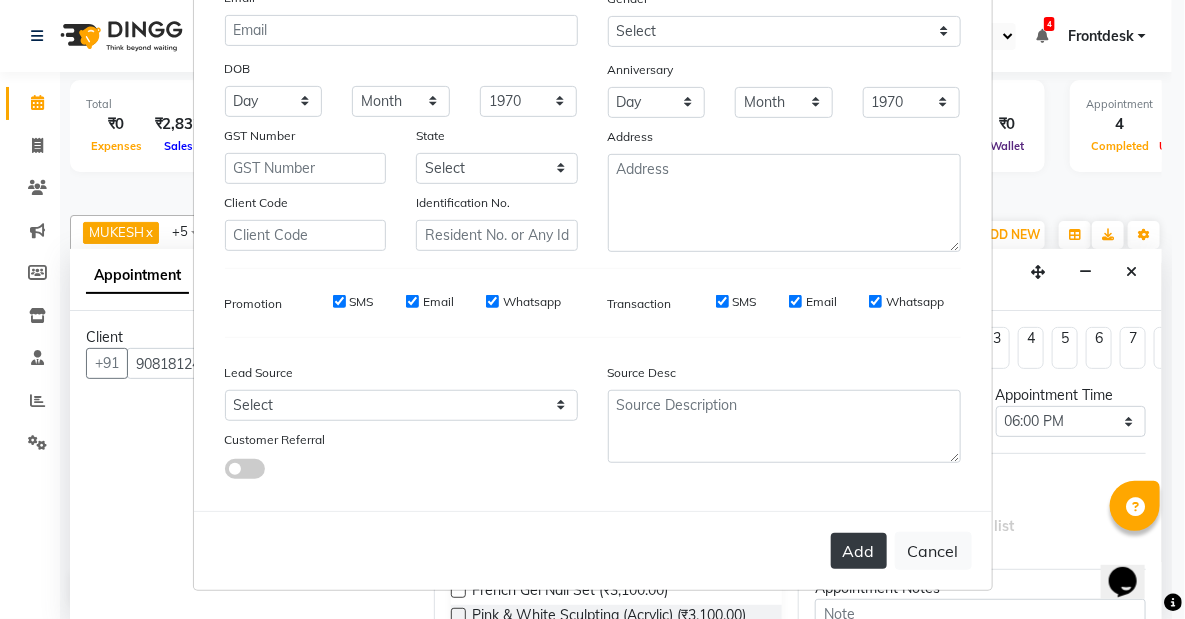 click on "Add" at bounding box center [859, 551] 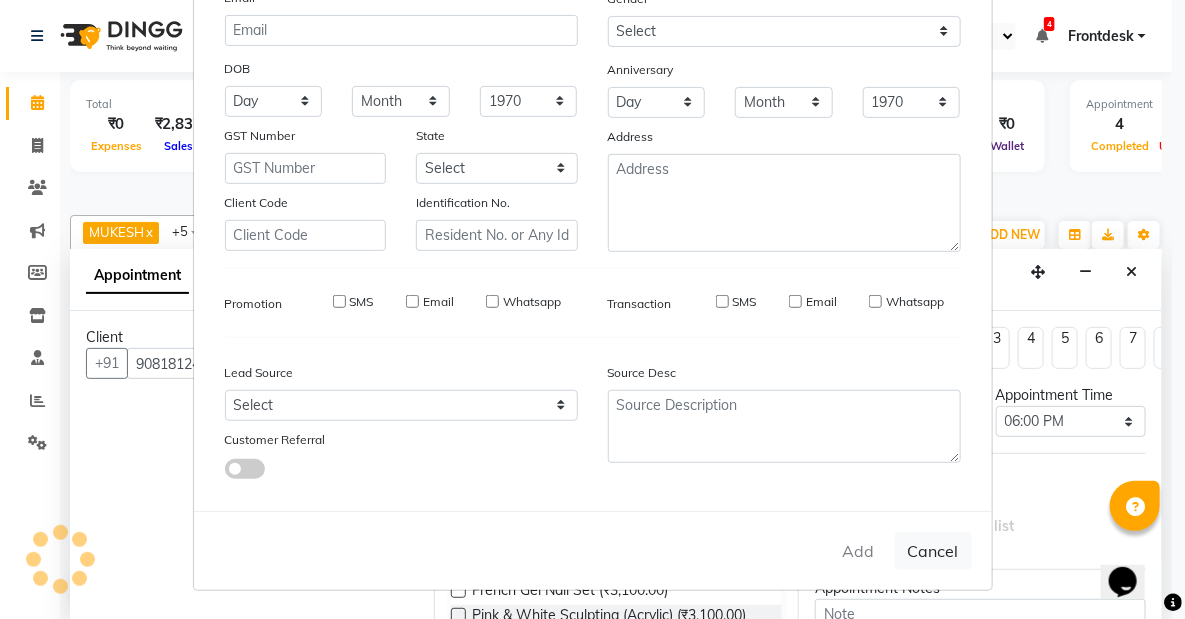 type 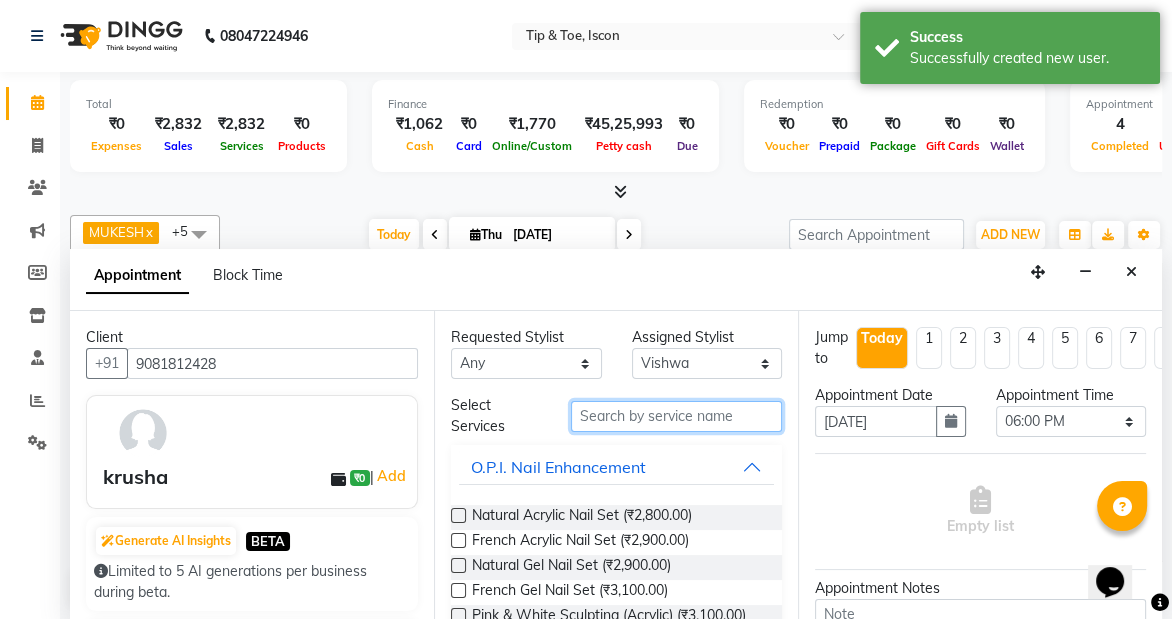 click at bounding box center [676, 416] 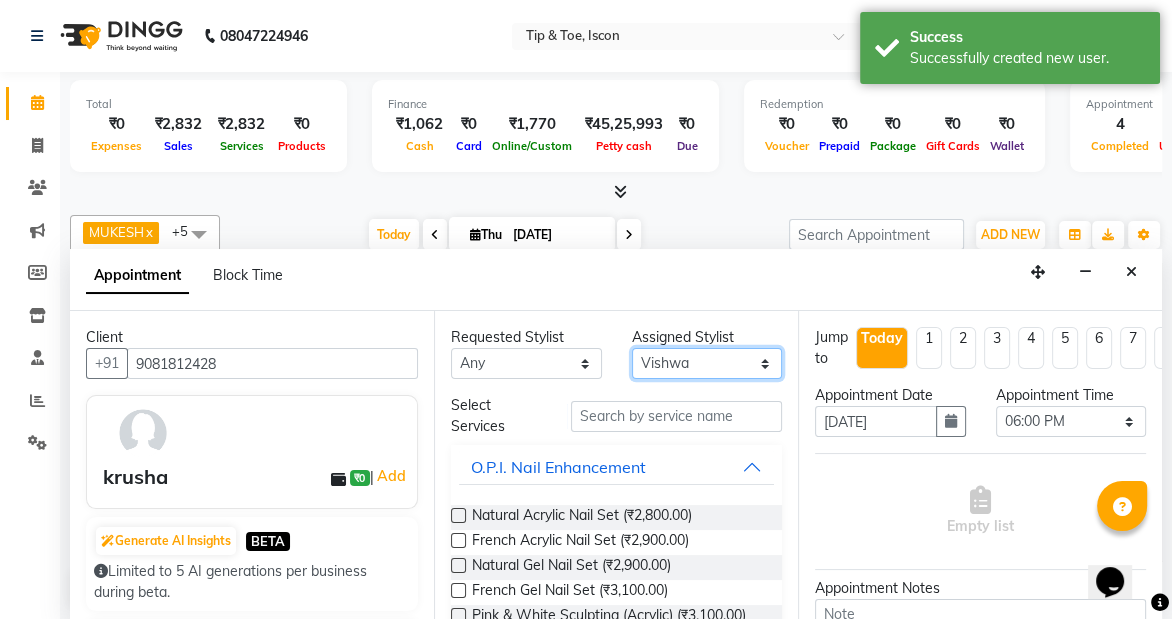 click on "Select Aghavi  Aki  Apong [PERSON_NAME] [PERSON_NAME]  MUKESH Pooja  [PERSON_NAME] [PERSON_NAME]  Tsariba  Vishwa  YASH" at bounding box center [707, 363] 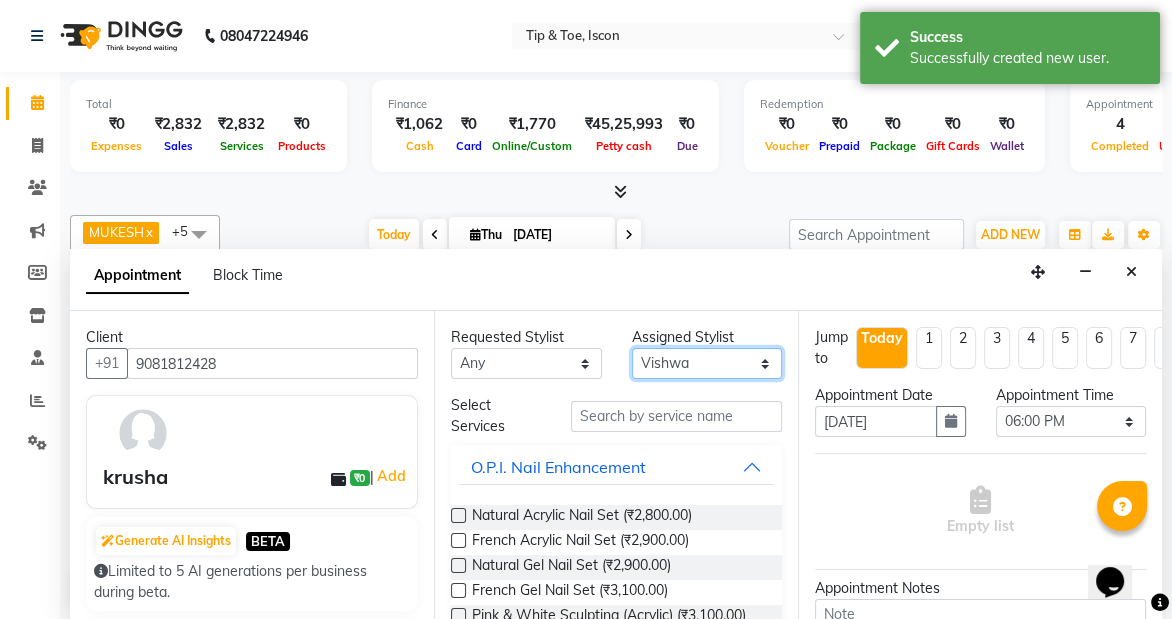 select on "42663" 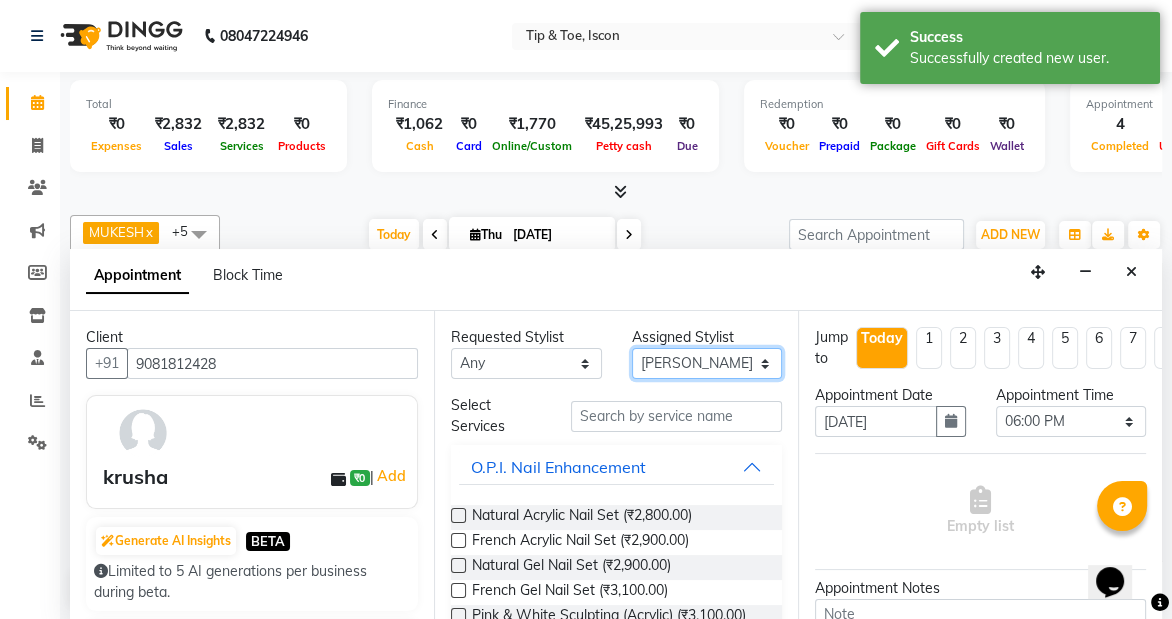 click on "Select Aghavi  Aki  Apong [PERSON_NAME] [PERSON_NAME]  MUKESH Pooja  [PERSON_NAME] [PERSON_NAME]  Tsariba  Vishwa  YASH" at bounding box center [707, 363] 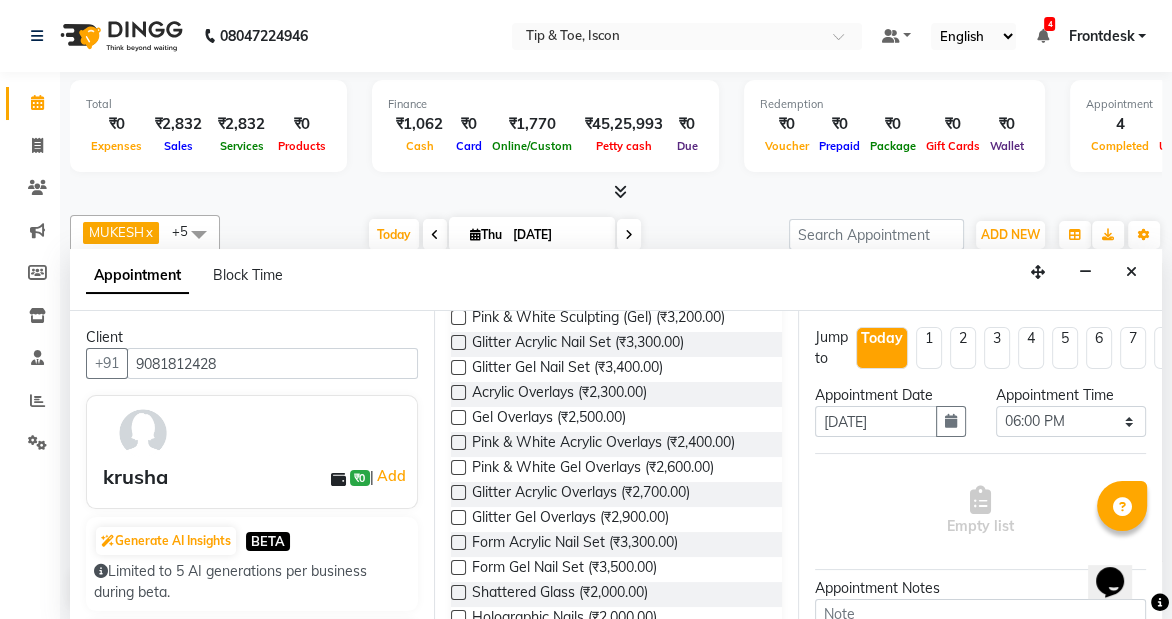 scroll, scrollTop: 0, scrollLeft: 0, axis: both 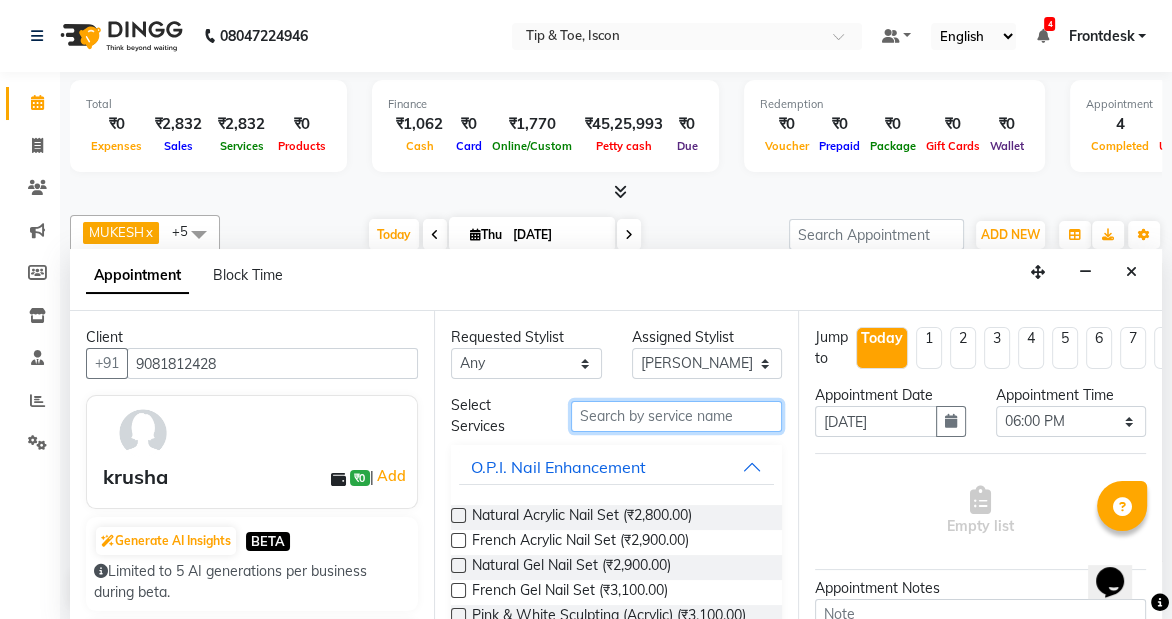 click at bounding box center [676, 416] 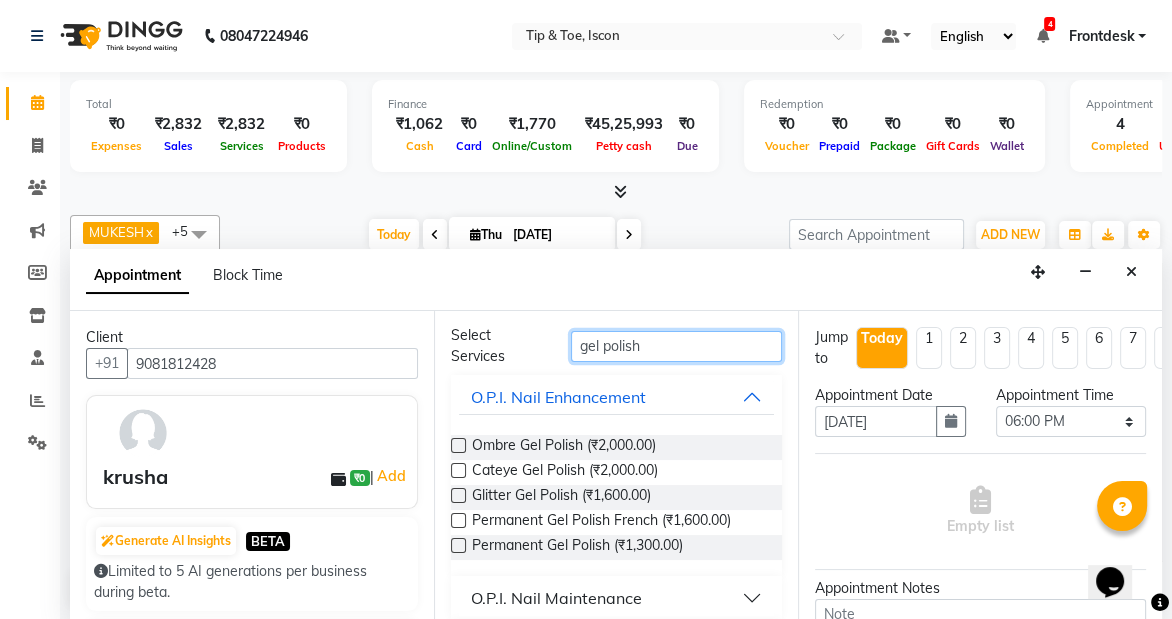 scroll, scrollTop: 172, scrollLeft: 0, axis: vertical 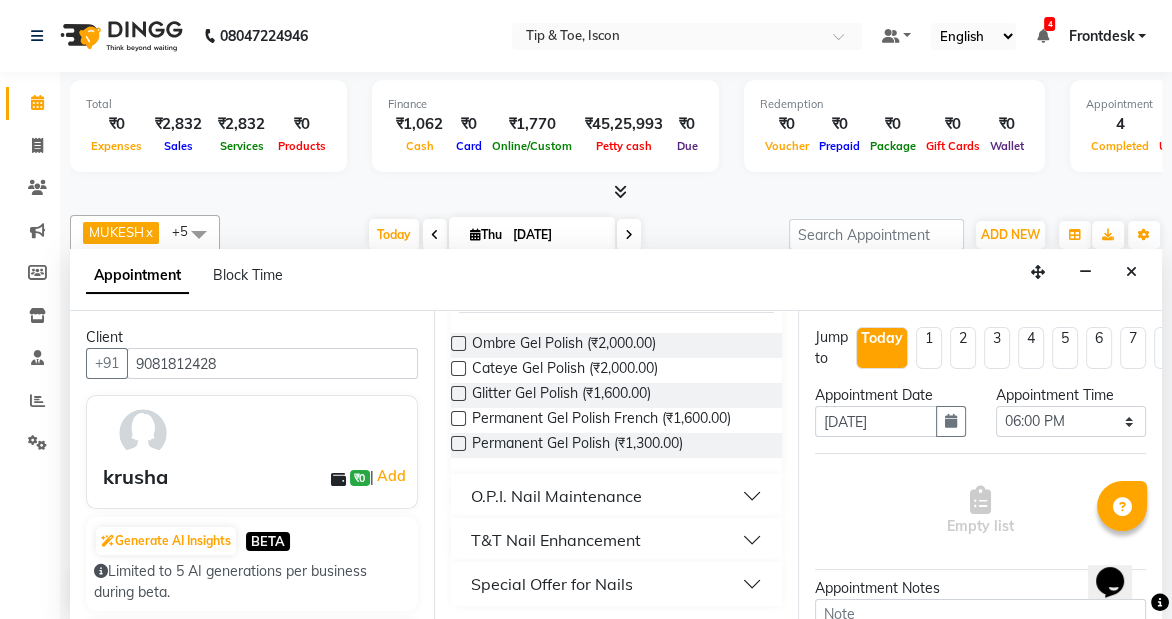 type on "gel polish" 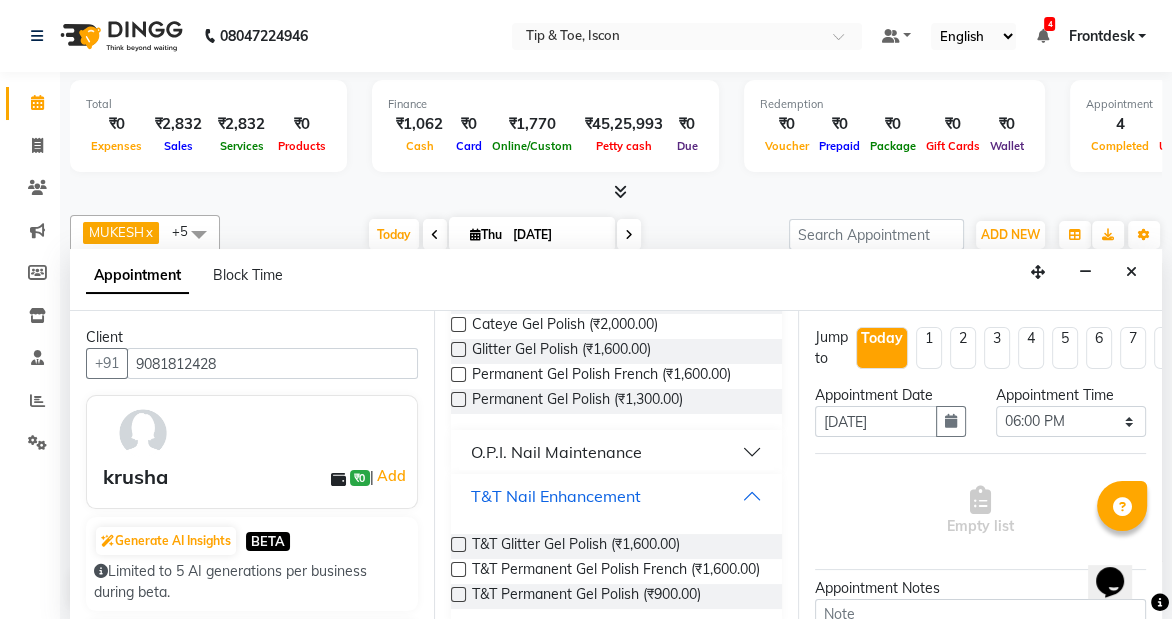 scroll, scrollTop: 297, scrollLeft: 0, axis: vertical 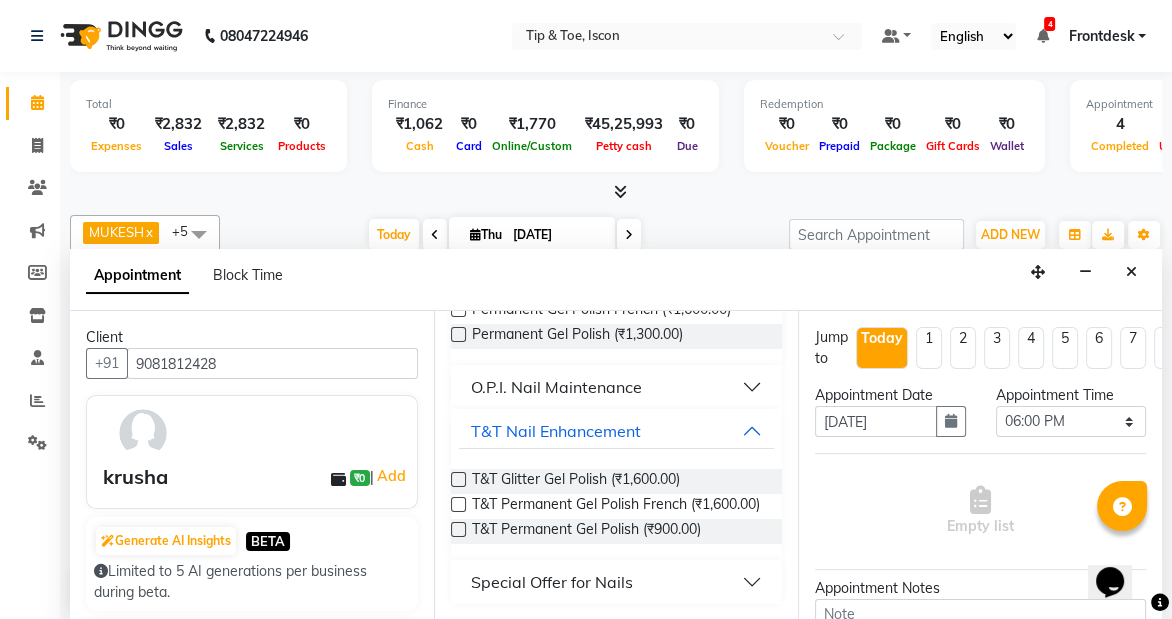 click at bounding box center [458, 529] 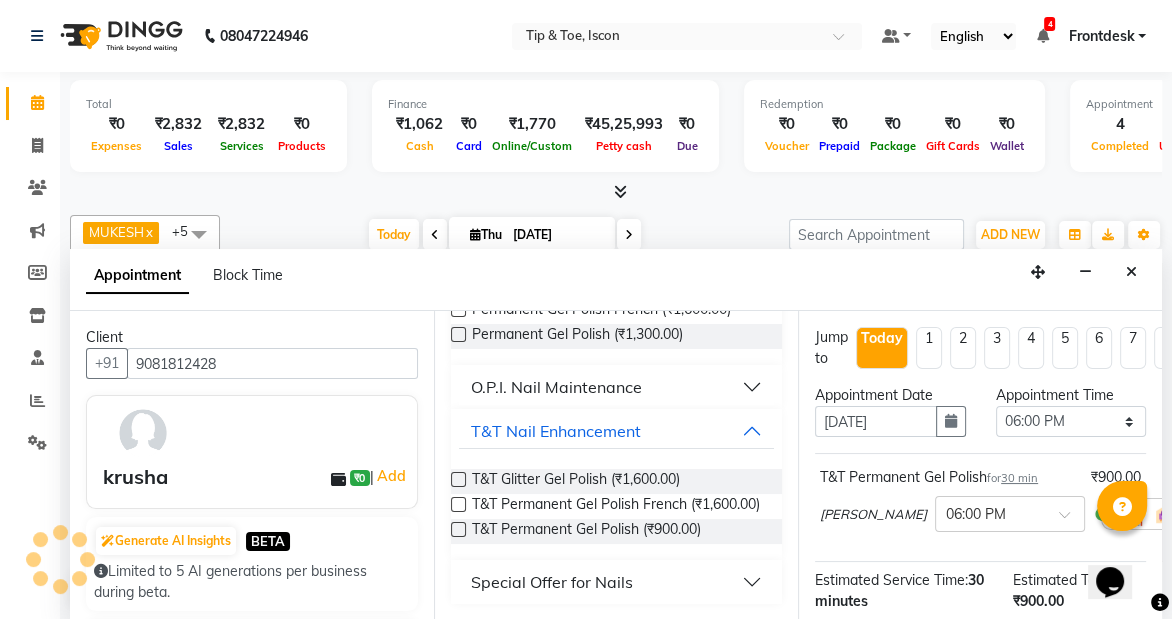 click at bounding box center (458, 529) 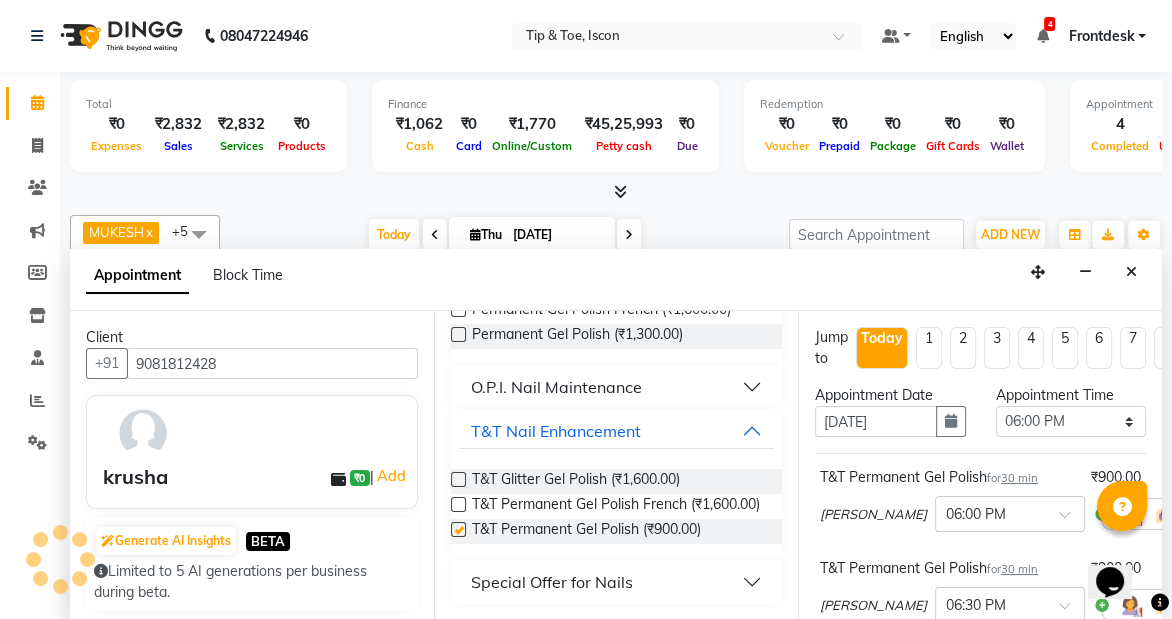 checkbox on "false" 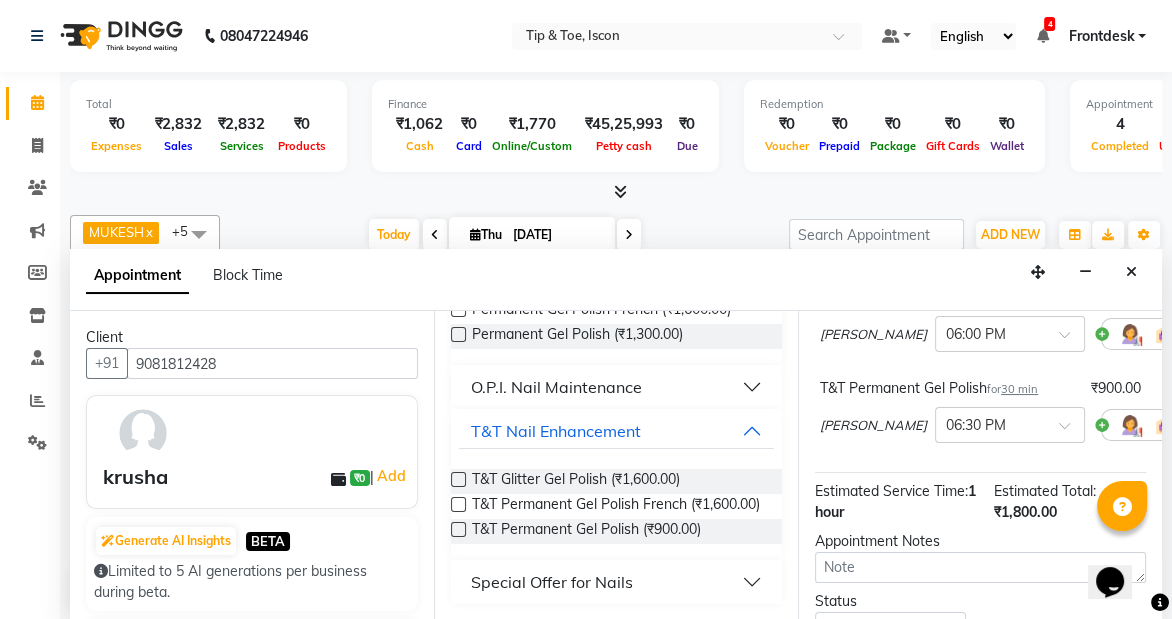 scroll, scrollTop: 358, scrollLeft: 0, axis: vertical 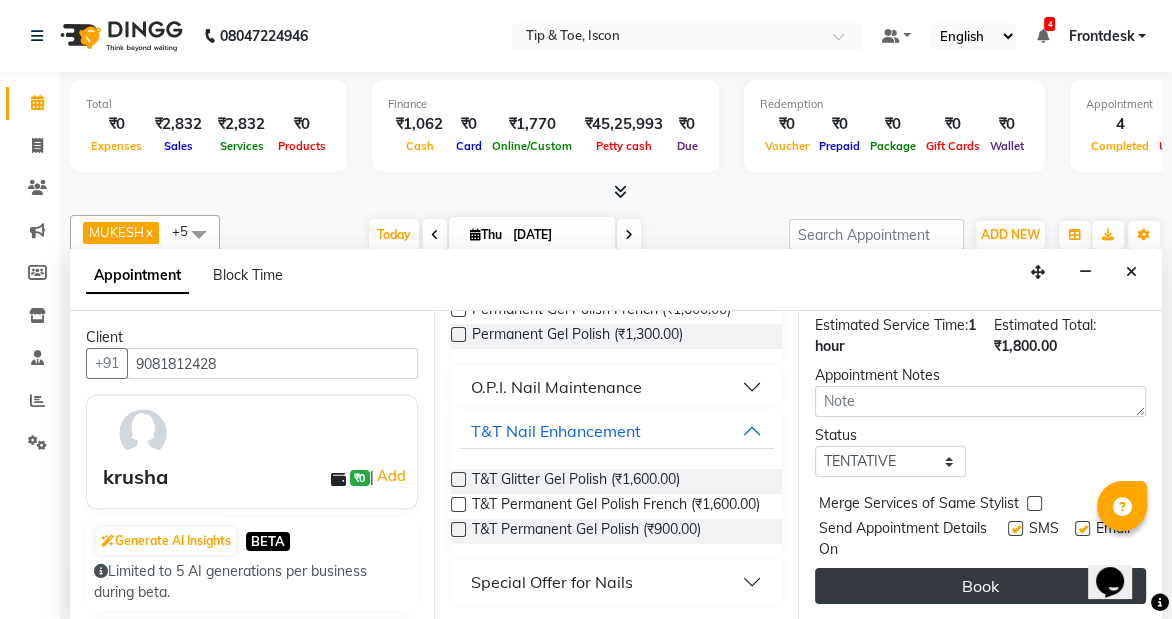 click on "Book" at bounding box center (980, 586) 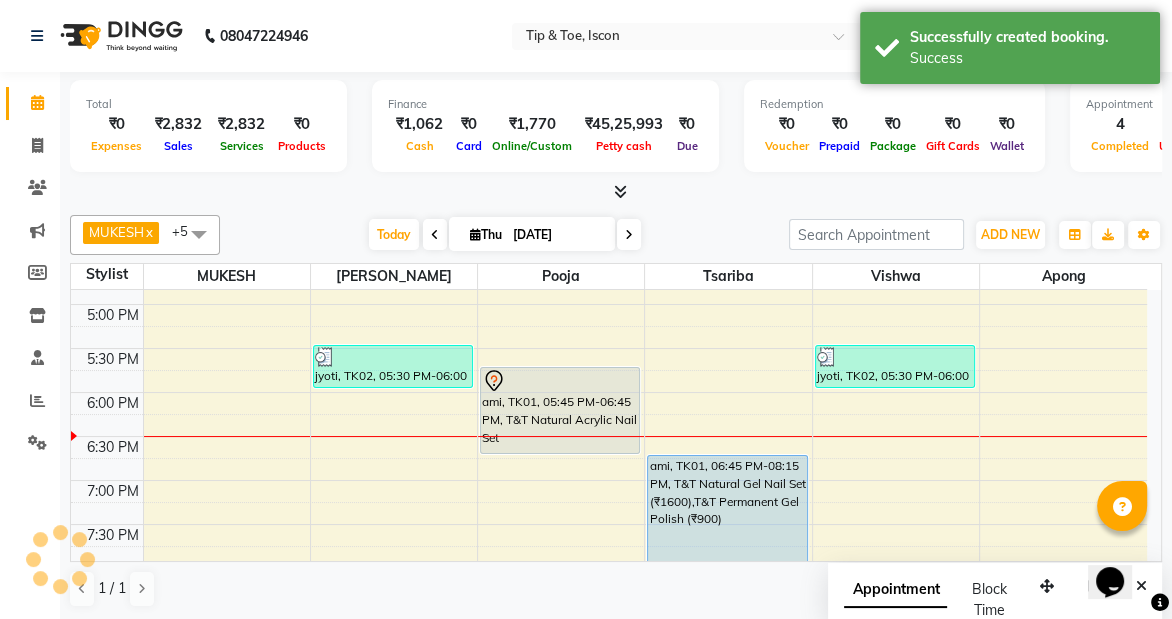 scroll, scrollTop: 0, scrollLeft: 0, axis: both 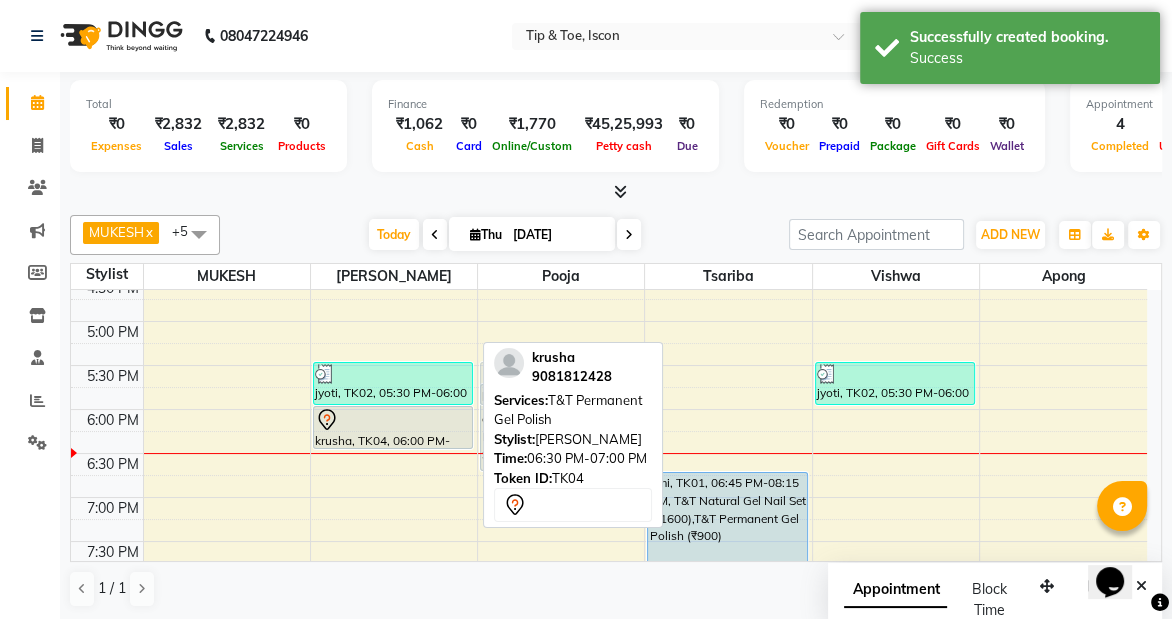 drag, startPoint x: 413, startPoint y: 453, endPoint x: 594, endPoint y: 384, distance: 193.70596 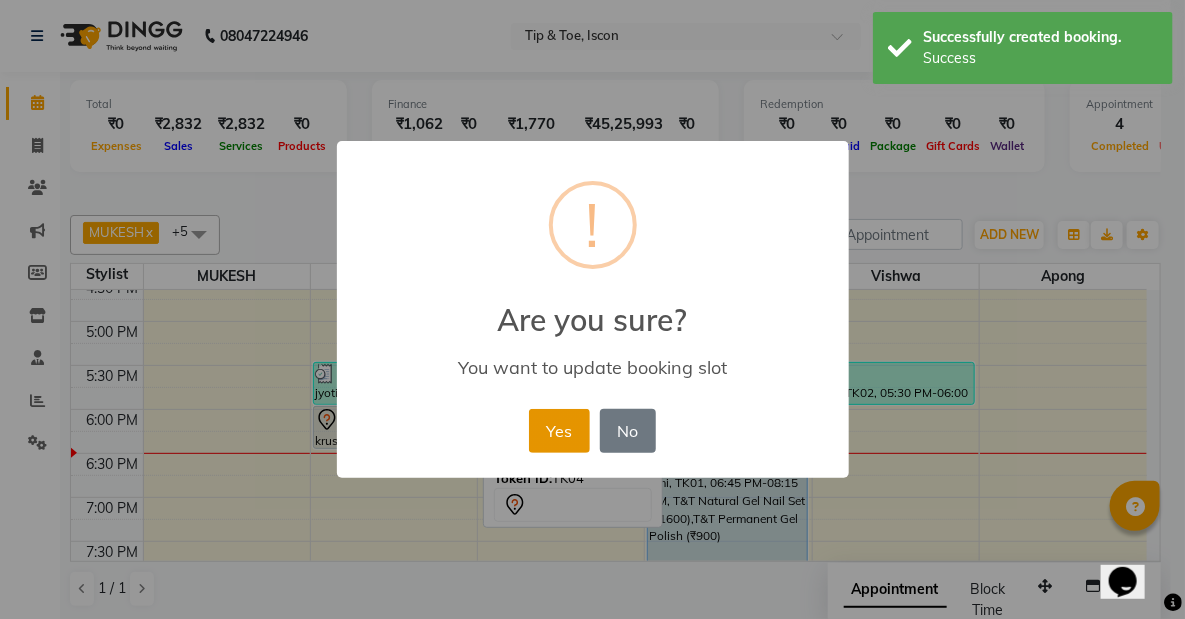 click on "Yes" at bounding box center [559, 431] 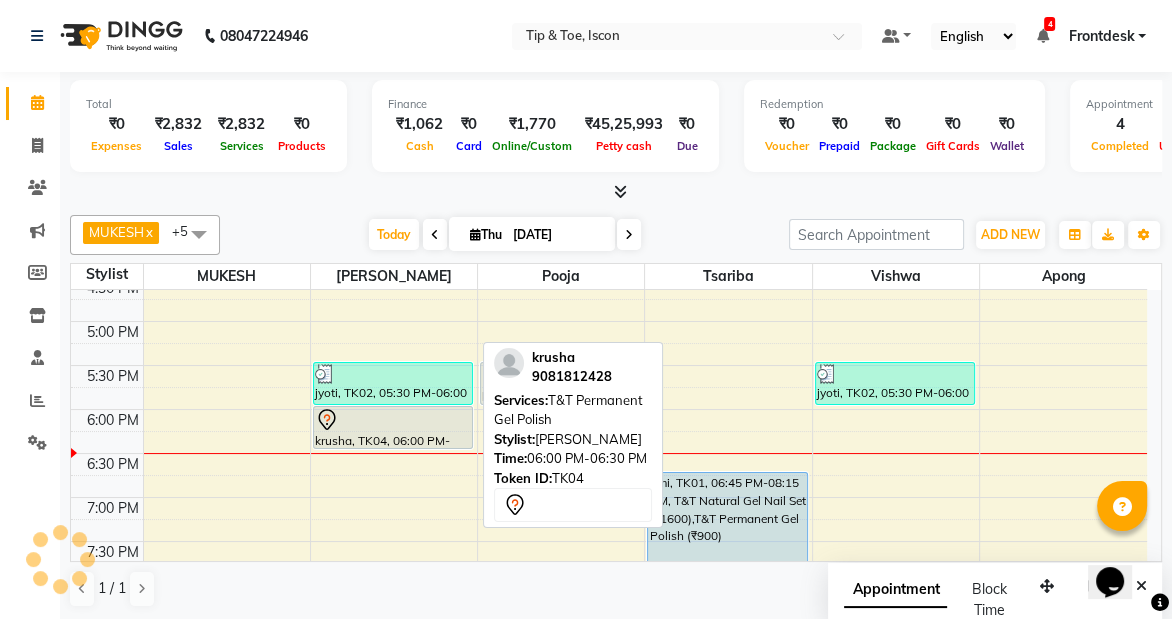 click 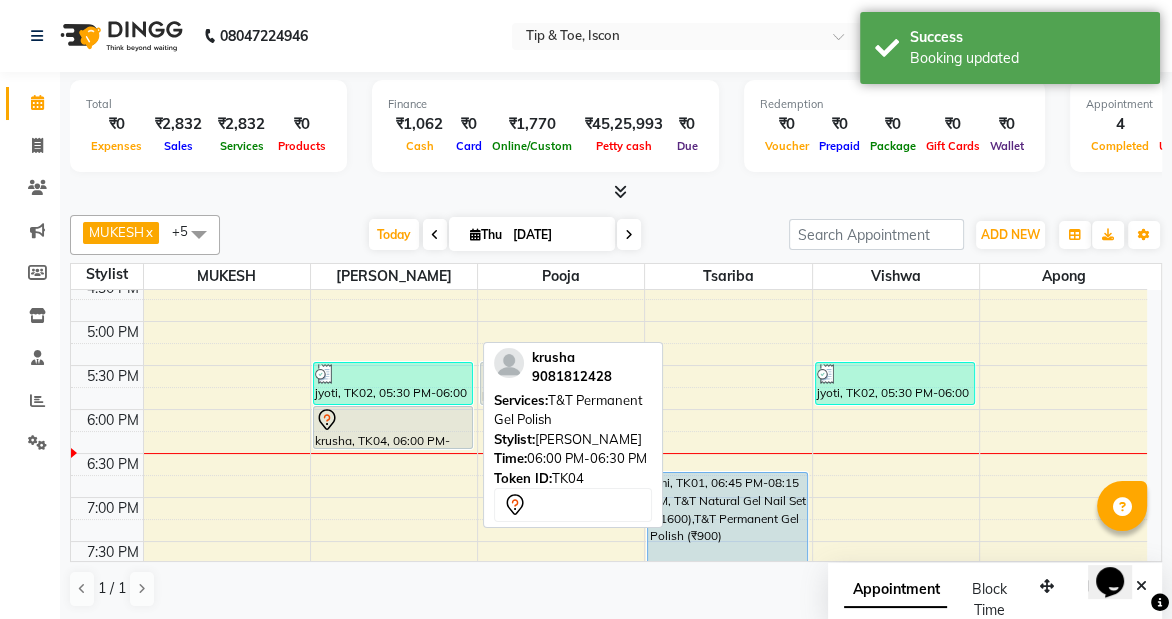 click on "krusha, TK04, 06:00 PM-06:30 PM, T&T Permanent Gel Polish" at bounding box center [393, 427] 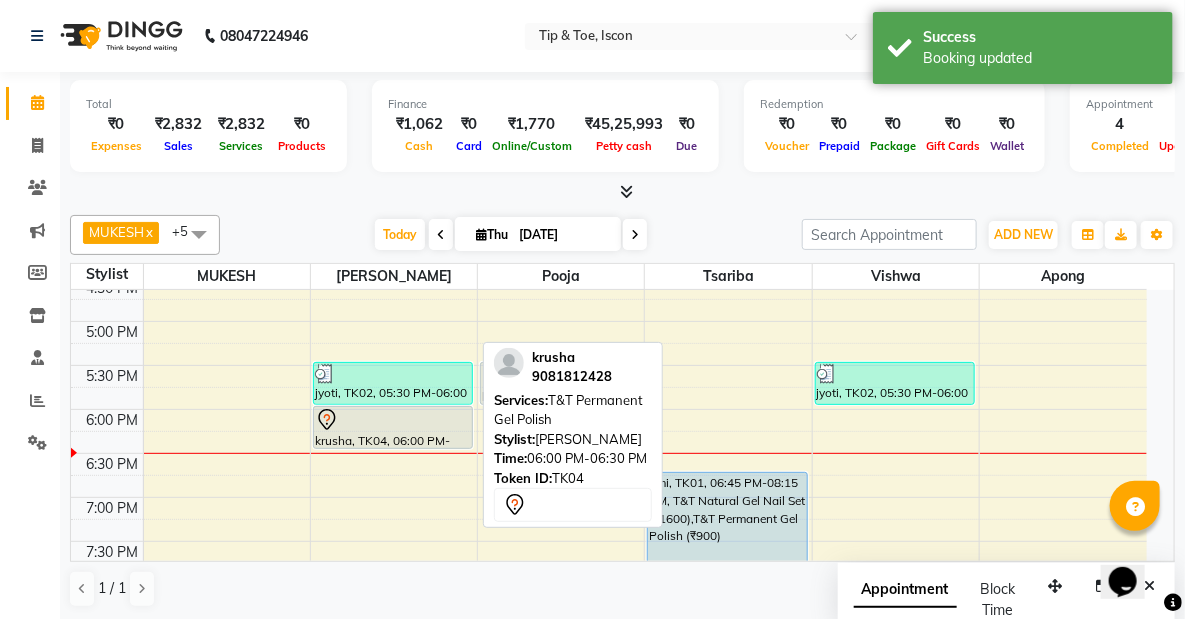 select on "7" 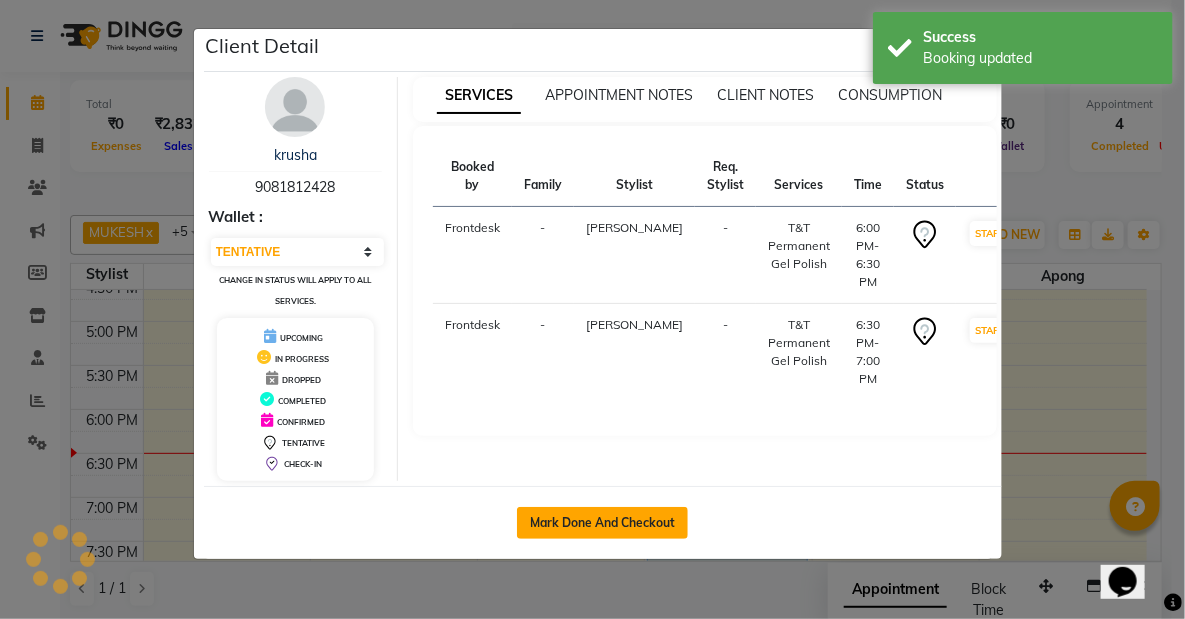 click on "Mark Done And Checkout" 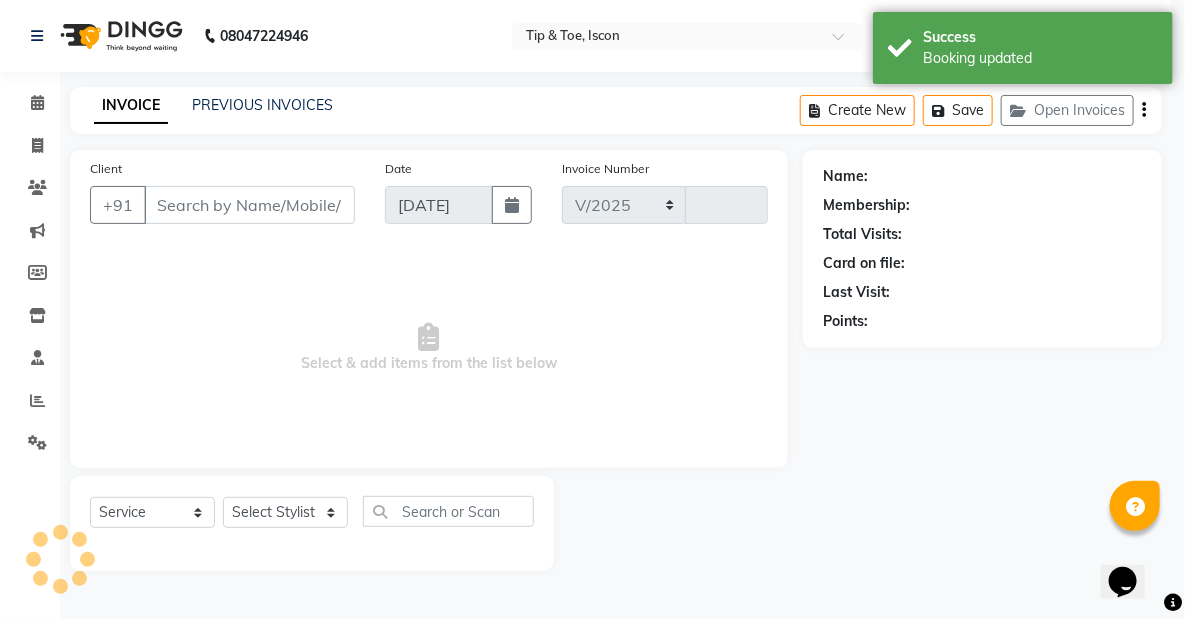 select on "5988" 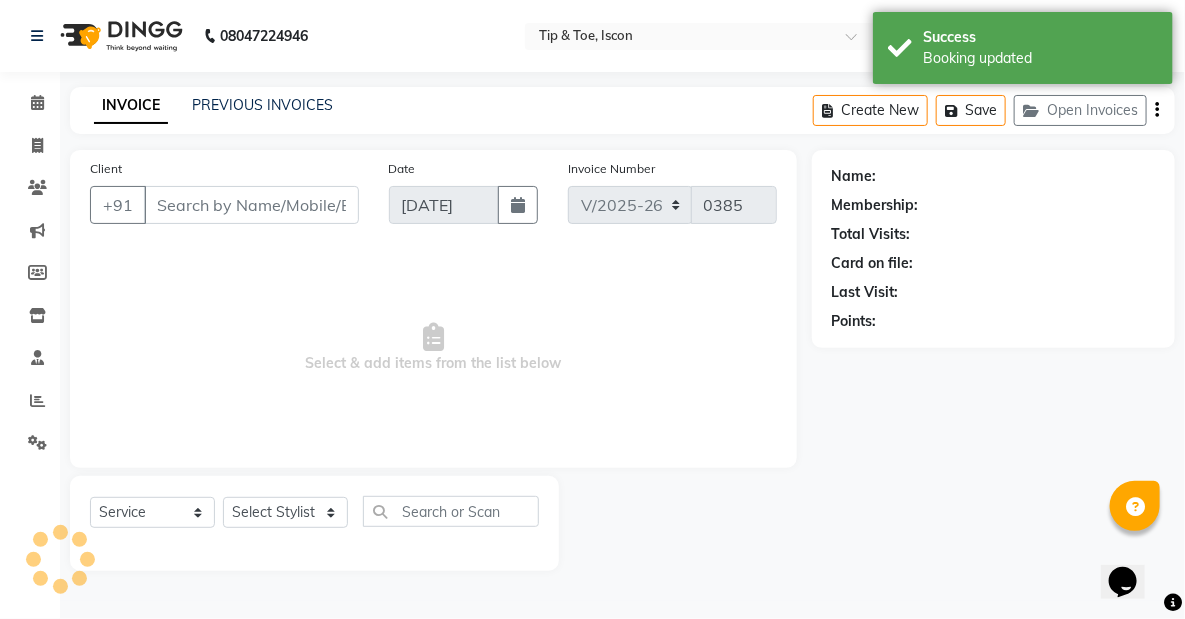 type on "9081812428" 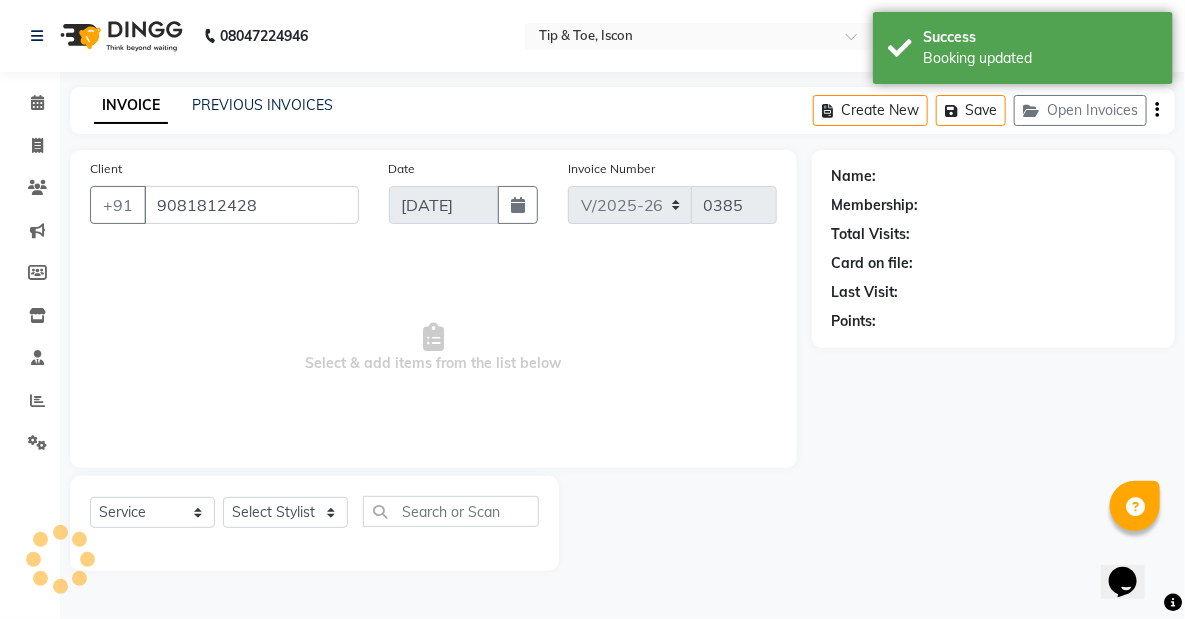 select on "42663" 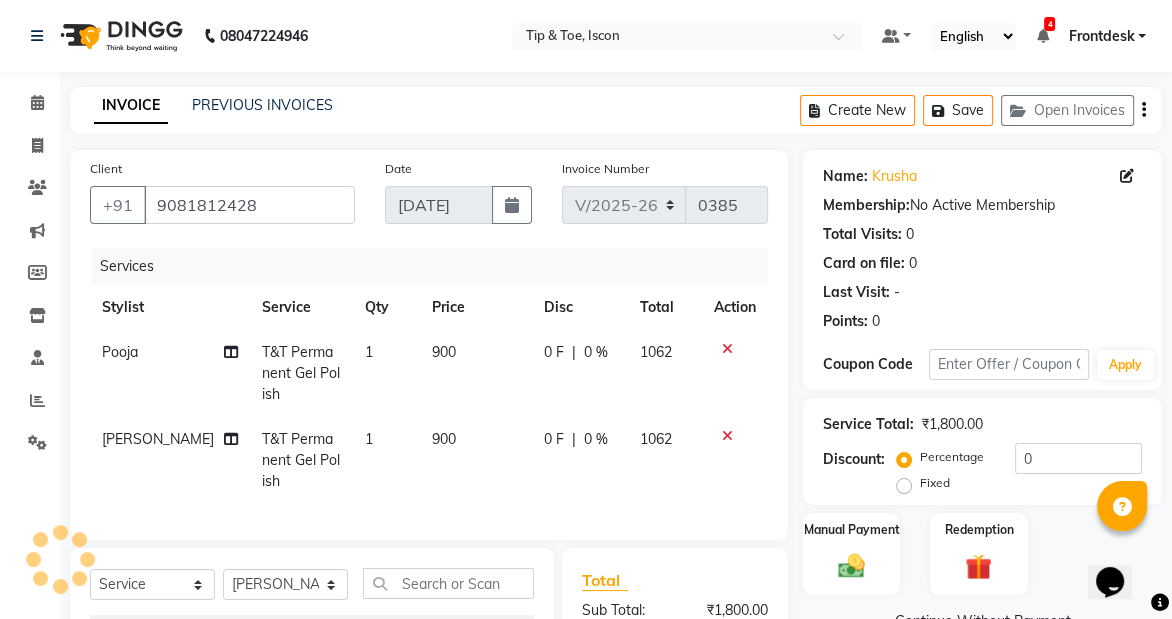 click on "T&T Permanent Gel Polish" 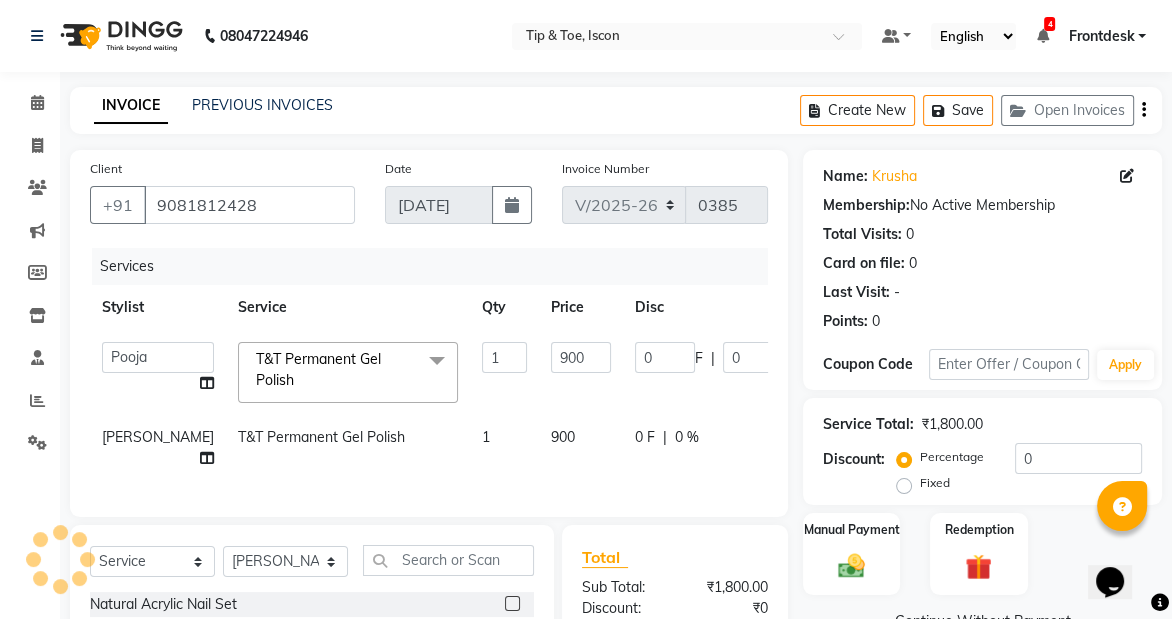 click on "T&T Permanent Gel Polish" 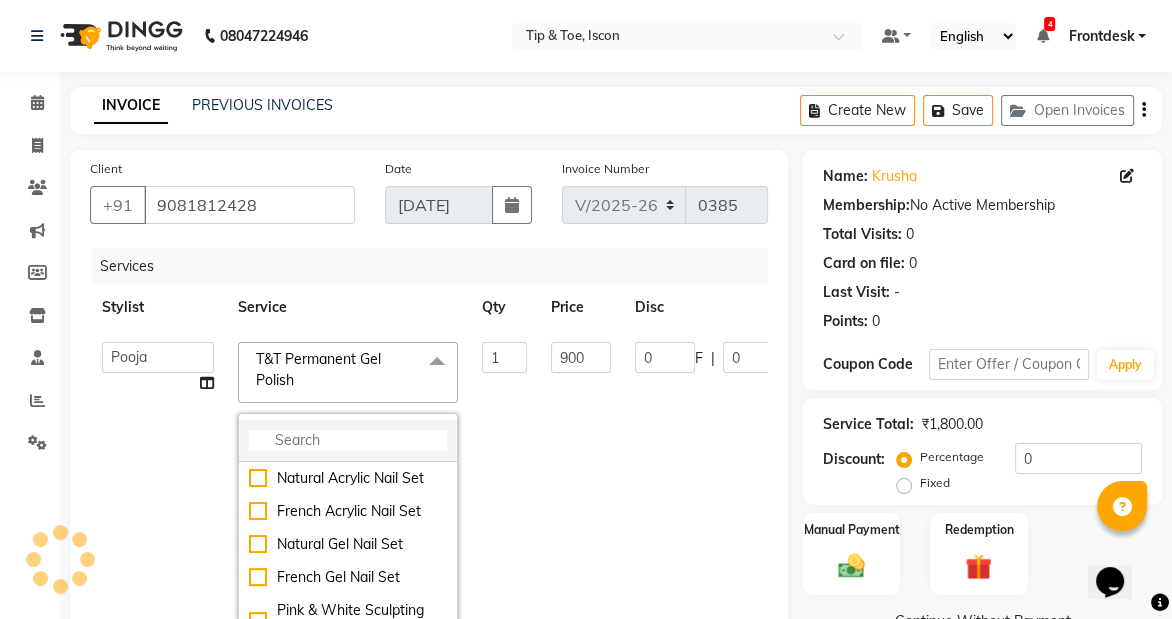 click 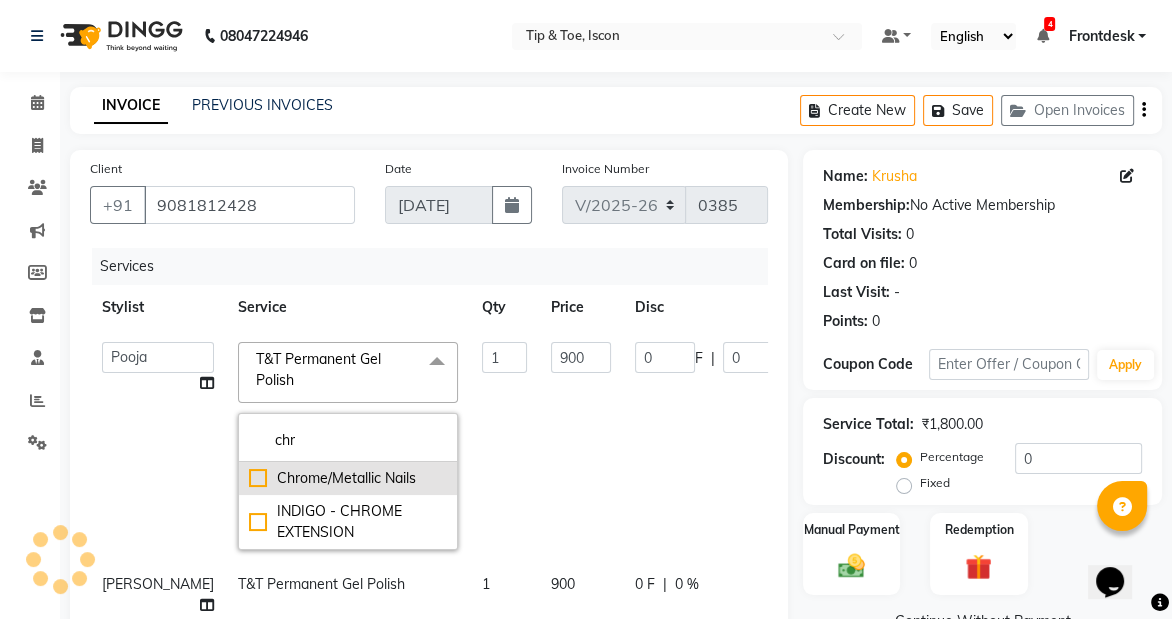 type on "chr" 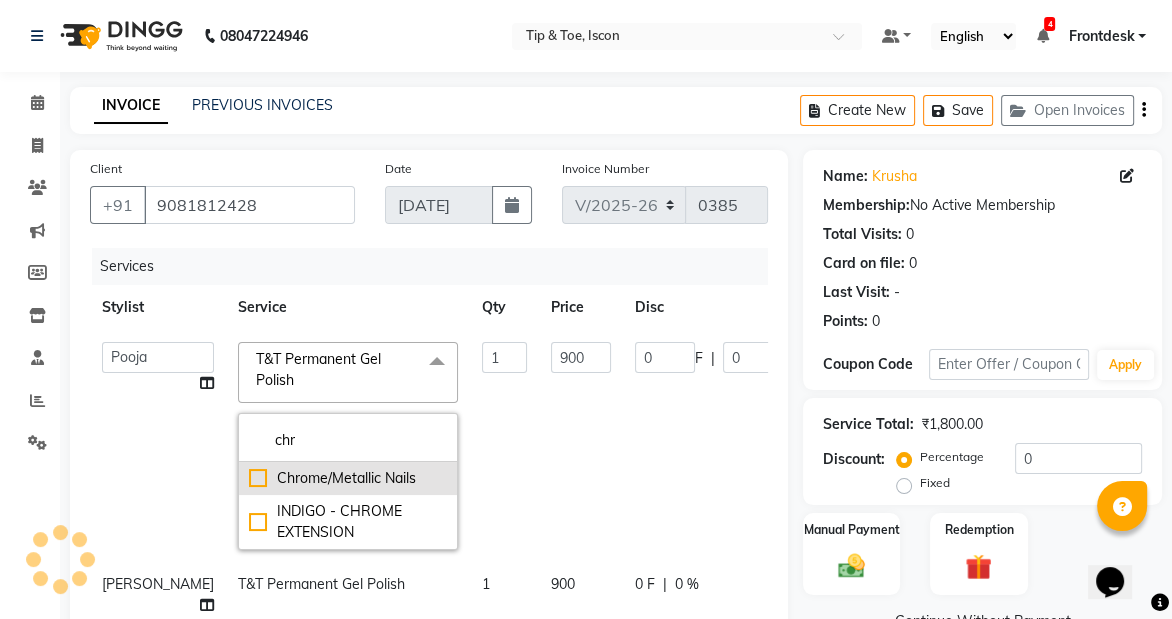 click on "Chrome/Metallic Nails" 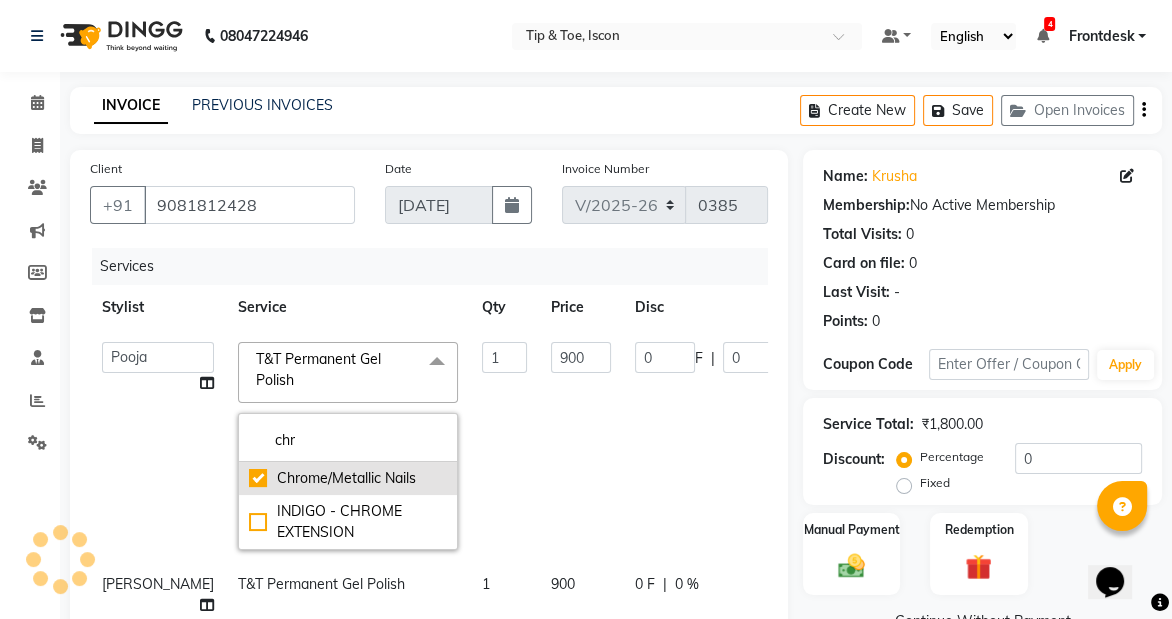 checkbox on "true" 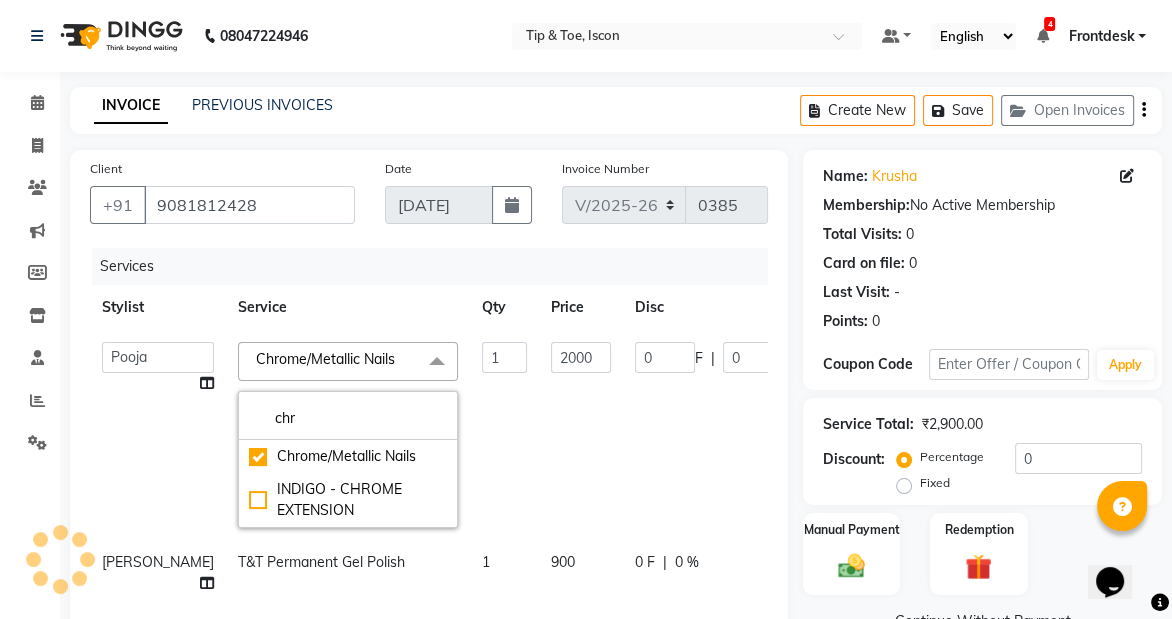 click on "2000" 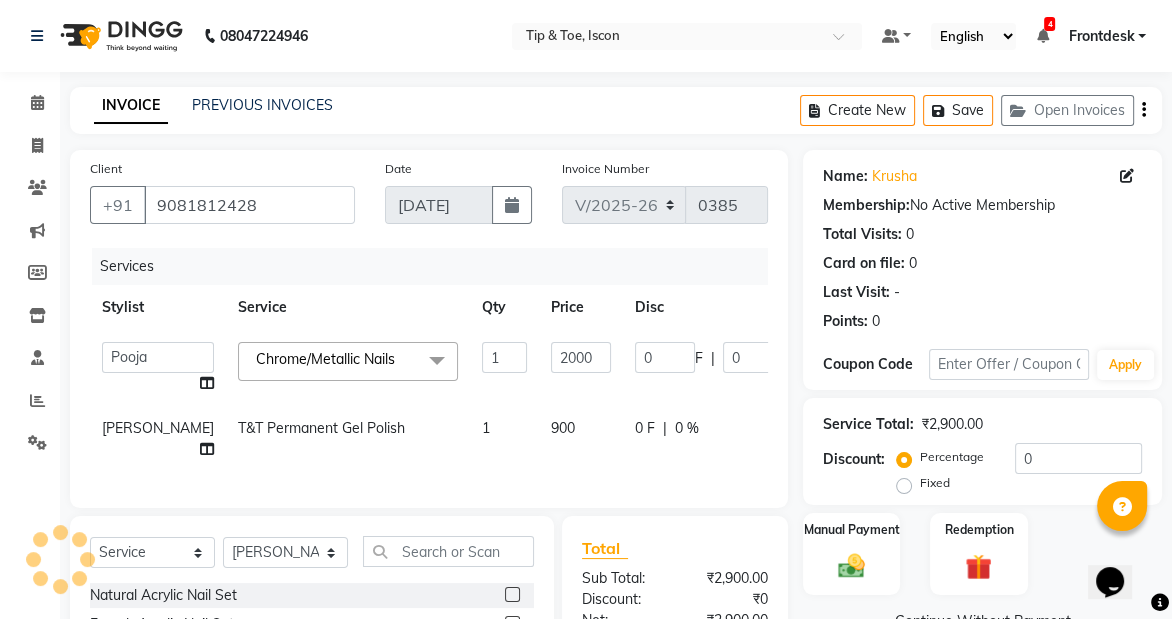 click on "900" 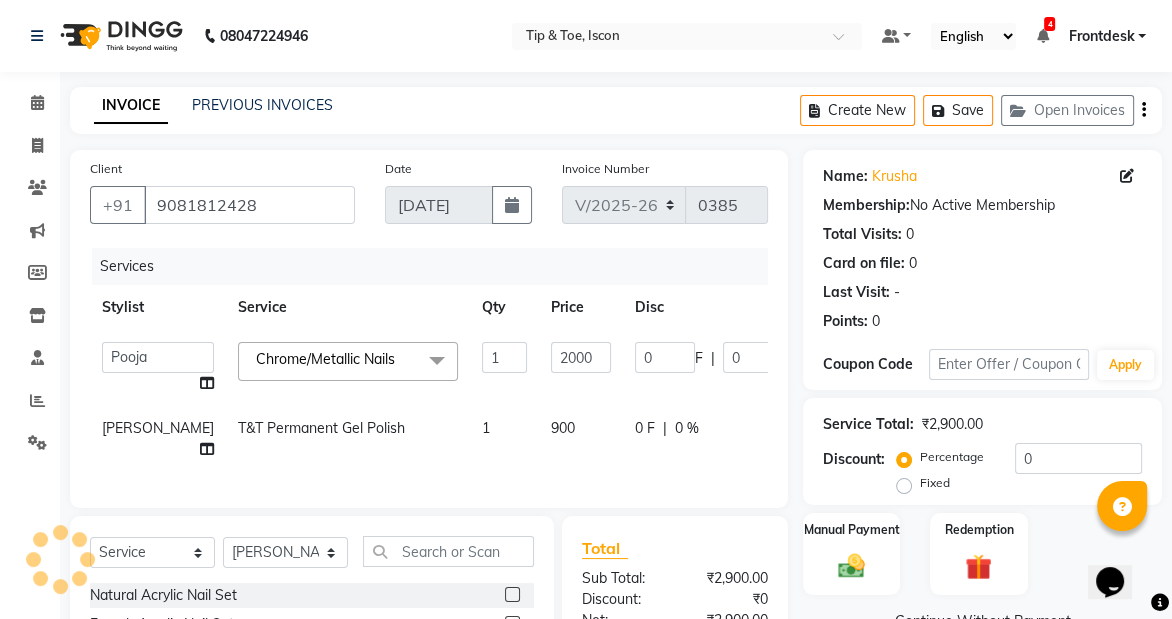 select on "42663" 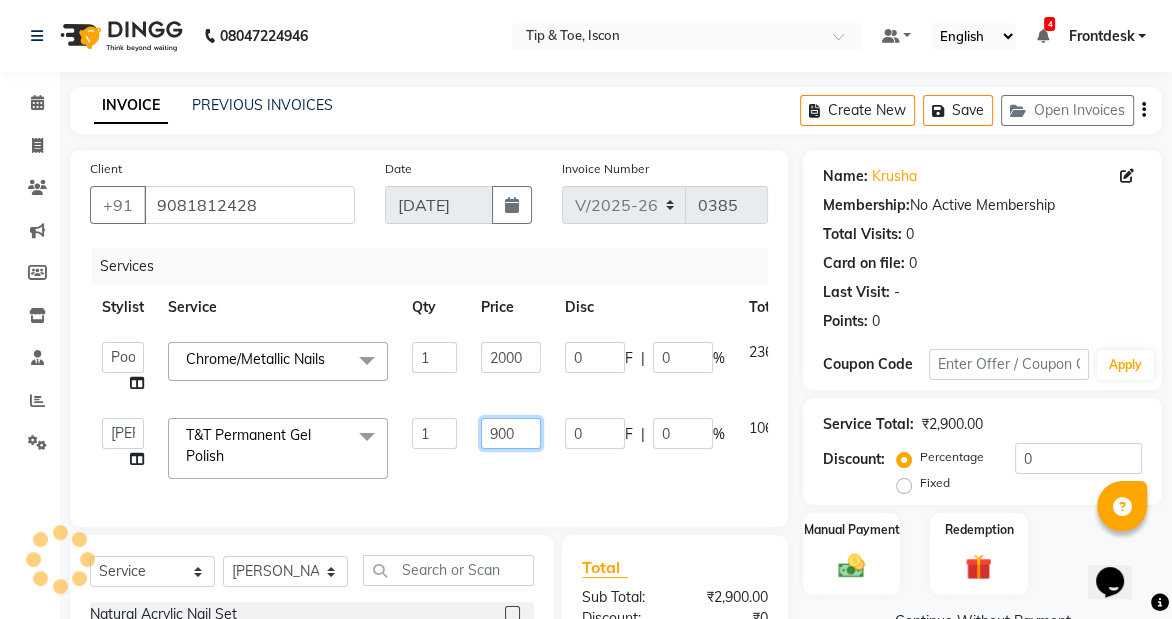 click on "900" 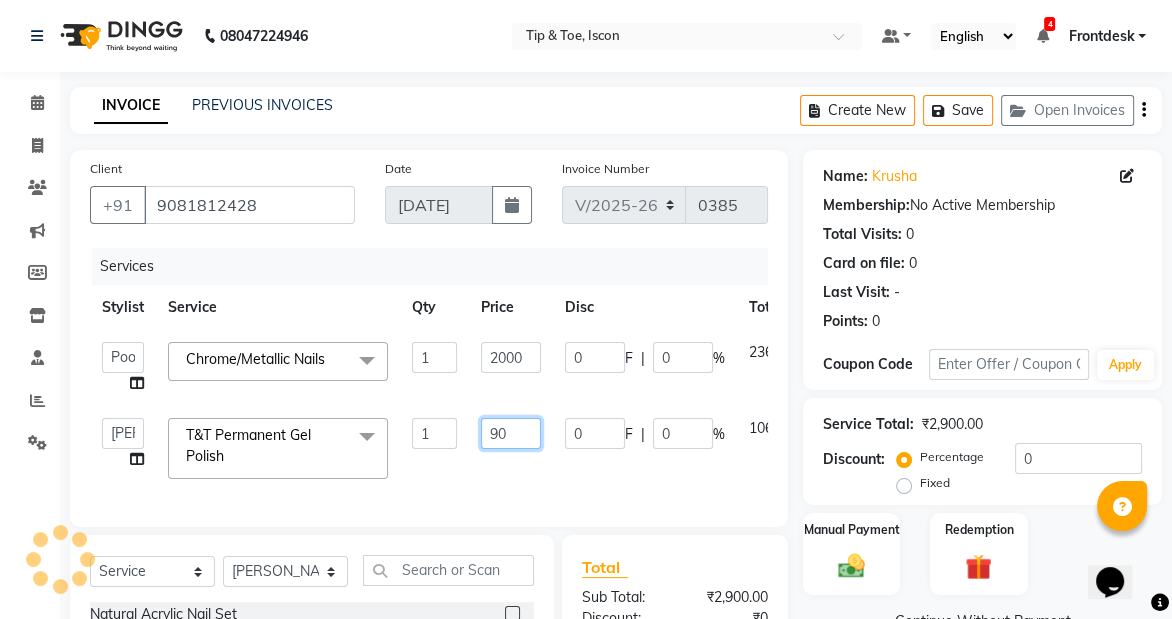 type on "9" 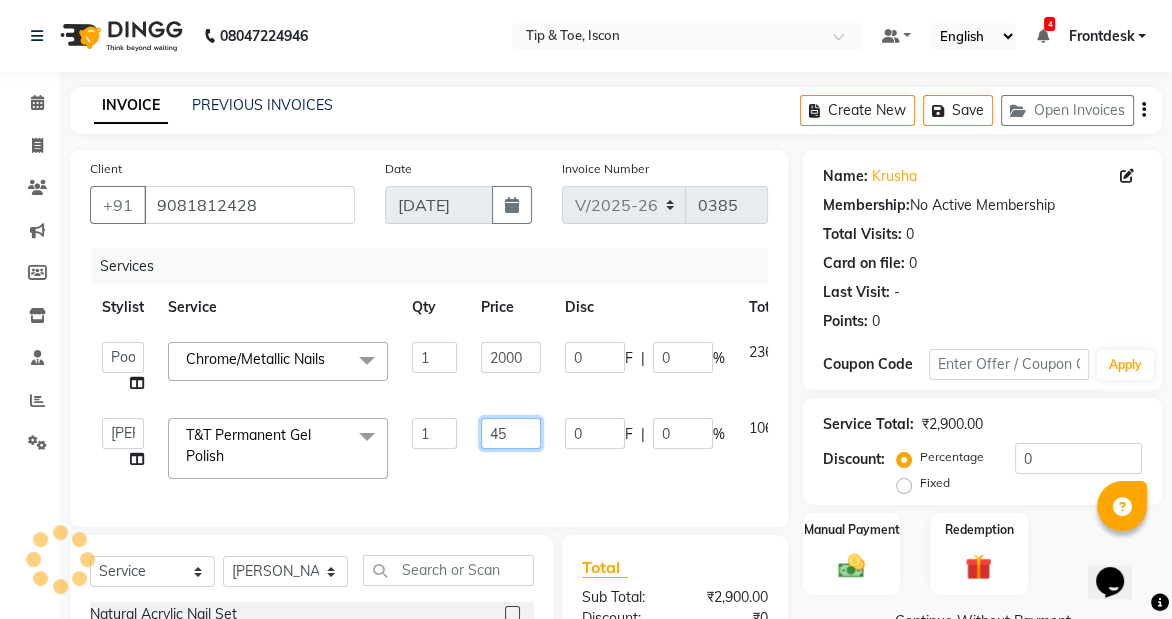 type on "450" 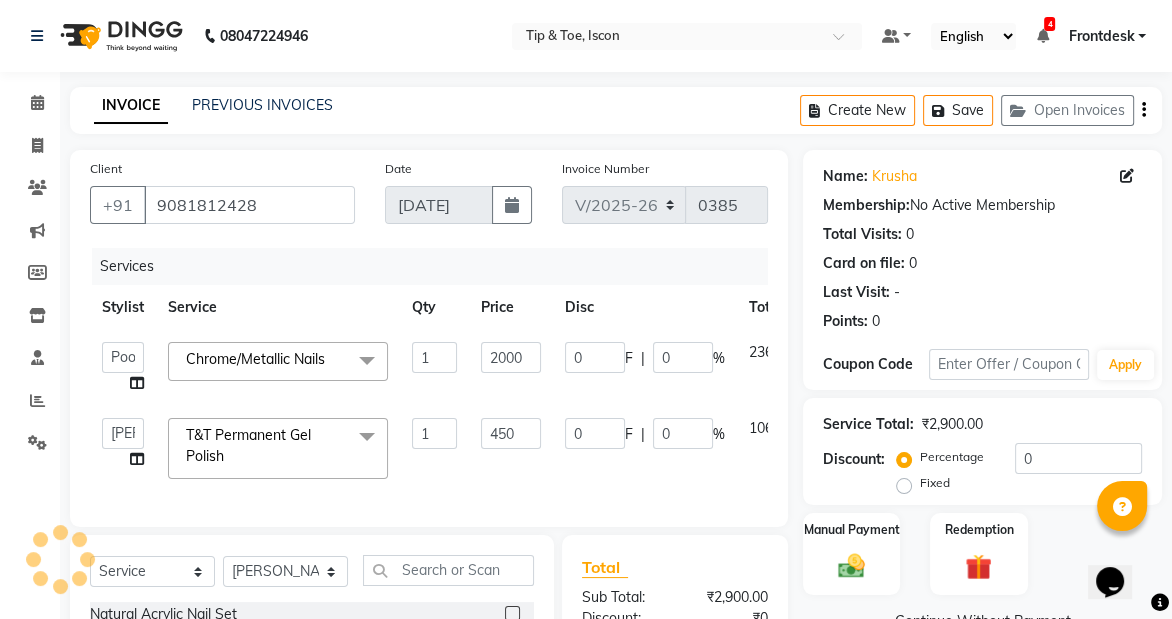 click on "Name: Krusha  Membership:  No Active Membership  Total Visits:  0 Card on file:  0 Last Visit:   - Points:   0  Coupon Code Apply Service Total:  ₹2,900.00  Discount:  Percentage   Fixed  0 Manual Payment Redemption  Continue Without Payment" 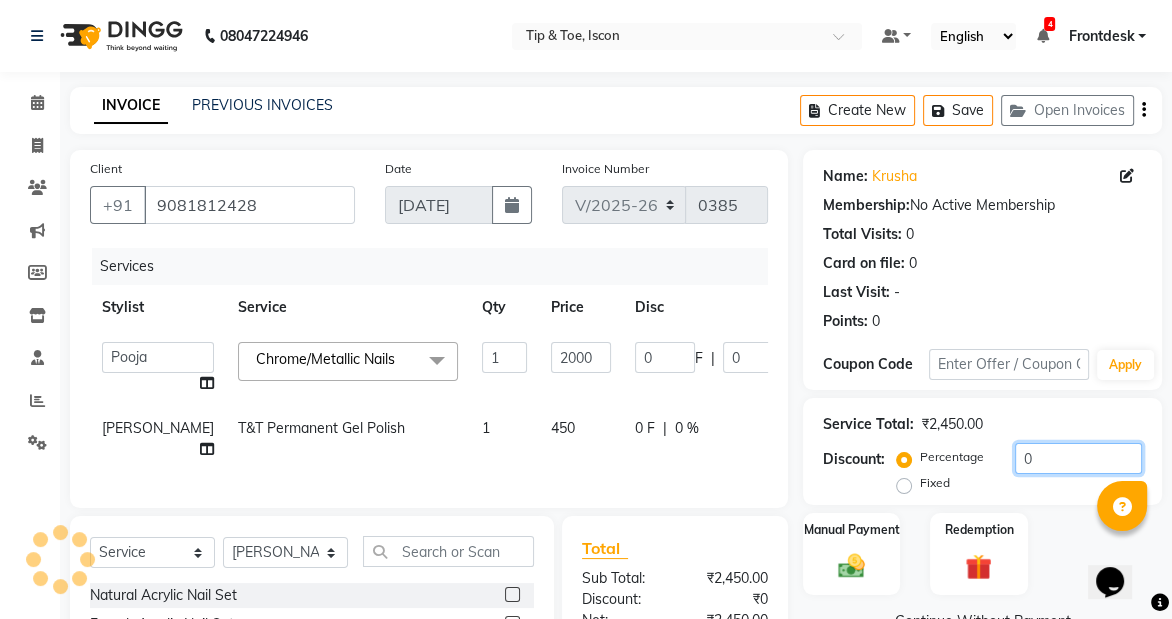click on "0" 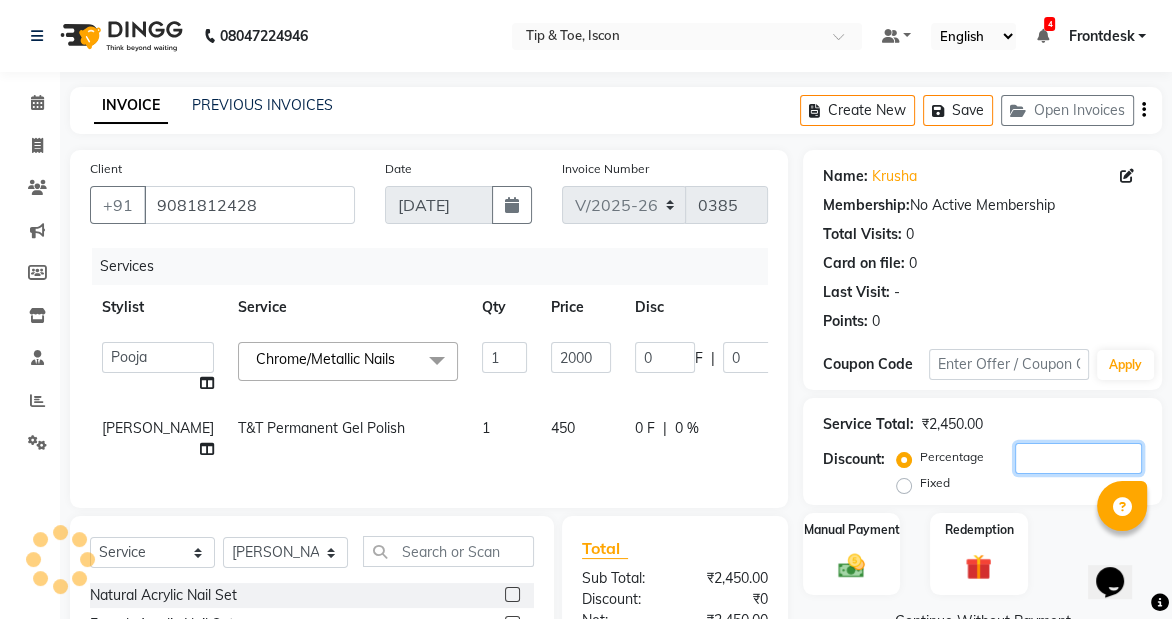 type on "5" 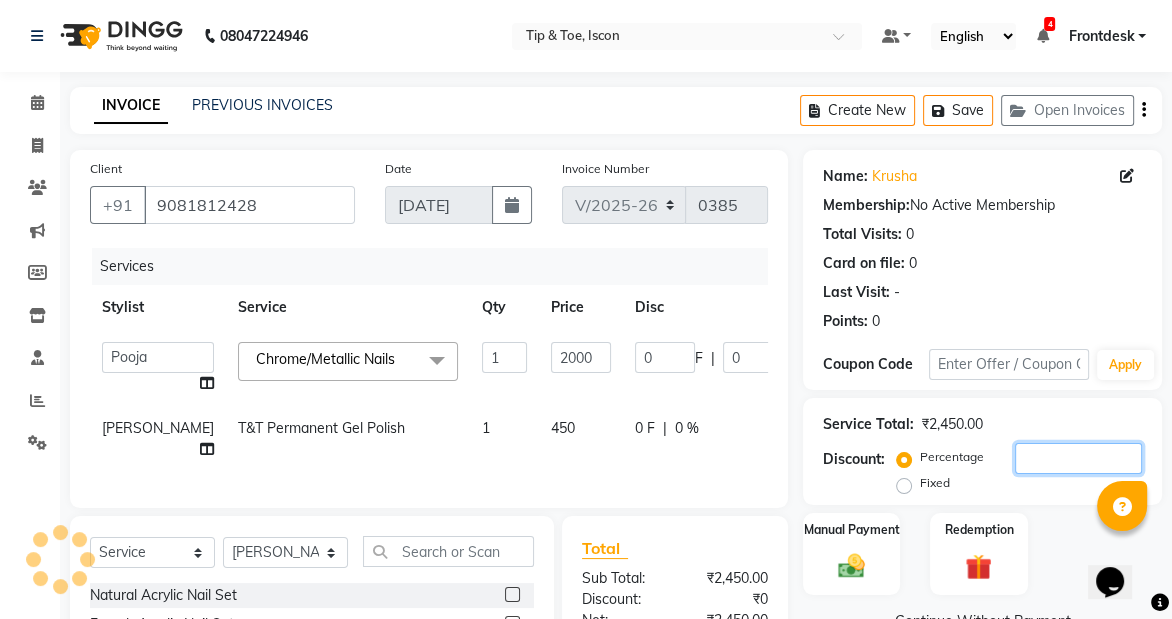 type on "100" 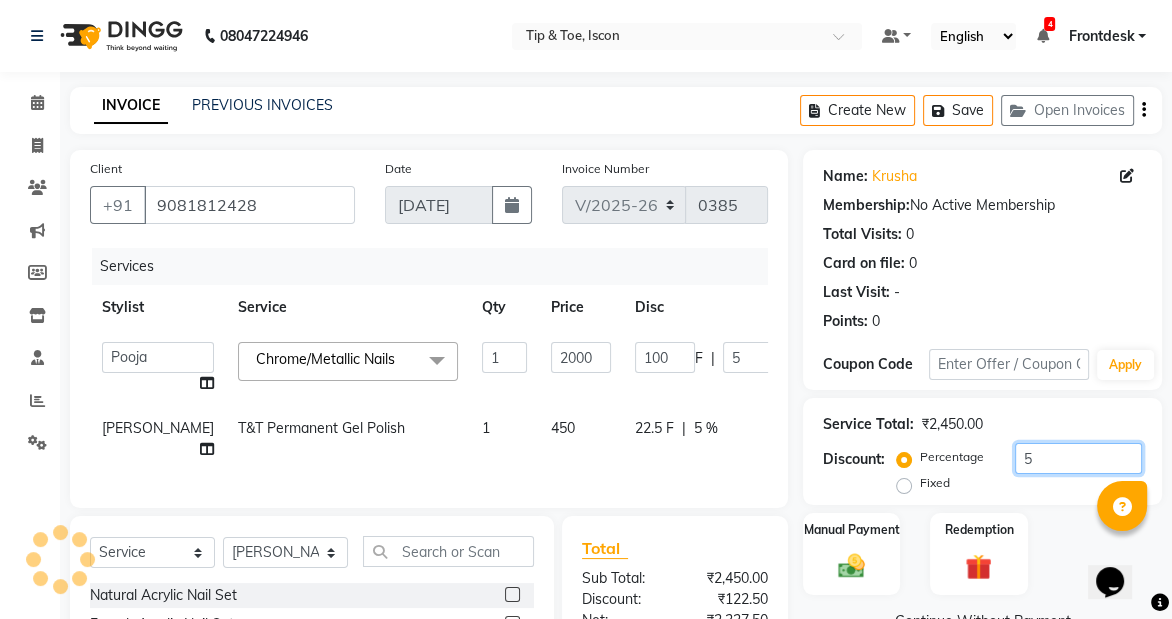 type on "50" 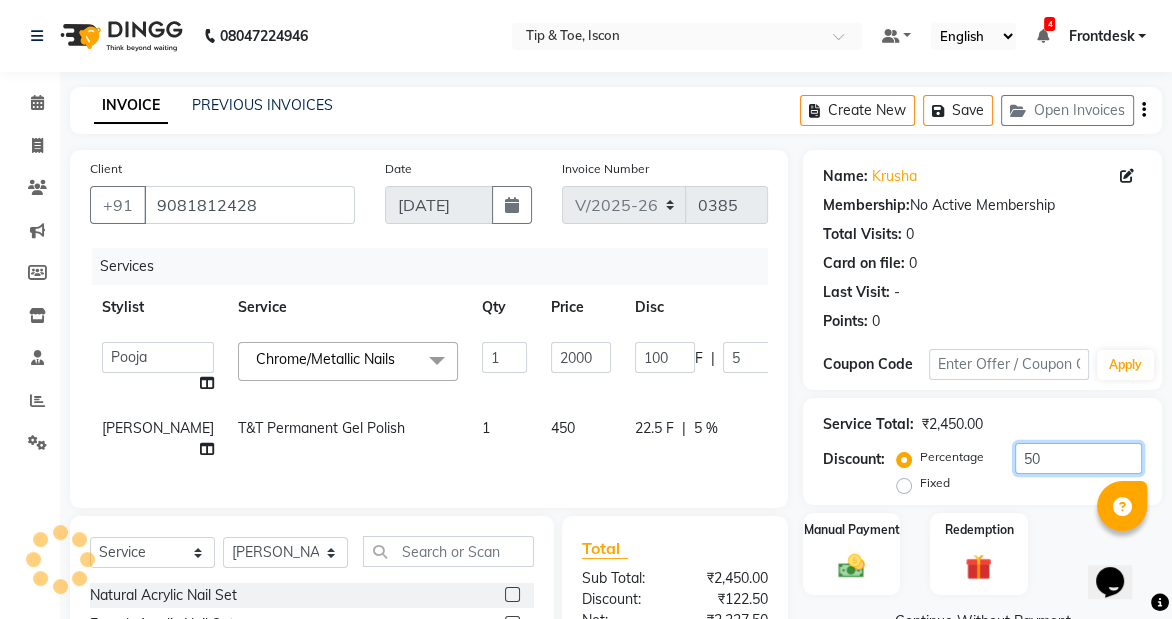 type on "1000" 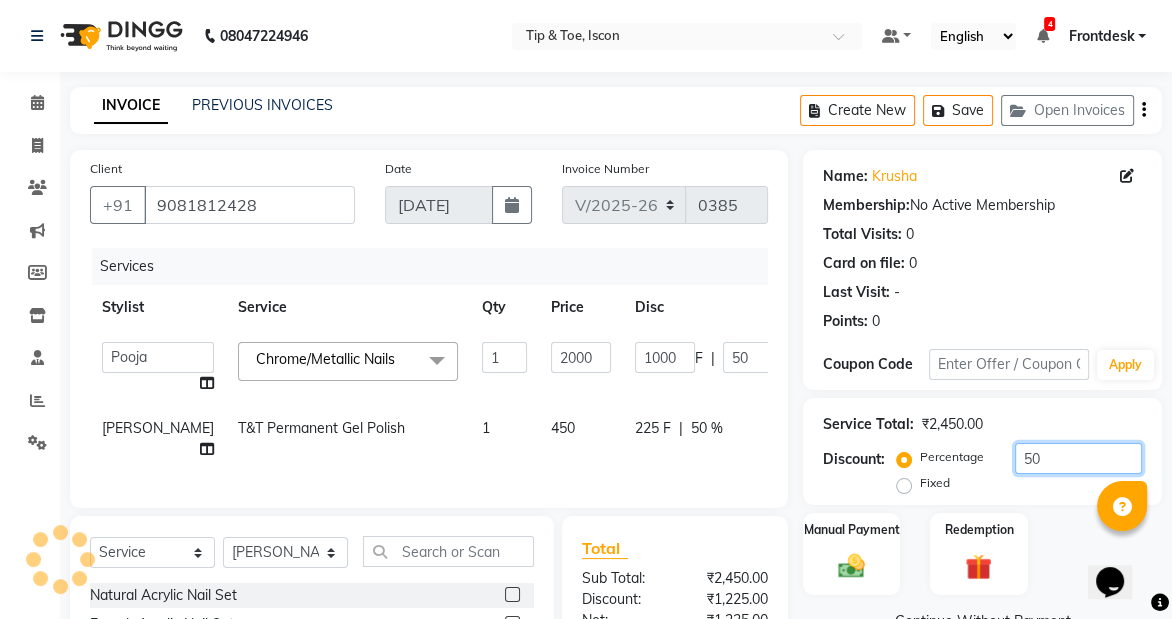 type on "50" 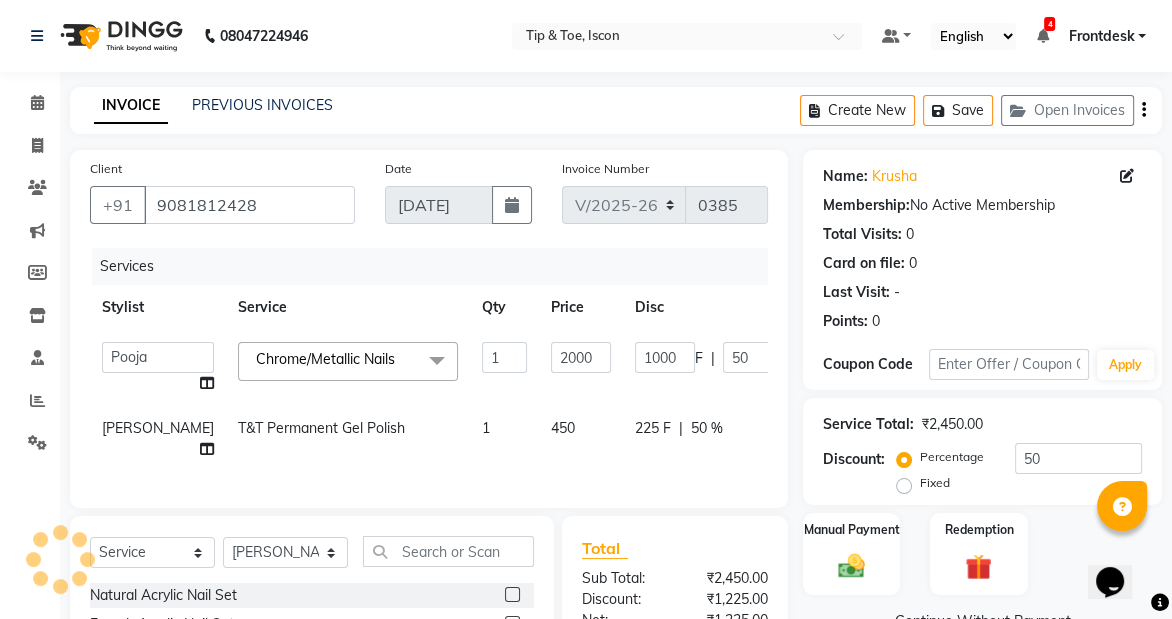 click on "INVOICE PREVIOUS INVOICES Create New   Save   Open Invoices" 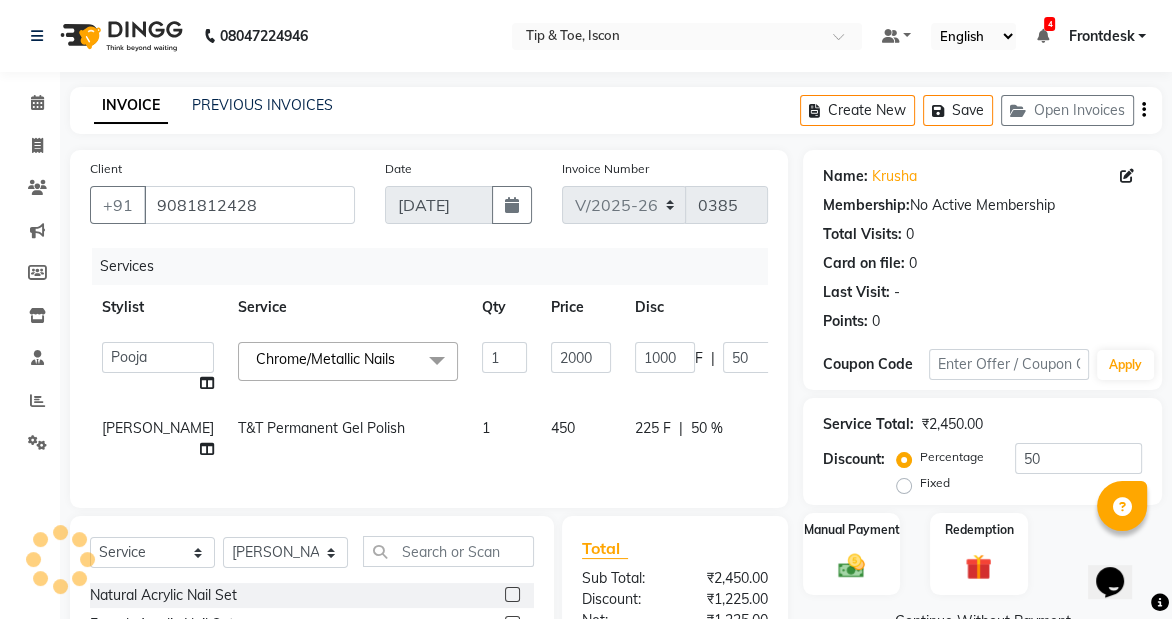 scroll, scrollTop: 183, scrollLeft: 0, axis: vertical 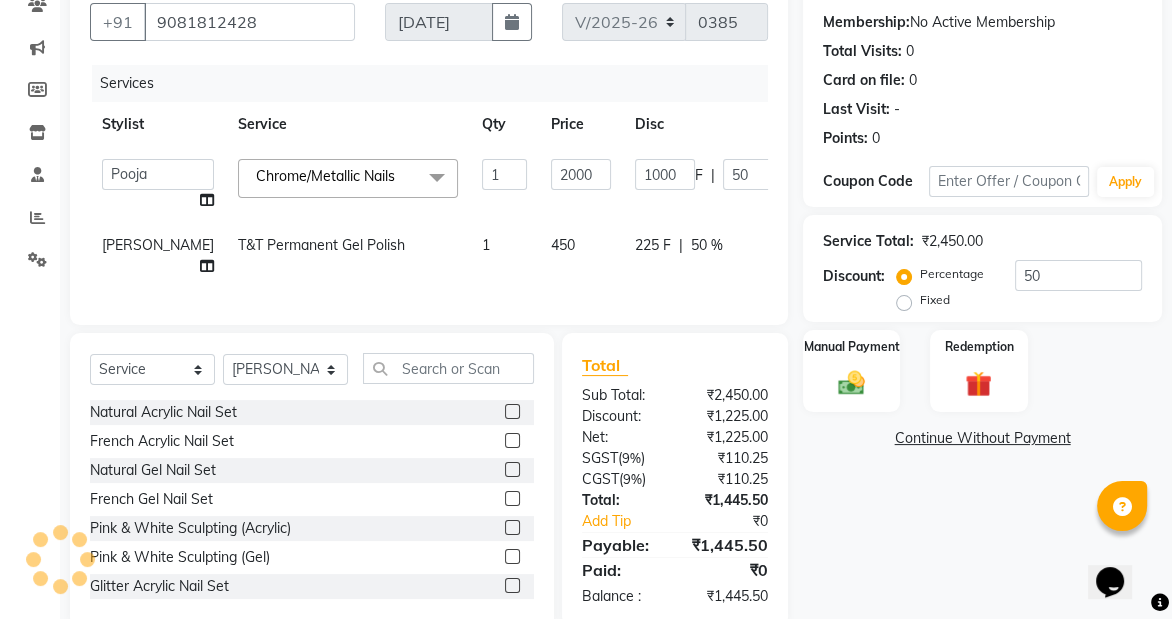 click on "Name: Krusha  Membership:  No Active Membership  Total Visits:  0 Card on file:  0 Last Visit:   - Points:   0  Coupon Code Apply Service Total:  ₹2,450.00  Discount:  Percentage   Fixed  50 Manual Payment Redemption  Continue Without Payment" 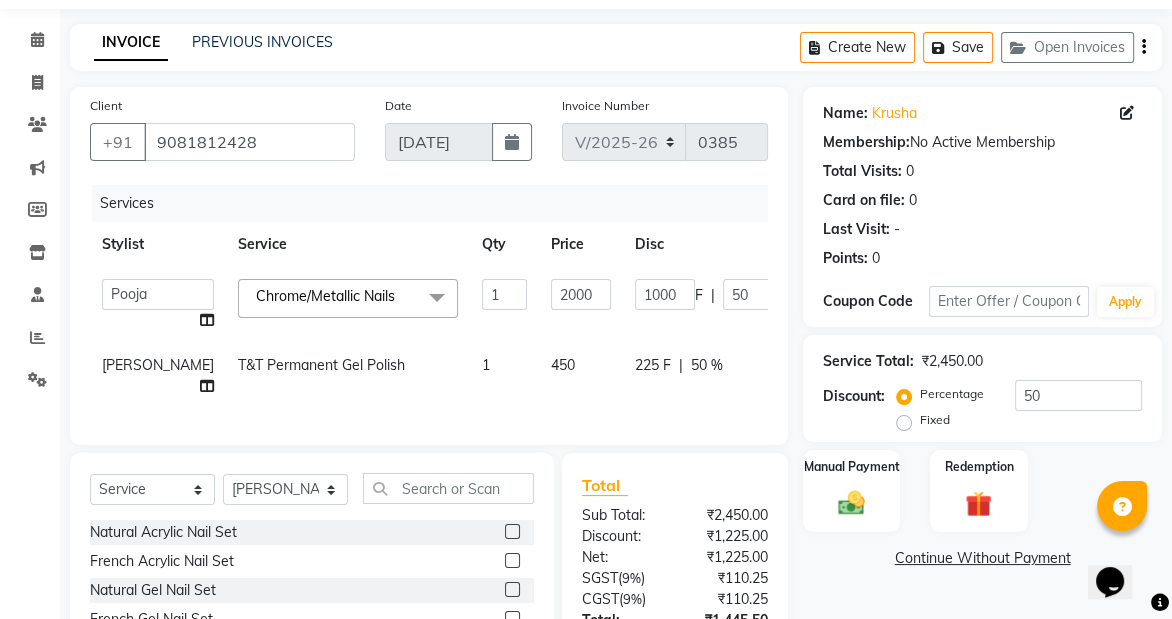 scroll, scrollTop: 236, scrollLeft: 0, axis: vertical 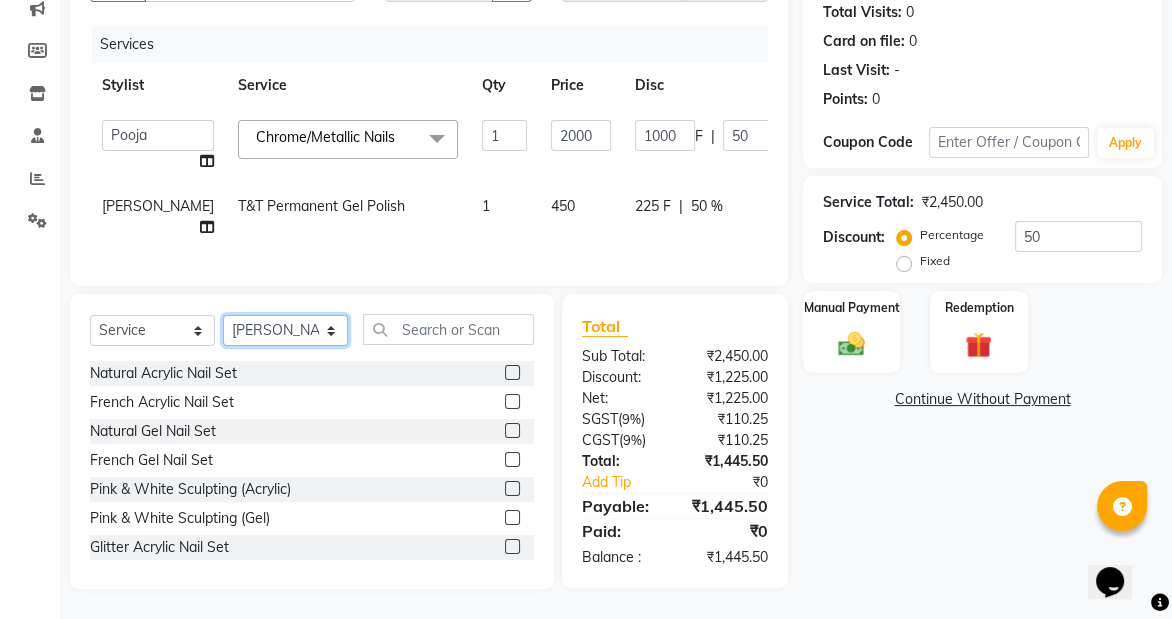 click on "Select Stylist Aghavi  Aki  Apong [PERSON_NAME] Frontdesk [PERSON_NAME] Sir MUKESH Pooja  Pooja [PERSON_NAME] [PERSON_NAME] [PERSON_NAME] Maam  Tsariba  Vishwa  YASH" 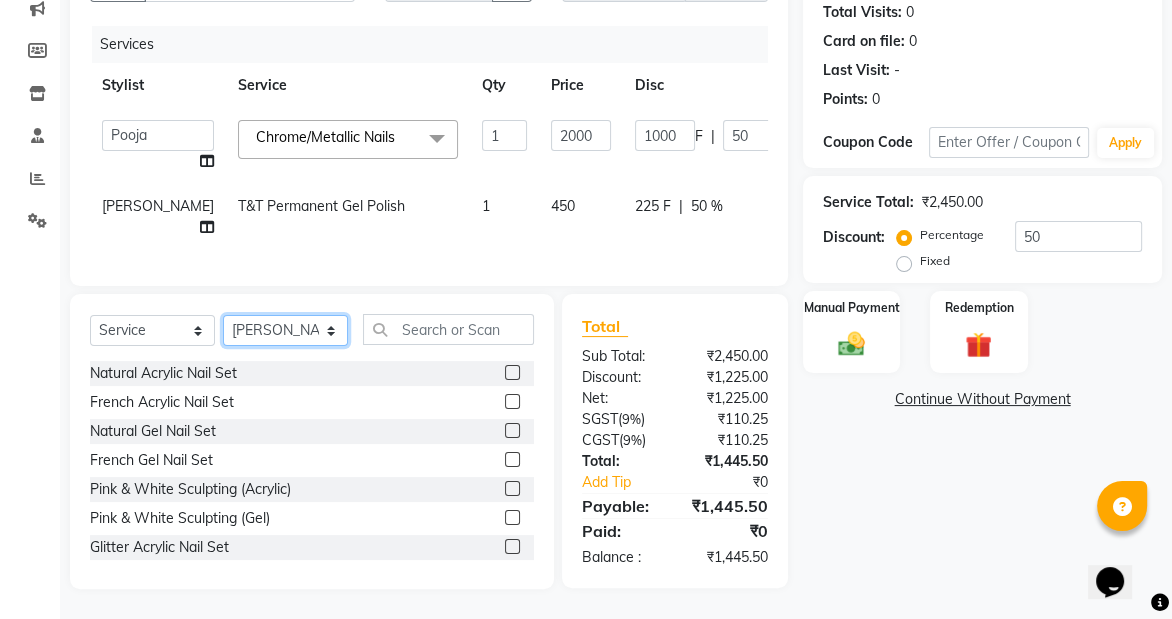 select on "42684" 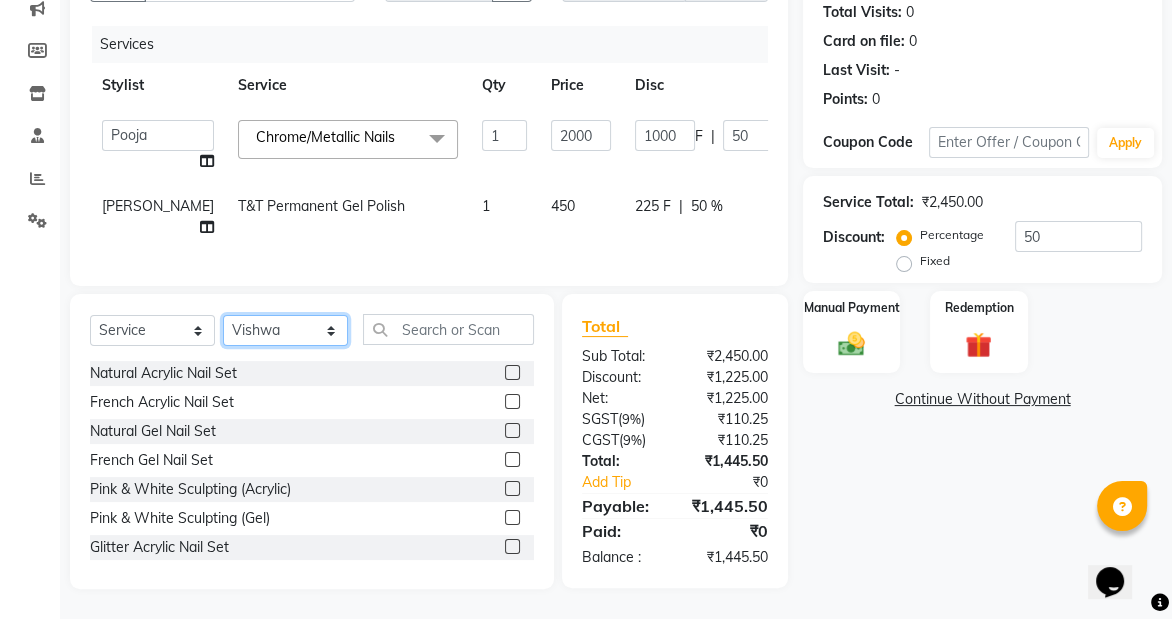 click on "Select Stylist Aghavi  Aki  Apong [PERSON_NAME] Frontdesk [PERSON_NAME] Sir MUKESH Pooja  Pooja [PERSON_NAME] [PERSON_NAME] [PERSON_NAME] Maam  Tsariba  Vishwa  YASH" 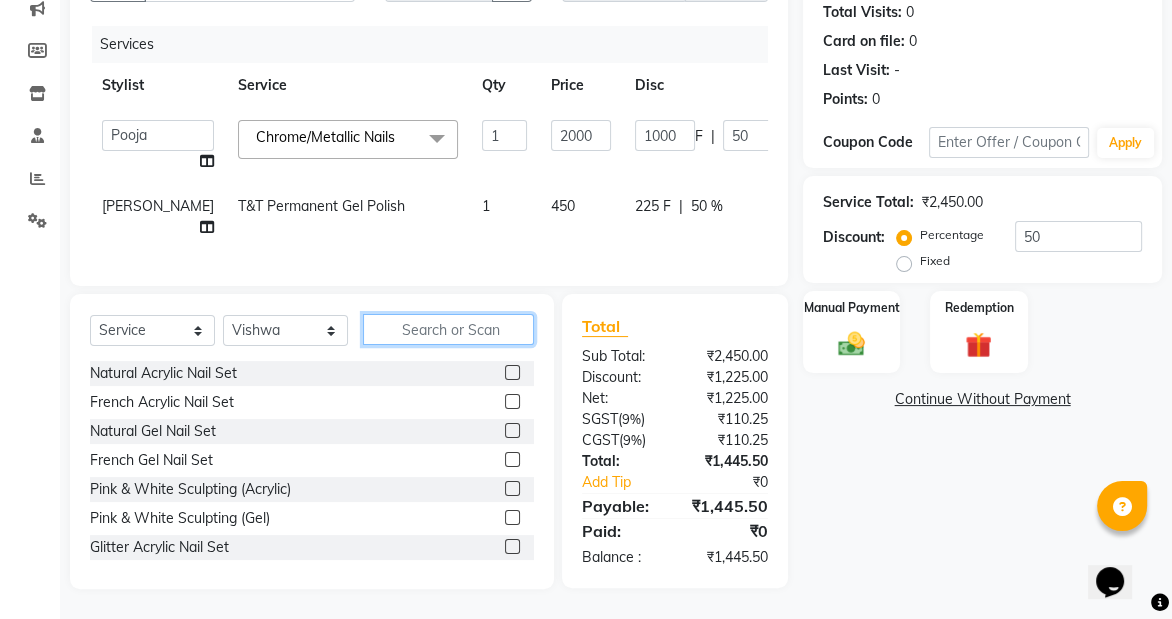click 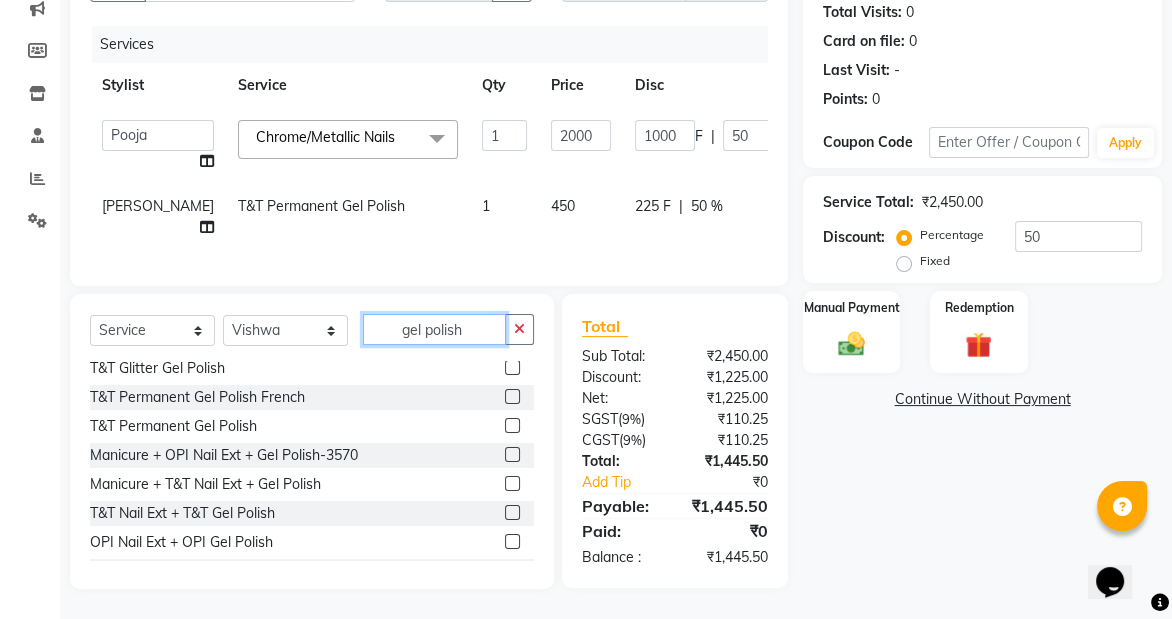scroll, scrollTop: 213, scrollLeft: 0, axis: vertical 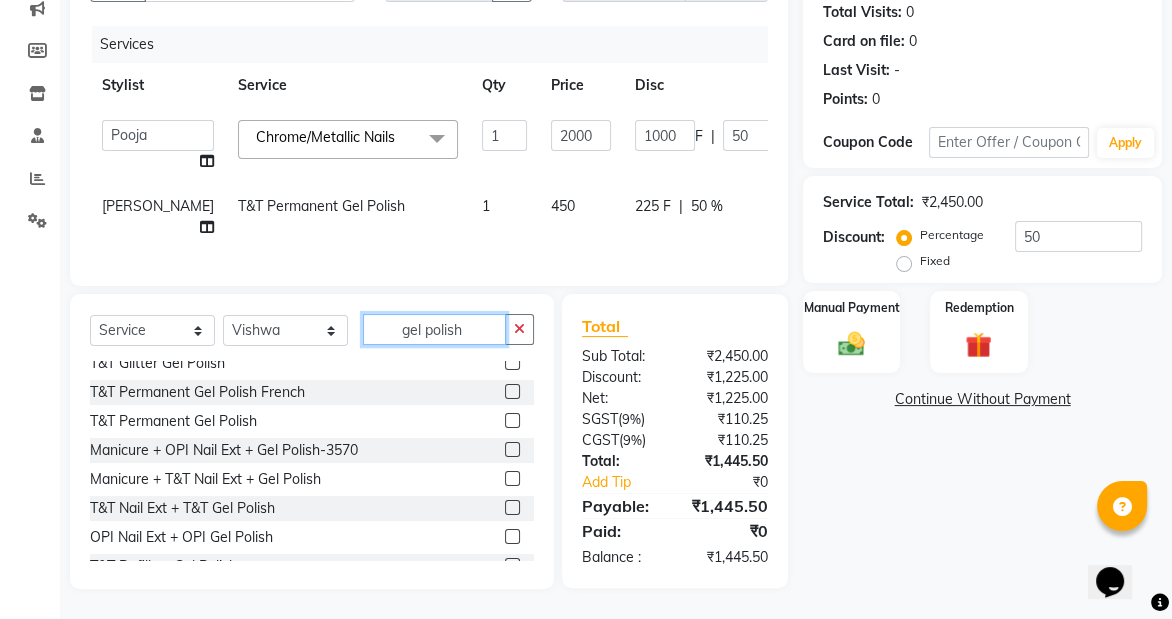 type on "gel polish" 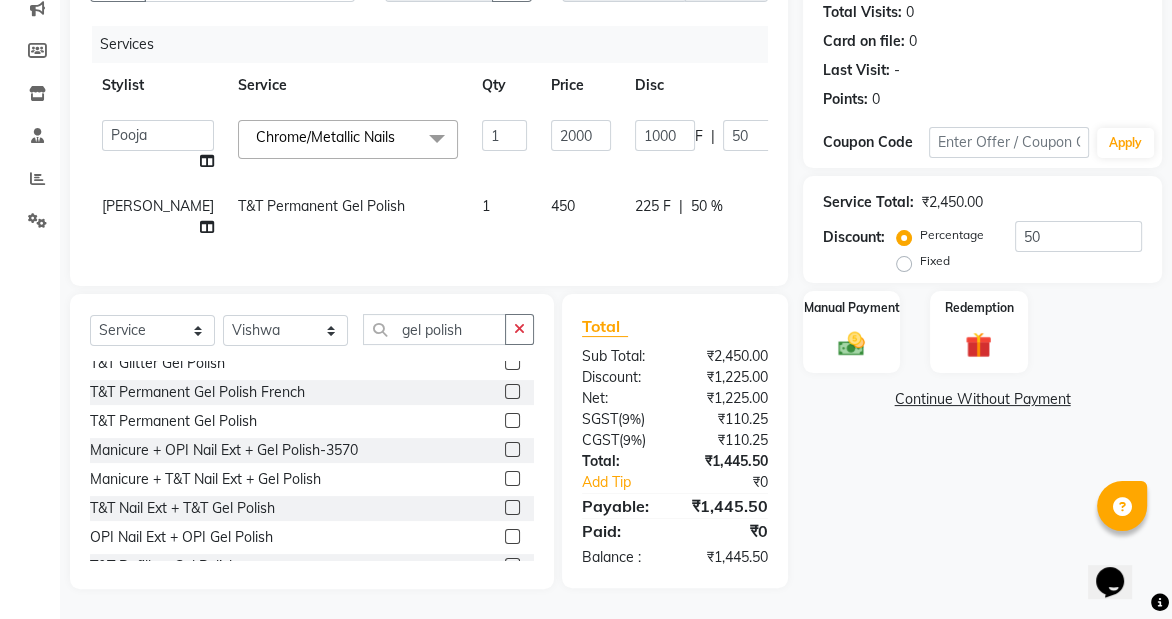 click 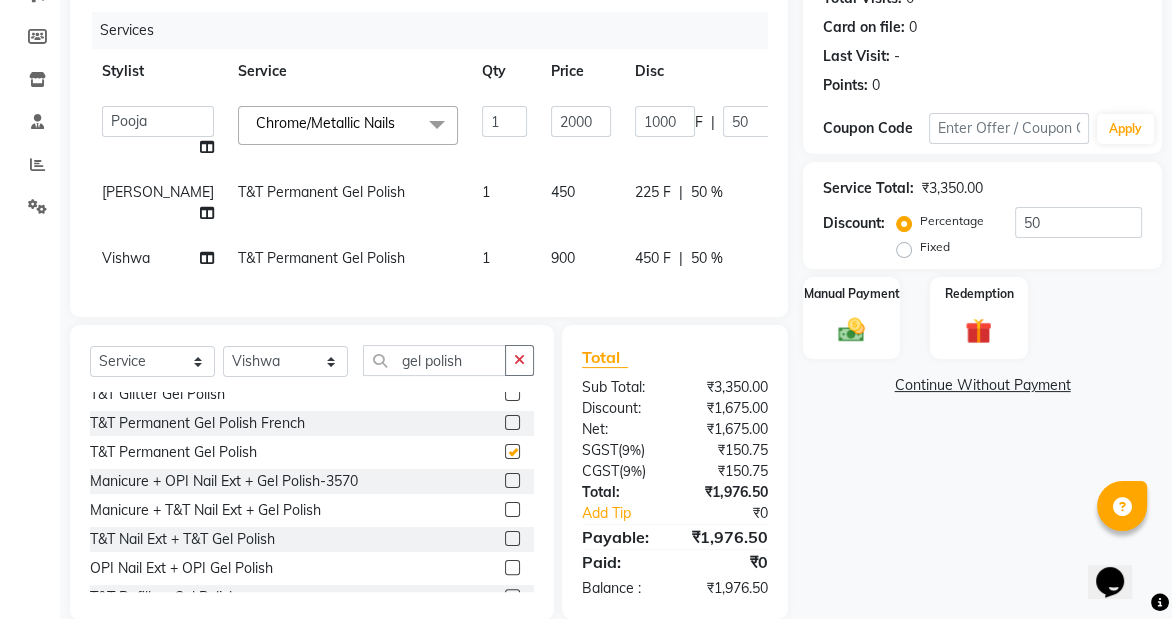 checkbox on "false" 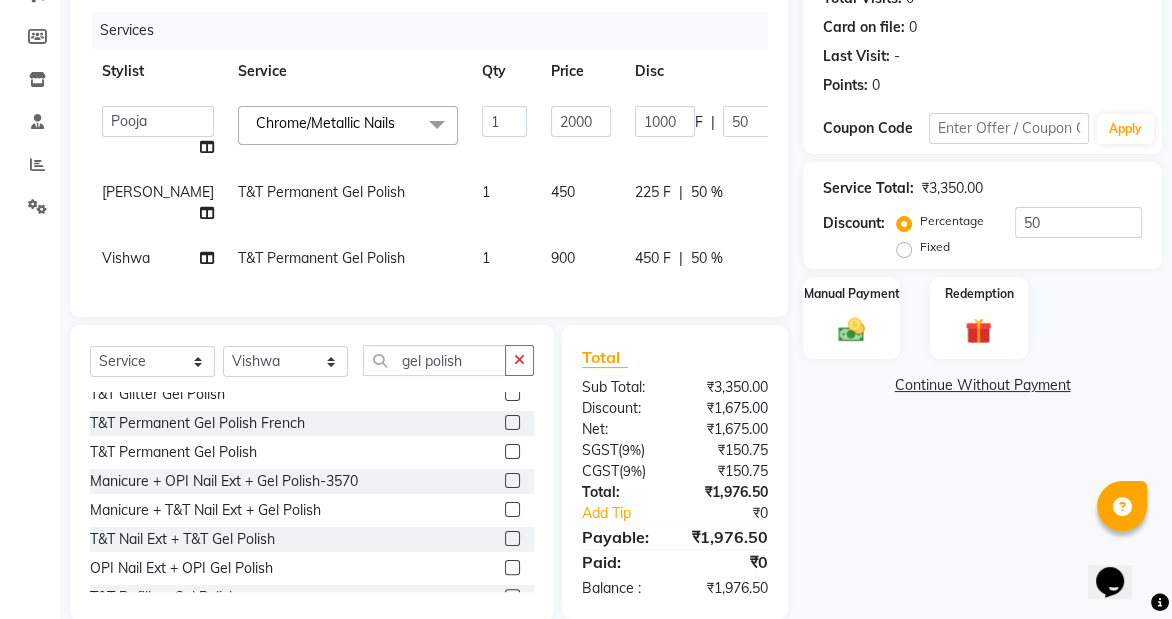click on "Name: Krusha  Membership:  No Active Membership  Total Visits:  0 Card on file:  0 Last Visit:   - Points:   0  Coupon Code Apply Service Total:  ₹3,350.00  Discount:  Percentage   Fixed  50 Manual Payment Redemption  Continue Without Payment" 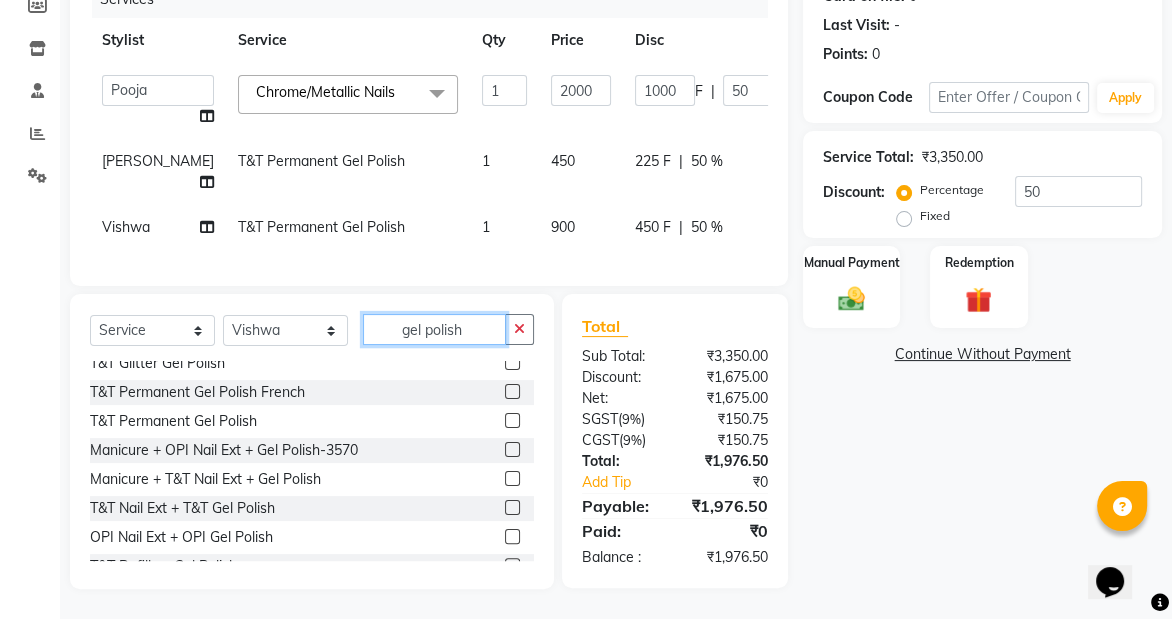 click on "gel polish" 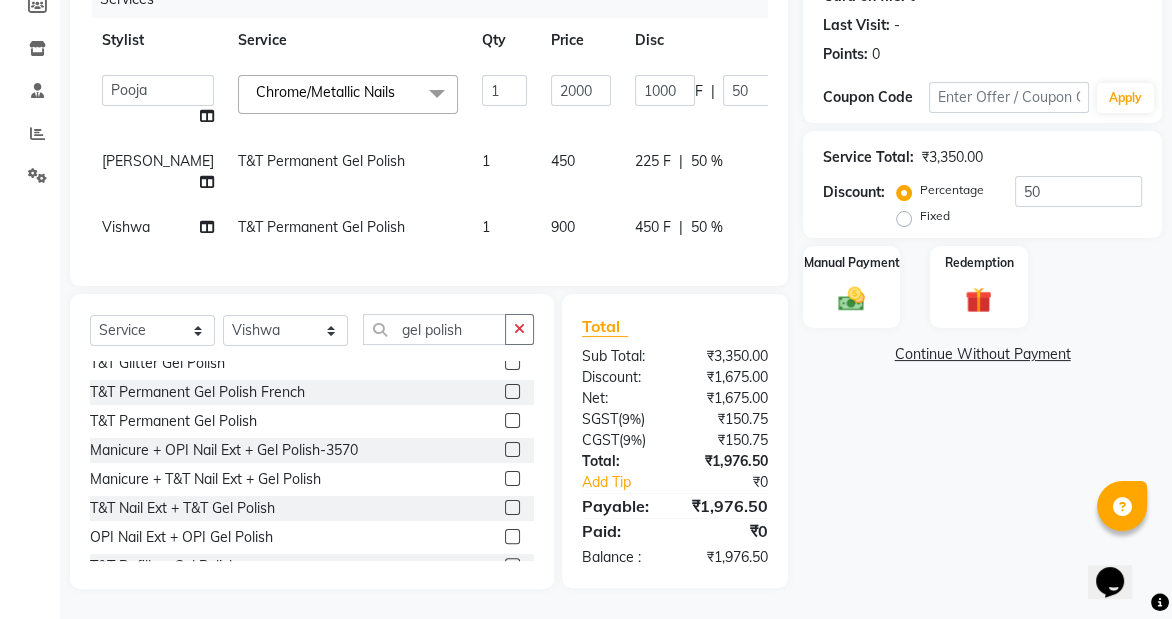 drag, startPoint x: 481, startPoint y: 337, endPoint x: 926, endPoint y: 461, distance: 461.95346 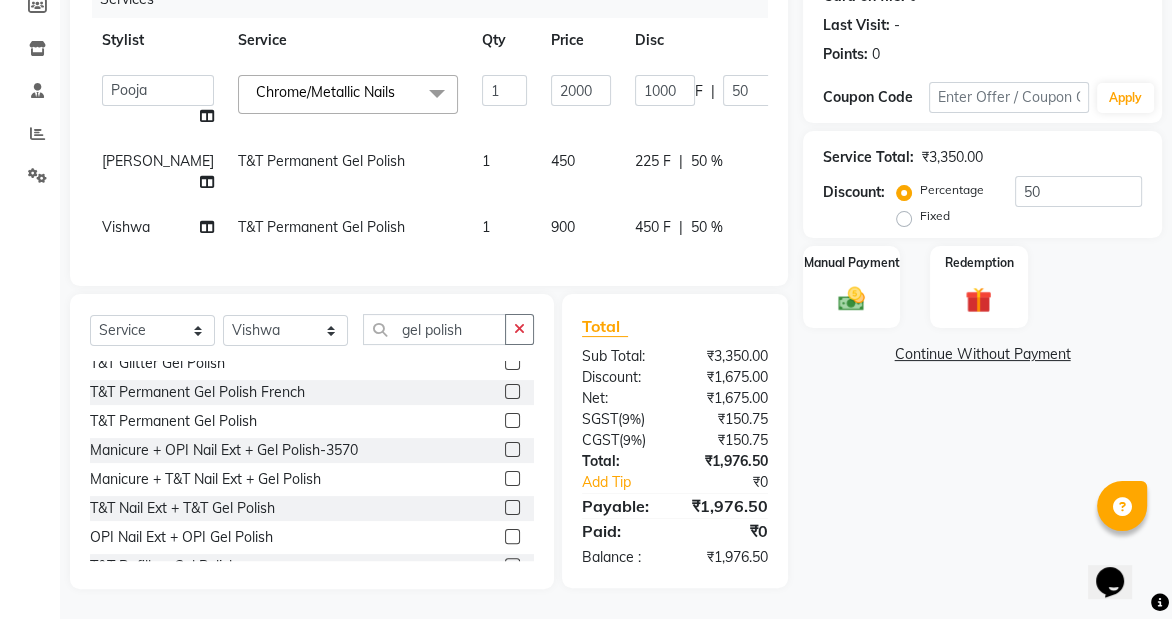 scroll, scrollTop: 220, scrollLeft: 0, axis: vertical 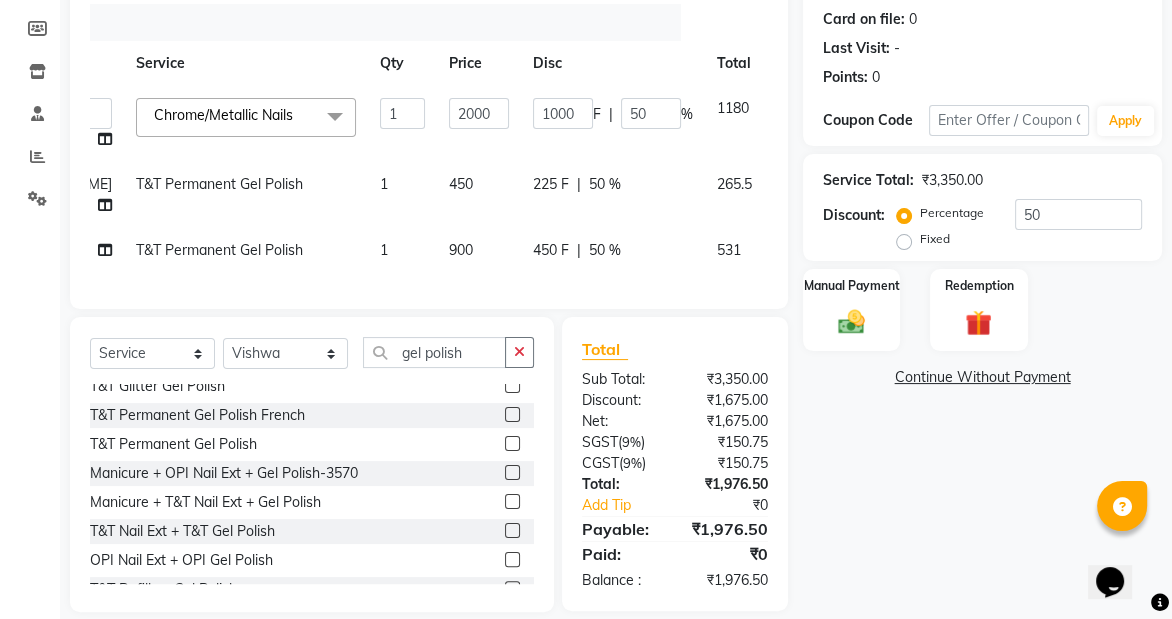 click on "Client [PHONE_NUMBER] Date [DATE] Invoice Number V/2025 V/[PHONE_NUMBER] Services Stylist Service Qty Price Disc Total Action  Aghavi    Aki    Apong   [PERSON_NAME]   Frontdesk   [PERSON_NAME] Sir   MUKESH   Pooja    Pooja [PERSON_NAME]   [PERSON_NAME]   [PERSON_NAME] Maam    Tsariba    Vishwa    YASH  Chrome/Metallic Nails  x Natural Acrylic Nail Set French Acrylic Nail Set Natural Gel Nail Set French Gel Nail Set Pink & White Sculpting (Acrylic) Pink & White Sculpting (Gel) Glitter Acrylic Nail Set Glitter Gel Nail Set Acrylic Overlays Gel Overlays Pink & White Acrylic Overlays Pink & White Gel Overlays Glitter Acrylic Overlays Glitter Gel Overlays Form Acrylic Nail Set Form Gel Nail Set Shattered Glass Holographic Nails Ombre Gel Polish Chameleon Nails Chrome/Metallic Nails Cateye Gel Polish Glitter Gel Polish Permanent Gel Polish French Permanent Gel Polish Temporary Nail Extension Acrylic Nail Re-fills Gel Nail Re-fills [PERSON_NAME] & White Acrylic Re-fills [PERSON_NAME] & White Gel Re-fills Glitter Acrylic Re-fills Acrylic Removal 1" 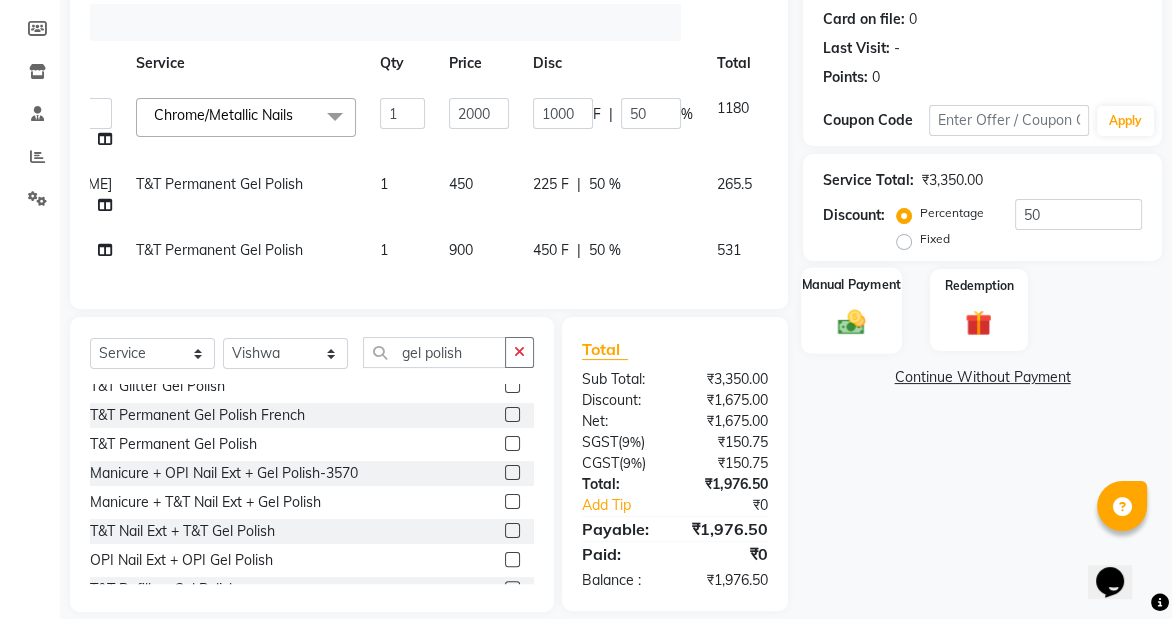 click 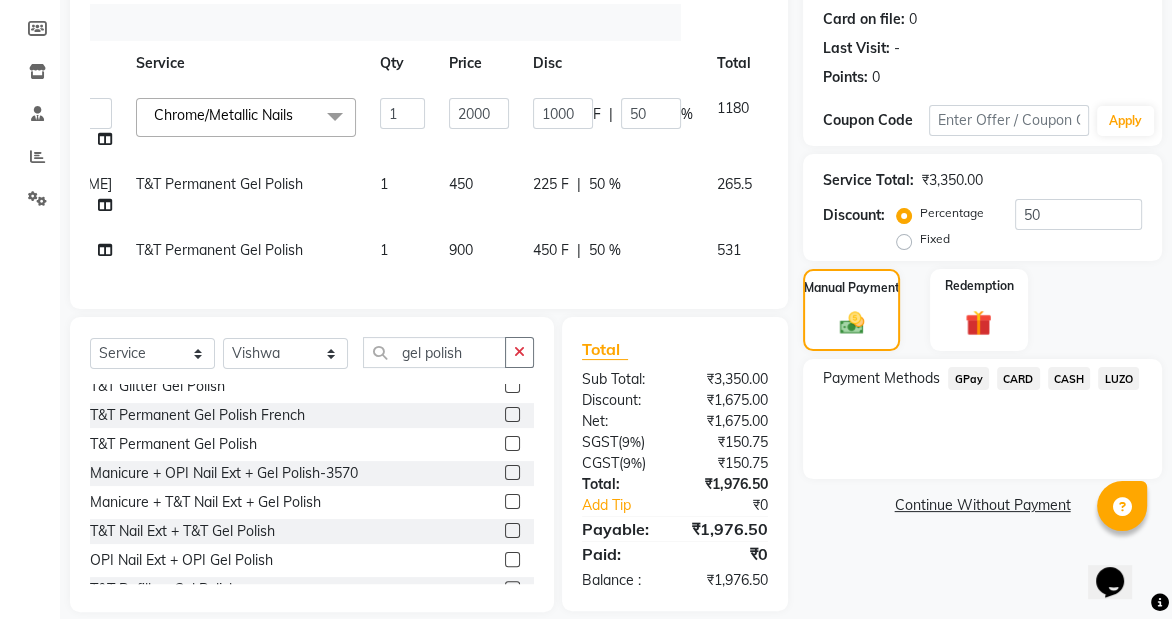 click on "CASH" 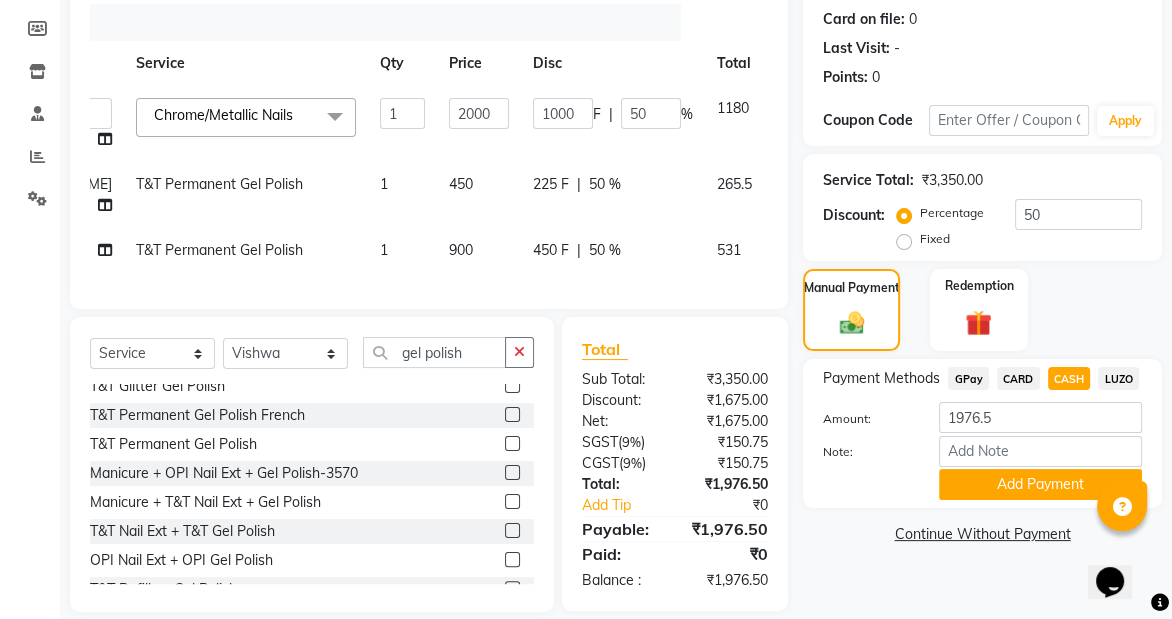 scroll, scrollTop: 301, scrollLeft: 0, axis: vertical 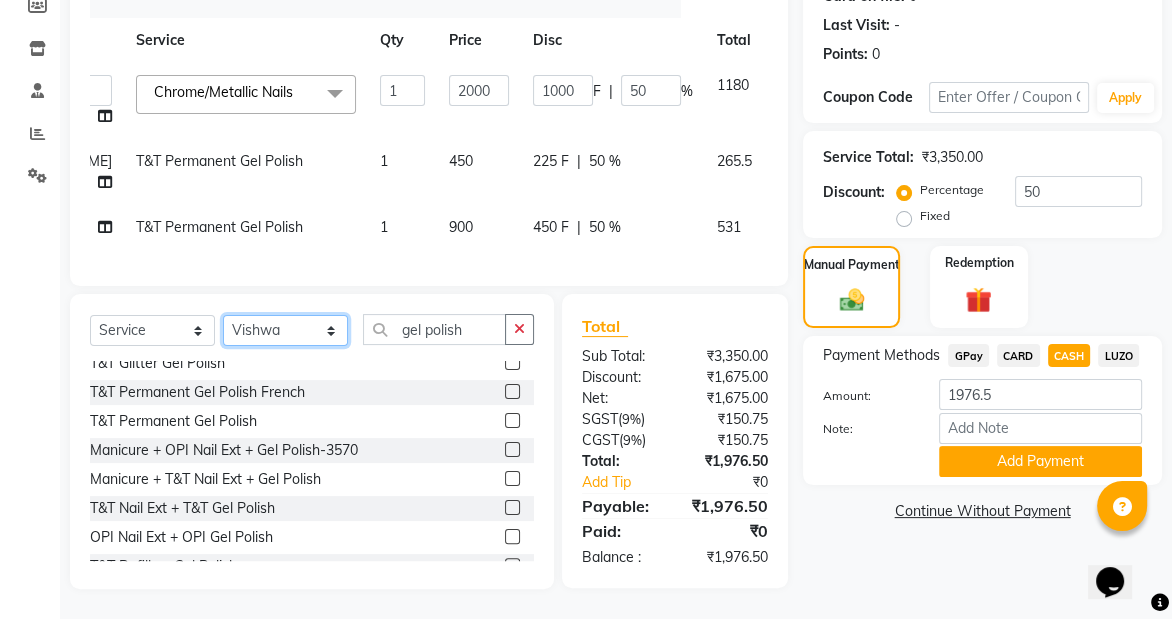 click on "Select Stylist Aghavi  Aki  Apong [PERSON_NAME] Frontdesk [PERSON_NAME] Sir MUKESH Pooja  Pooja [PERSON_NAME] [PERSON_NAME] [PERSON_NAME] Maam  Tsariba  Vishwa  YASH" 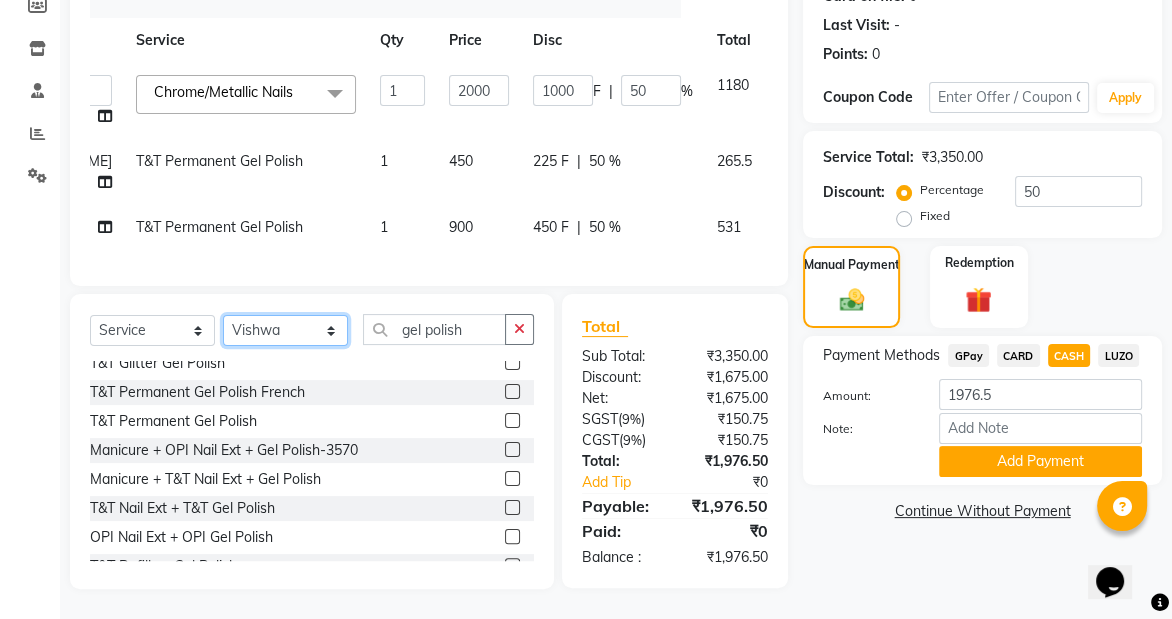 select on "42663" 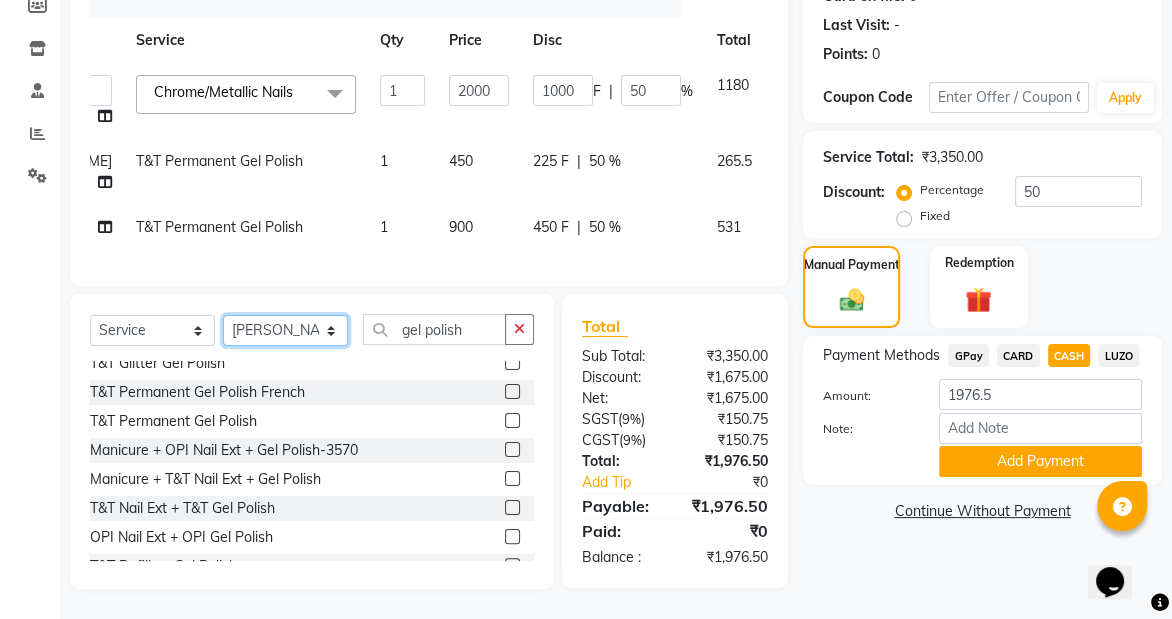 click on "Select Stylist Aghavi  Aki  Apong [PERSON_NAME] Frontdesk [PERSON_NAME] Sir MUKESH Pooja  Pooja [PERSON_NAME] [PERSON_NAME] [PERSON_NAME] Maam  Tsariba  Vishwa  YASH" 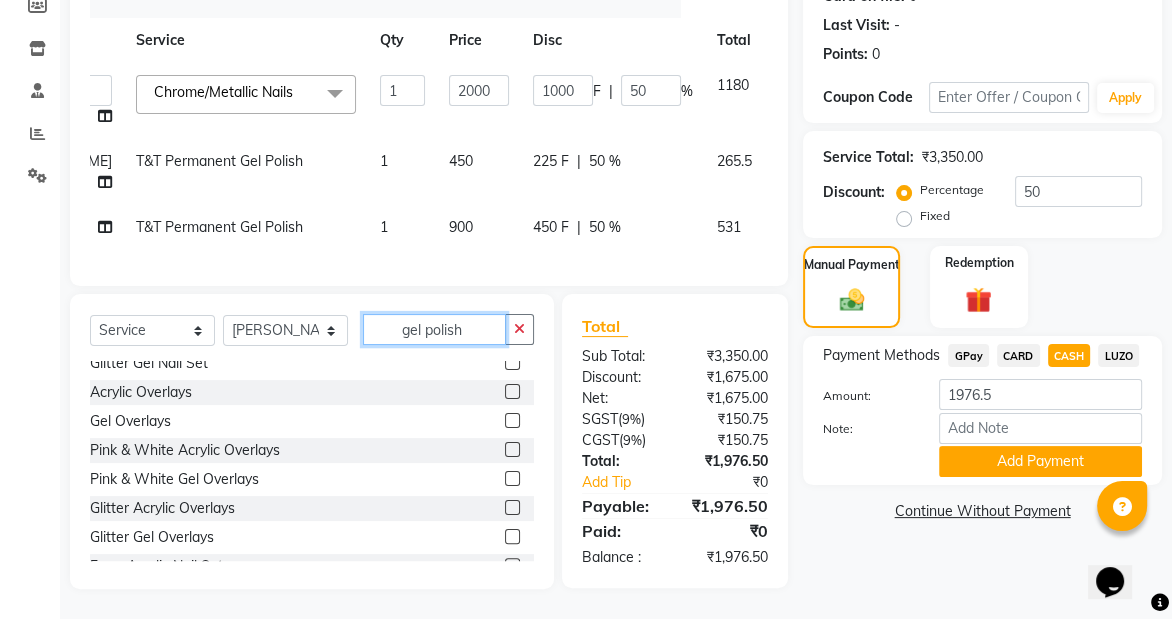 click on "gel polish" 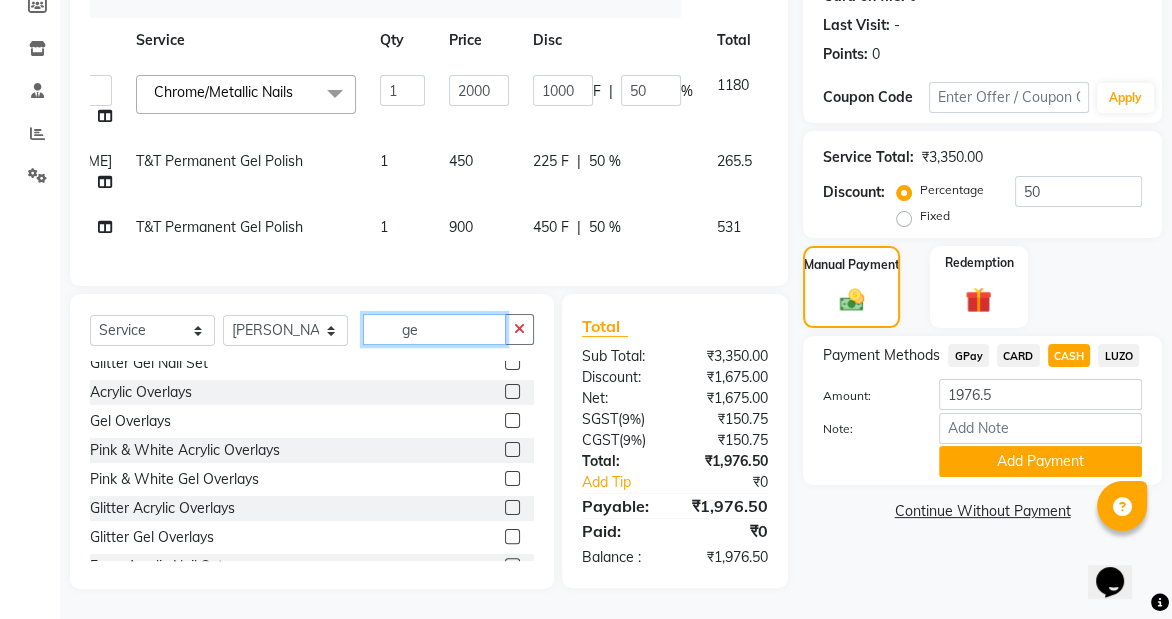 type on "g" 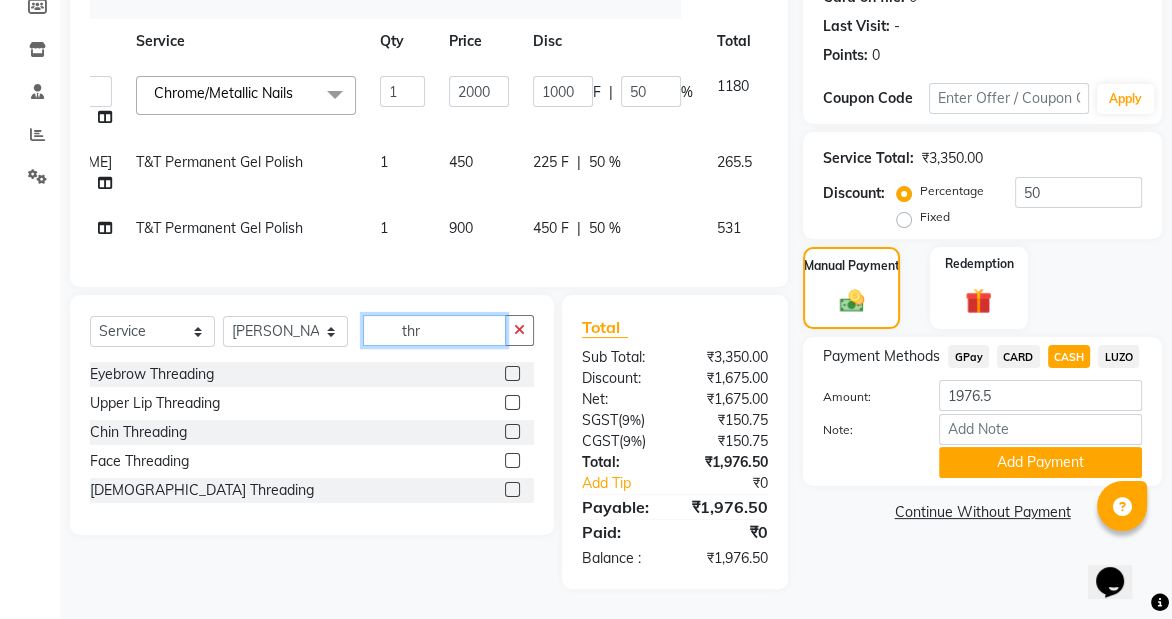 scroll, scrollTop: 0, scrollLeft: 0, axis: both 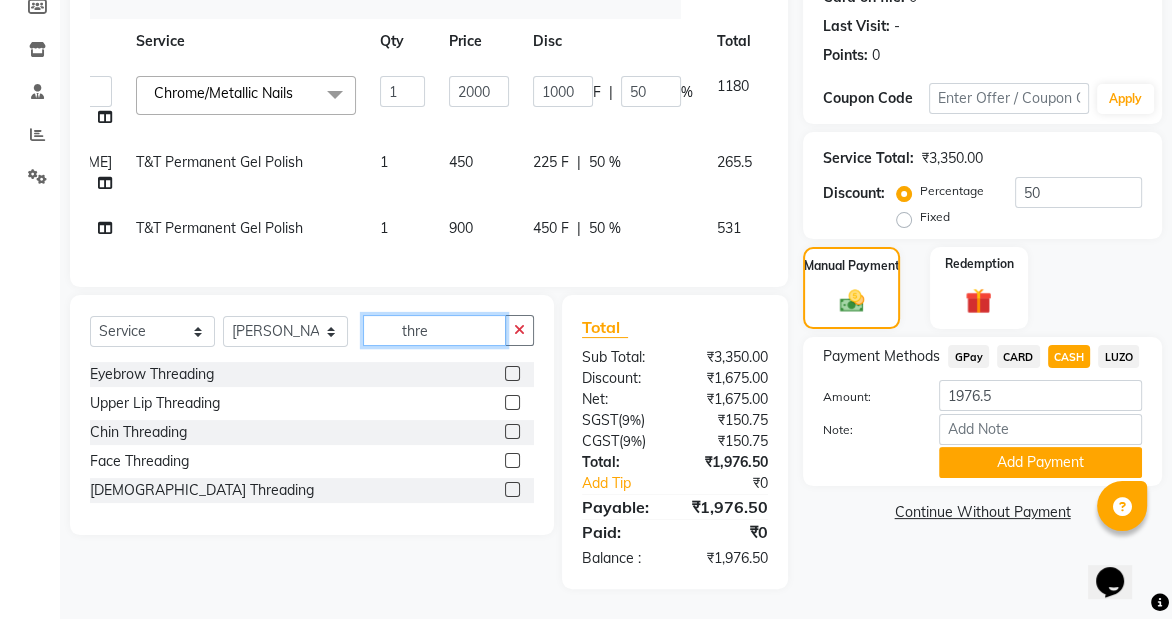 type on "thre" 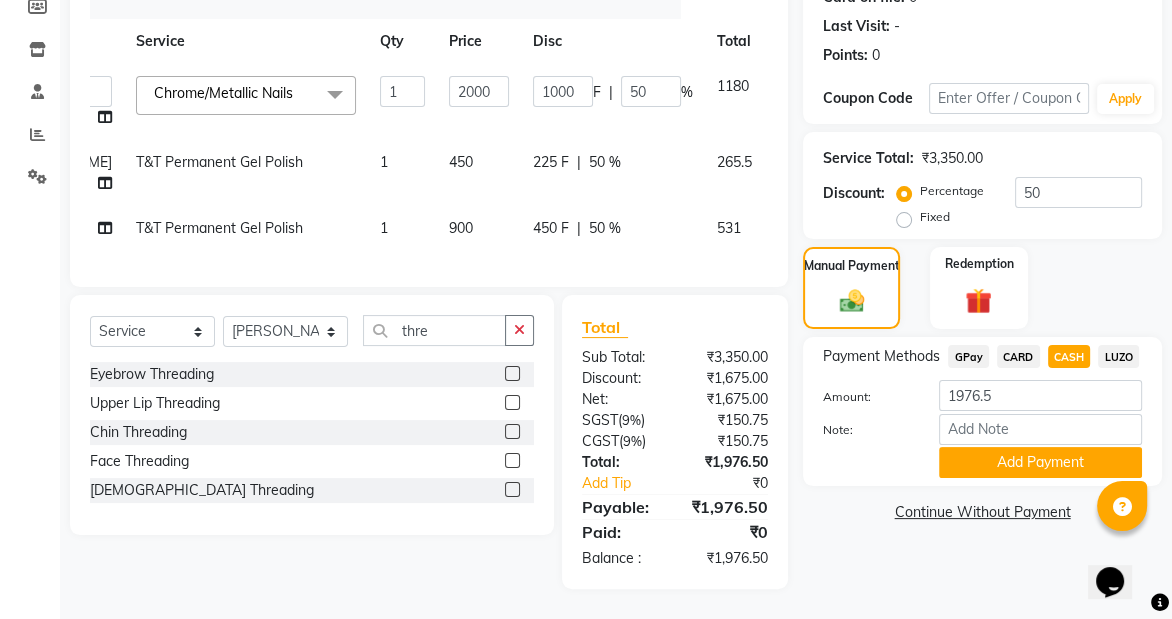 click 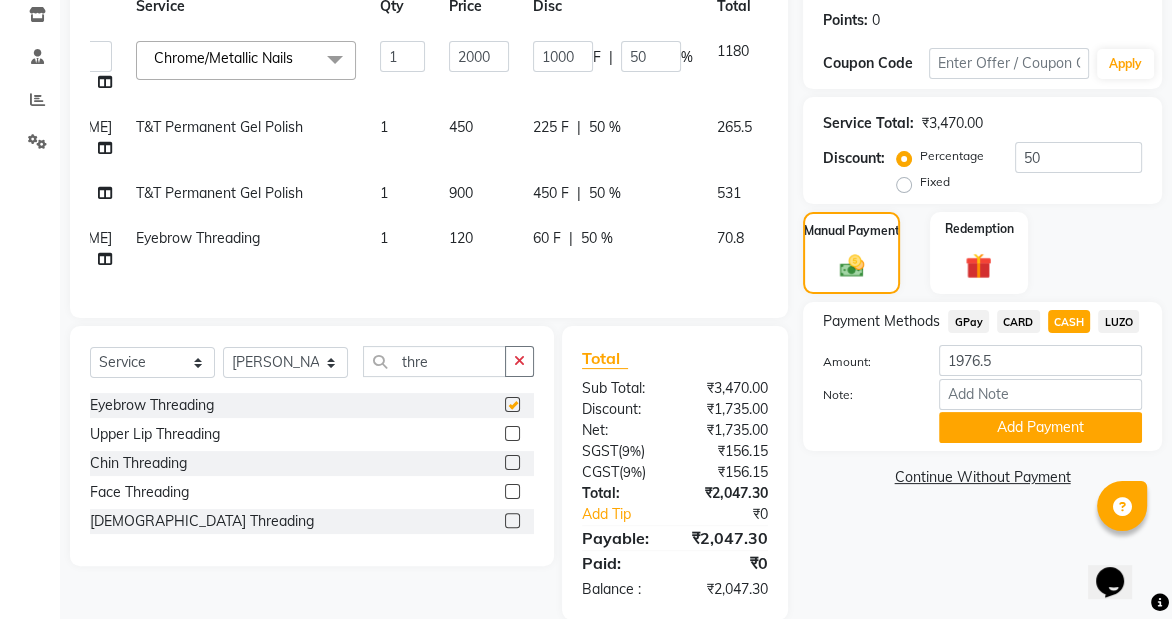 checkbox on "false" 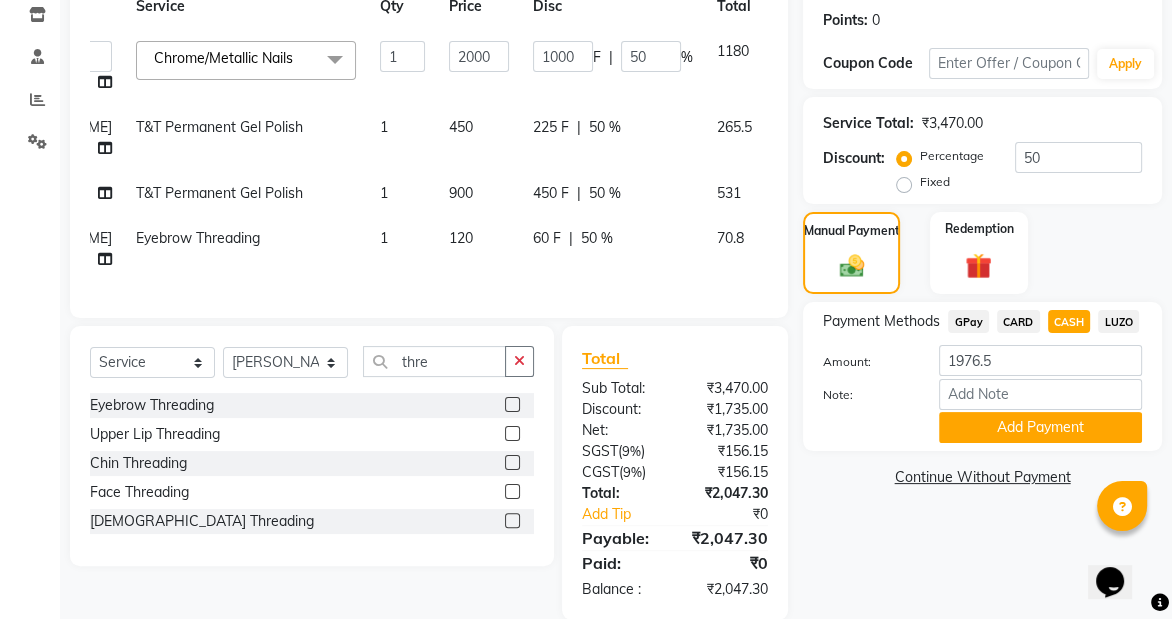 click on "1" 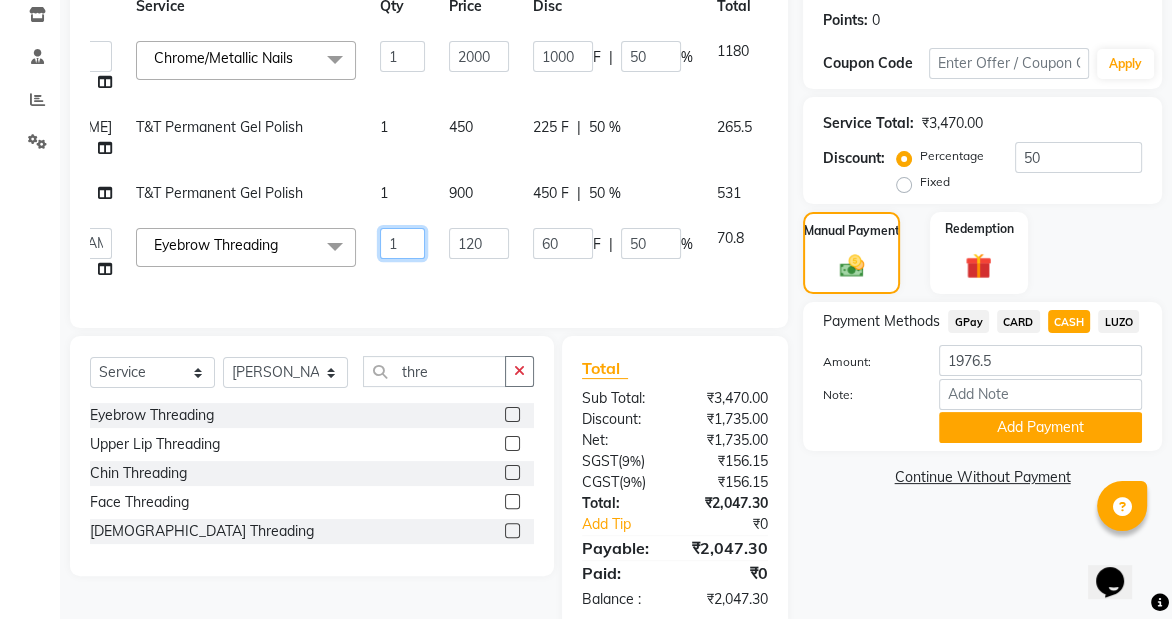 click on "1" 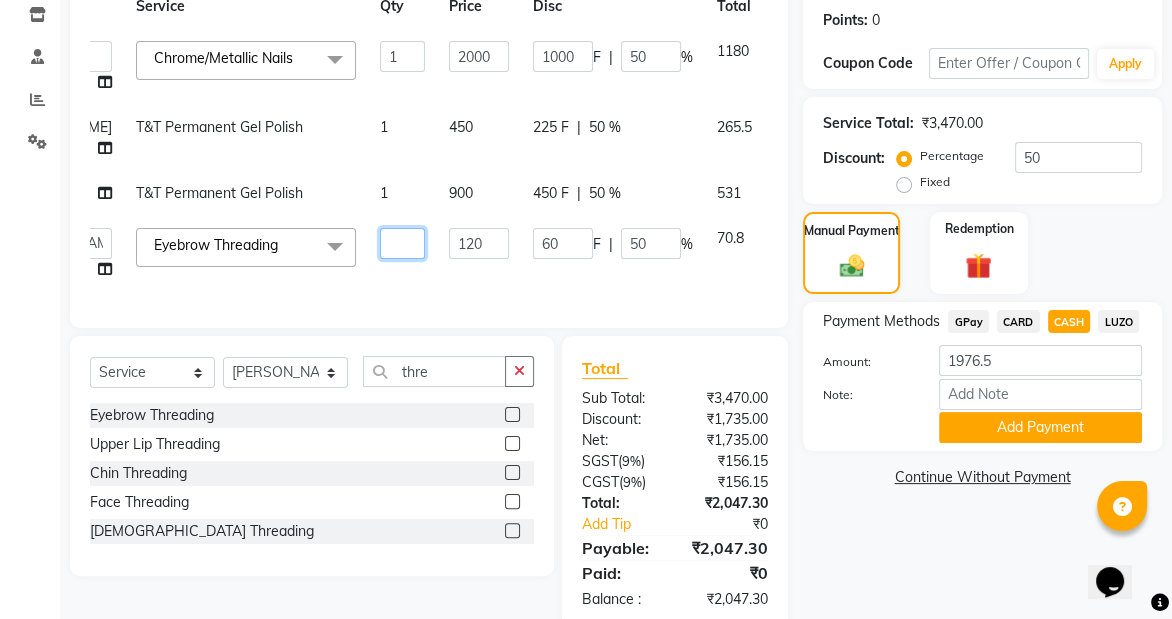 type on "2" 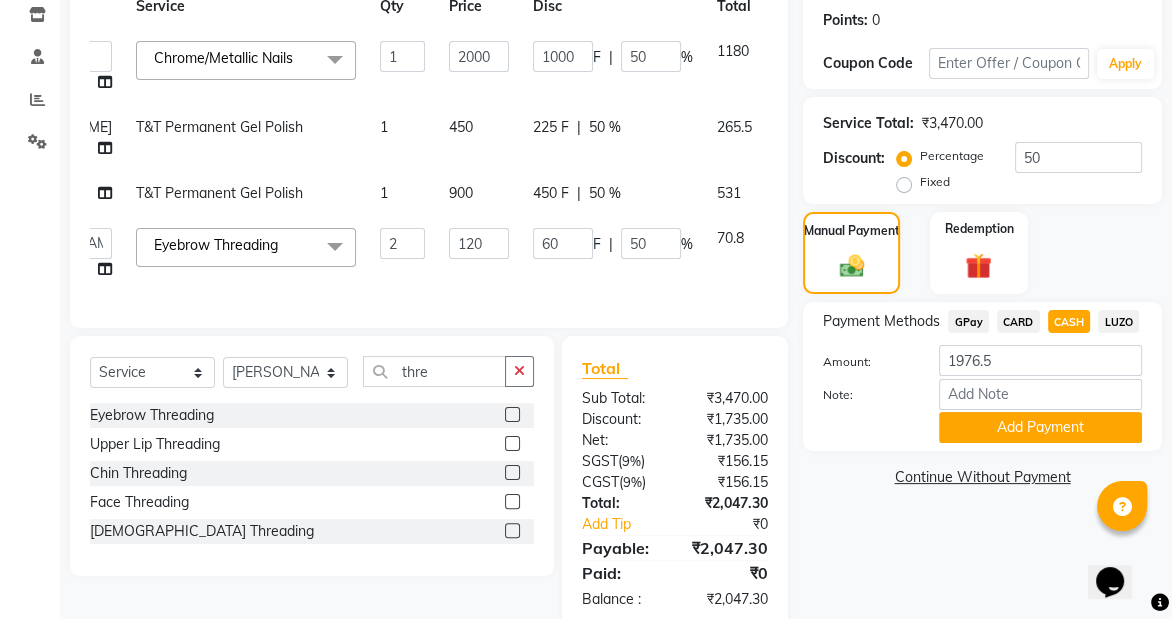 click on "Name: Krusha  Membership:  No Active Membership  Total Visits:  0 Card on file:  0 Last Visit:   - Points:   0  Coupon Code Apply Service Total:  ₹3,470.00  Discount:  Percentage   Fixed  50 Manual Payment Redemption Payment Methods  GPay   CARD   CASH   LUZO  Amount: 1976.5 Note: Add Payment  Continue Without Payment" 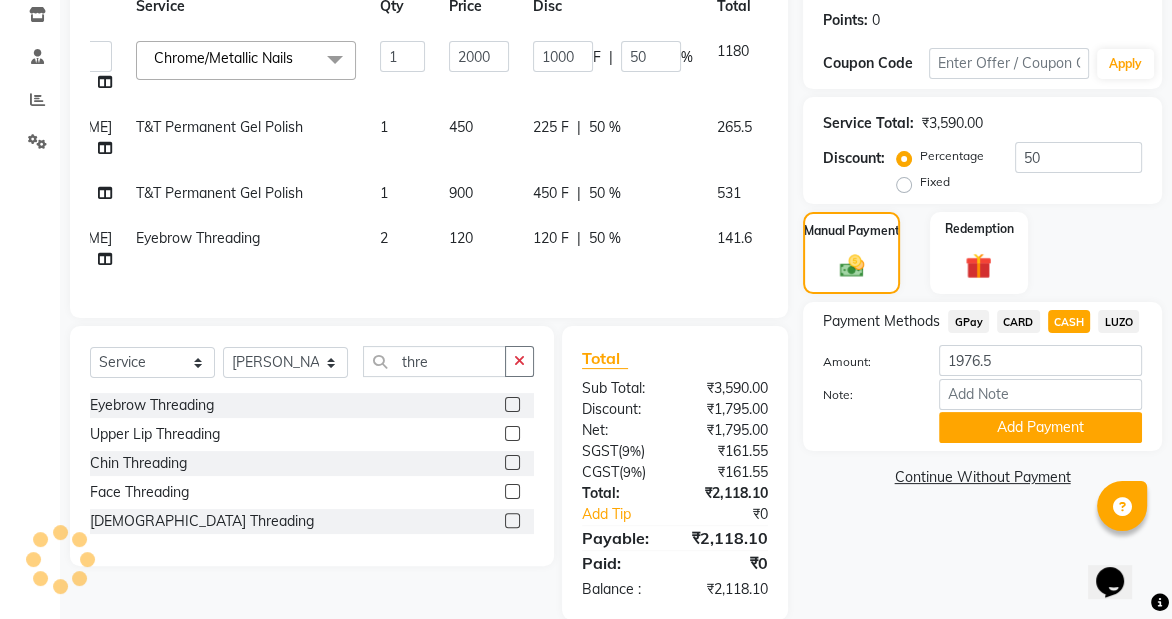 scroll, scrollTop: 367, scrollLeft: 0, axis: vertical 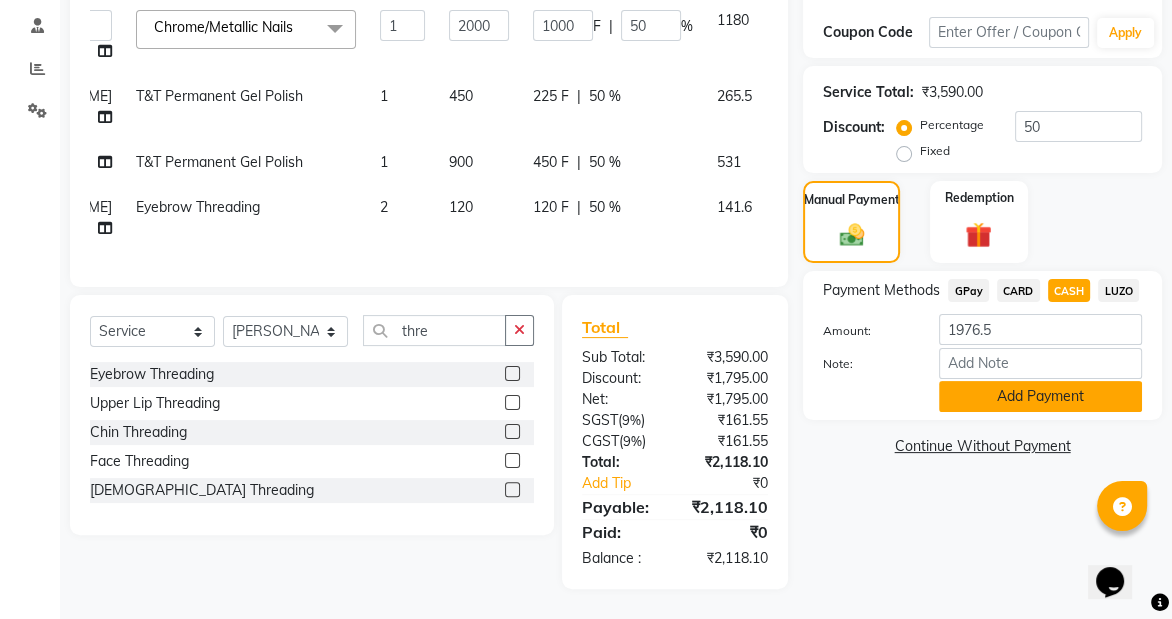 click on "Add Payment" 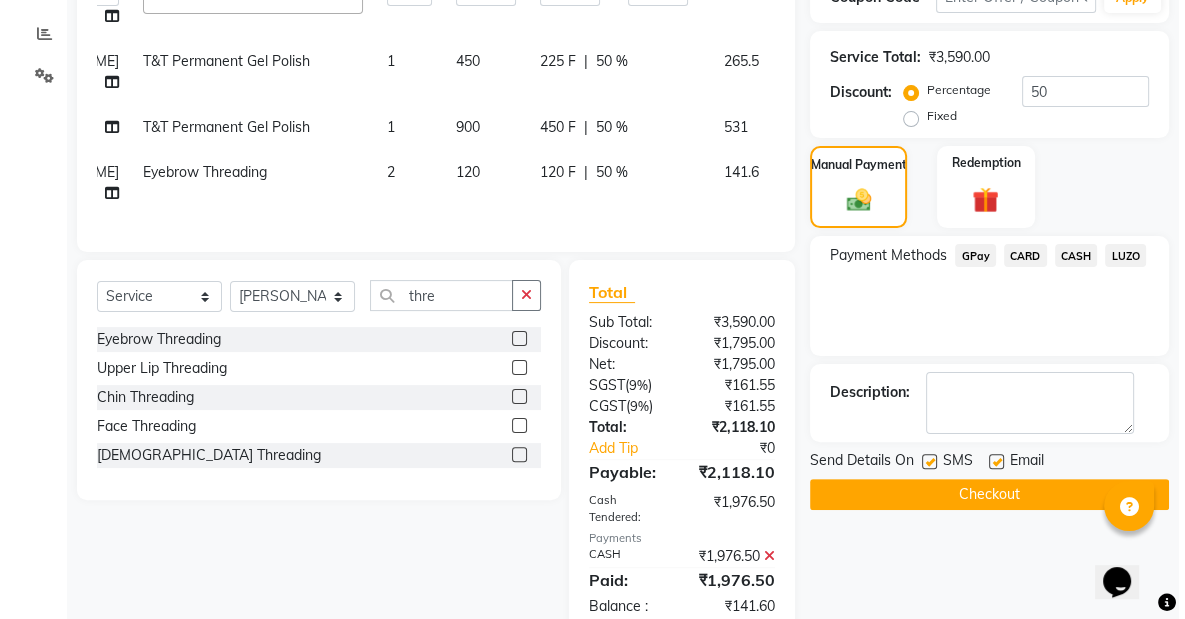 scroll, scrollTop: 471, scrollLeft: 0, axis: vertical 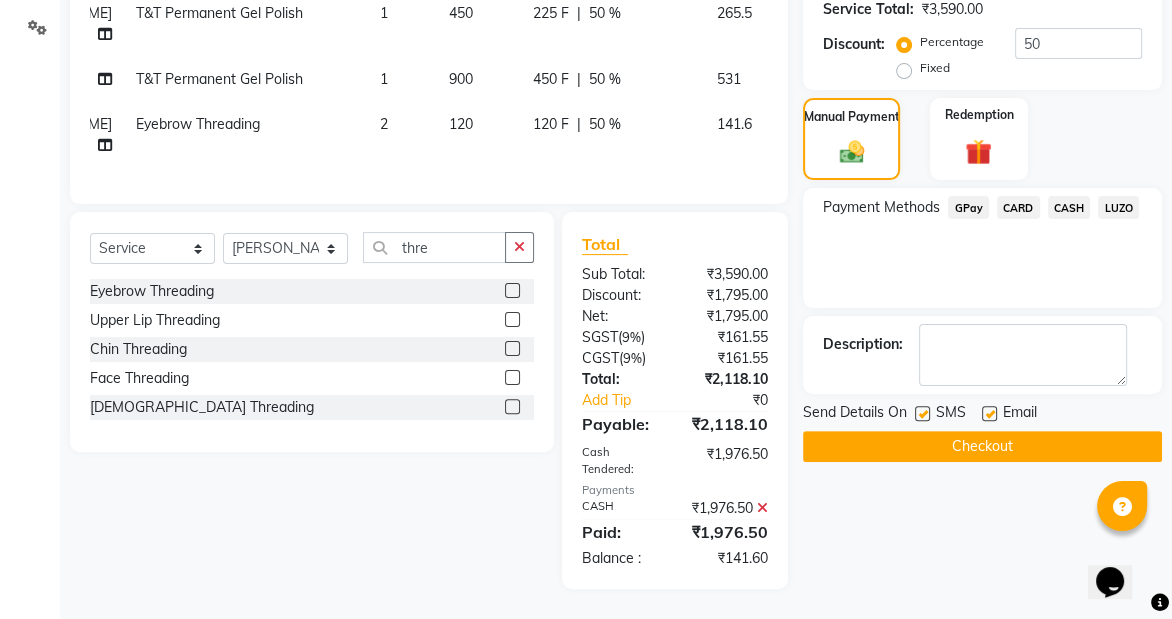 click on "Checkout" 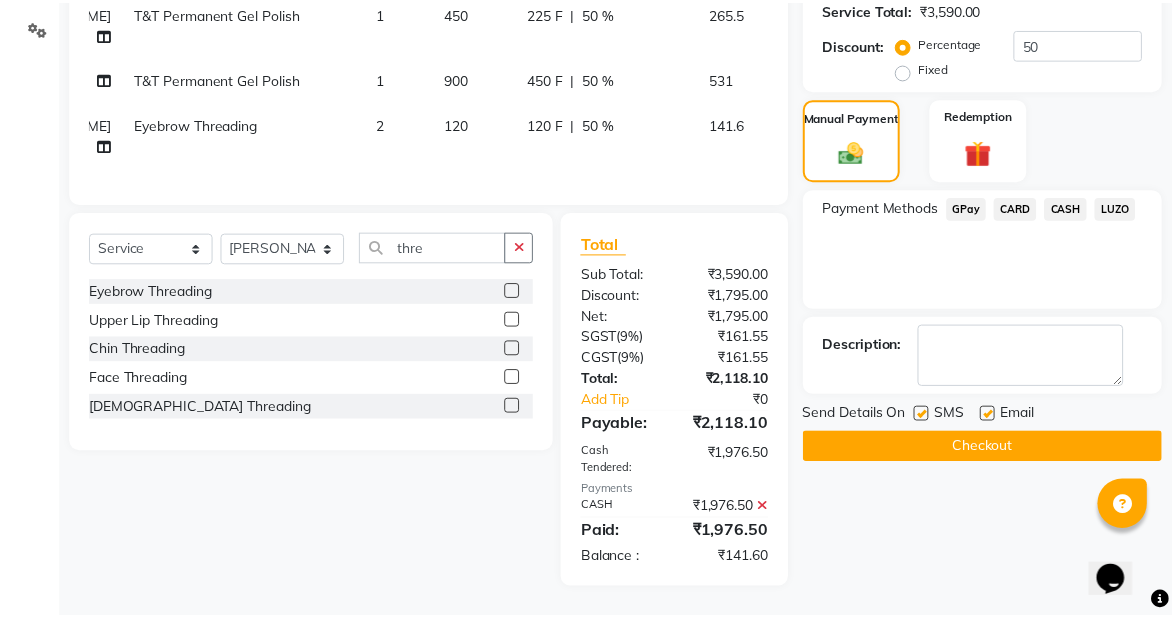 scroll, scrollTop: 0, scrollLeft: 93, axis: horizontal 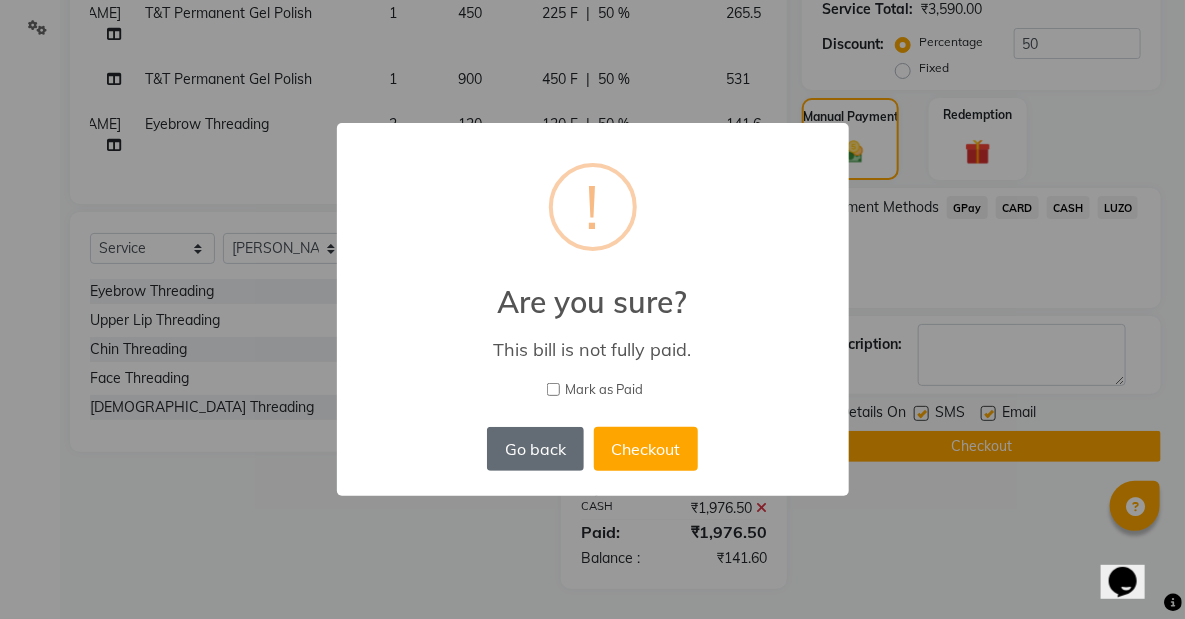 click on "Go back" at bounding box center [535, 449] 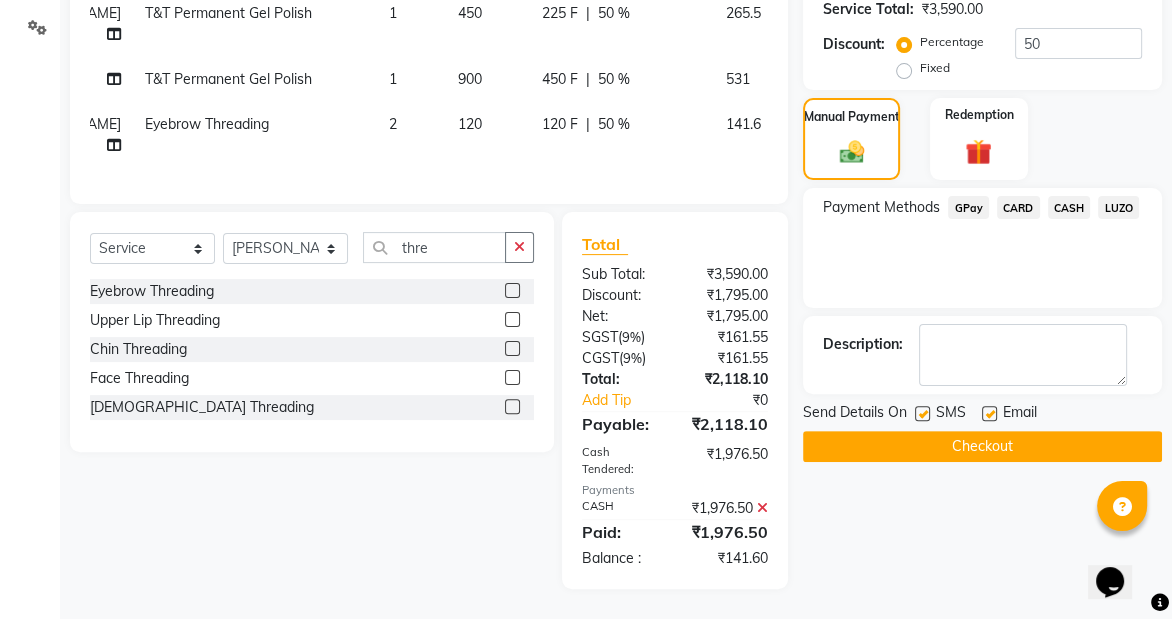 click on "CASH" 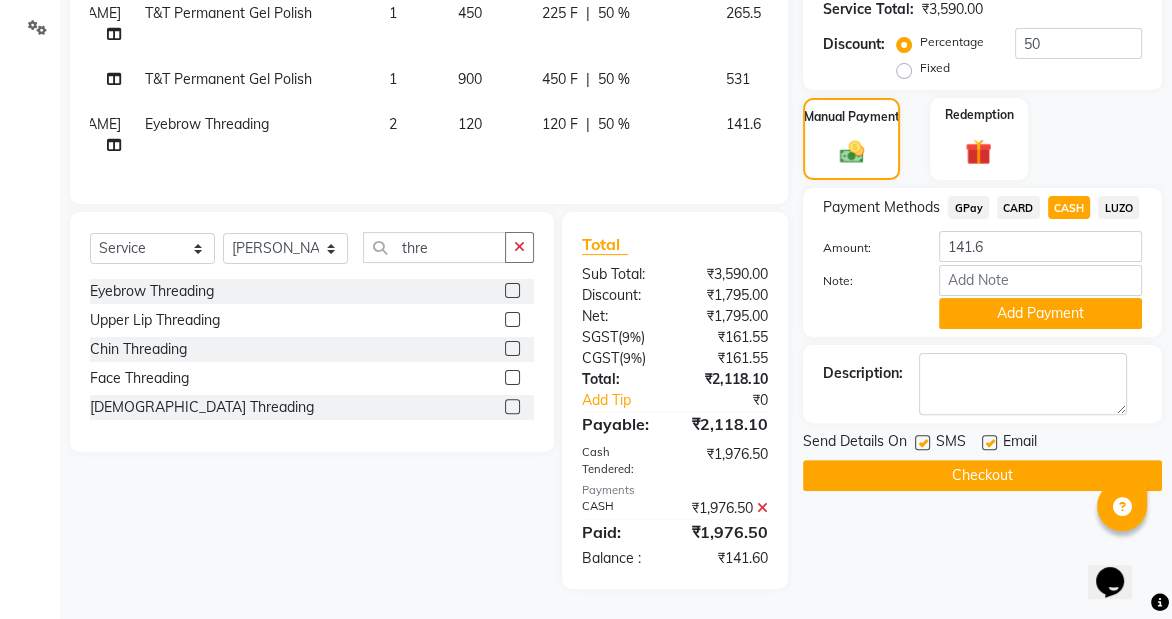 click on "CASH" 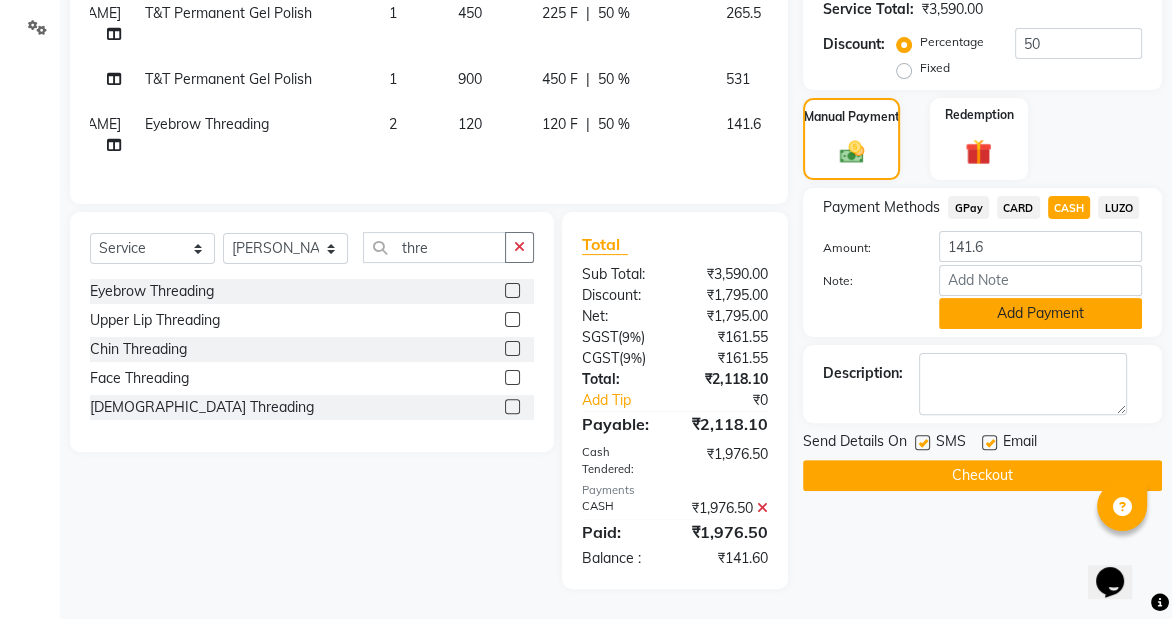 click on "Add Payment" 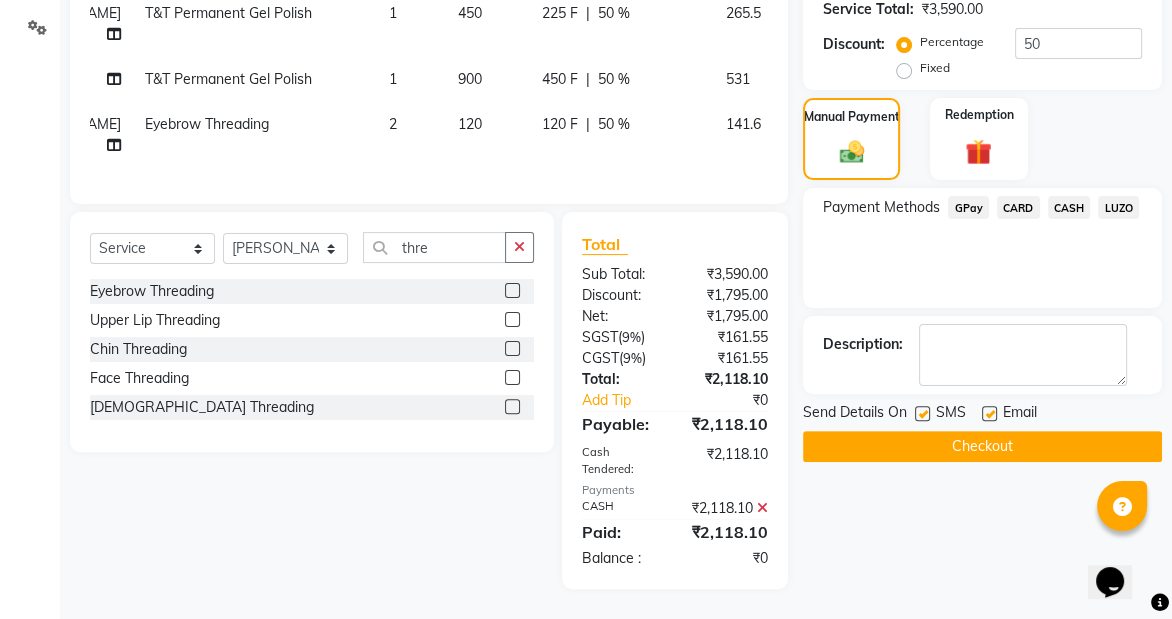 click on "Checkout" 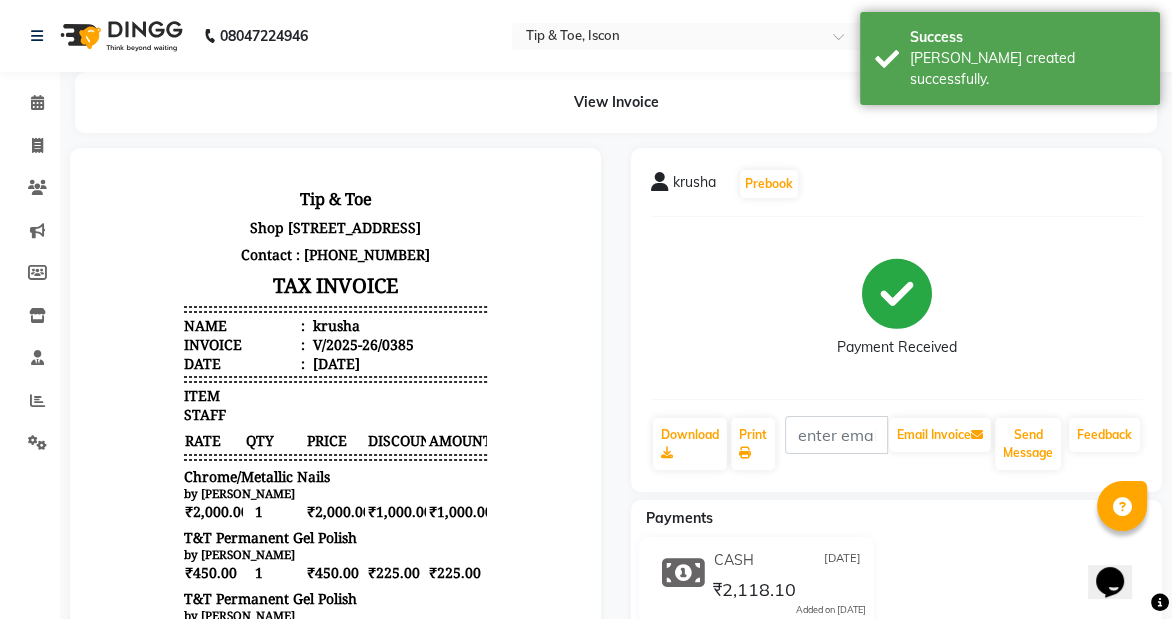 scroll, scrollTop: 0, scrollLeft: 0, axis: both 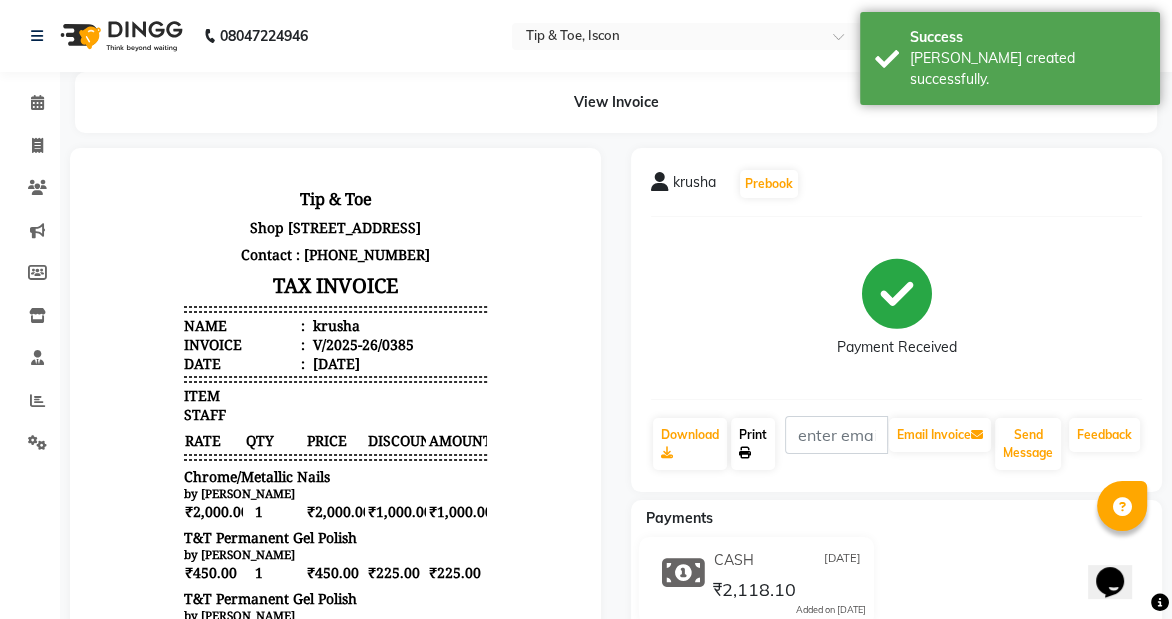 click 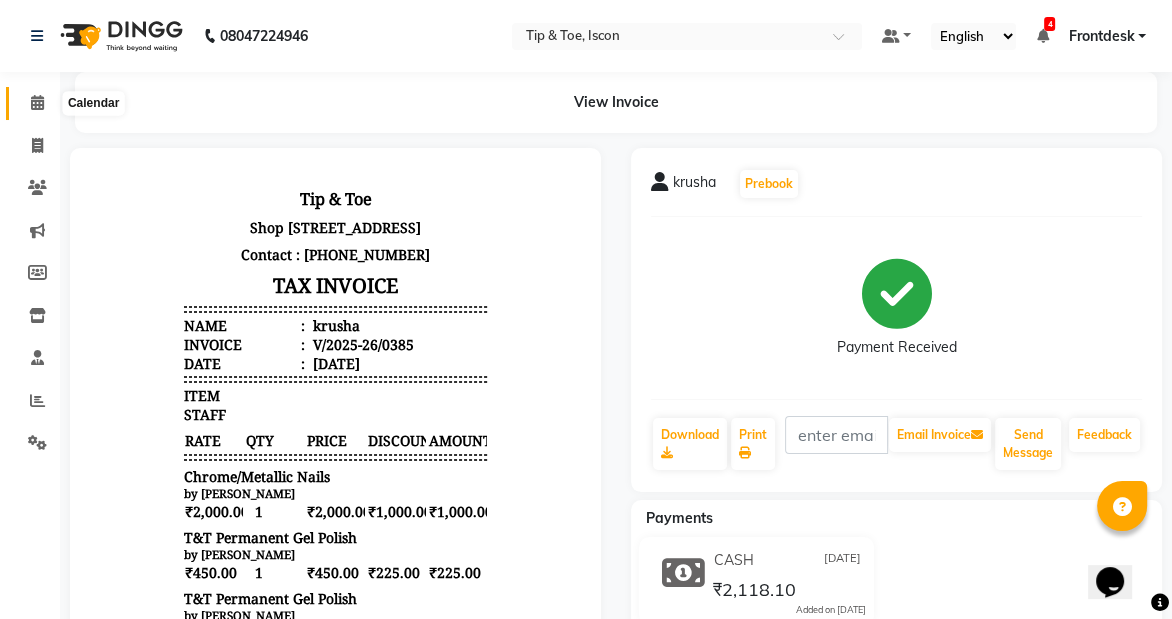 click 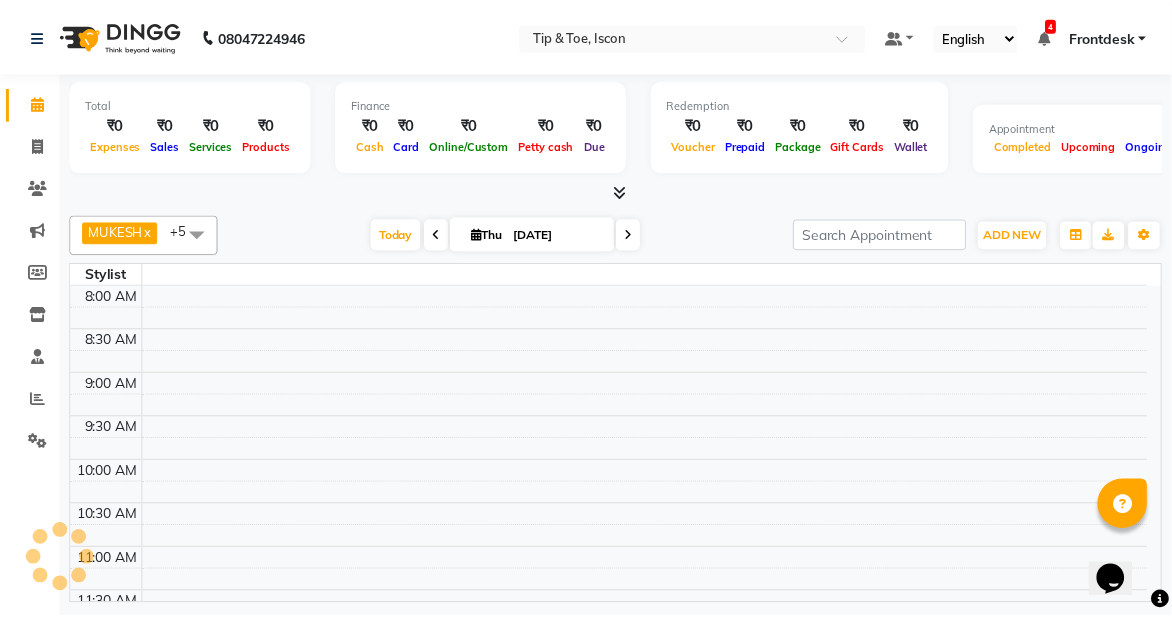 scroll, scrollTop: 0, scrollLeft: 0, axis: both 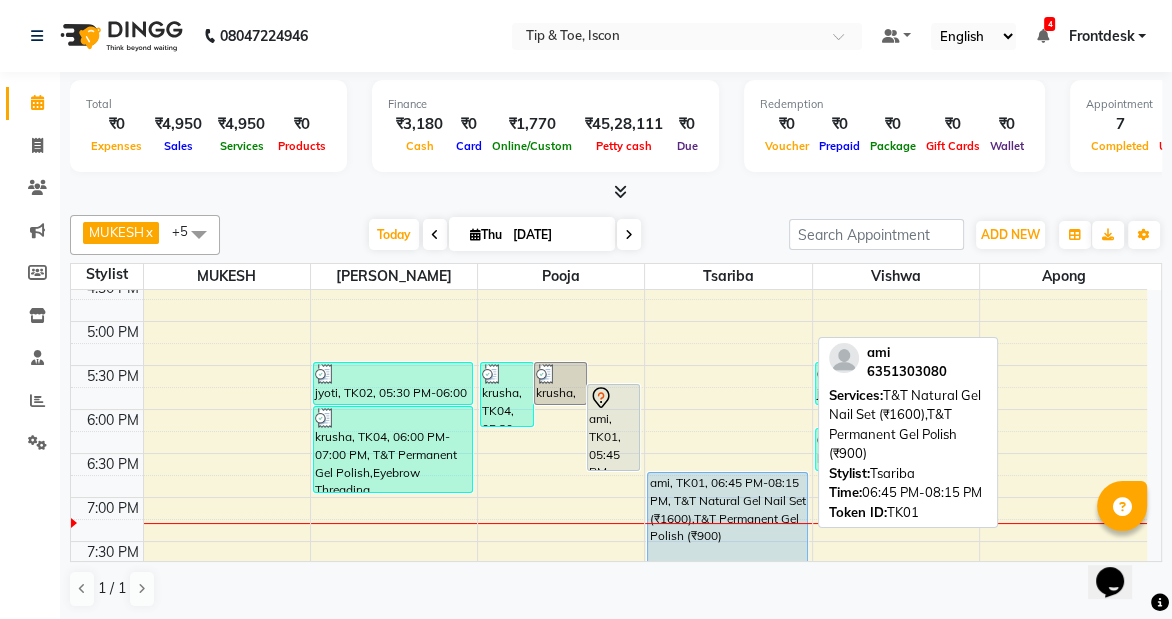 click on "ami, TK01, 06:45 PM-08:15 PM, T&T Natural Gel Nail Set (₹1600),T&T Permanent Gel Polish (₹900)" at bounding box center (727, 537) 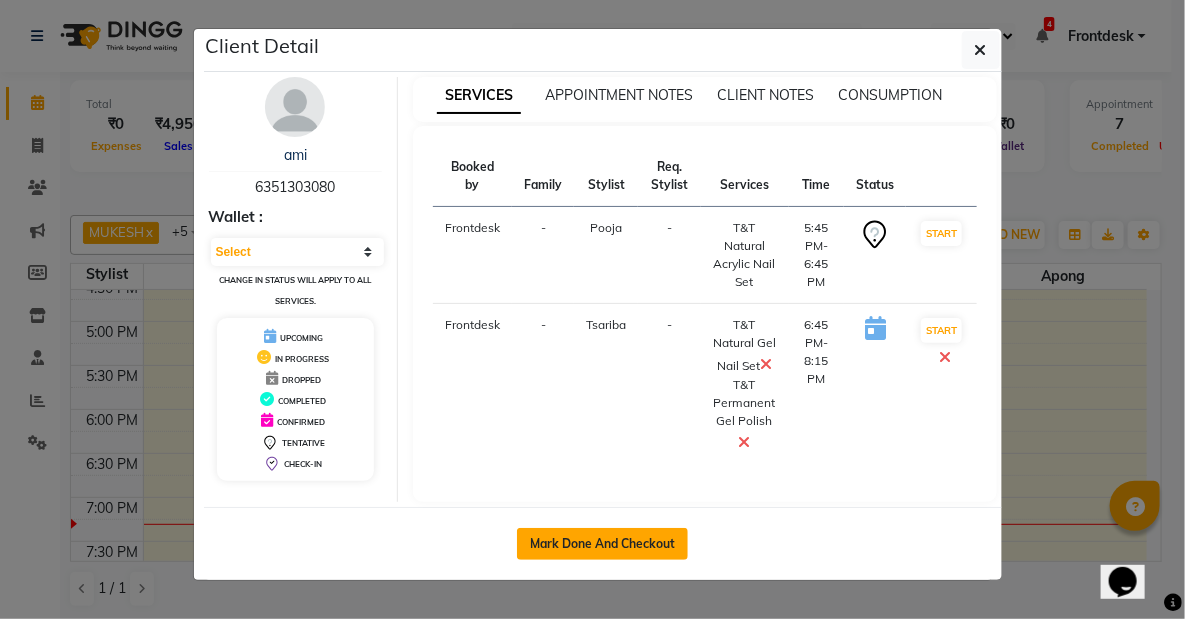 click on "Mark Done And Checkout" 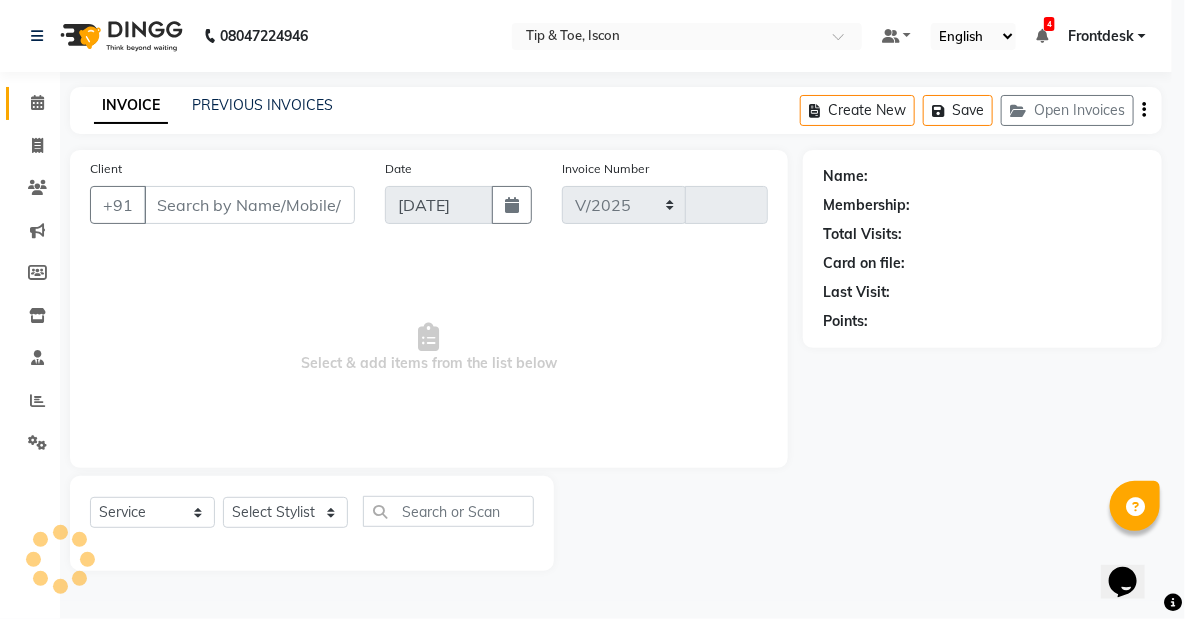 select on "5988" 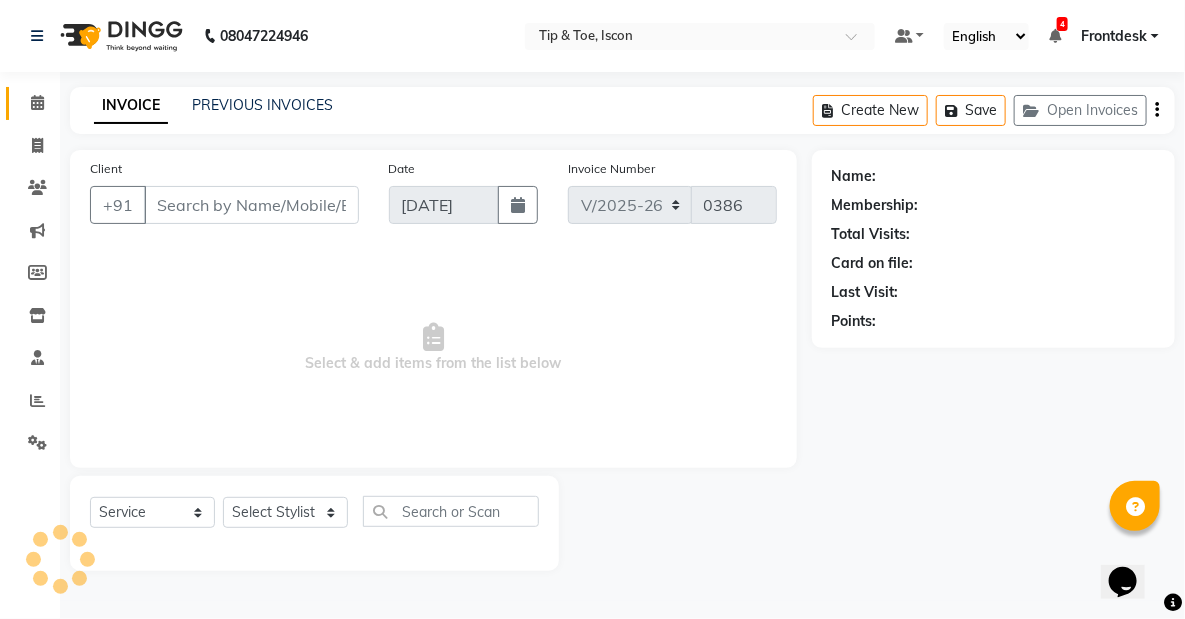 type on "6351303080" 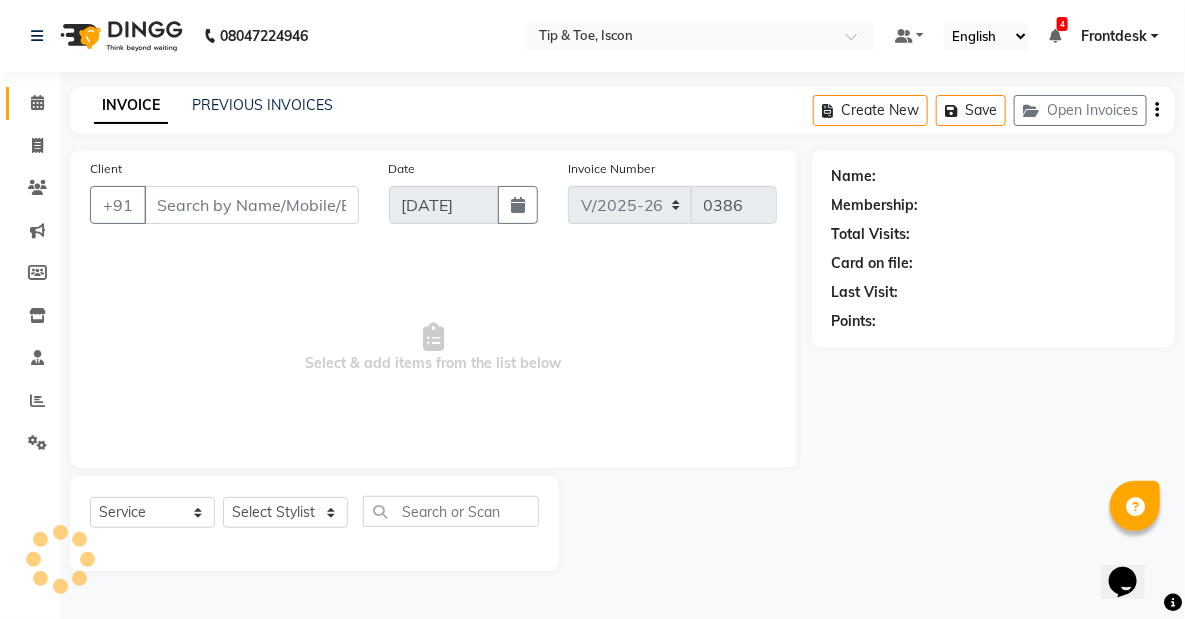 select on "42682" 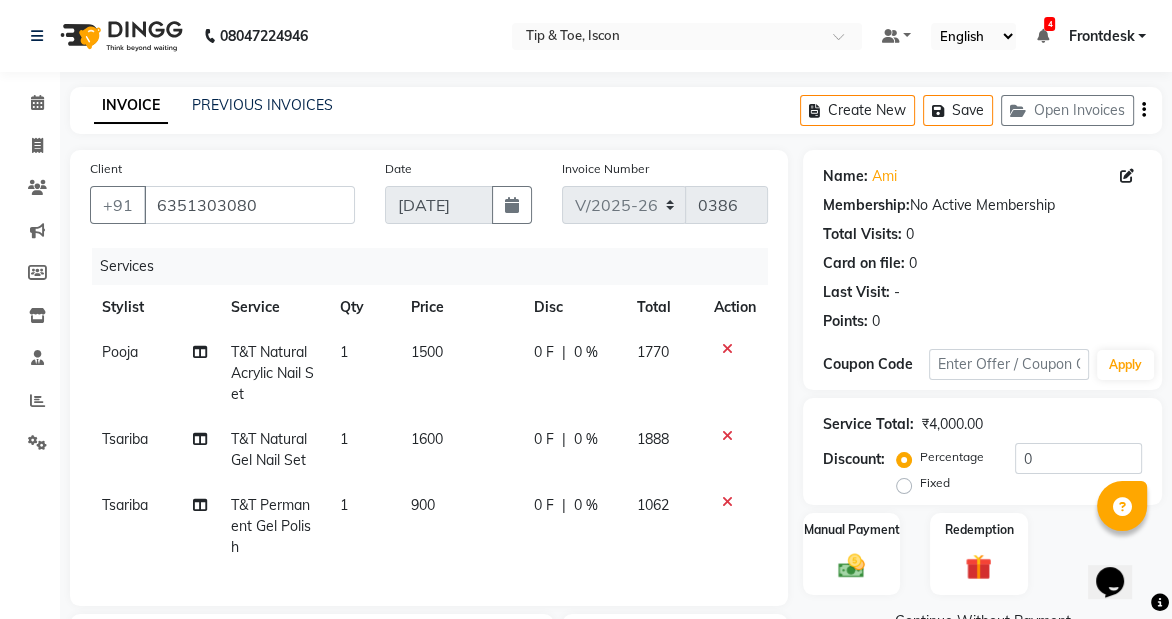 click on "Pooja" 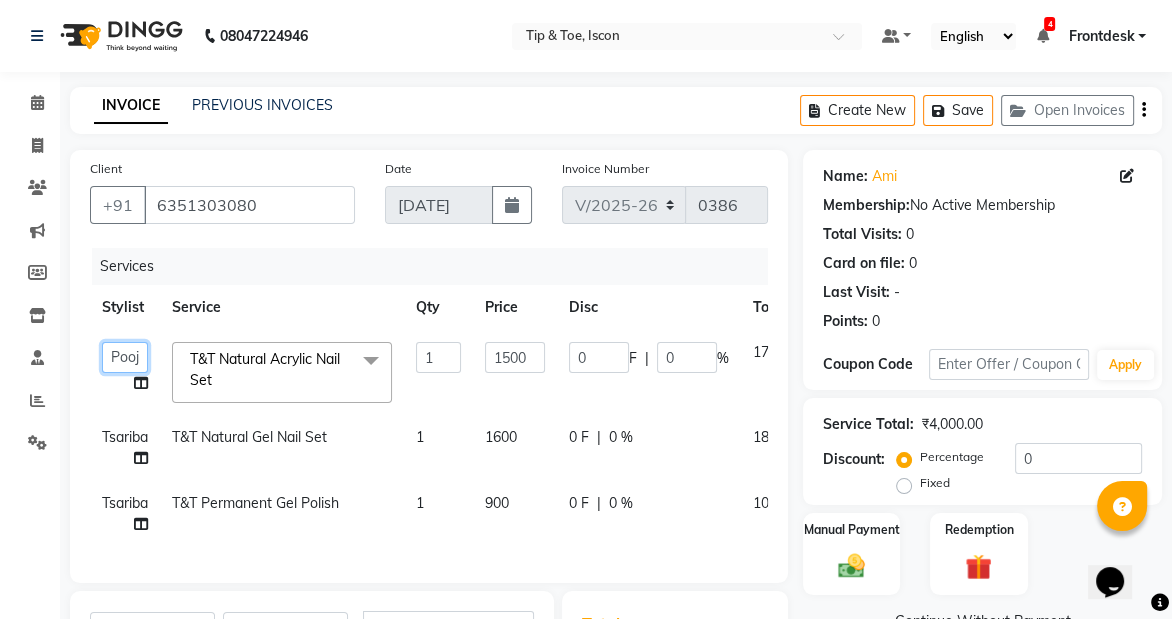 click on "[PERSON_NAME]    Apong   [PERSON_NAME]   Frontdesk   [PERSON_NAME] Sir   MUKESH   Pooja    Pooja [PERSON_NAME]   [PERSON_NAME]   [PERSON_NAME] Maam    Tsariba    Vishwa    YASH" 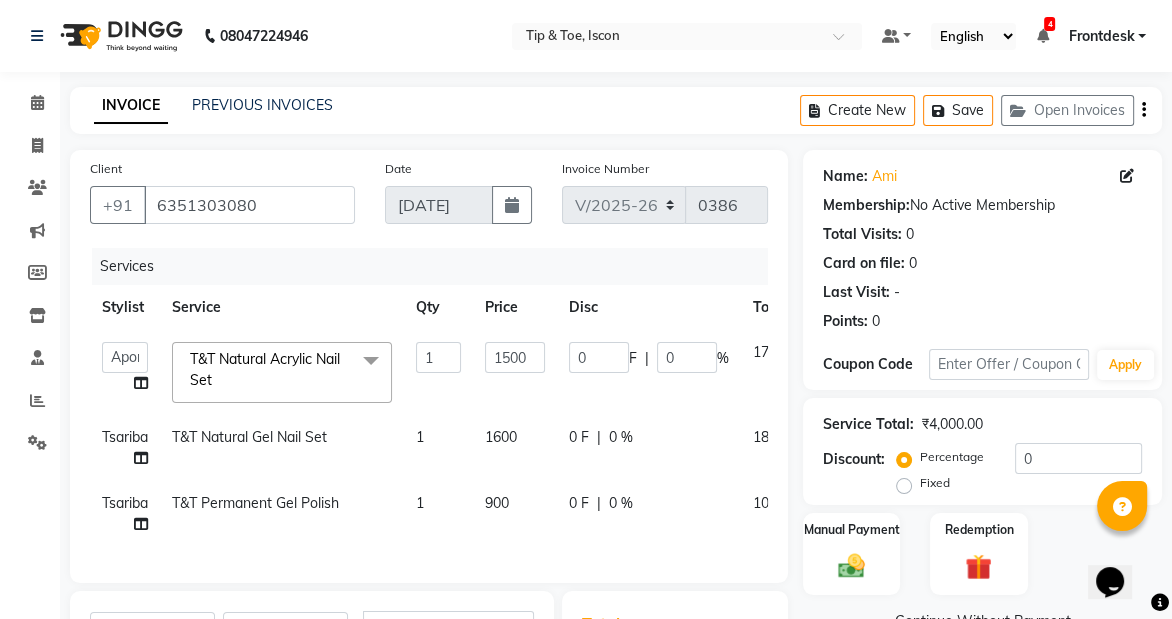 select on "42686" 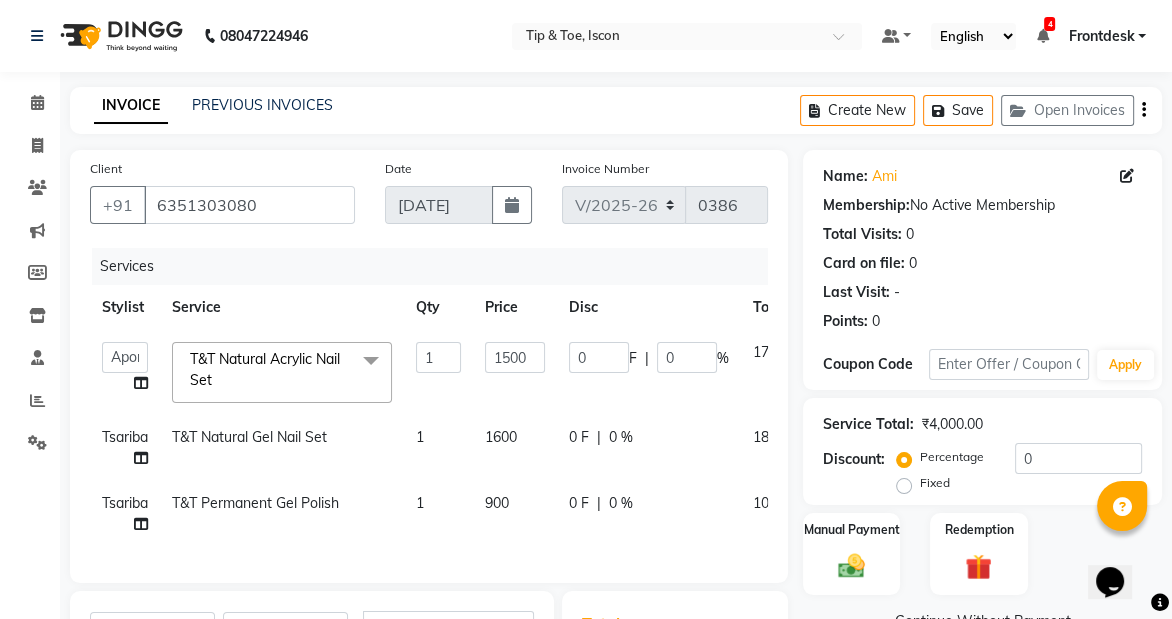 click on "T&T Natural Acrylic Nail Set  x" 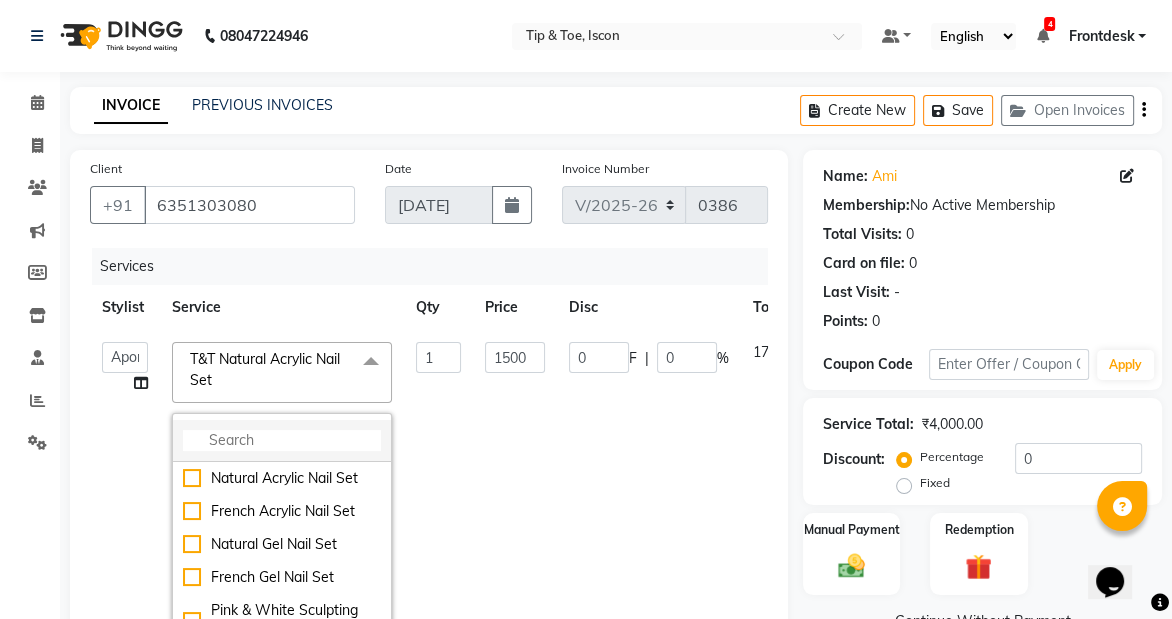 click 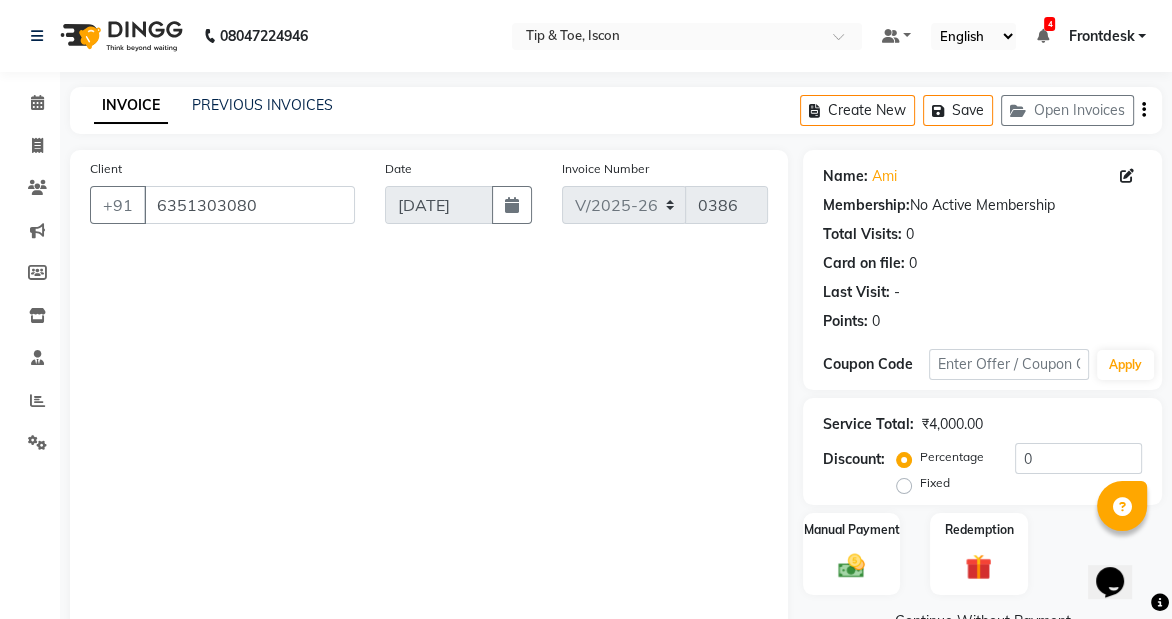 scroll, scrollTop: 850, scrollLeft: 0, axis: vertical 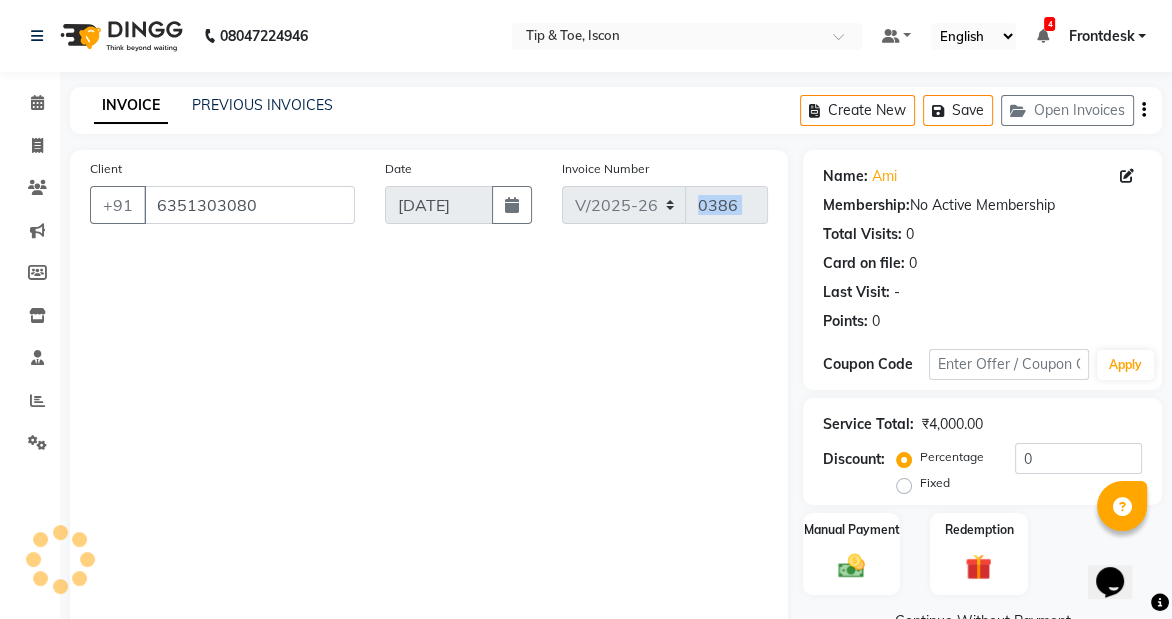 click on "Client [PHONE_NUMBER] Date [DATE] Invoice Number V/2025 V/[PHONE_NUMBER] Services Stylist Service Qty Price Disc Total Action  Aghavi    Aki    Apong   [PERSON_NAME]   Frontdesk   [PERSON_NAME] Sir   MUKESH   Pooja    Pooja [PERSON_NAME]   [PERSON_NAME]   [PERSON_NAME] Maam    Tsariba    Vishwa    YASH  T&T Natural Acrylic Nail Set  x Natural Acrylic Nail Set French Acrylic Nail Set Natural Gel Nail Set French Gel Nail Set Pink & White Sculpting (Acrylic) Pink & White Sculpting (Gel) Glitter Acrylic Nail Set Glitter Gel Nail Set Acrylic Overlays Gel Overlays Pink & White Acrylic Overlays Pink & White Gel Overlays Glitter Acrylic Overlays Glitter Gel Overlays Form Acrylic Nail Set Form Gel Nail Set Shattered Glass Holographic Nails Ombre Gel Polish Chameleon Nails Chrome/Metallic Nails Cateye Gel Polish Glitter Gel Polish Permanent Gel Polish French Permanent Gel Polish Temporary Nail Extension Acrylic Nail Re-fills Gel Nail Re-fills [PERSON_NAME] & White Acrylic Re-fills [PERSON_NAME] & White Gel Re-fills Glitter Acrylic Re-fills Big Toe 1" 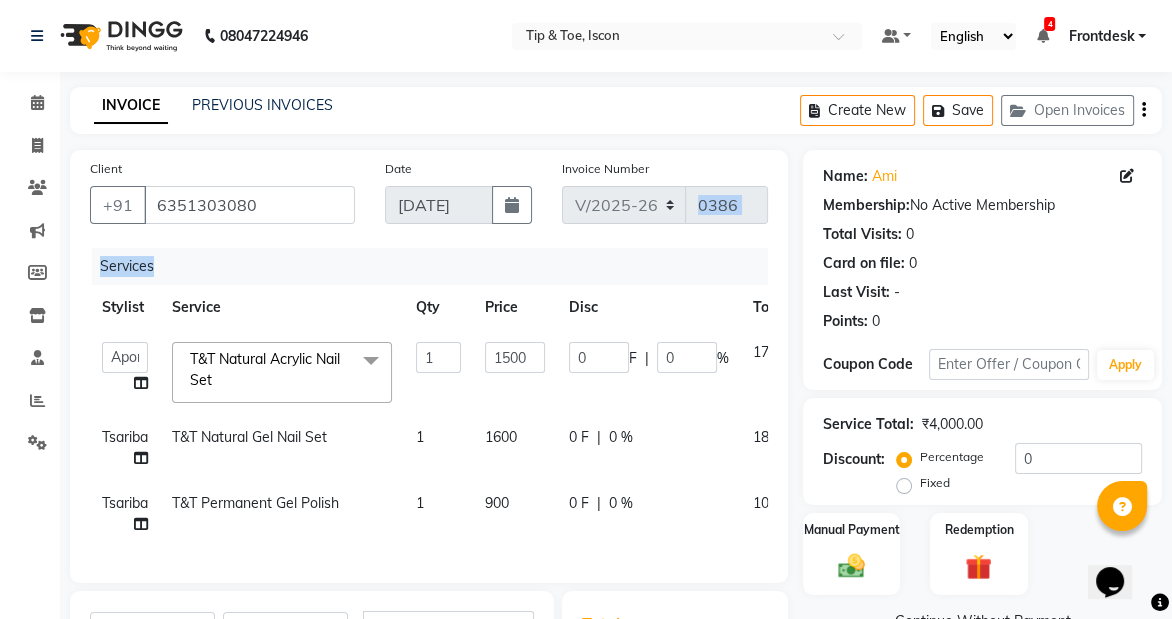 click on "Services" 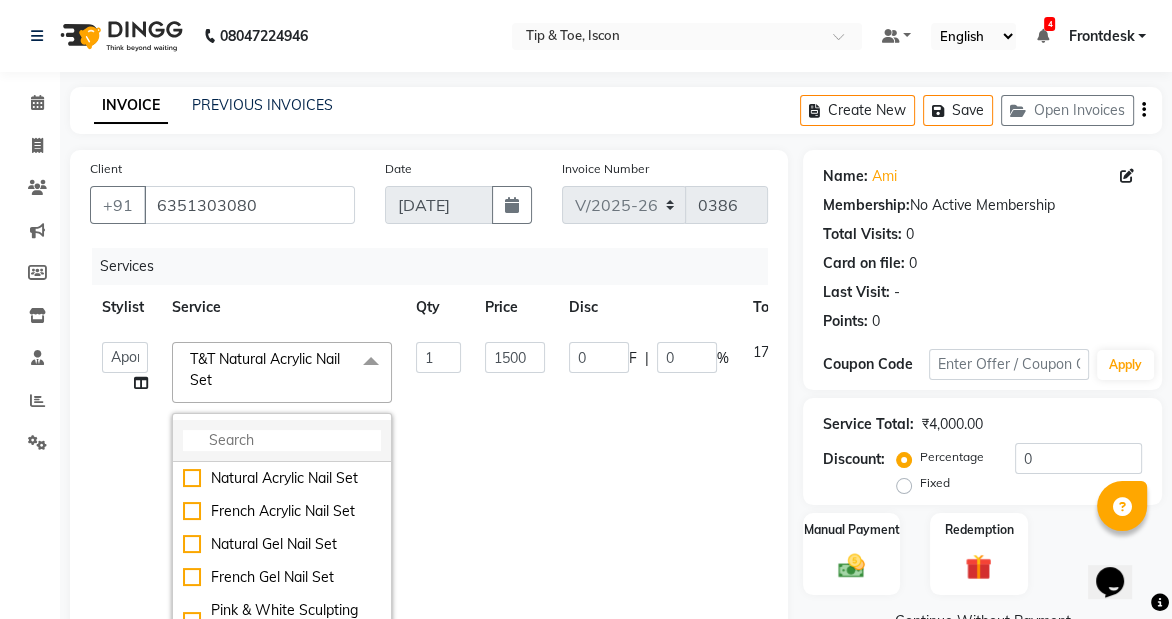 click 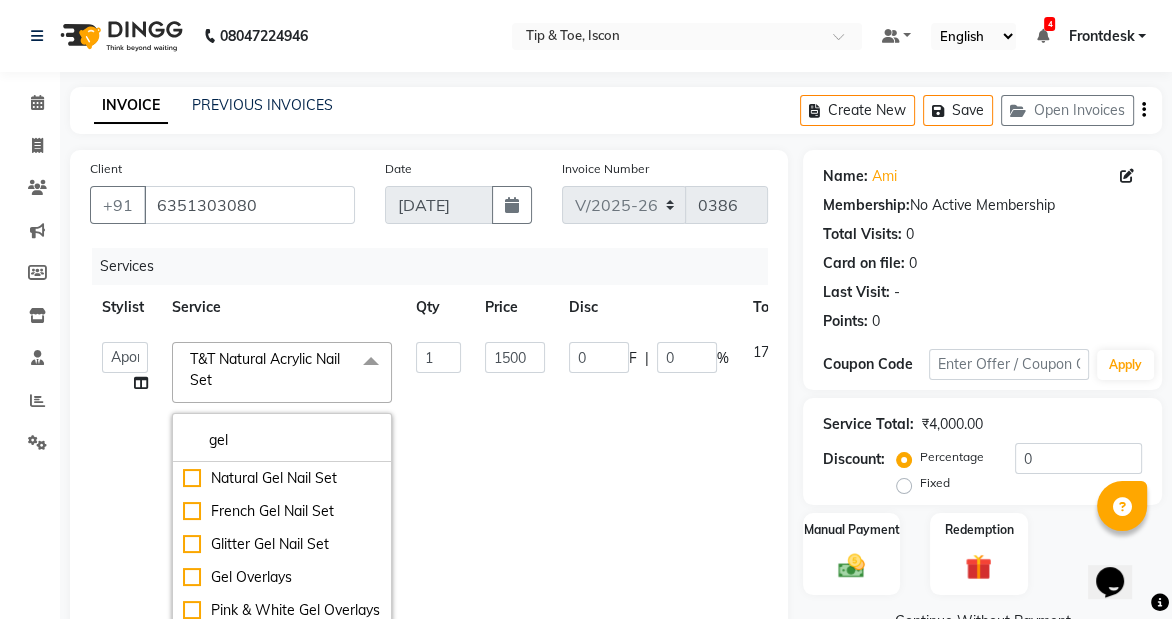 type on "gel" 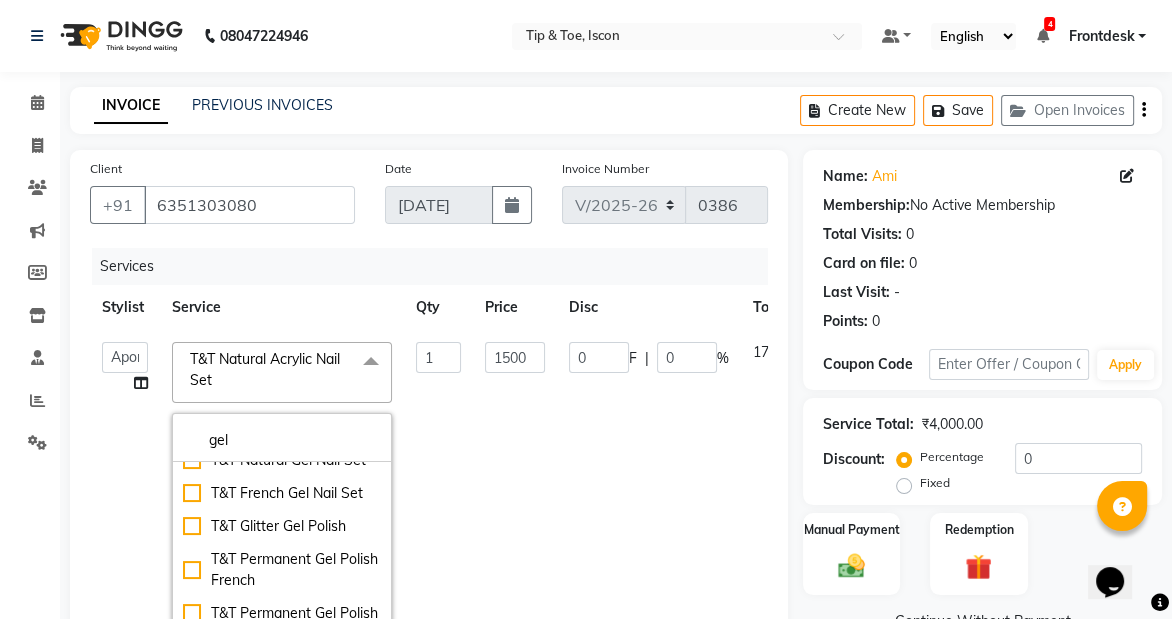 scroll, scrollTop: 923, scrollLeft: 0, axis: vertical 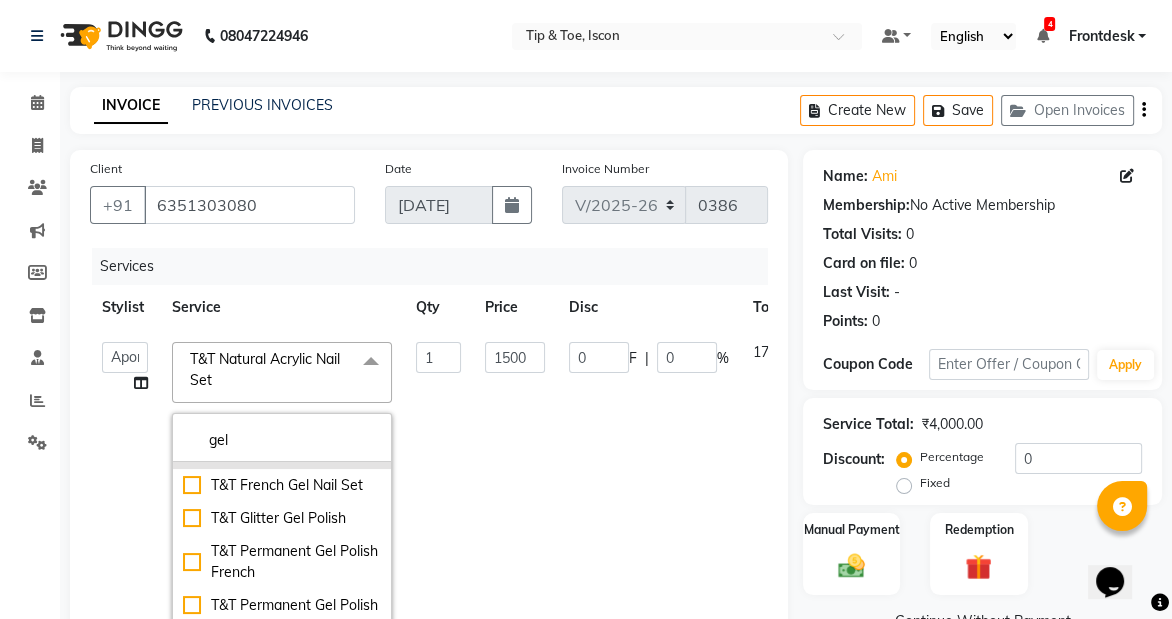 click on "T&T Natural Gel Nail Set" 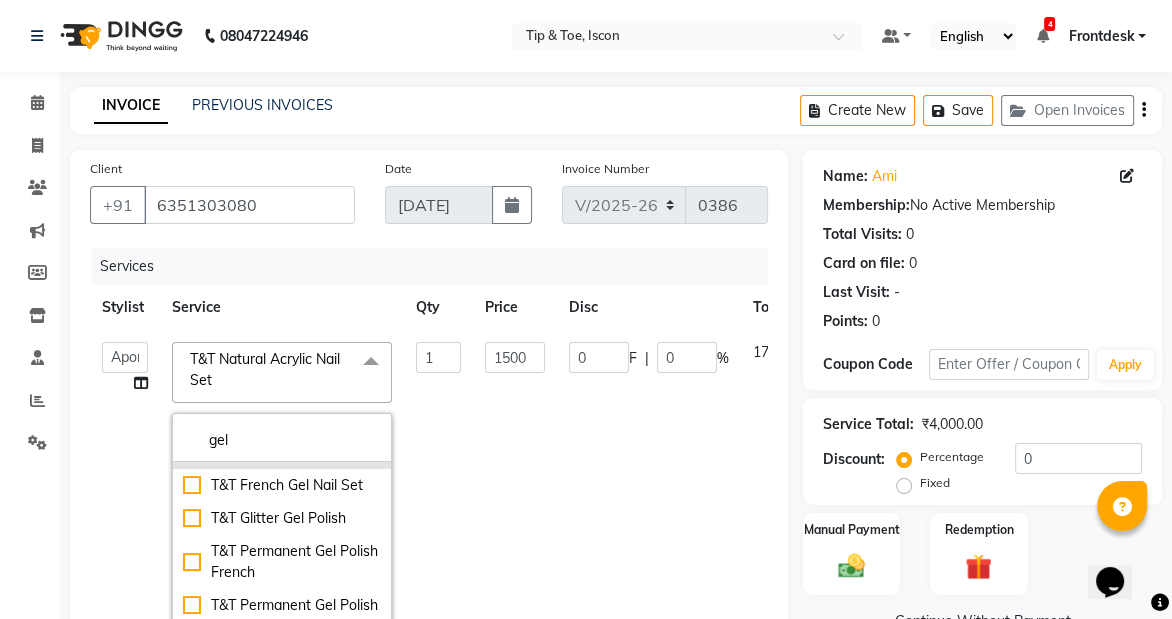 type on "1600" 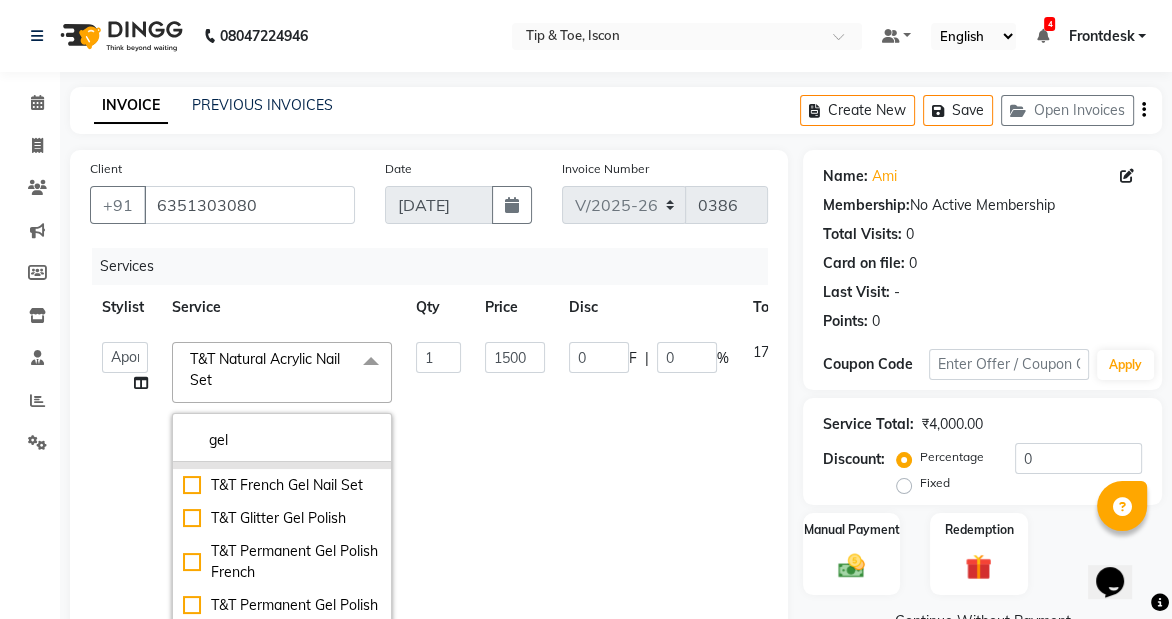 checkbox on "true" 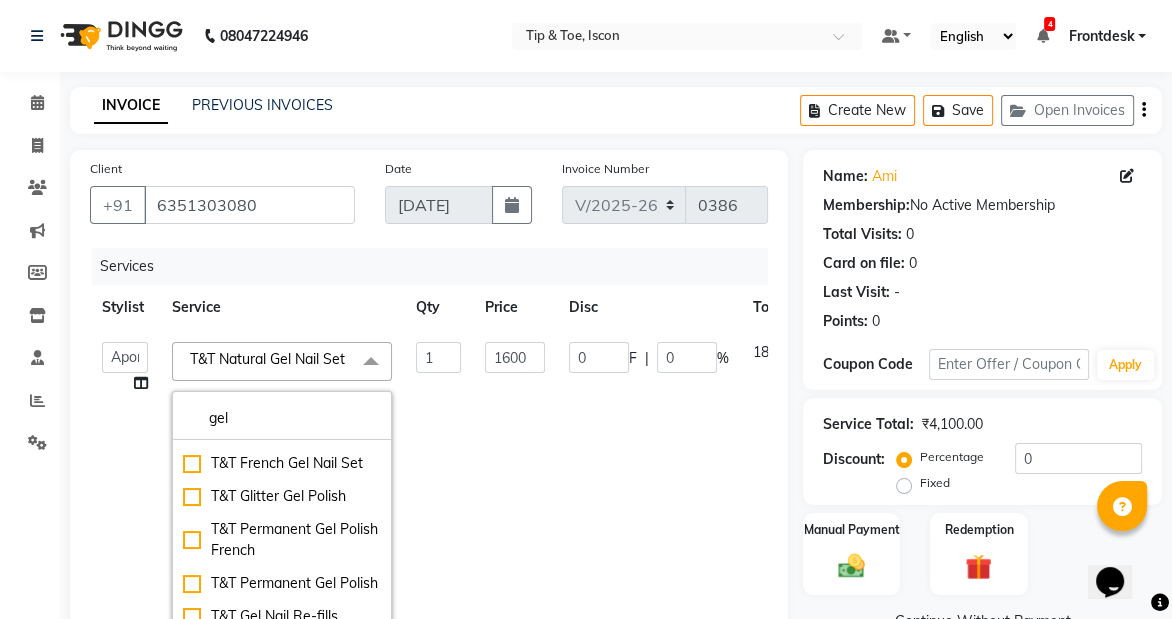 click on "0 F | 0 %" 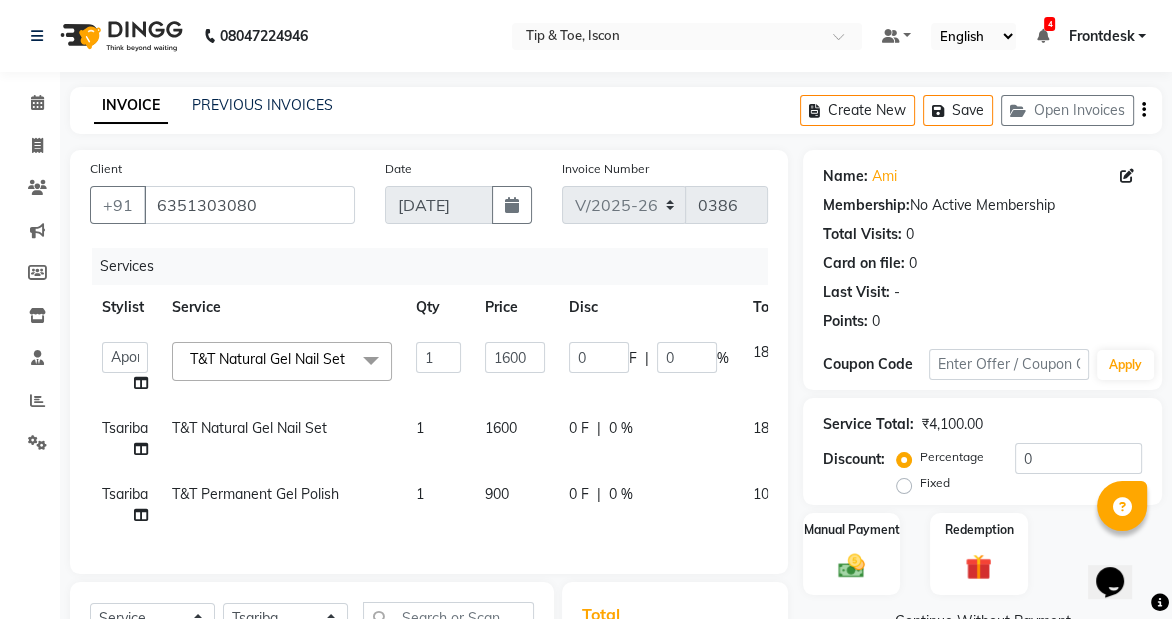scroll, scrollTop: 180, scrollLeft: 0, axis: vertical 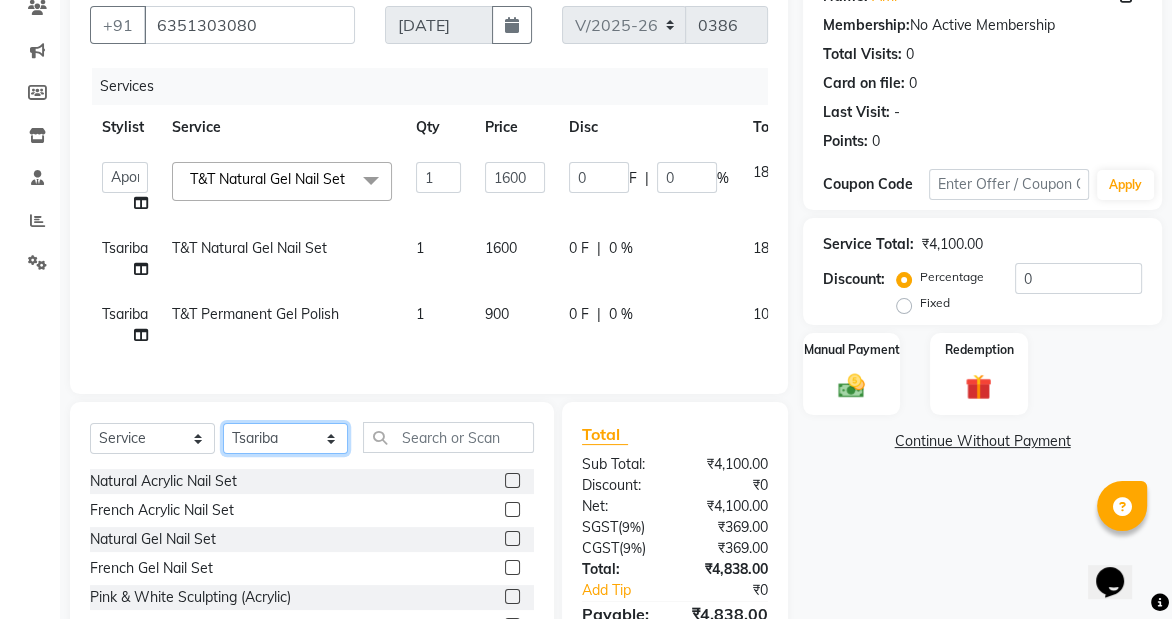click on "Select Stylist Aghavi  Aki  Apong [PERSON_NAME] Frontdesk [PERSON_NAME] Sir MUKESH Pooja  Pooja [PERSON_NAME] [PERSON_NAME] [PERSON_NAME] Maam  Tsariba  Vishwa  YASH" 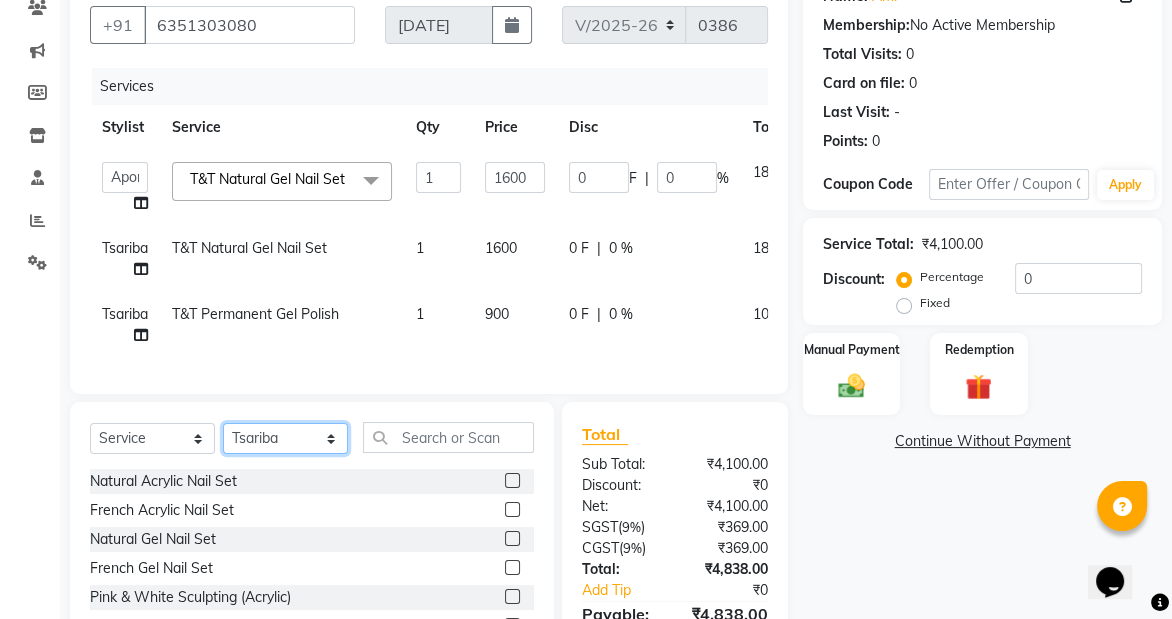 select on "42686" 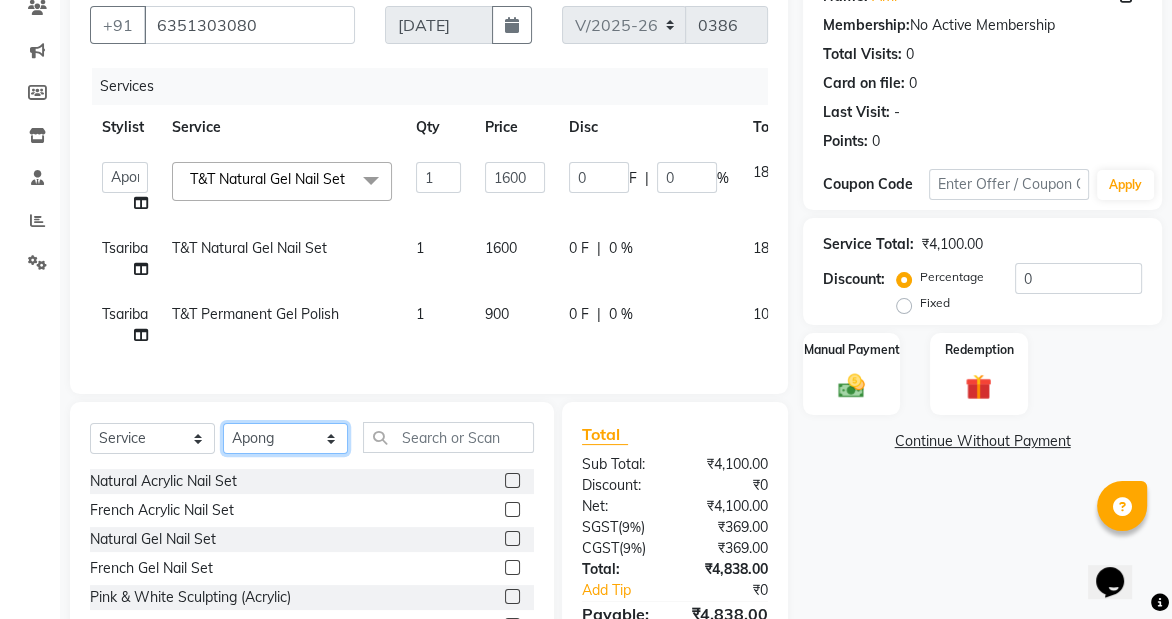 click on "Select Stylist Aghavi  Aki  Apong [PERSON_NAME] Frontdesk [PERSON_NAME] Sir MUKESH Pooja  Pooja [PERSON_NAME] [PERSON_NAME] [PERSON_NAME] Maam  Tsariba  Vishwa  YASH" 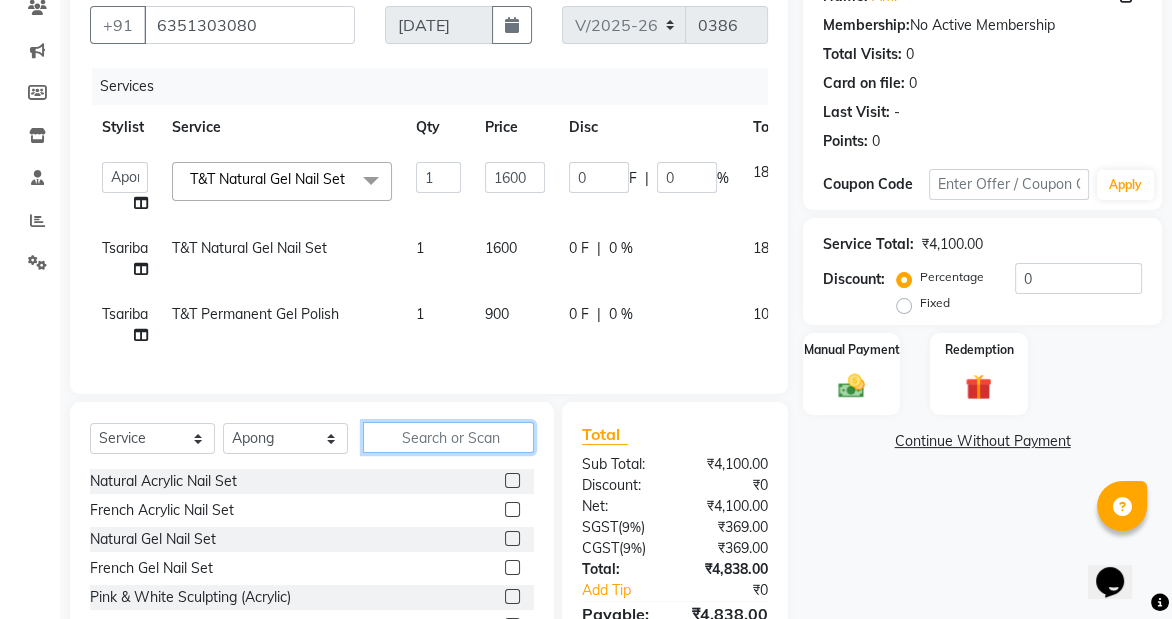 click 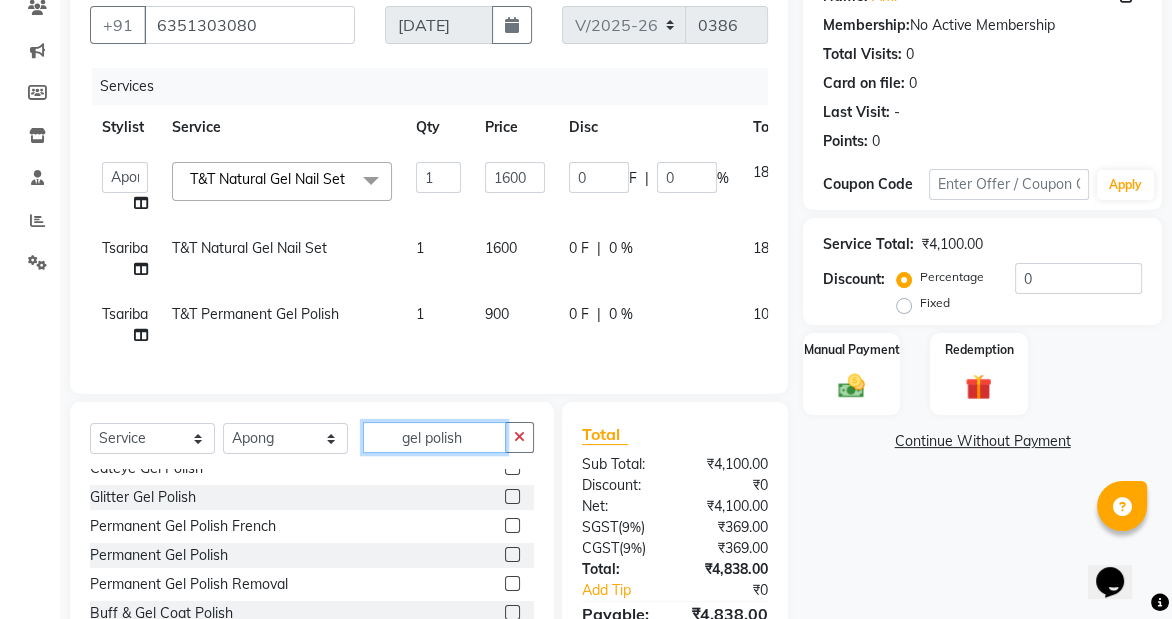 scroll, scrollTop: 263, scrollLeft: 0, axis: vertical 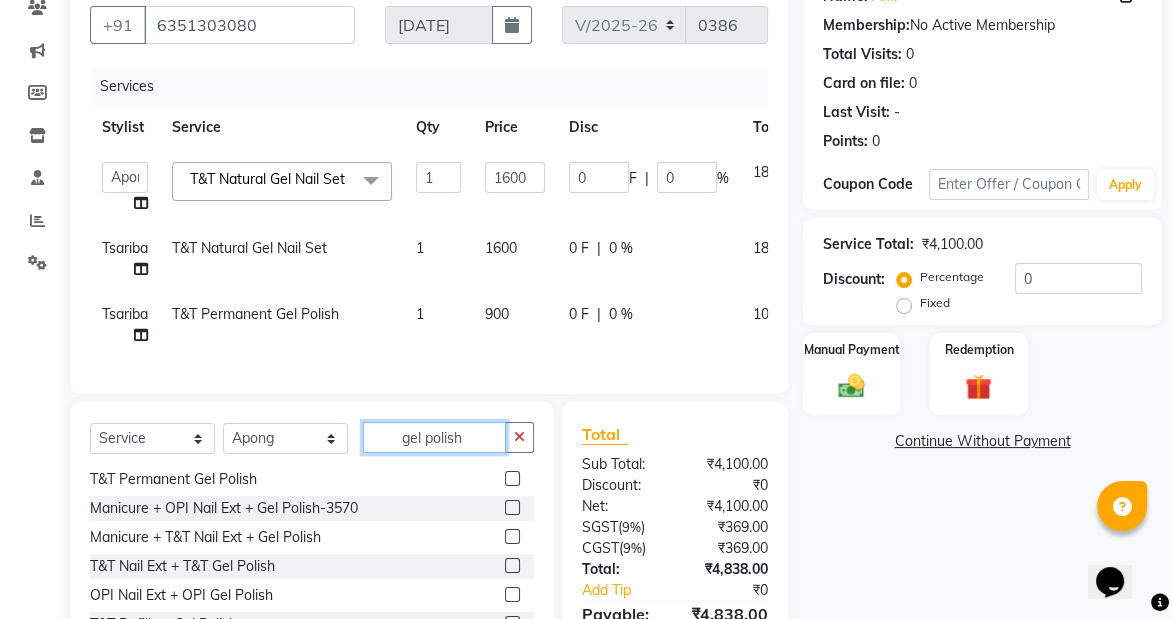 type on "gel polish" 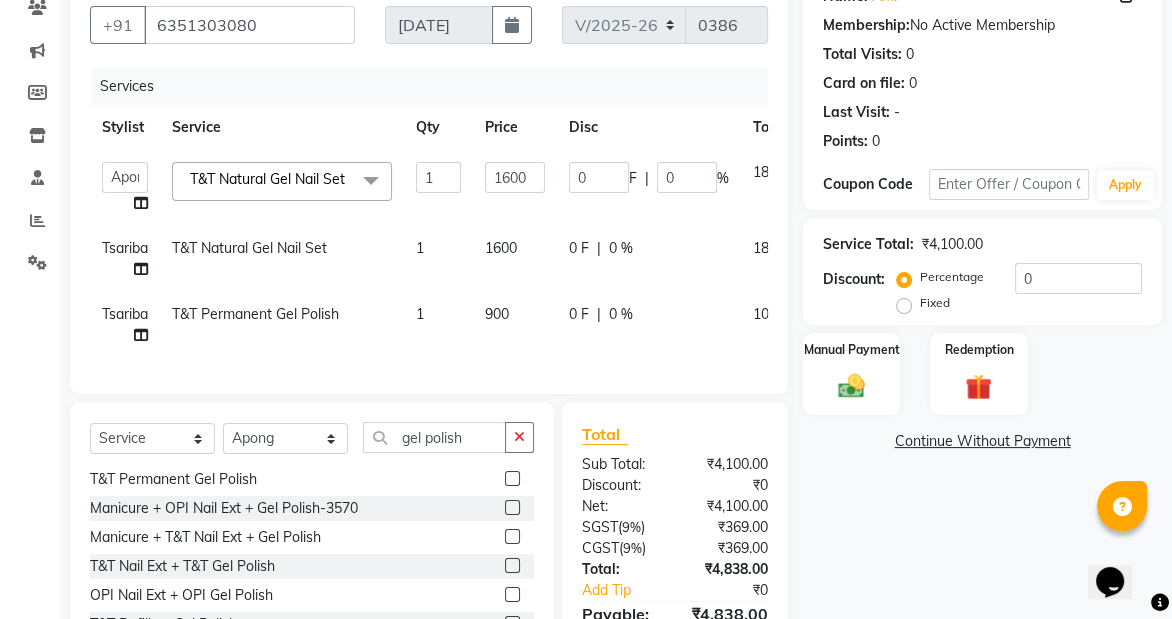 click 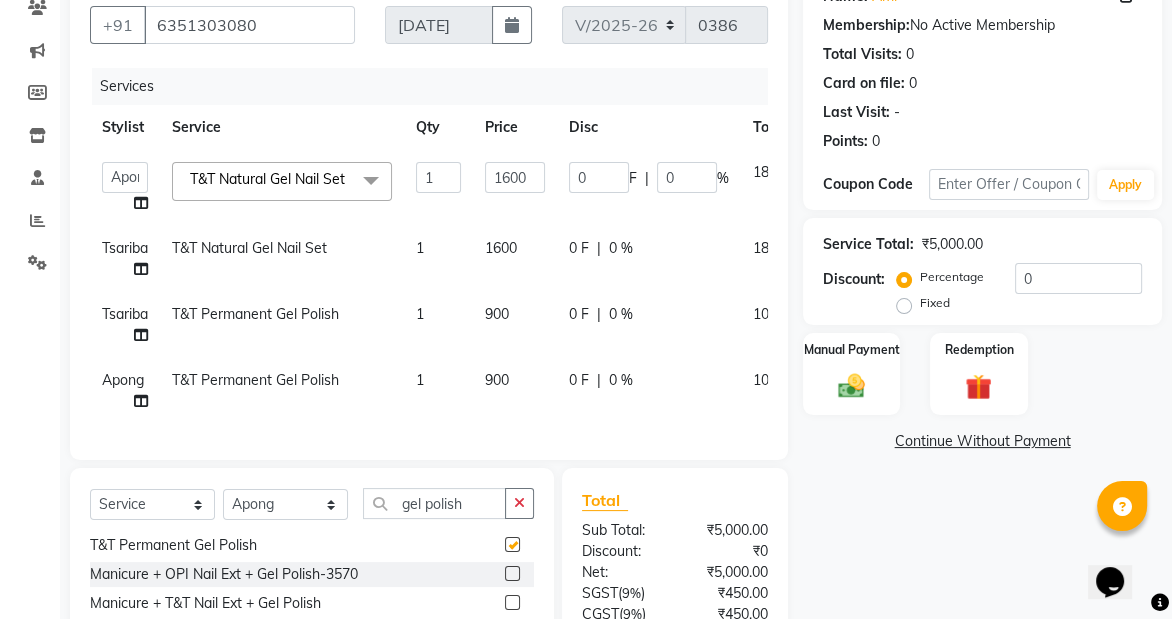 checkbox on "false" 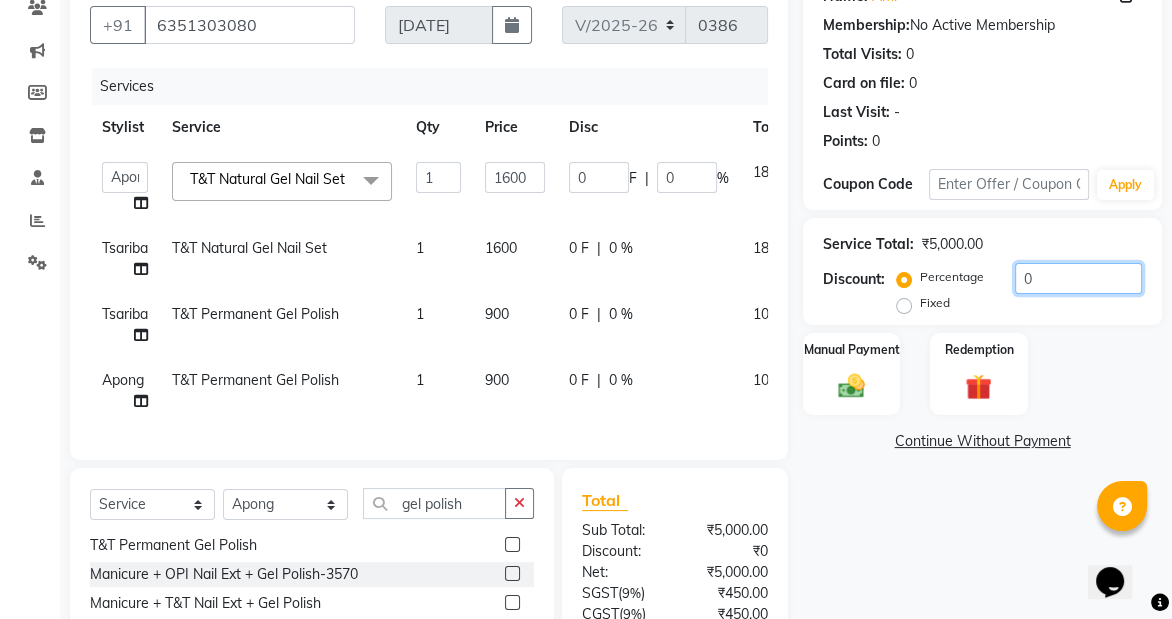 click on "0" 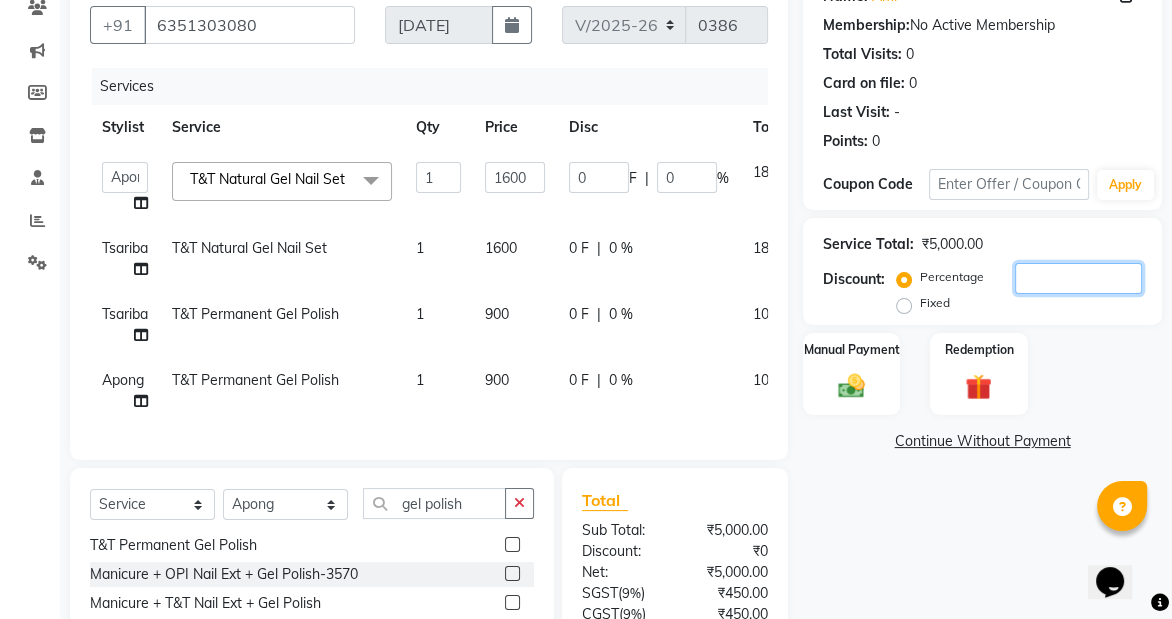 type on "5" 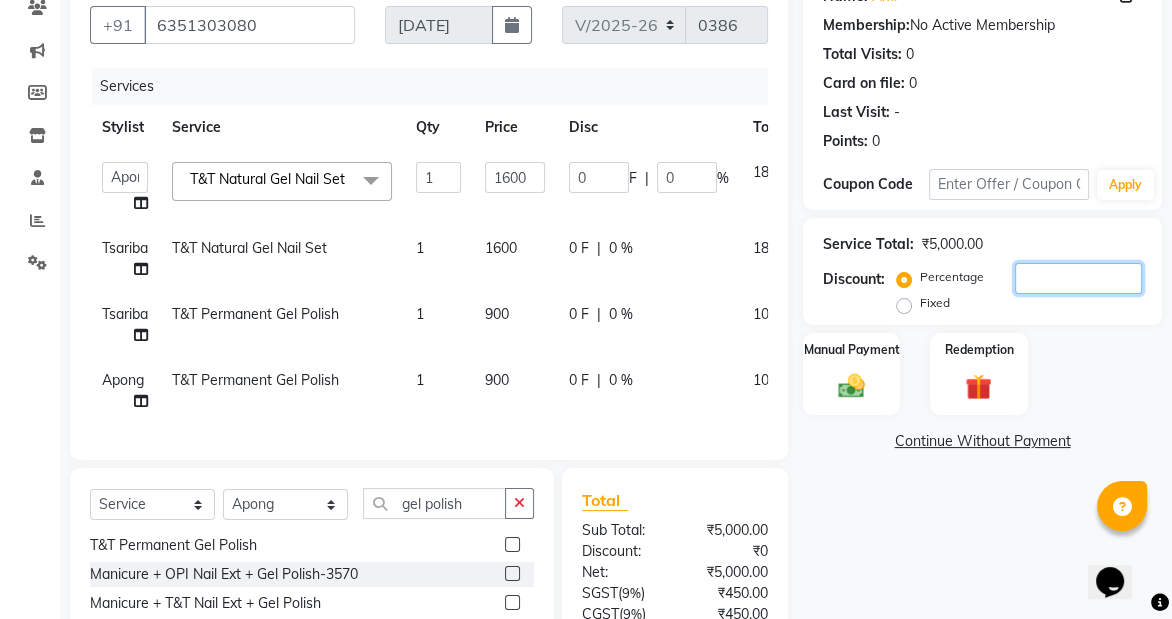 type on "80" 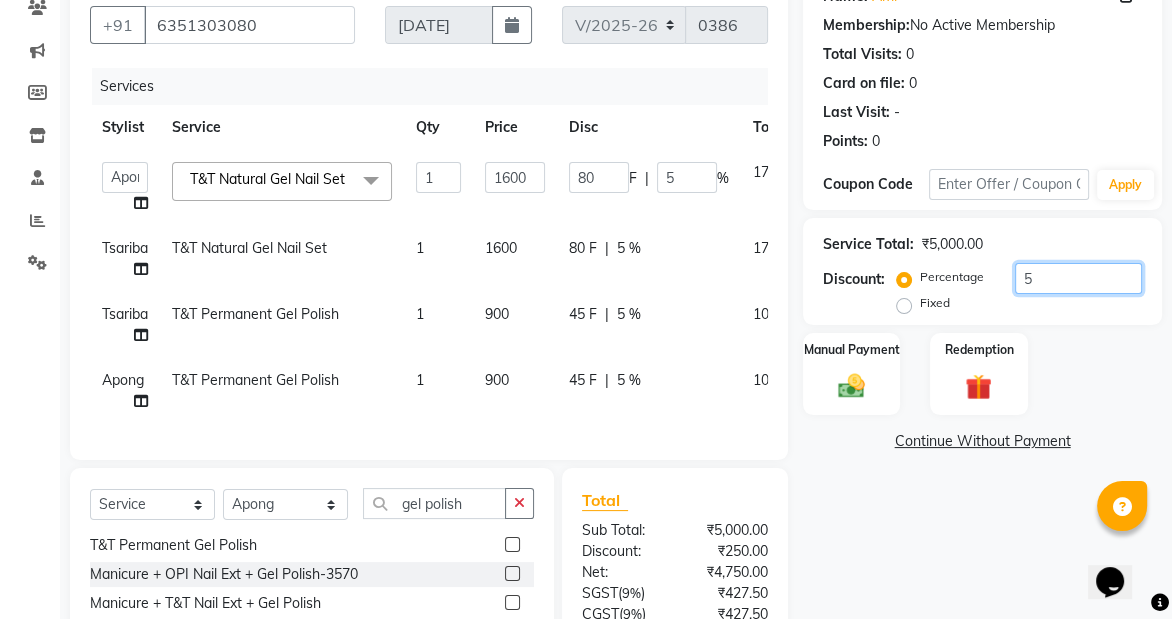 type on "50" 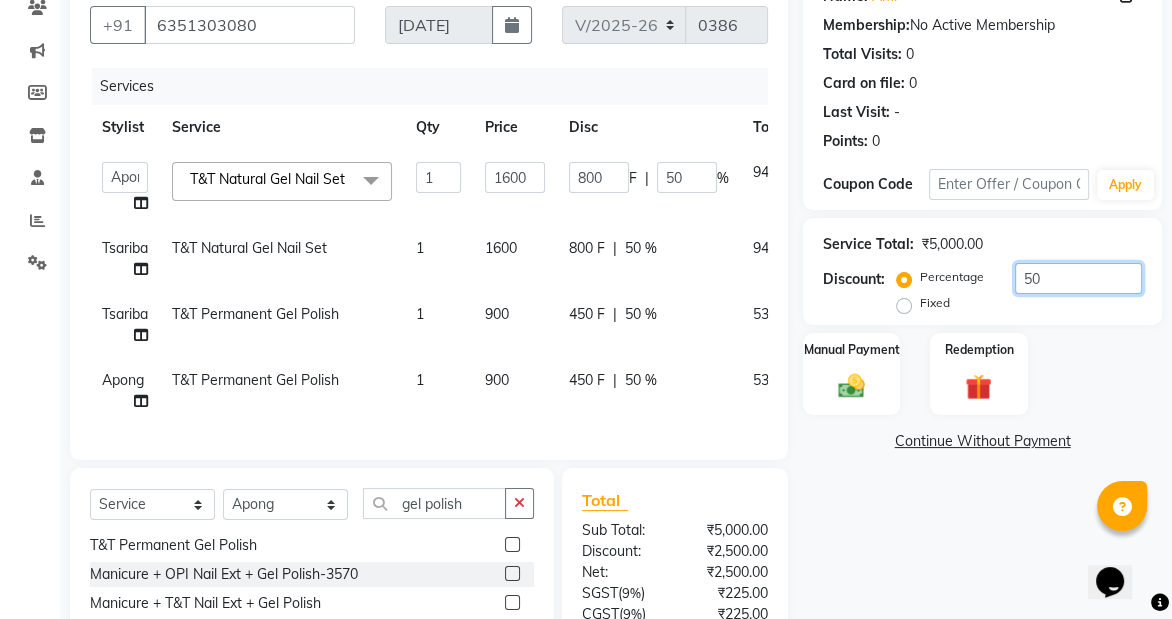 type on "50" 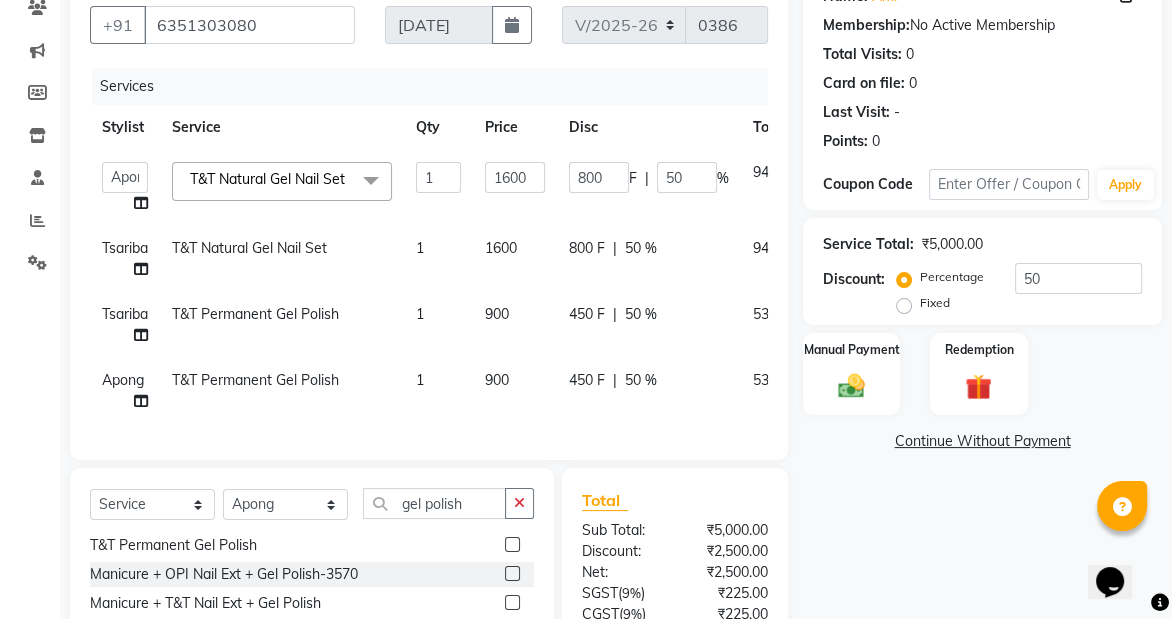click on "Name: Ami  Membership:  No Active Membership  Total Visits:  0 Card on file:  0 Last Visit:   - Points:   0  Coupon Code Apply Service Total:  ₹5,000.00  Discount:  Percentage   Fixed  50 Manual Payment Redemption  Continue Without Payment" 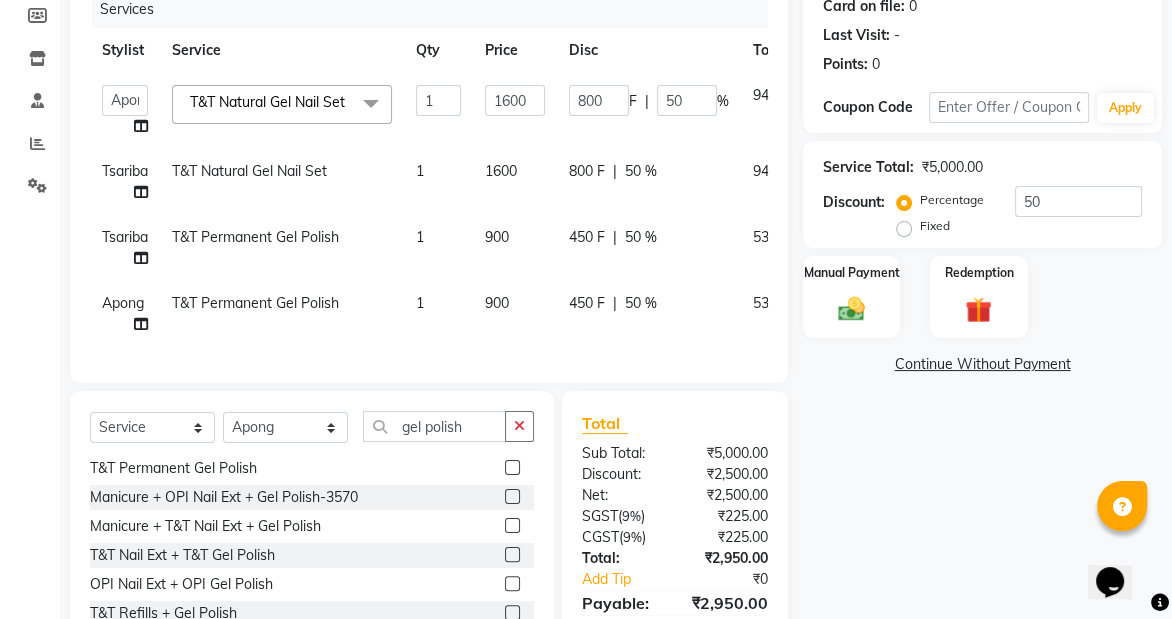 scroll, scrollTop: 376, scrollLeft: 0, axis: vertical 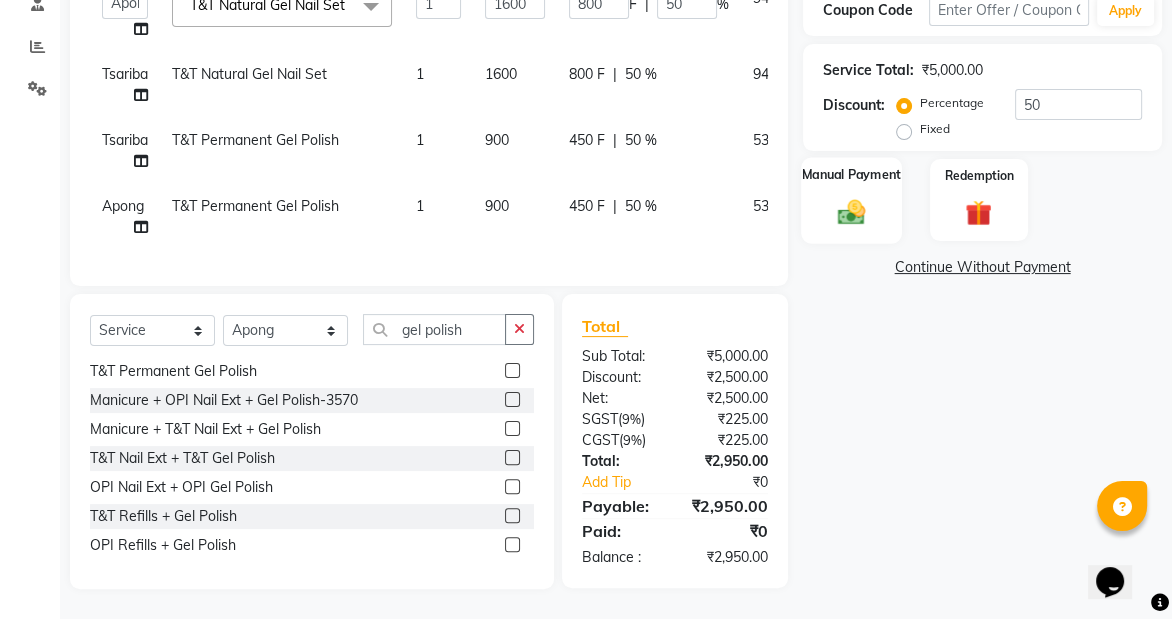 click 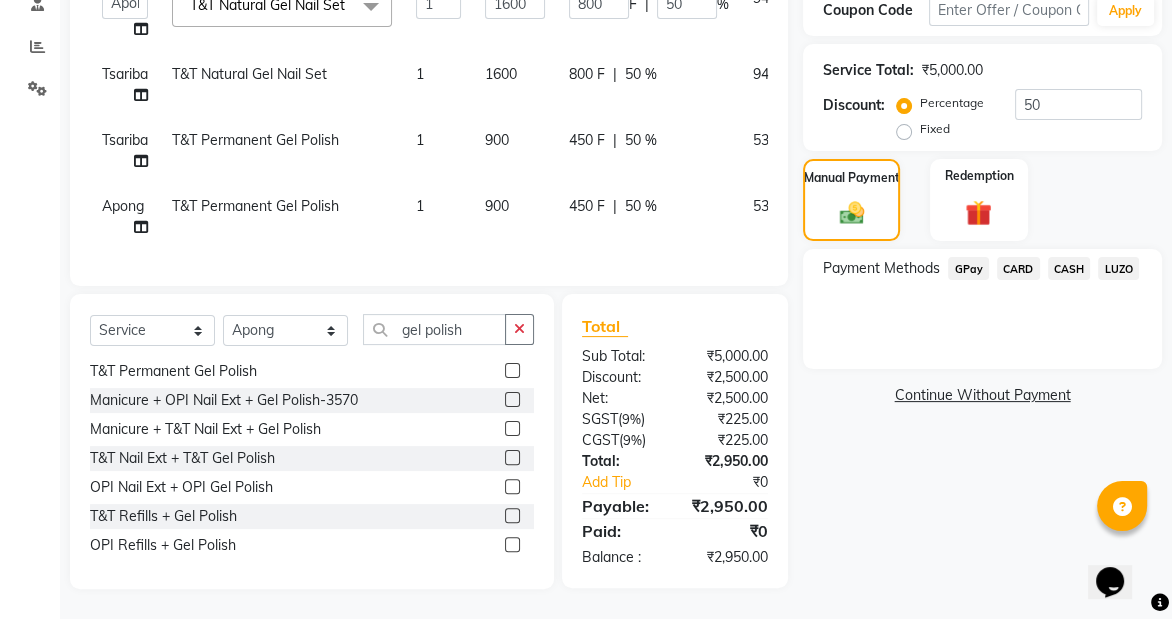 click on "CASH" 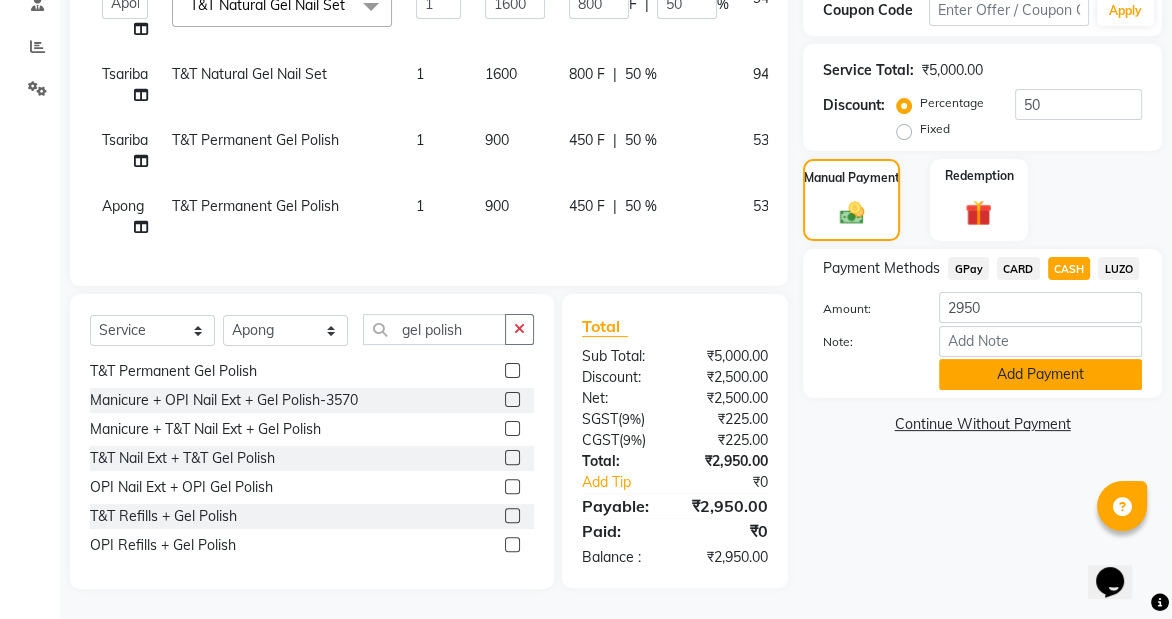 click on "Add Payment" 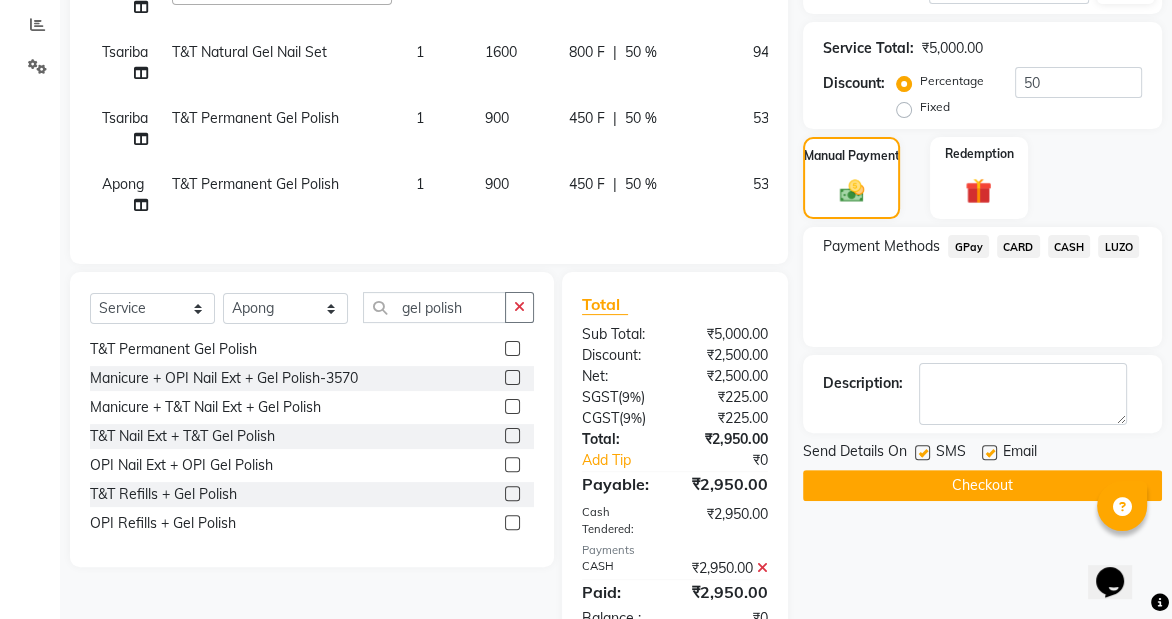 click on "Checkout" 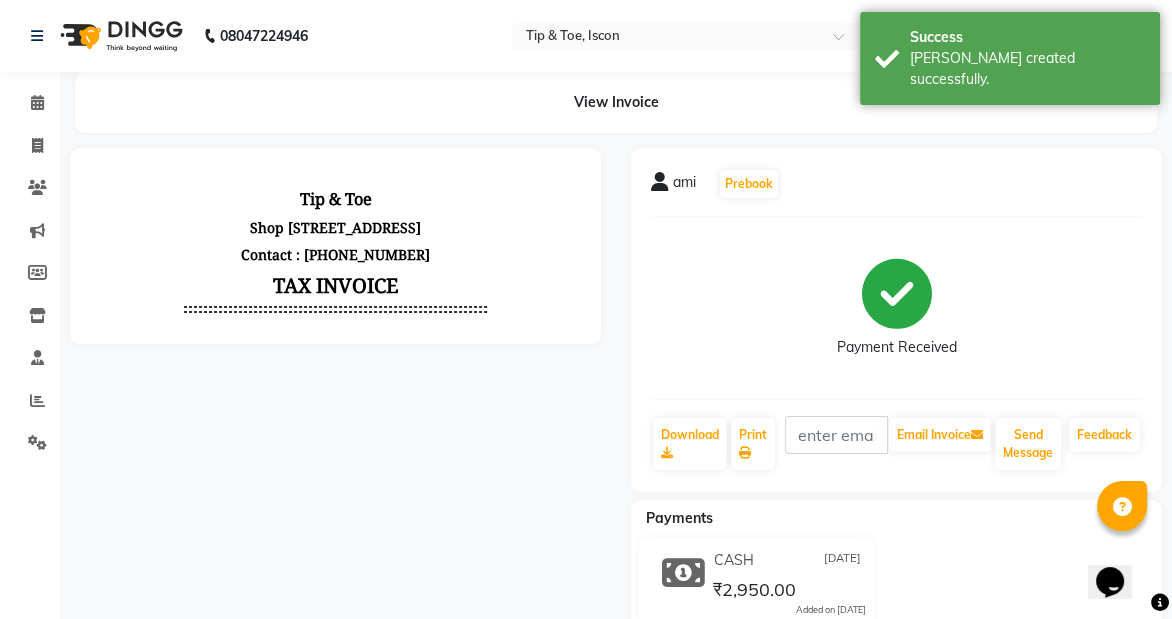scroll, scrollTop: 0, scrollLeft: 0, axis: both 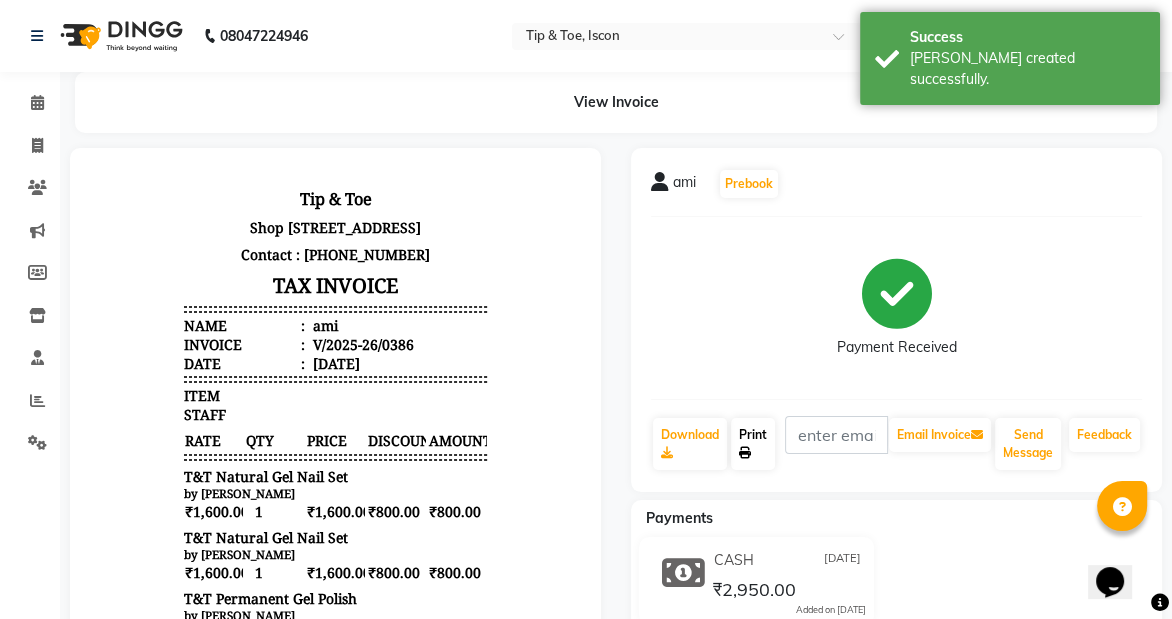 click on "Print" 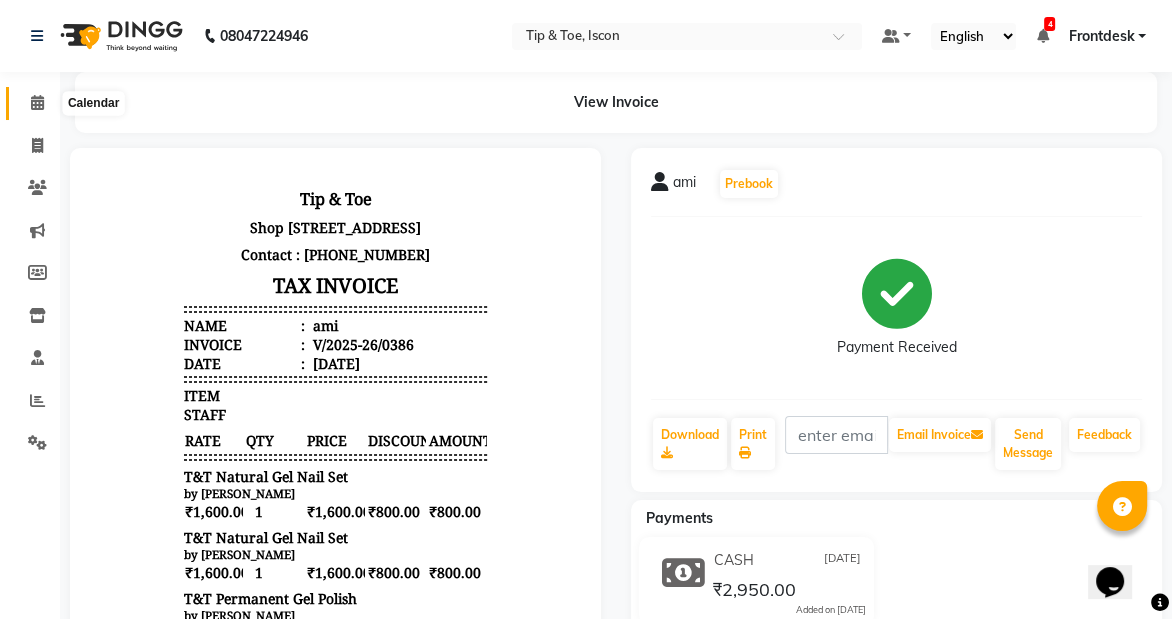 click 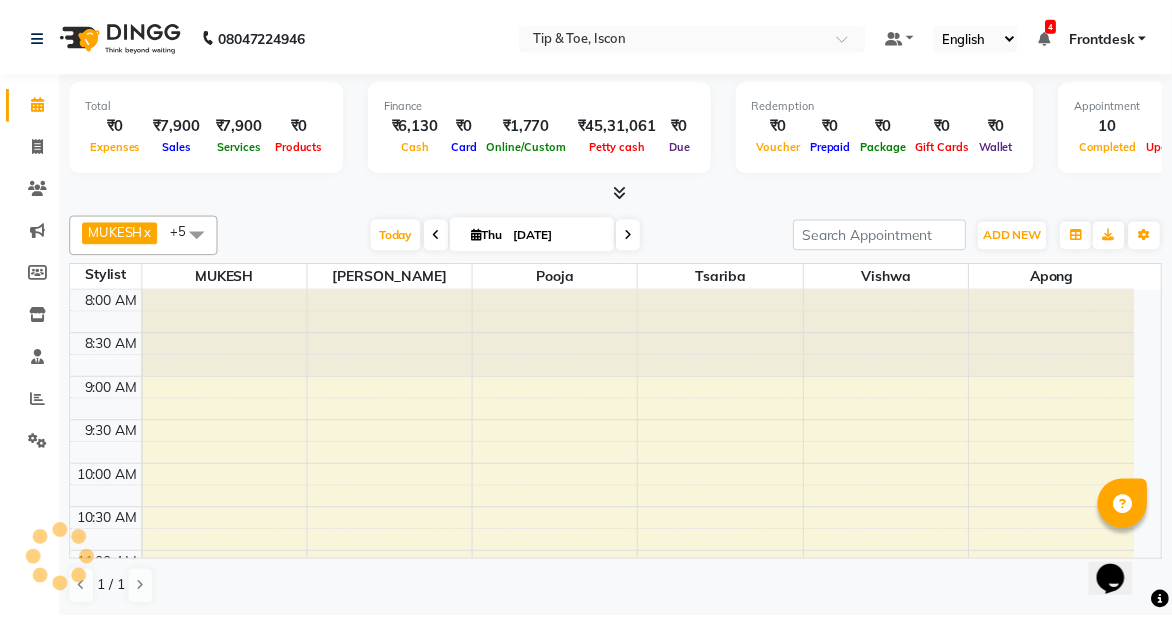 scroll, scrollTop: 0, scrollLeft: 0, axis: both 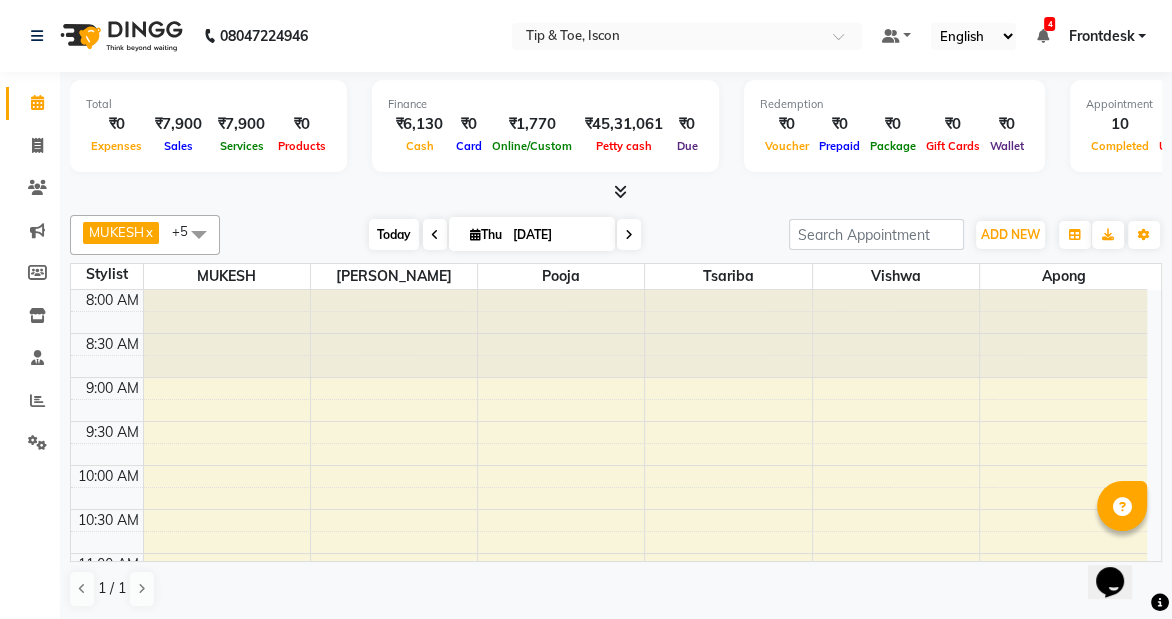click on "Today" at bounding box center (394, 234) 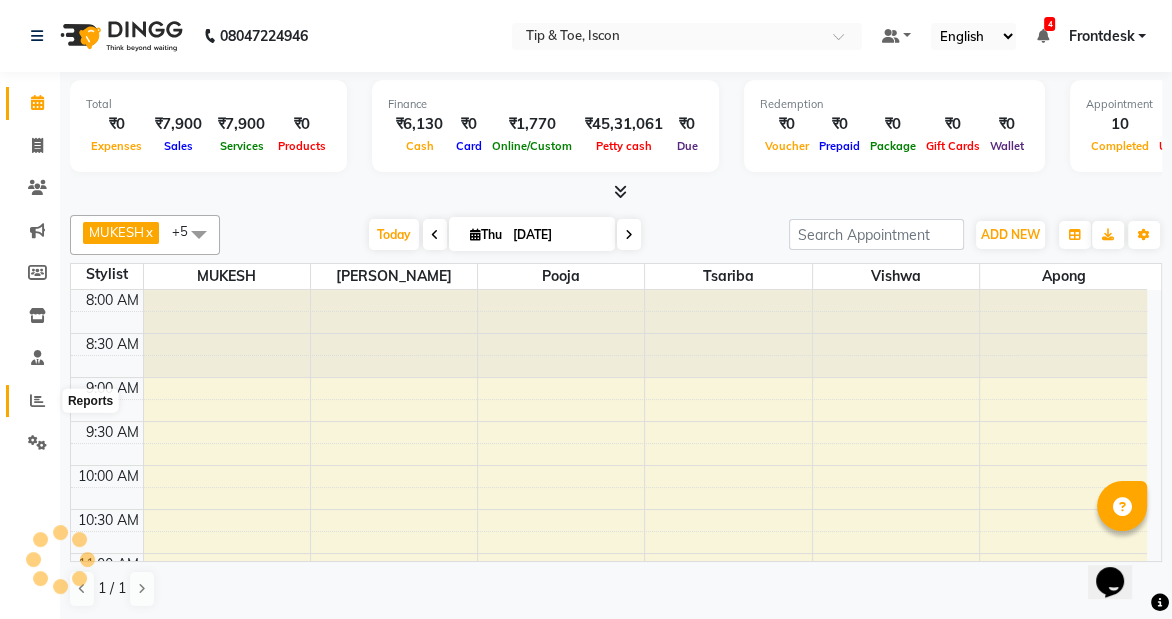 scroll, scrollTop: 868, scrollLeft: 0, axis: vertical 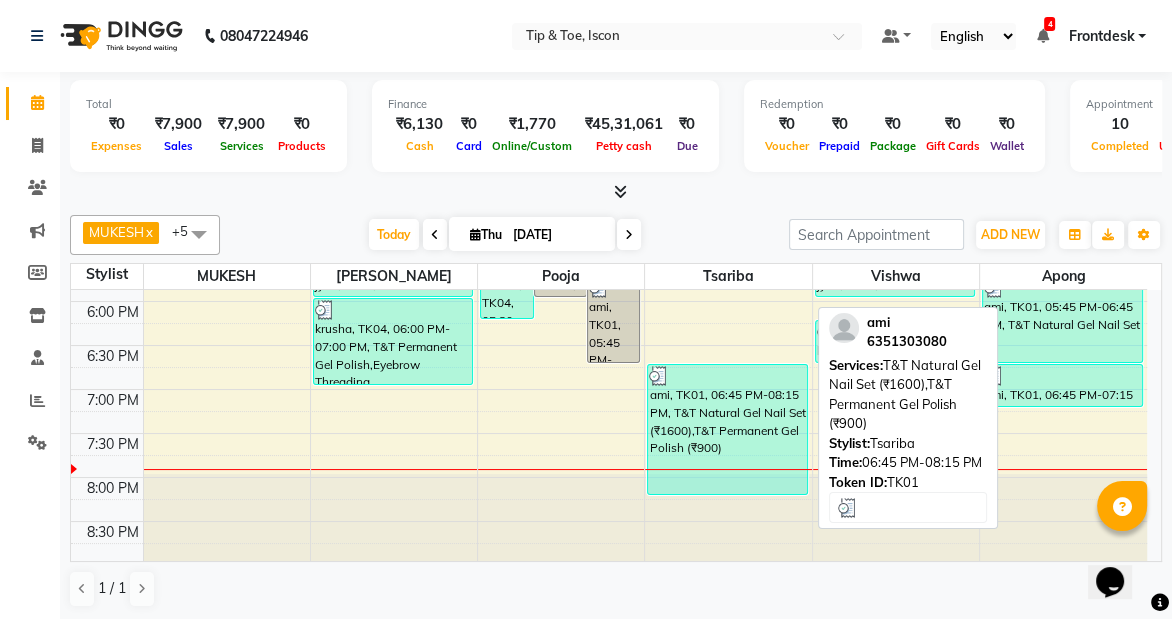 click on "ami, TK01, 06:45 PM-08:15 PM, T&T Natural Gel Nail Set (₹1600),T&T Permanent Gel Polish (₹900)" at bounding box center (727, 429) 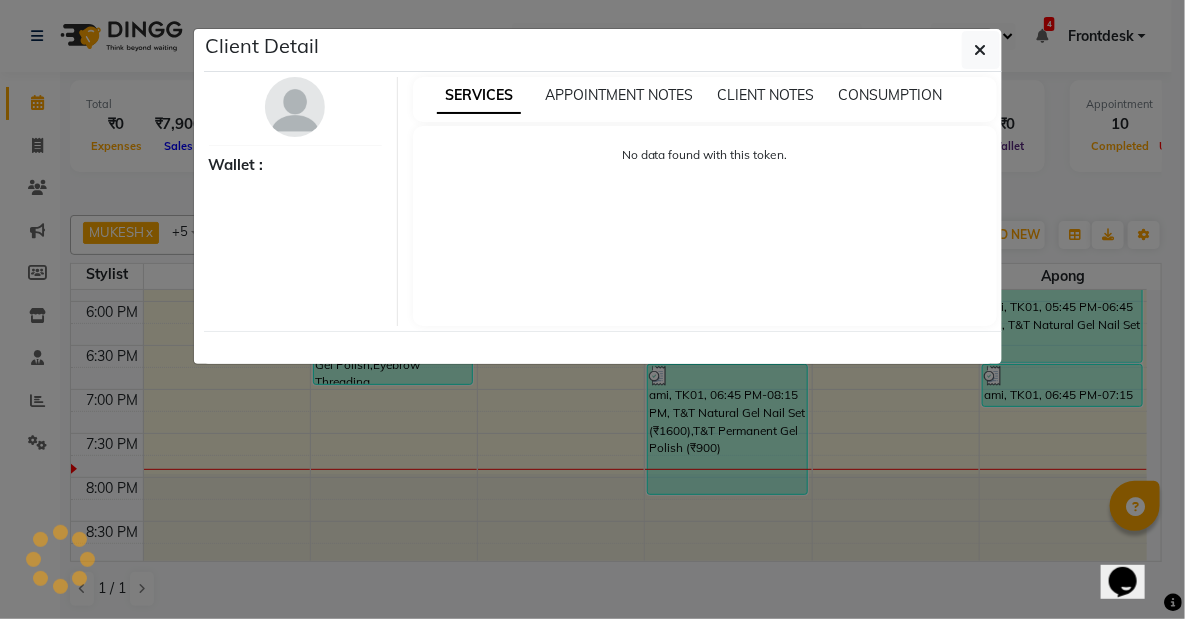 select on "3" 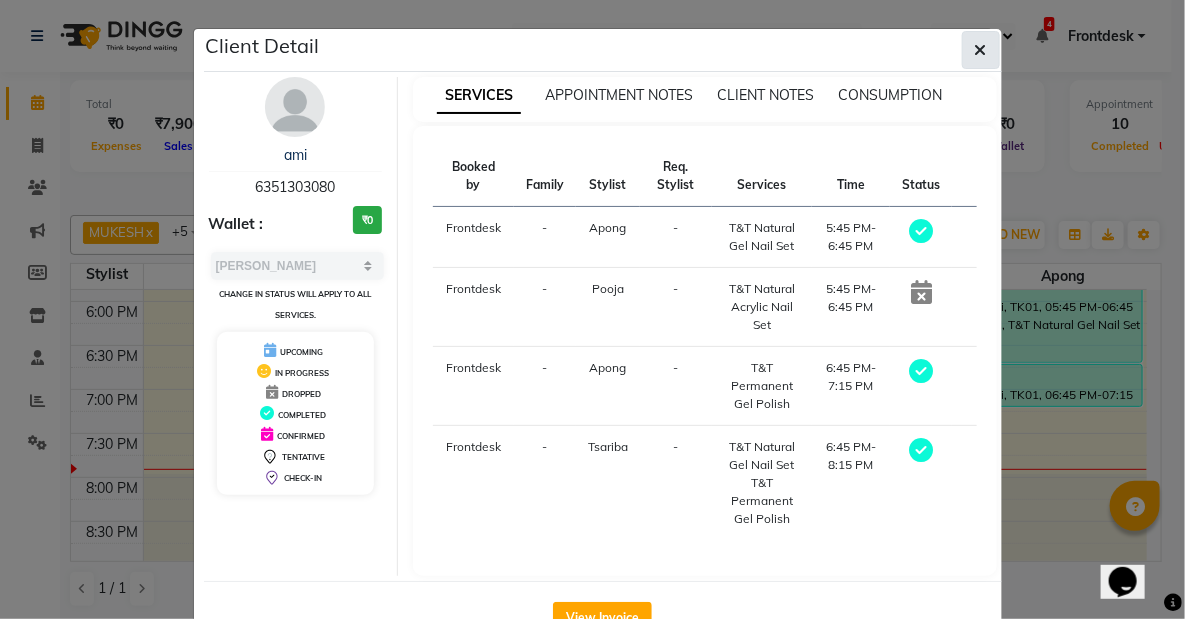 click 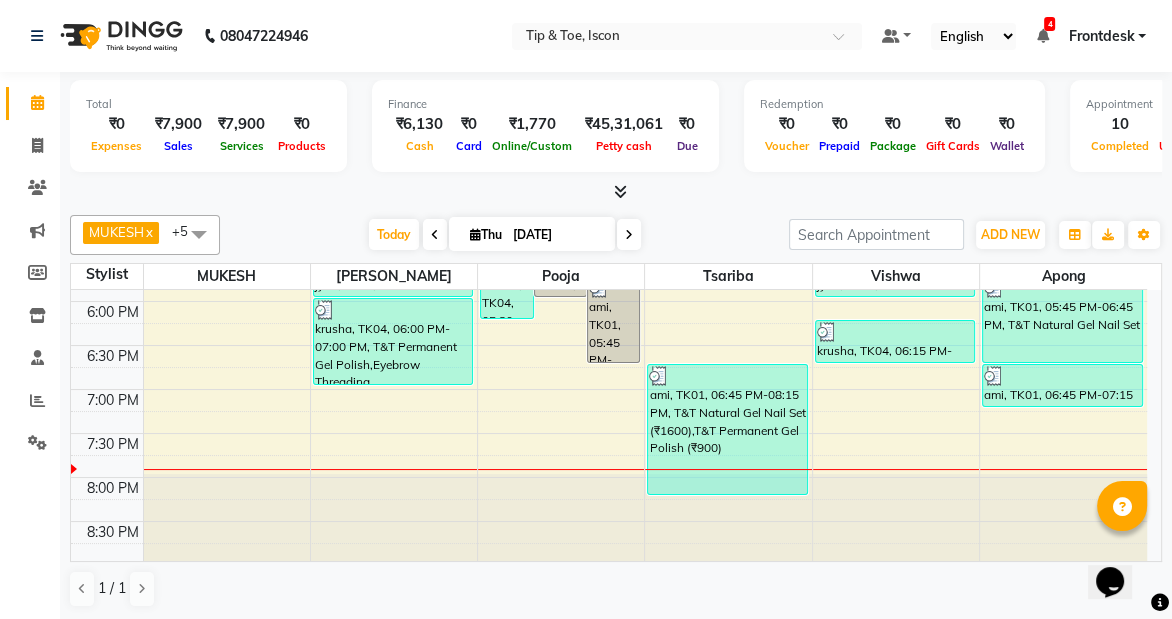click at bounding box center [728, 517] 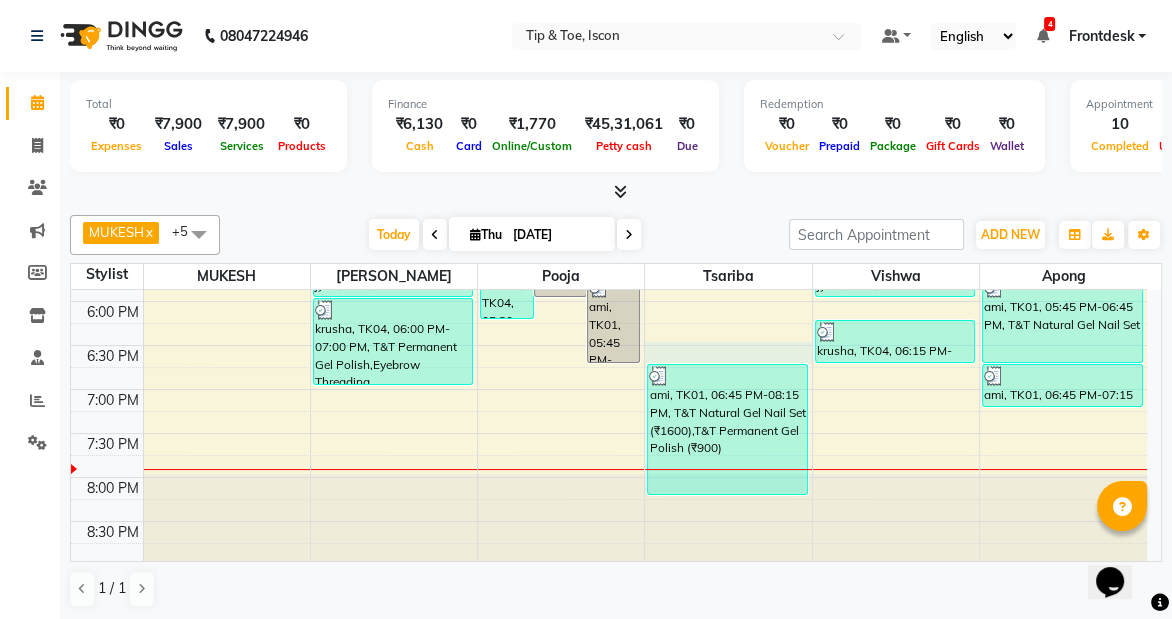 click on "8:00 AM 8:30 AM 9:00 AM 9:30 AM 10:00 AM 10:30 AM 11:00 AM 11:30 AM 12:00 PM 12:30 PM 1:00 PM 1:30 PM 2:00 PM 2:30 PM 3:00 PM 3:30 PM 4:00 PM 4:30 PM 5:00 PM 5:30 PM 6:00 PM 6:30 PM 7:00 PM 7:30 PM 8:00 PM 8:30 PM     jyoti, TK02, 05:30 PM-06:00 PM, T&T Permanent Gel Polish     krusha, TK04, 06:00 PM-07:00 PM, T&T Permanent Gel Polish,Eyebrow Threading     krusha, TK04, 05:30 PM-06:15 PM, Chrome/Metallic Nails     krusha, TK04, 05:30 PM-06:00 PM, T&T Permanent Gel Polish     ami, TK01, 05:45 PM-06:45 PM, T&T Natural Acrylic Nail Set     dev, TK03, 02:30 PM-02:45 PM, Cut & File     dev, TK03, 02:45 PM-03:30 PM, Essential Pedicure w Scrub     ami, TK01, 06:45 PM-08:15 PM, T&T Natural Gel Nail Set (₹1600),T&T Permanent Gel Polish (₹900)     jyoti, TK02, 05:30 PM-06:00 PM, T&T Permanent Gel Polish     krusha, TK04, 06:15 PM-06:45 PM, T&T Permanent Gel Polish     ami, TK01, 05:45 PM-06:45 PM, T&T Natural Gel Nail Set     ami, TK01, 06:45 PM-07:15 PM, T&T Permanent Gel Polish" at bounding box center [609, -7] 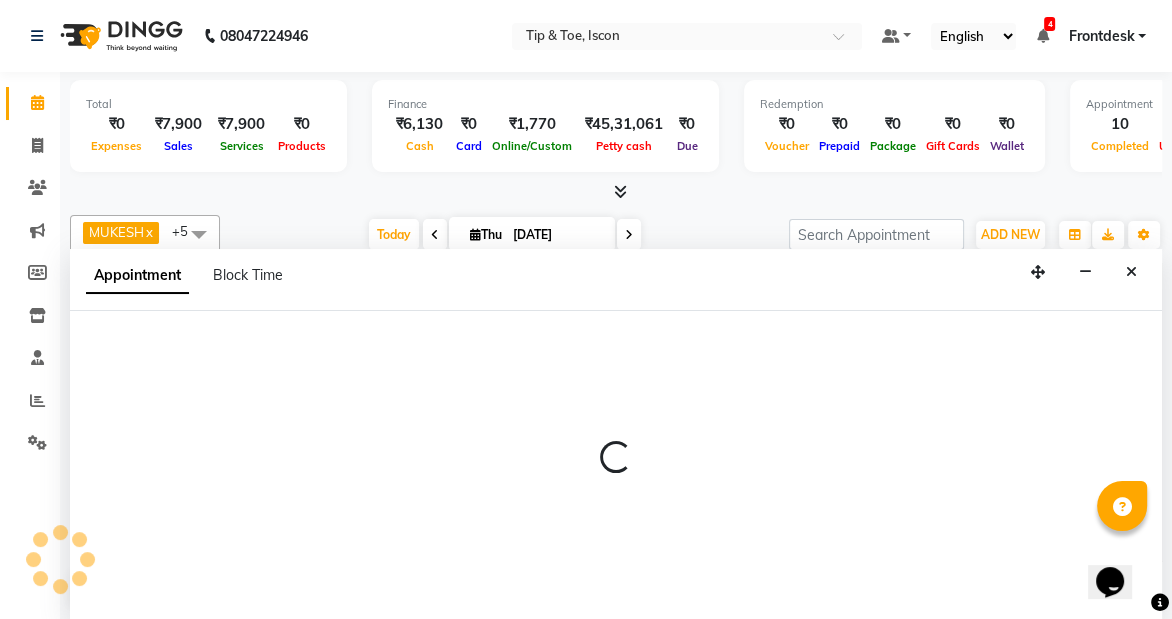 scroll, scrollTop: 0, scrollLeft: 0, axis: both 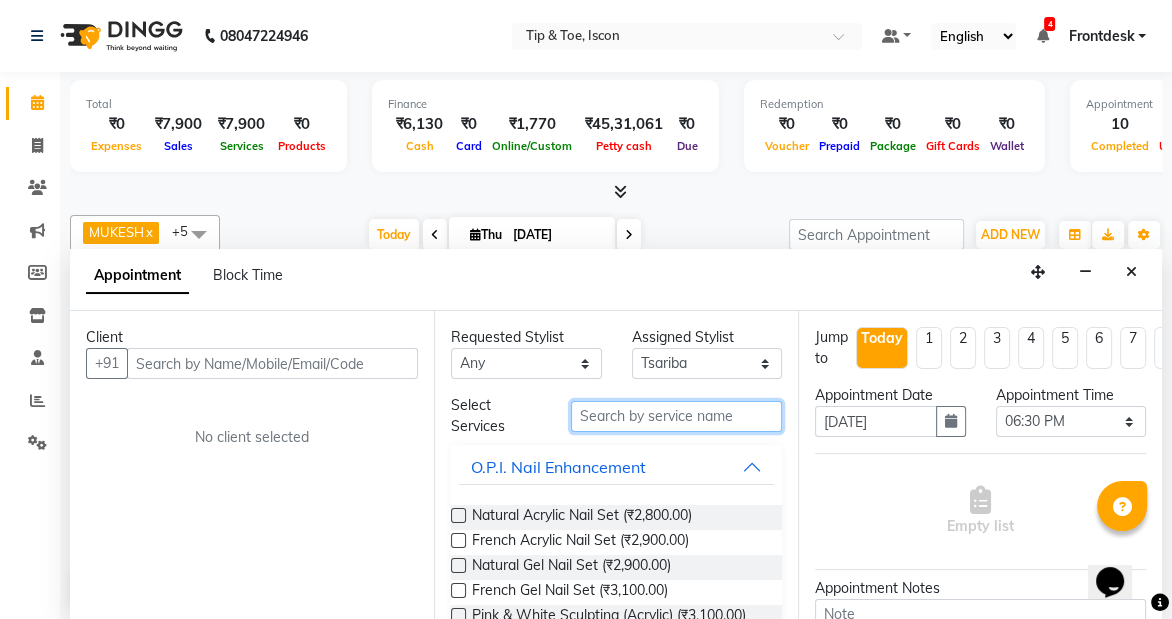 click at bounding box center (676, 416) 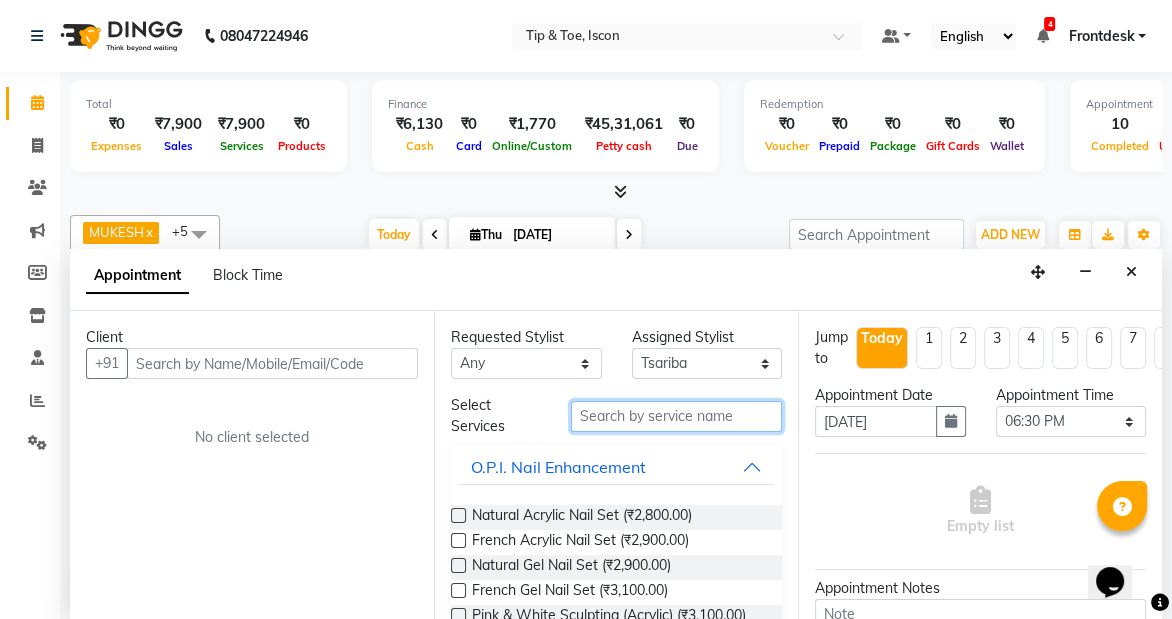 click at bounding box center (676, 416) 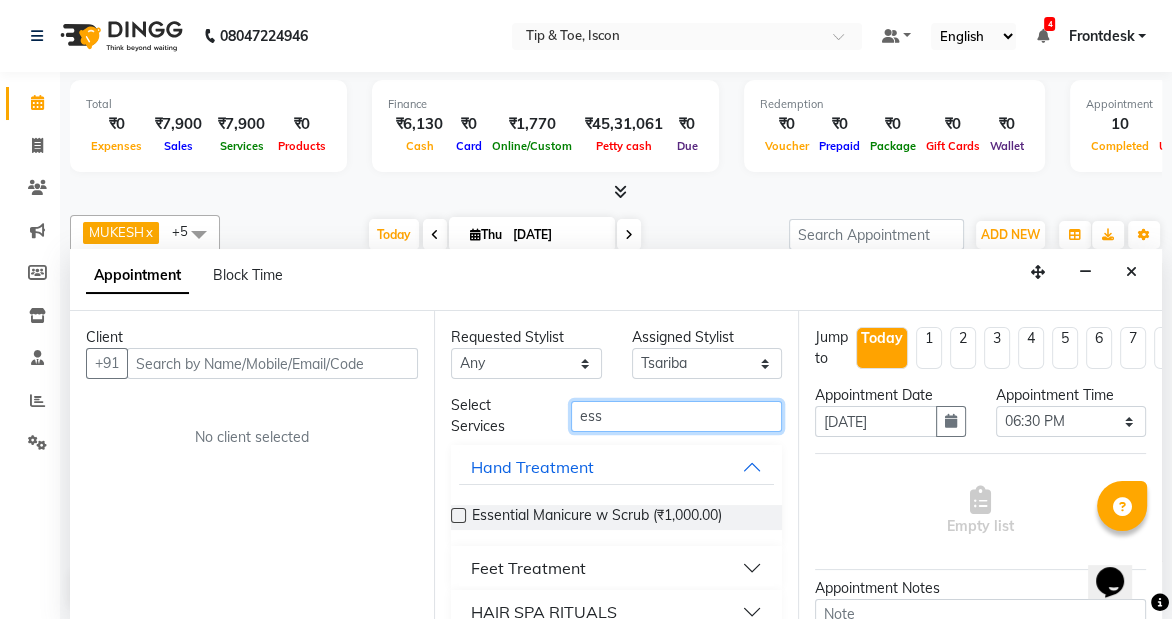 type on "ess" 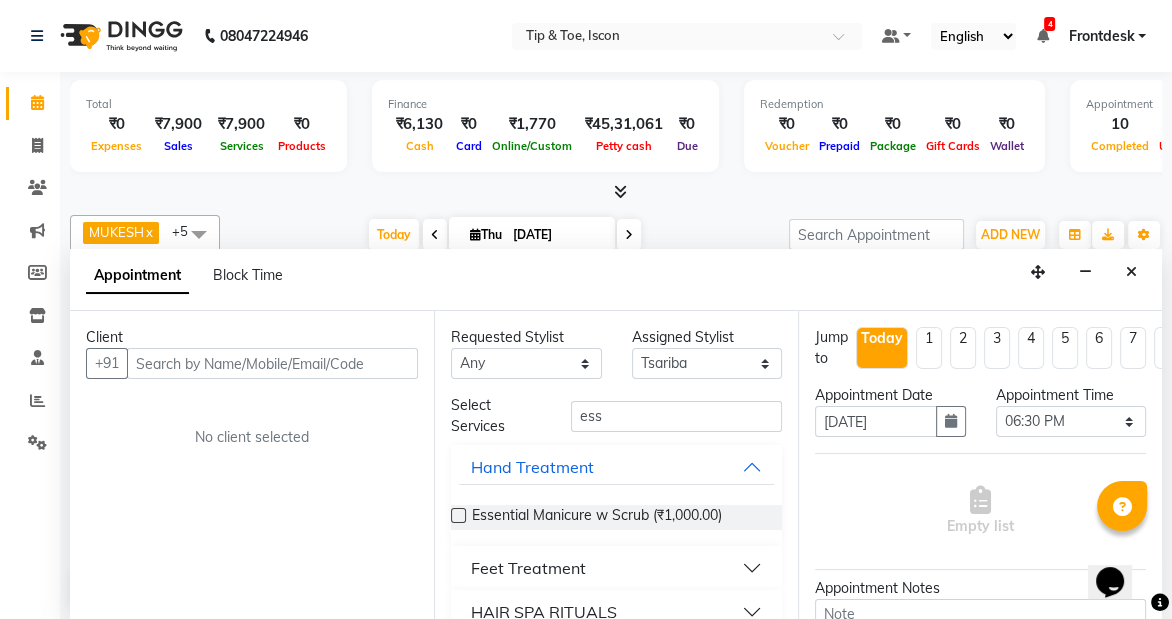 click on "Feet Treatment" at bounding box center (616, 568) 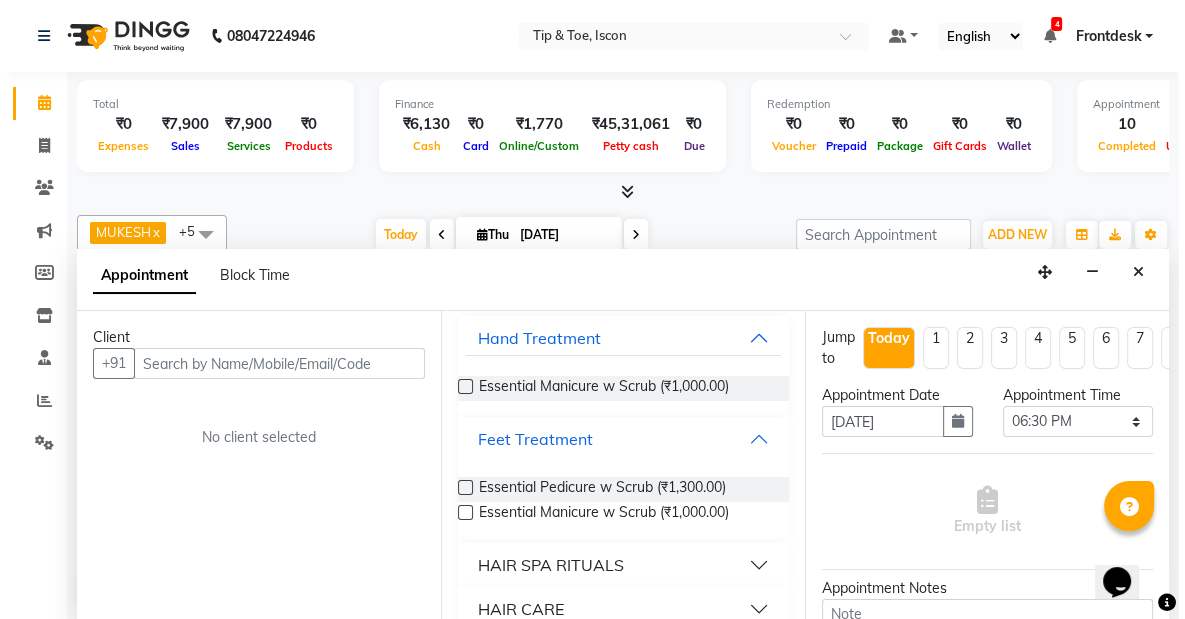scroll, scrollTop: 131, scrollLeft: 0, axis: vertical 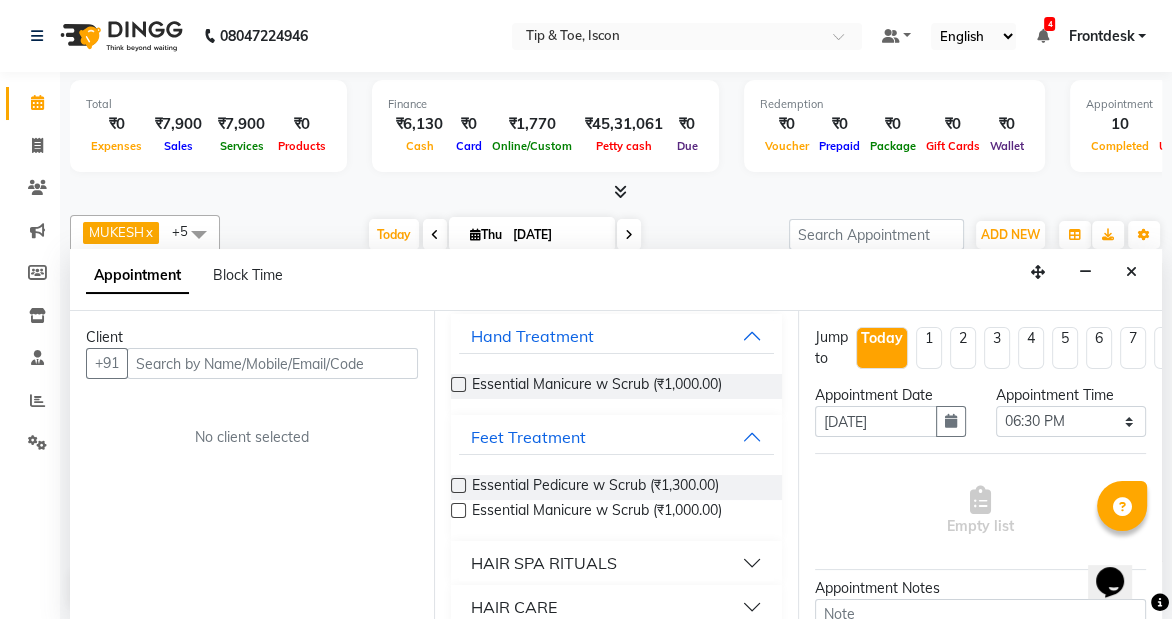 click at bounding box center [458, 485] 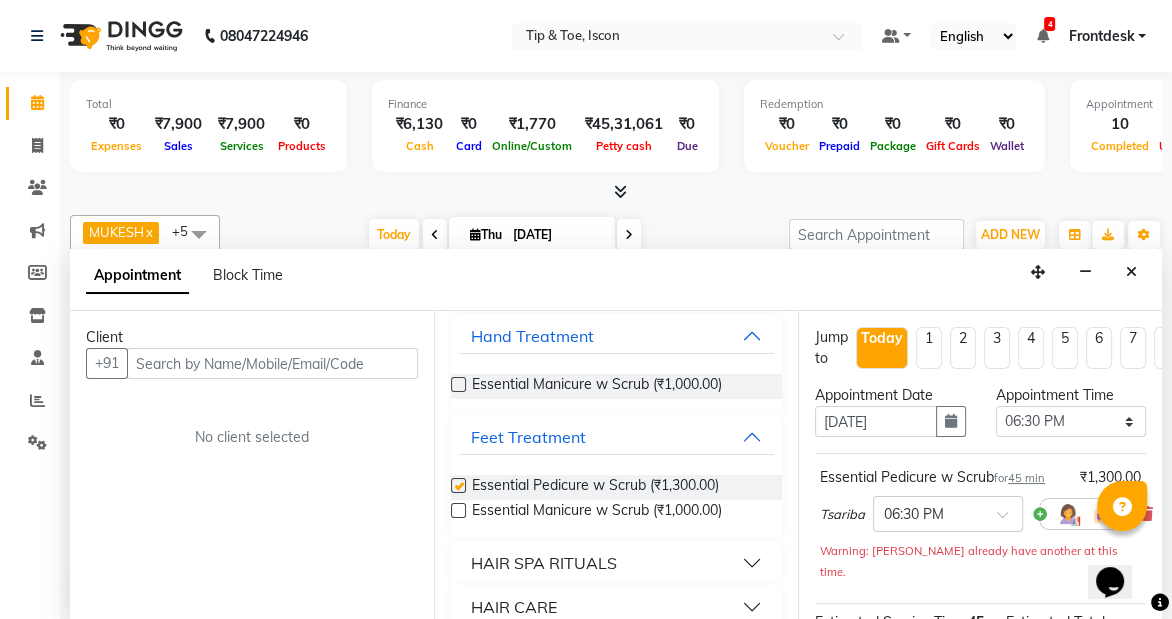 checkbox on "false" 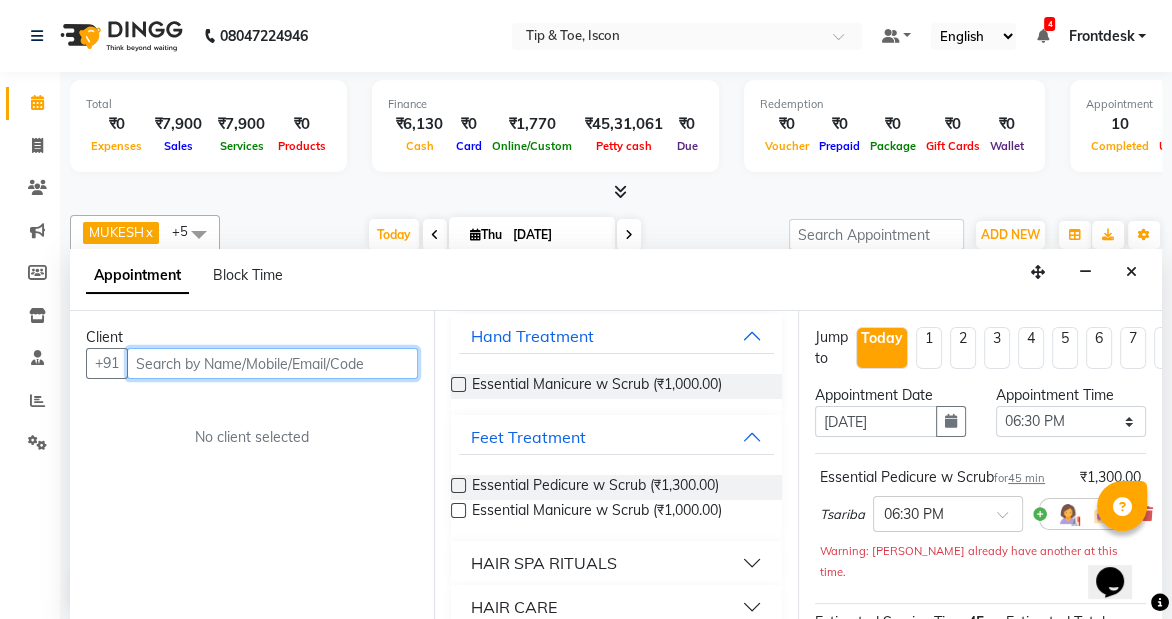 click at bounding box center (272, 363) 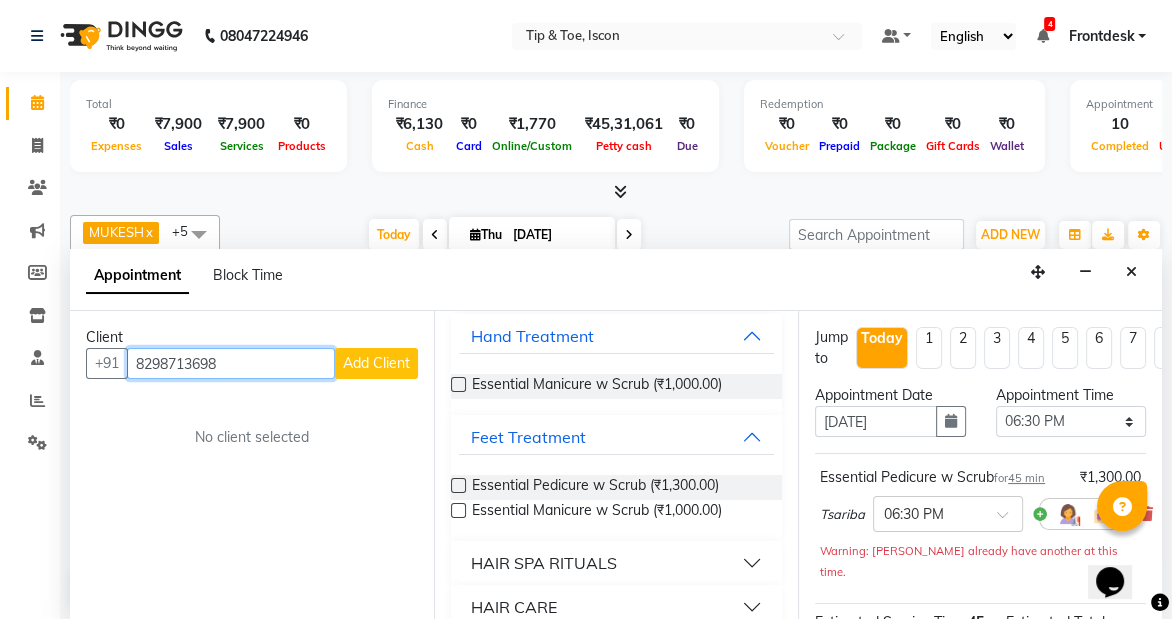 type on "8298713698" 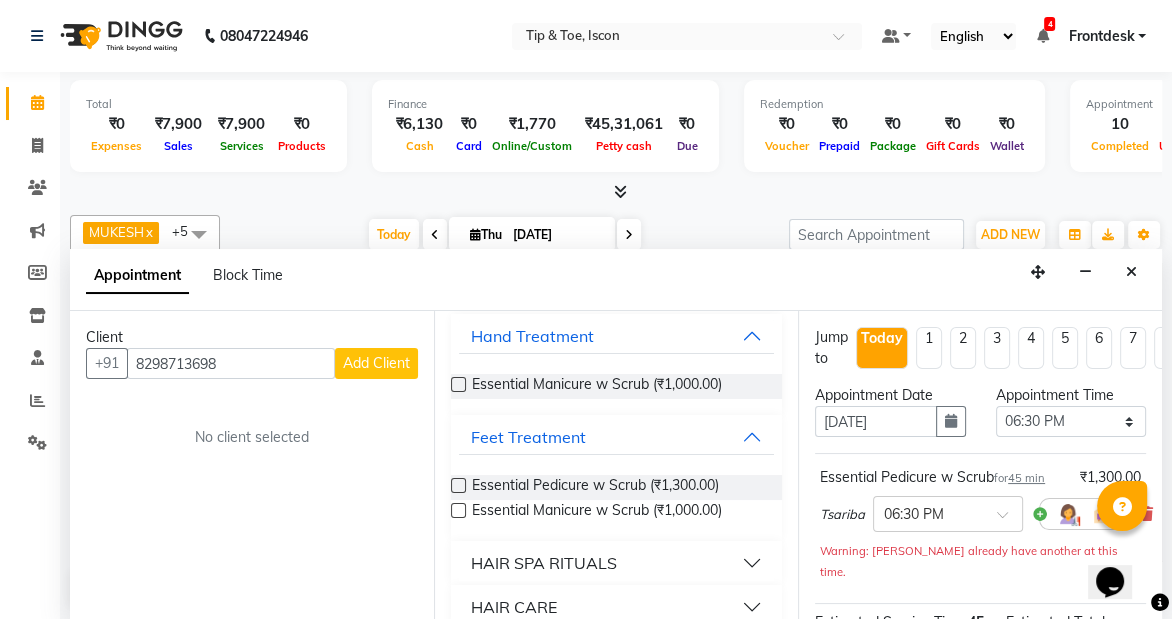 click on "Add Client" at bounding box center [376, 363] 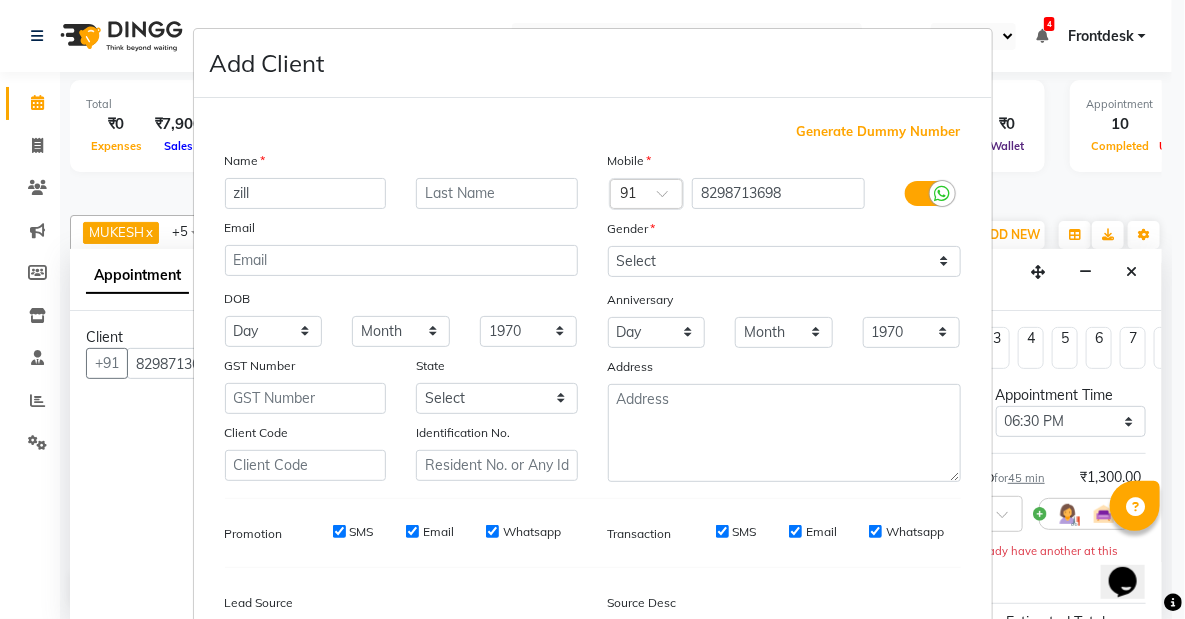 type on "zill" 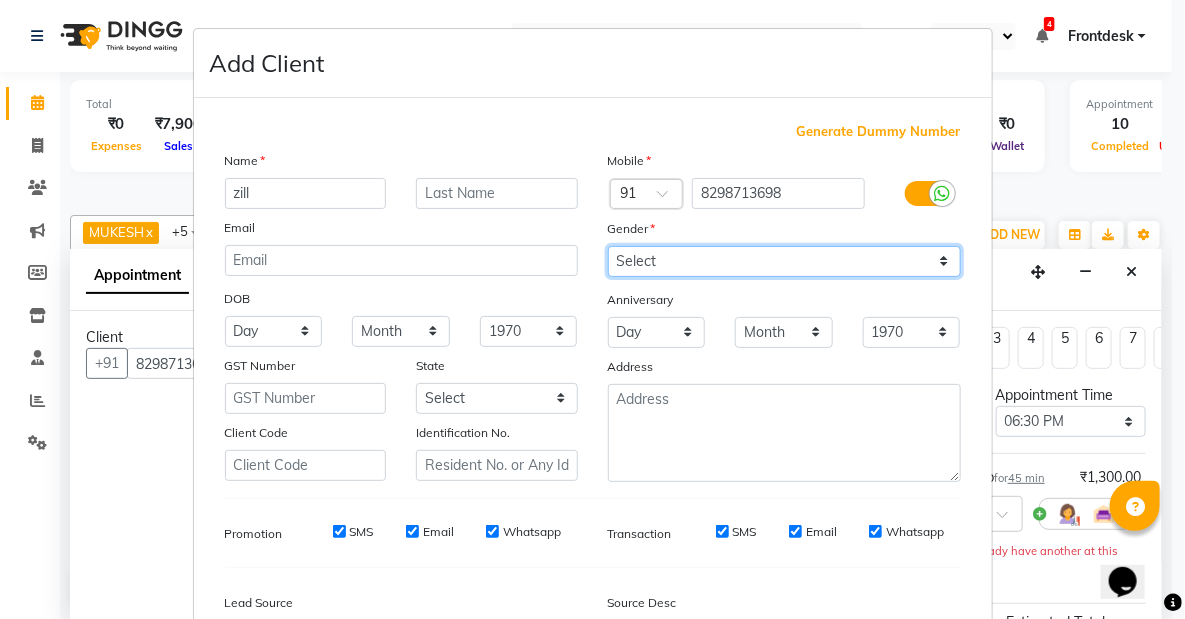 click on "Select [DEMOGRAPHIC_DATA] [DEMOGRAPHIC_DATA] Other Prefer Not To Say" at bounding box center (784, 261) 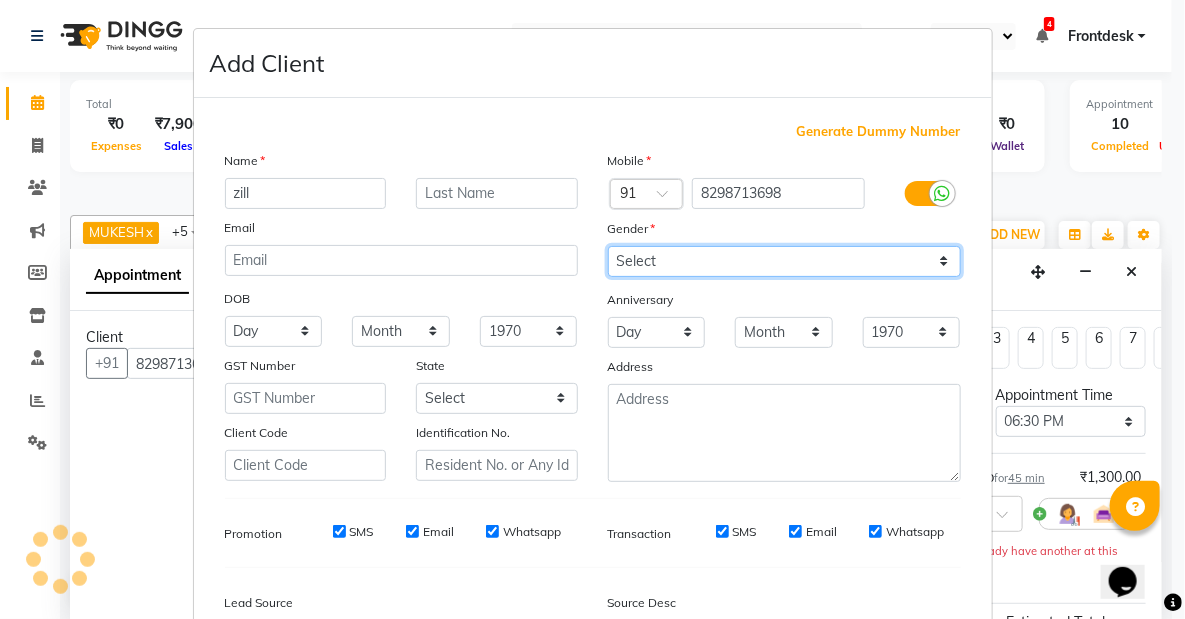 select on "[DEMOGRAPHIC_DATA]" 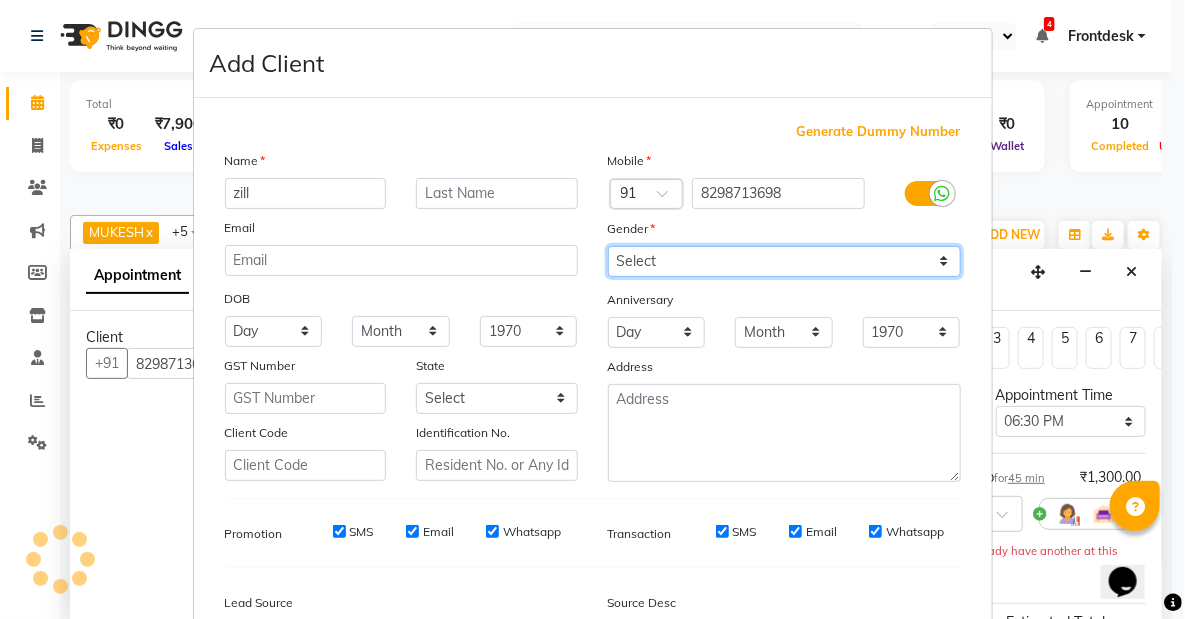 click on "Select [DEMOGRAPHIC_DATA] [DEMOGRAPHIC_DATA] Other Prefer Not To Say" at bounding box center (784, 261) 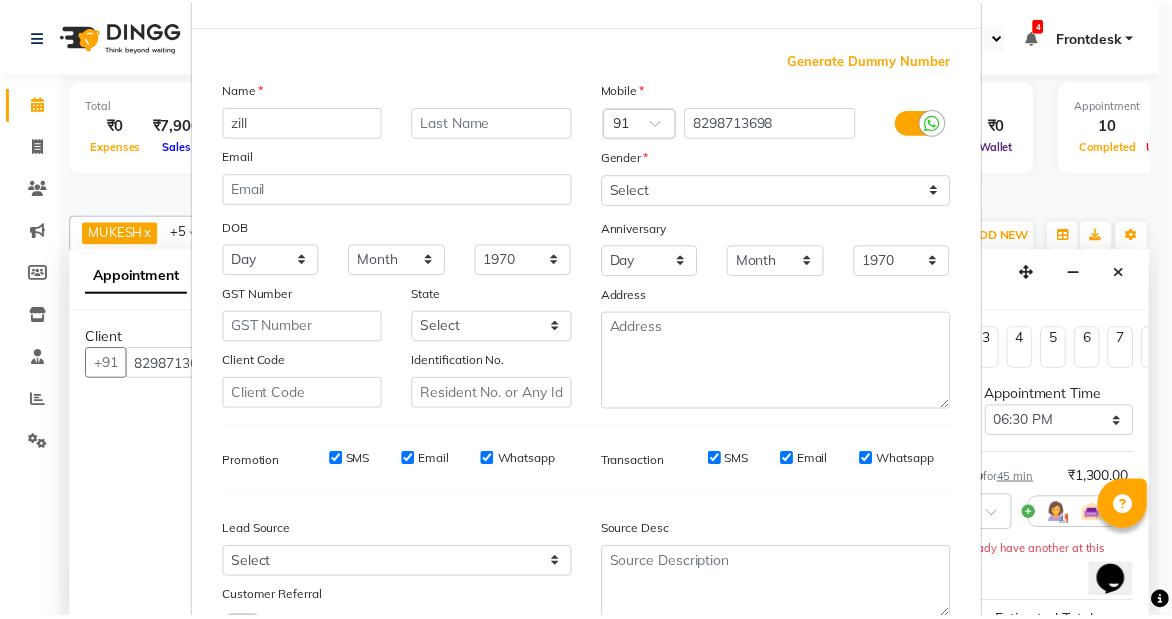 scroll, scrollTop: 234, scrollLeft: 0, axis: vertical 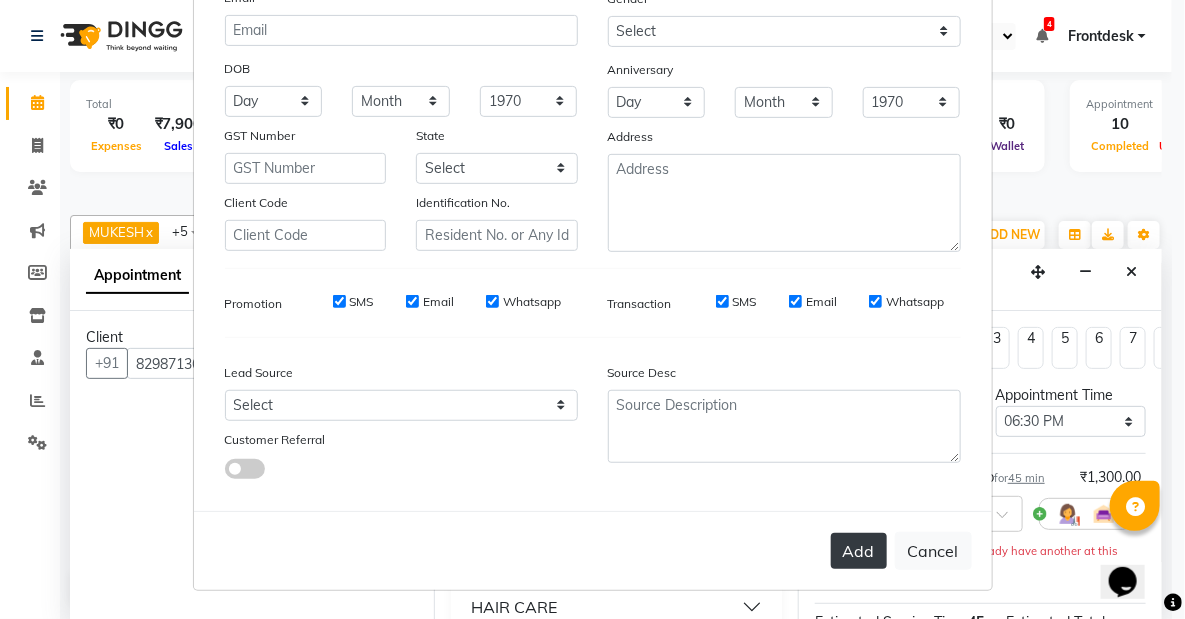 click on "Add" at bounding box center (859, 551) 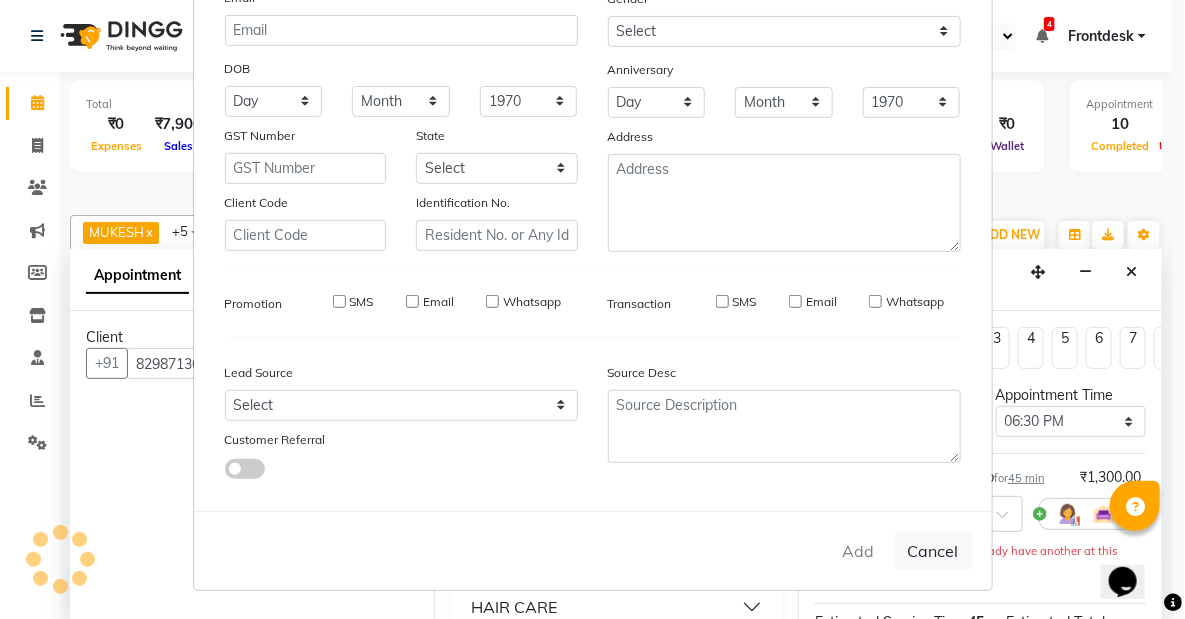type 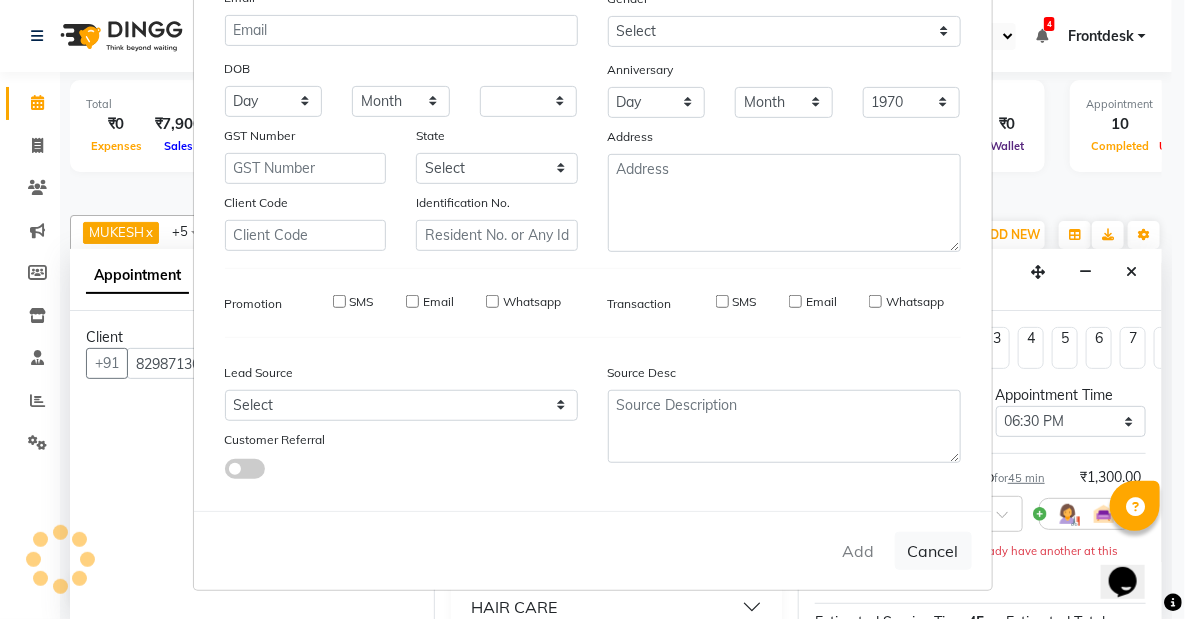 select 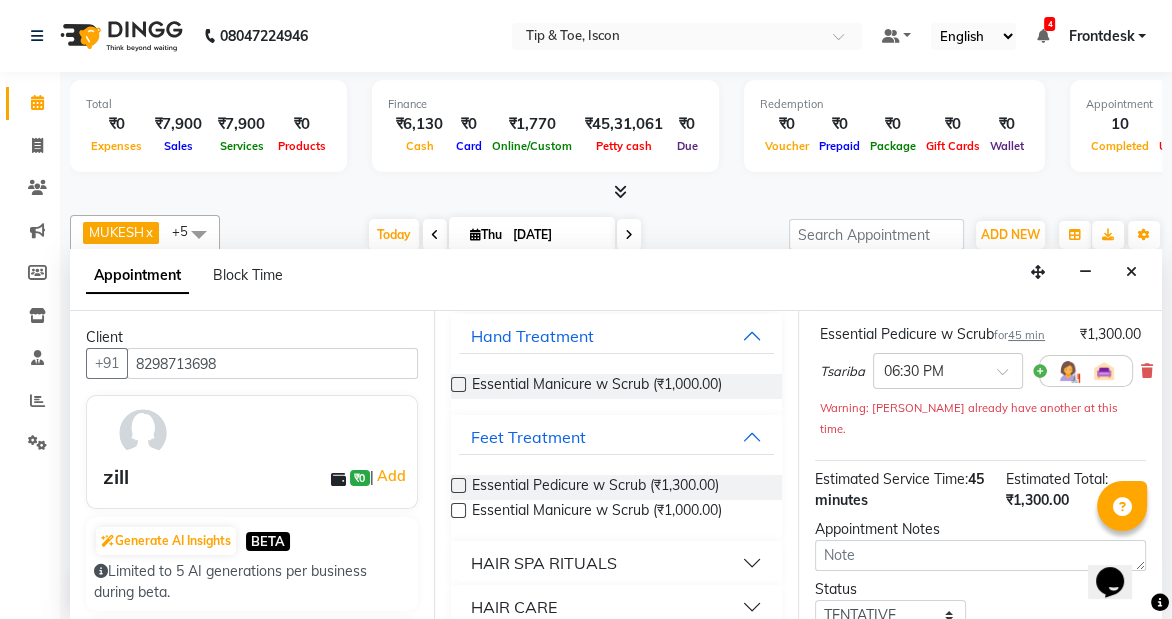 scroll, scrollTop: 288, scrollLeft: 0, axis: vertical 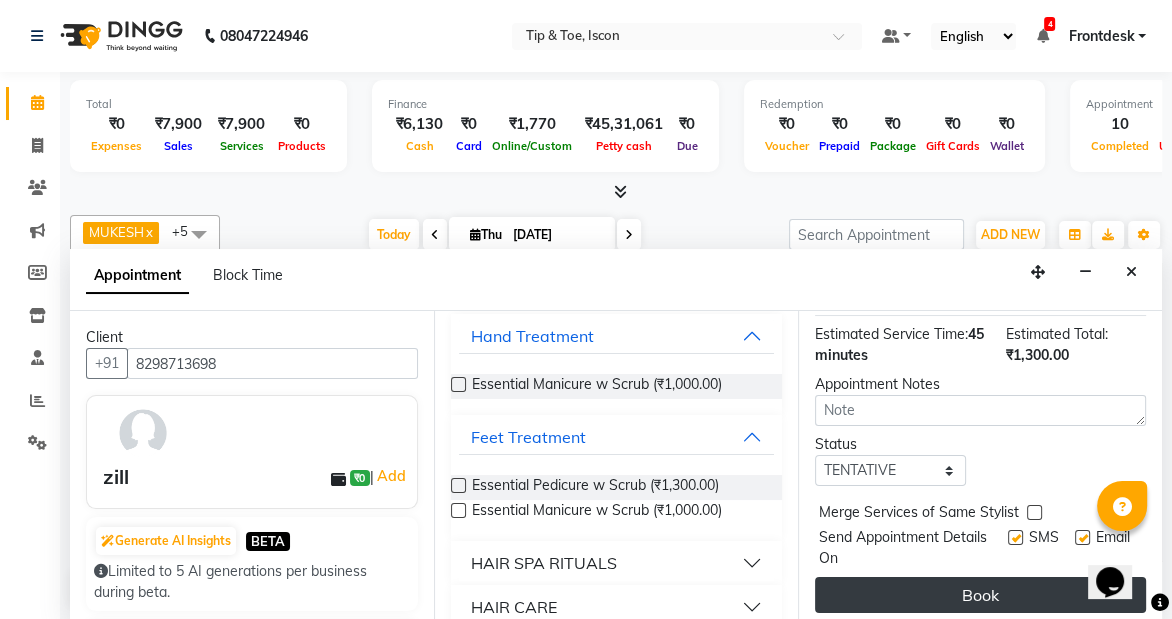 click on "Book" at bounding box center (980, 595) 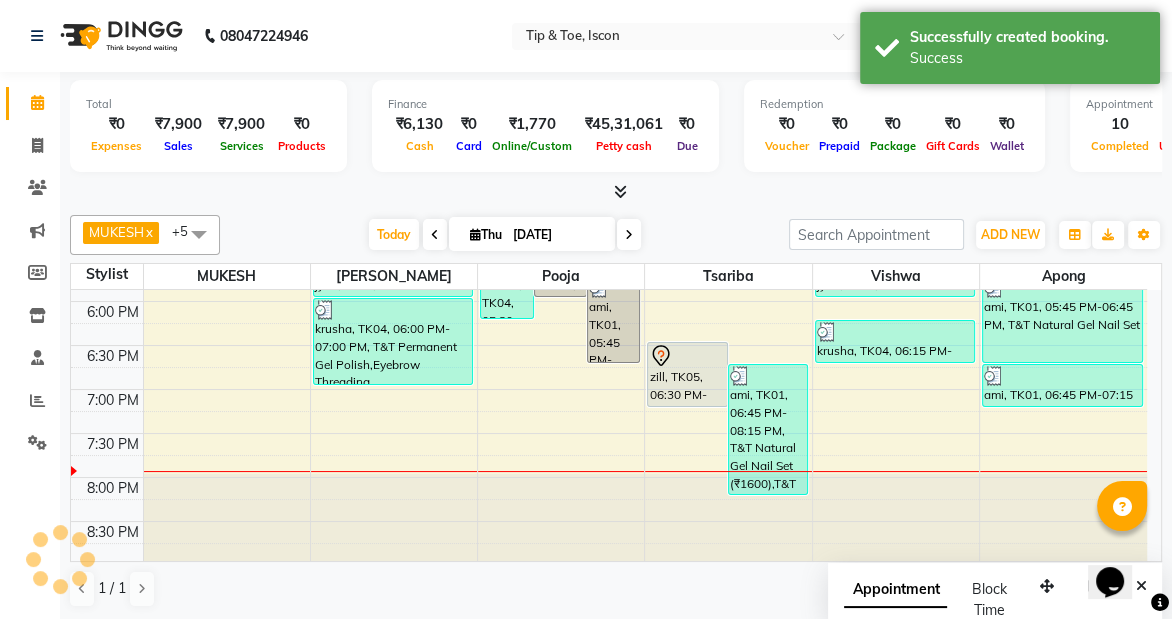 scroll, scrollTop: 0, scrollLeft: 0, axis: both 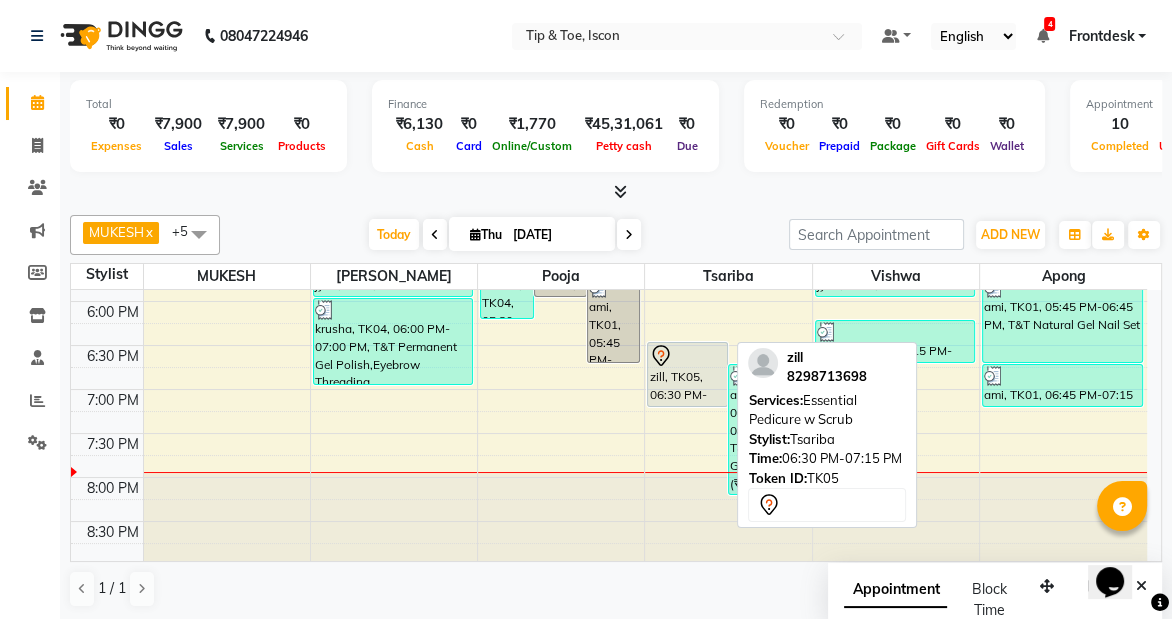 click at bounding box center [687, 356] 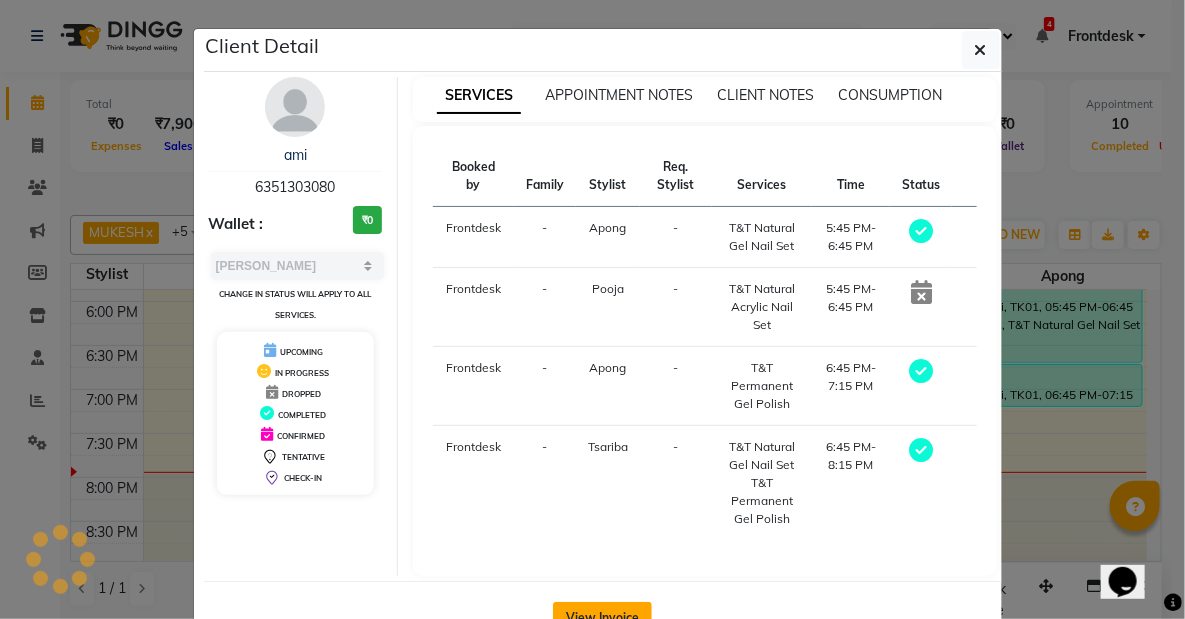select on "7" 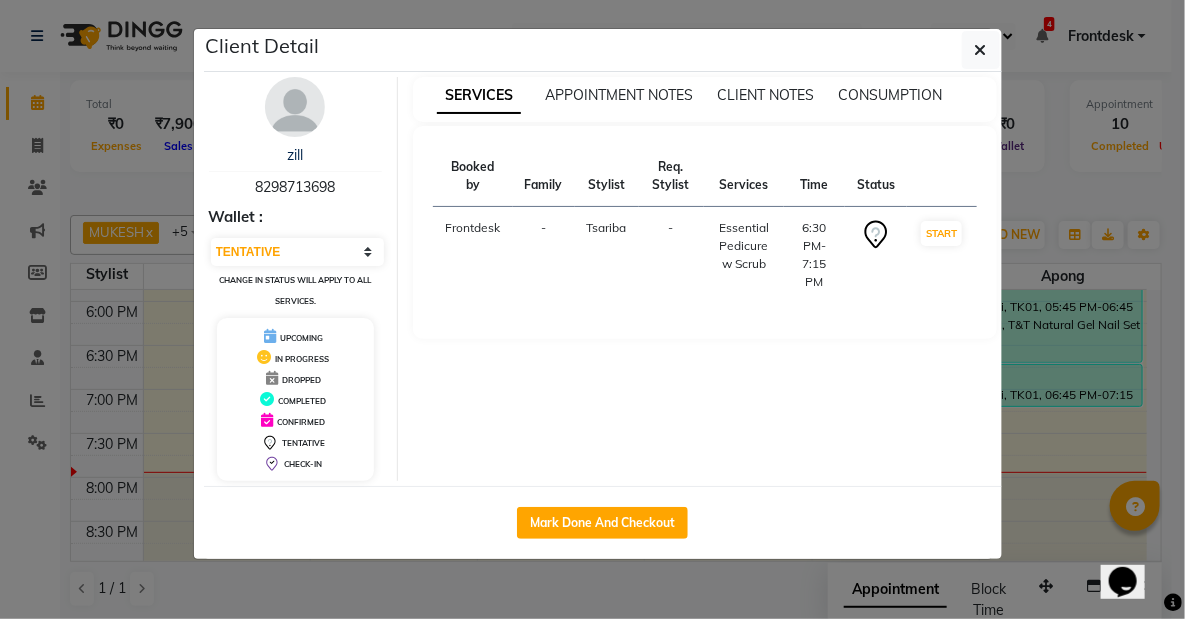 click on "Client Detail  zill    8298713698 Wallet : Select IN SERVICE CONFIRMED TENTATIVE CHECK IN MARK DONE DROPPED UPCOMING Change in status will apply to all services. UPCOMING IN PROGRESS DROPPED COMPLETED CONFIRMED TENTATIVE CHECK-IN SERVICES APPOINTMENT NOTES CLIENT NOTES CONSUMPTION Booked by Family Stylist Req. Stylist Services Time Status  Frontdesk  -  Tsariba  -  Essential Pedicure w Scrub   6:30 PM-7:15 PM   START   Mark Done And Checkout" 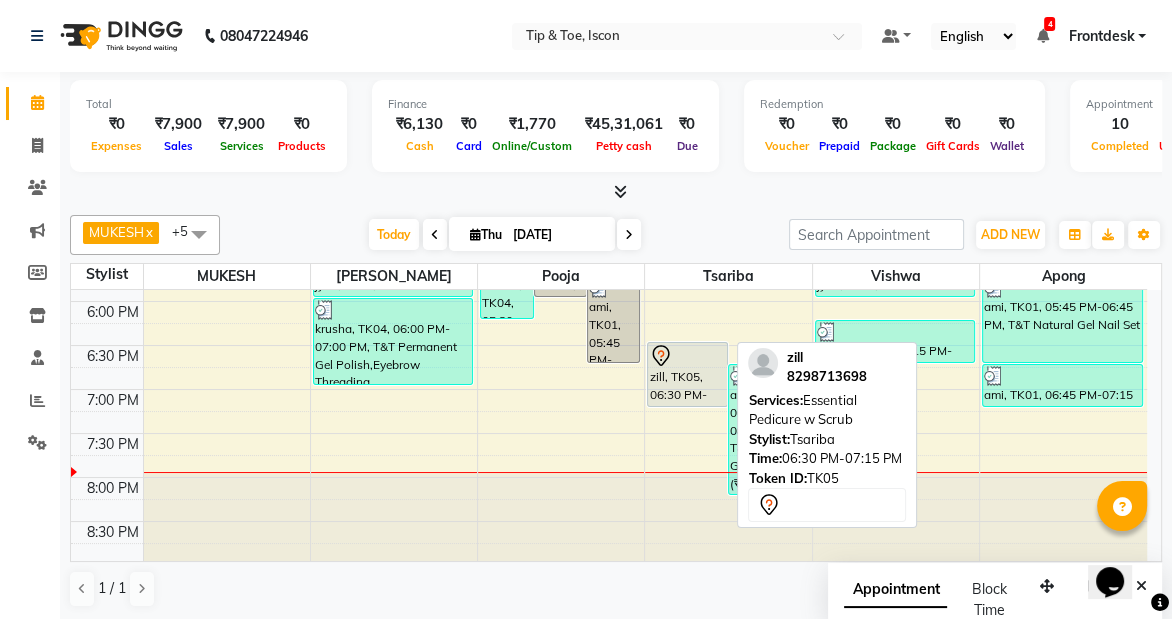 click on "zill, TK05, 06:30 PM-07:15 PM, Essential Pedicure w Scrub" at bounding box center (687, 374) 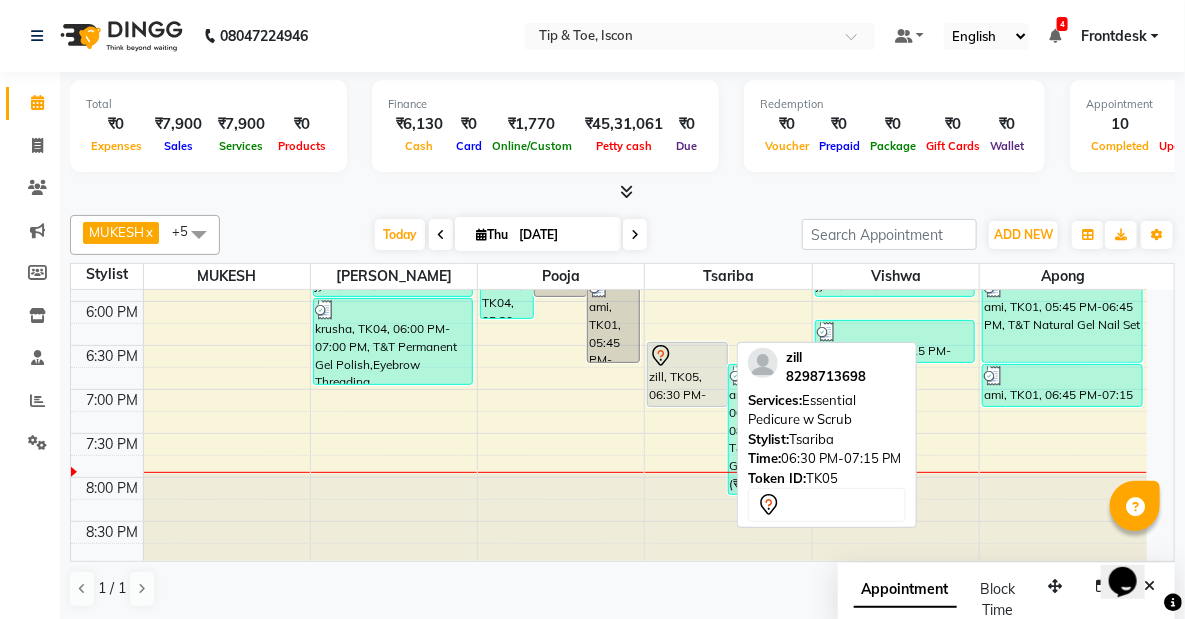 select on "7" 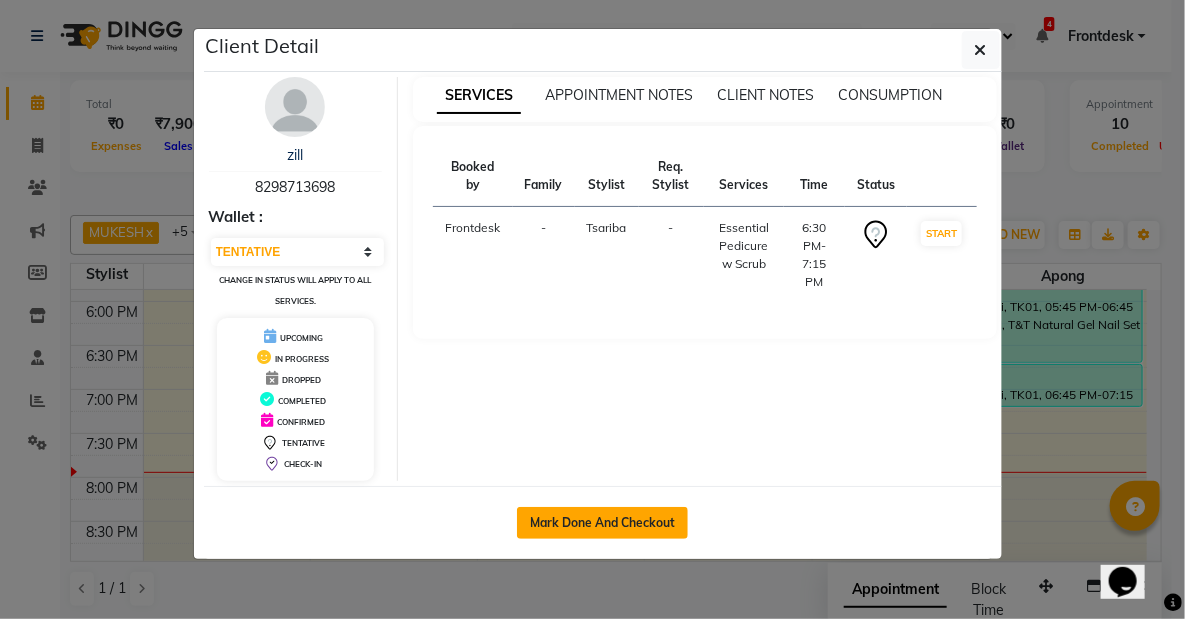 click on "Mark Done And Checkout" 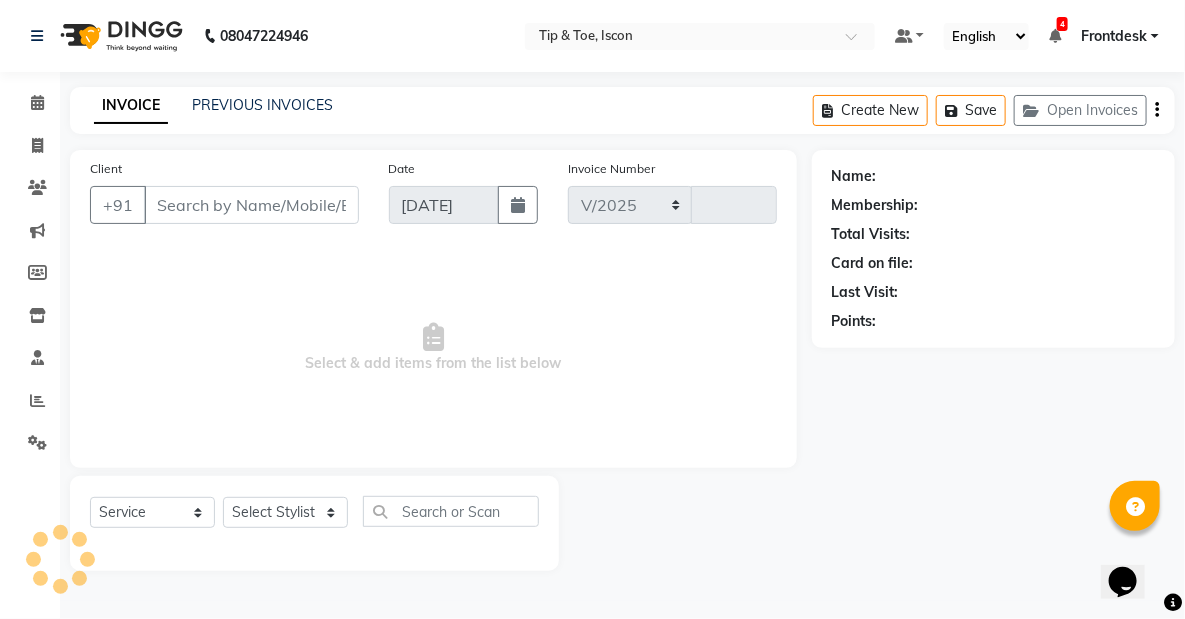 select on "5988" 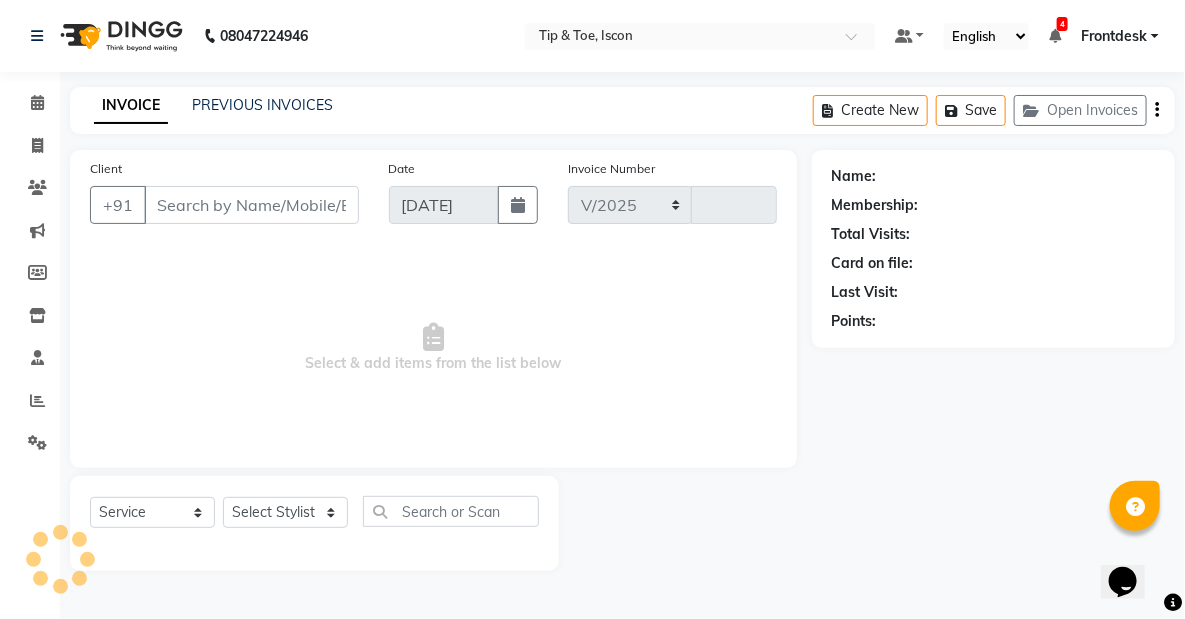 type on "0387" 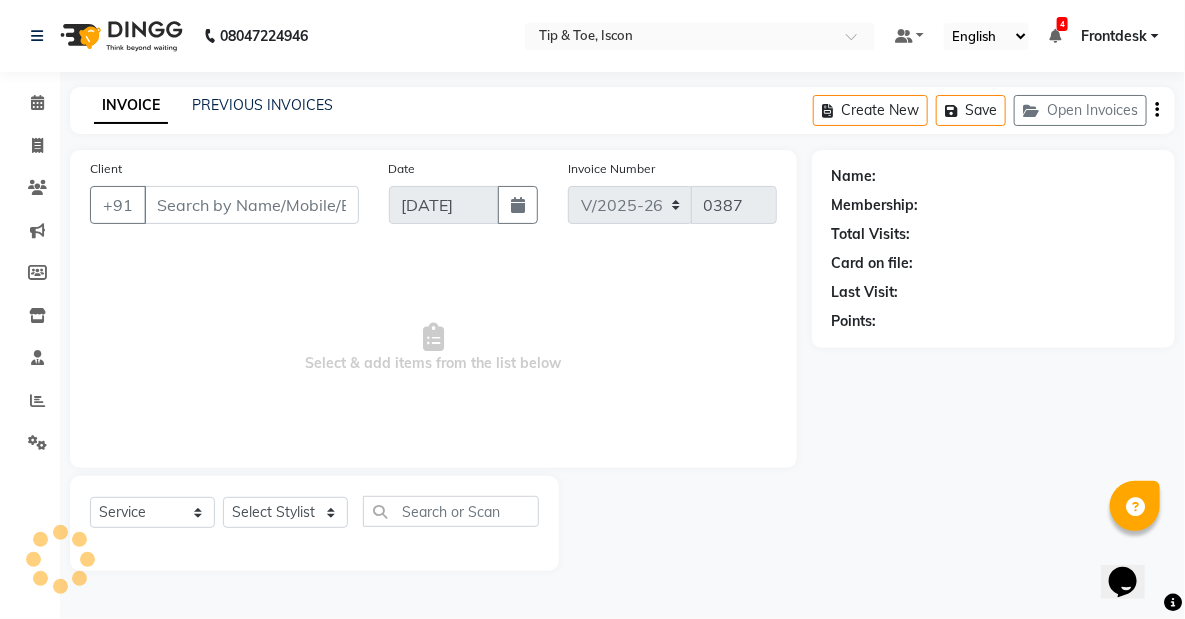 type on "8298713698" 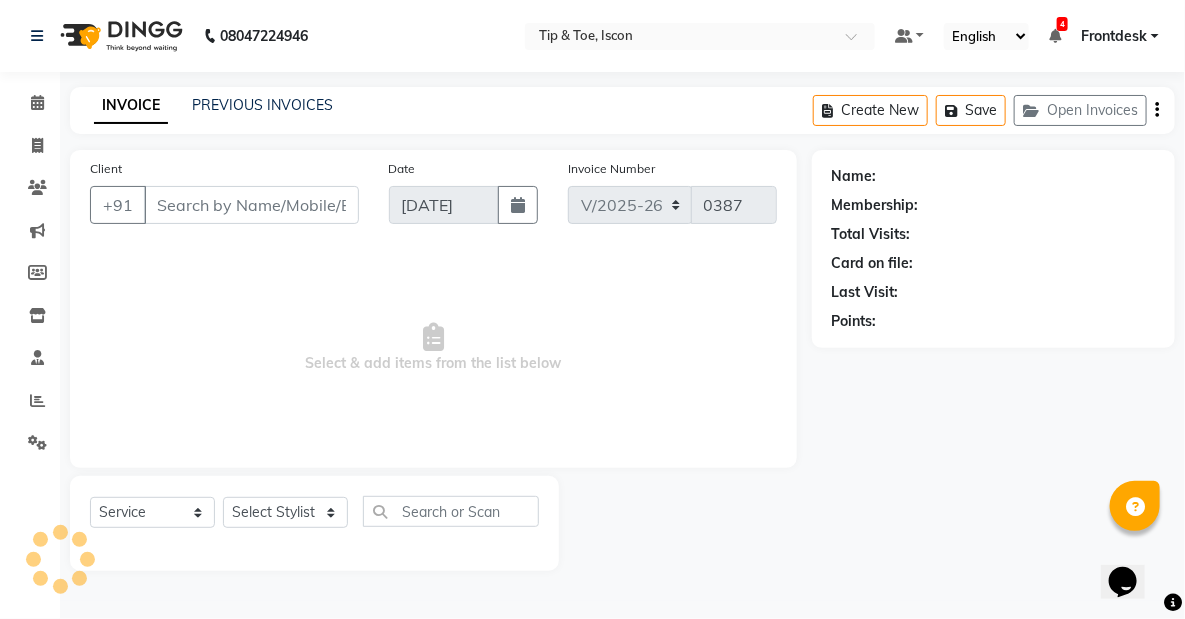 select on "42682" 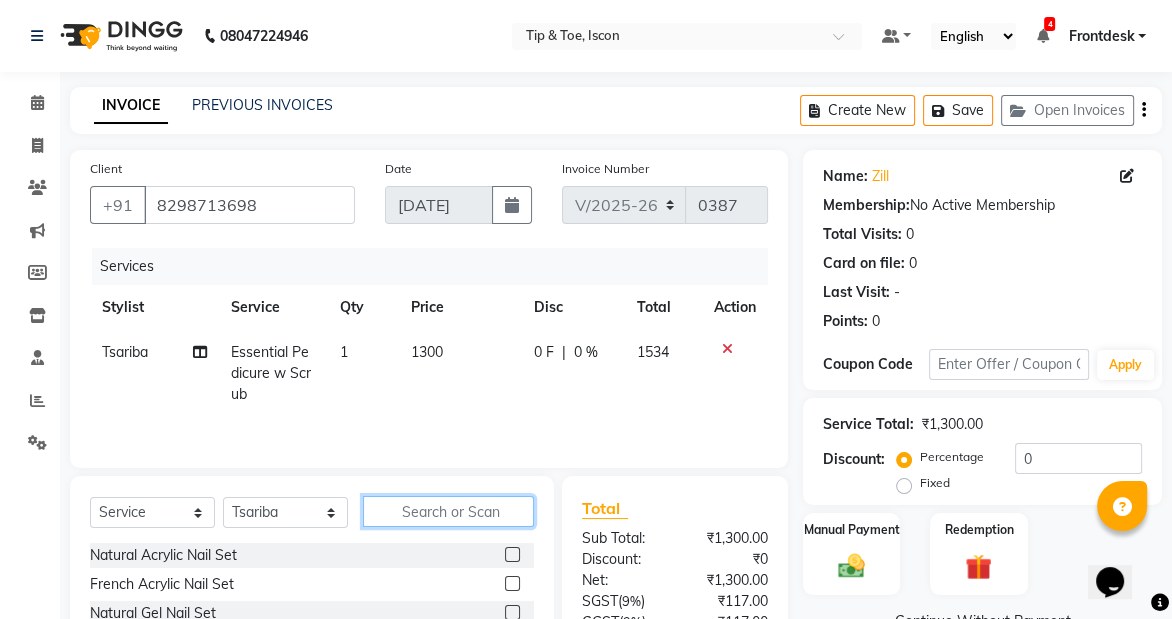 click 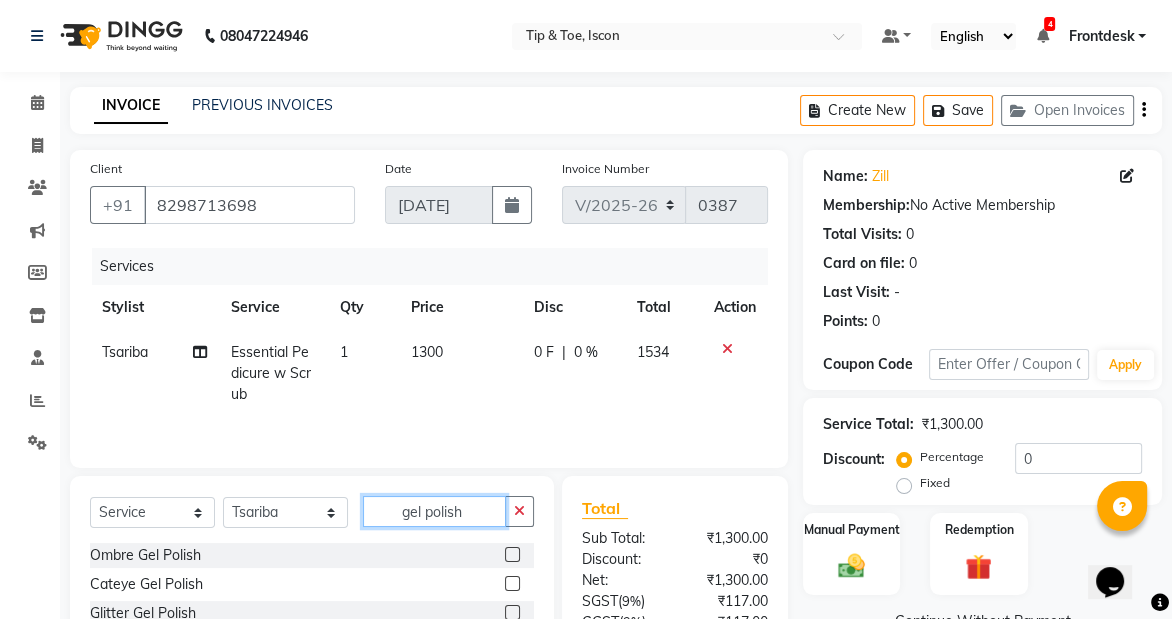 type on "gel polish" 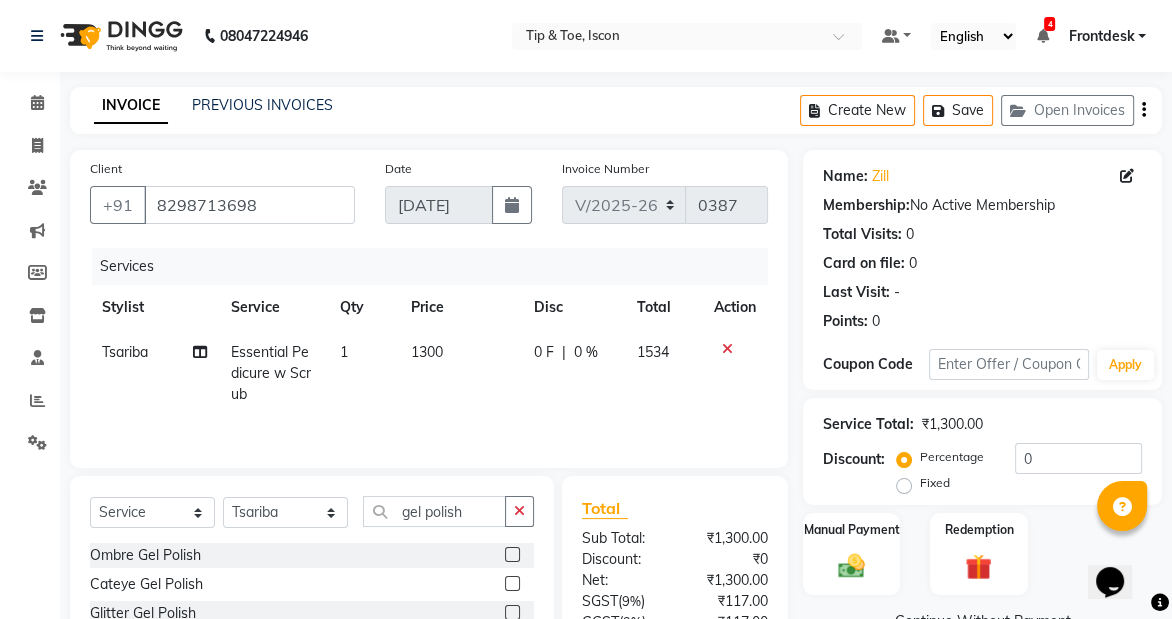 drag, startPoint x: 1170, startPoint y: 311, endPoint x: 1177, endPoint y: 478, distance: 167.14664 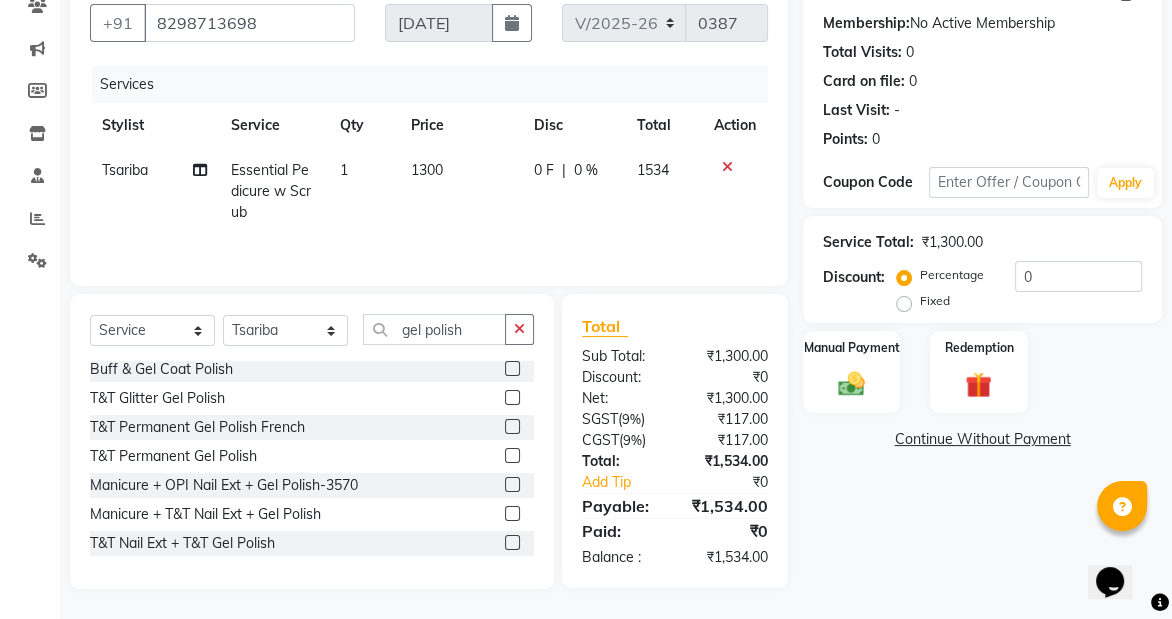 scroll, scrollTop: 175, scrollLeft: 0, axis: vertical 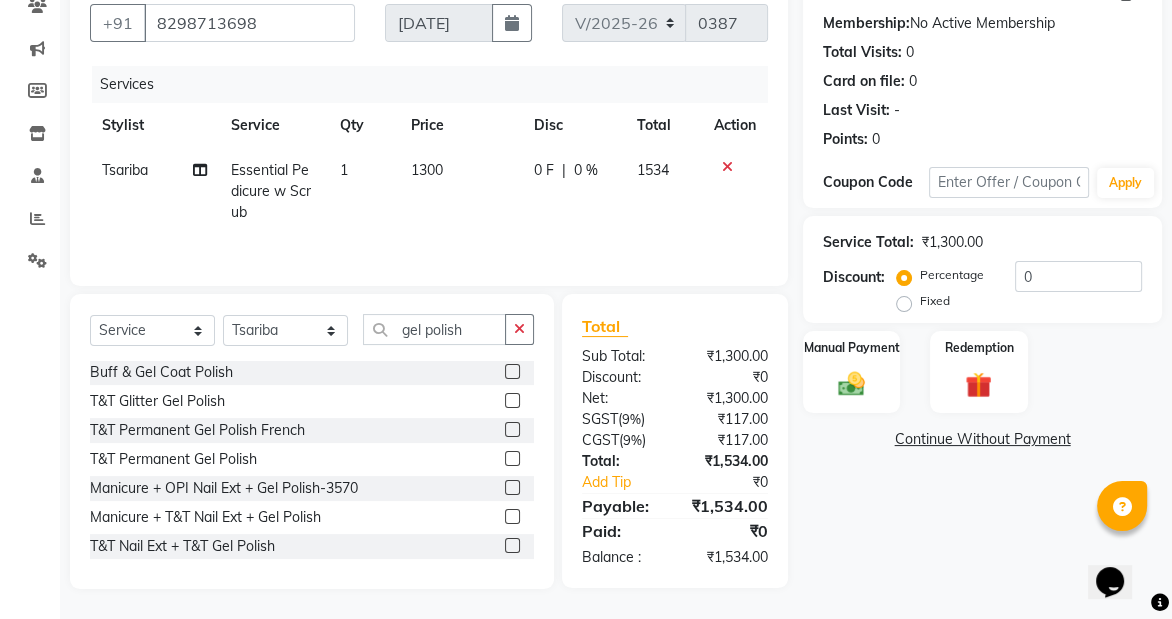 click 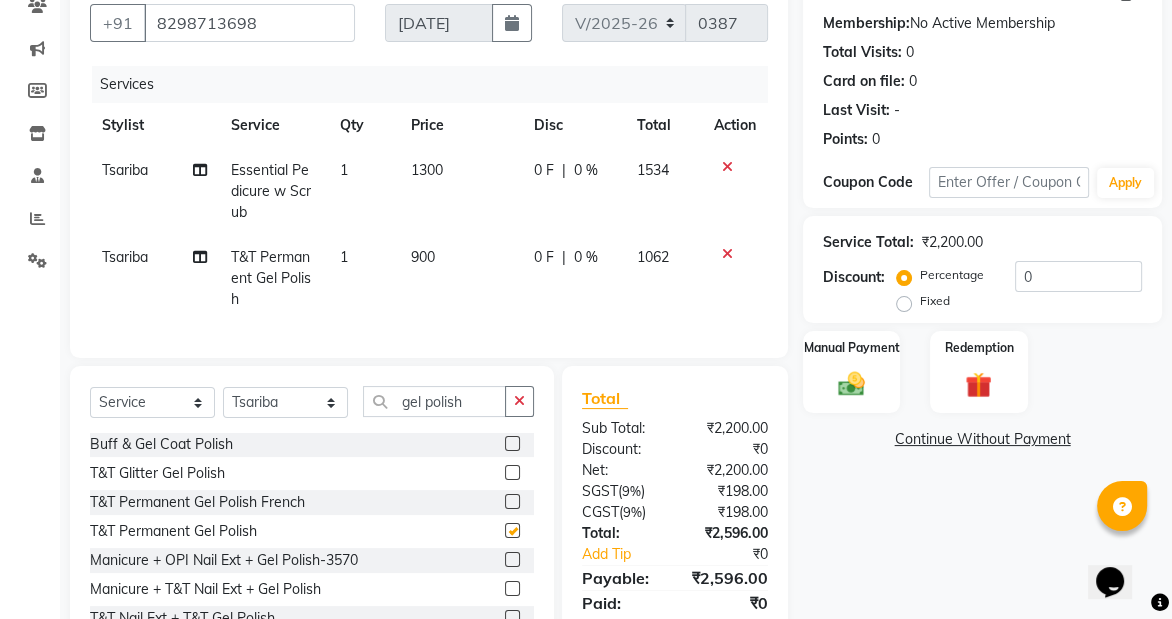 checkbox on "false" 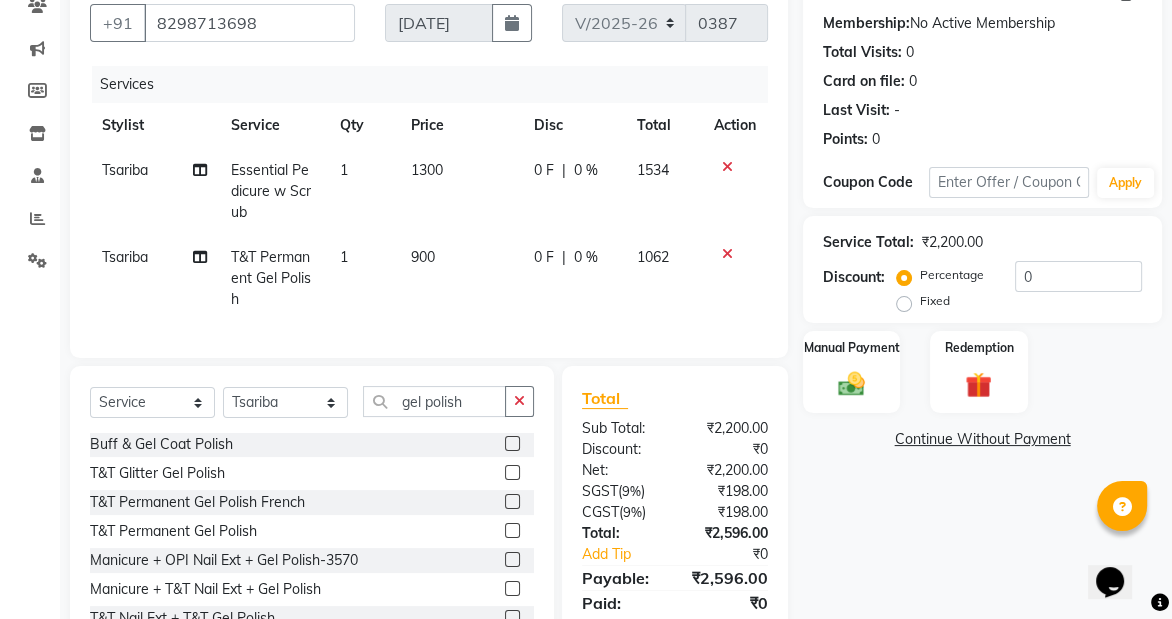 scroll, scrollTop: 268, scrollLeft: 0, axis: vertical 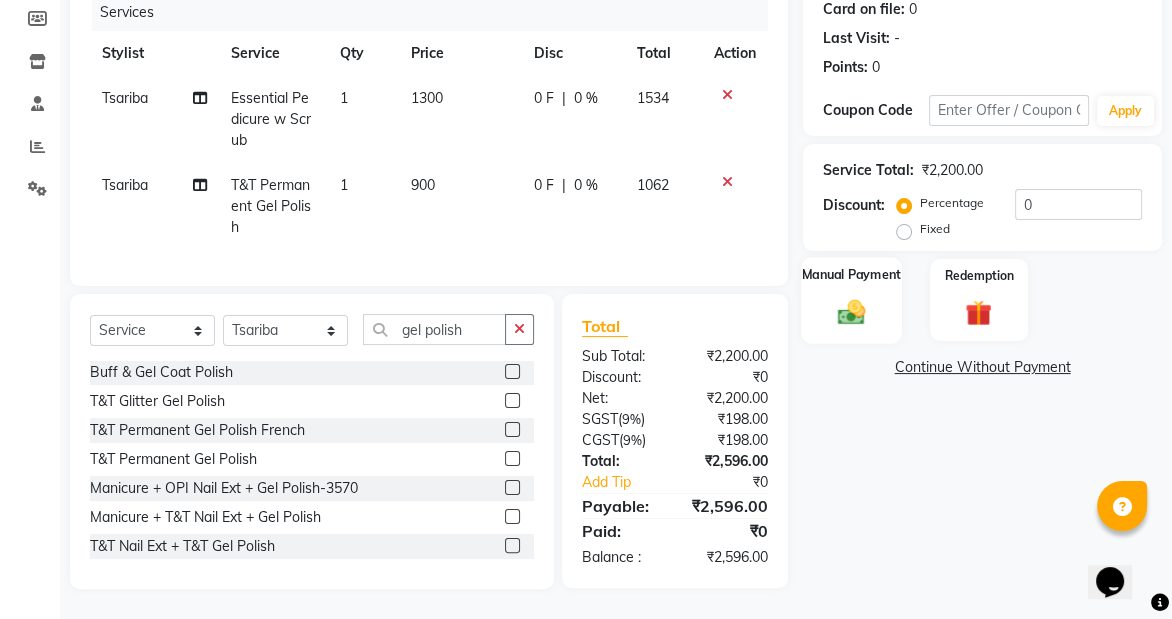 click on "Manual Payment" 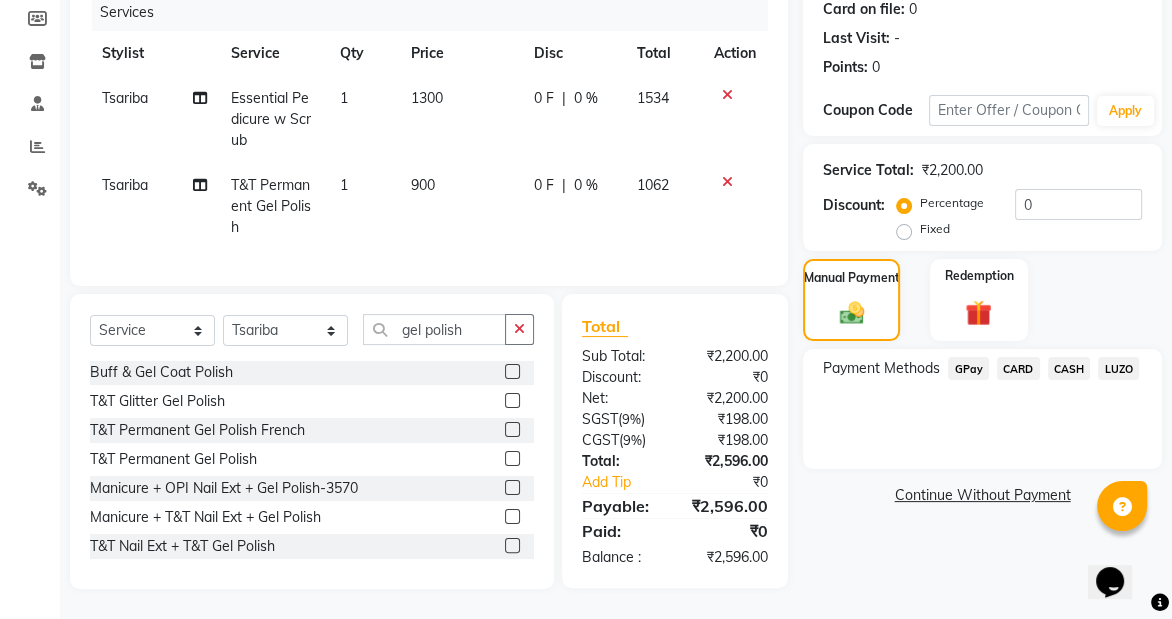 click on "CARD" 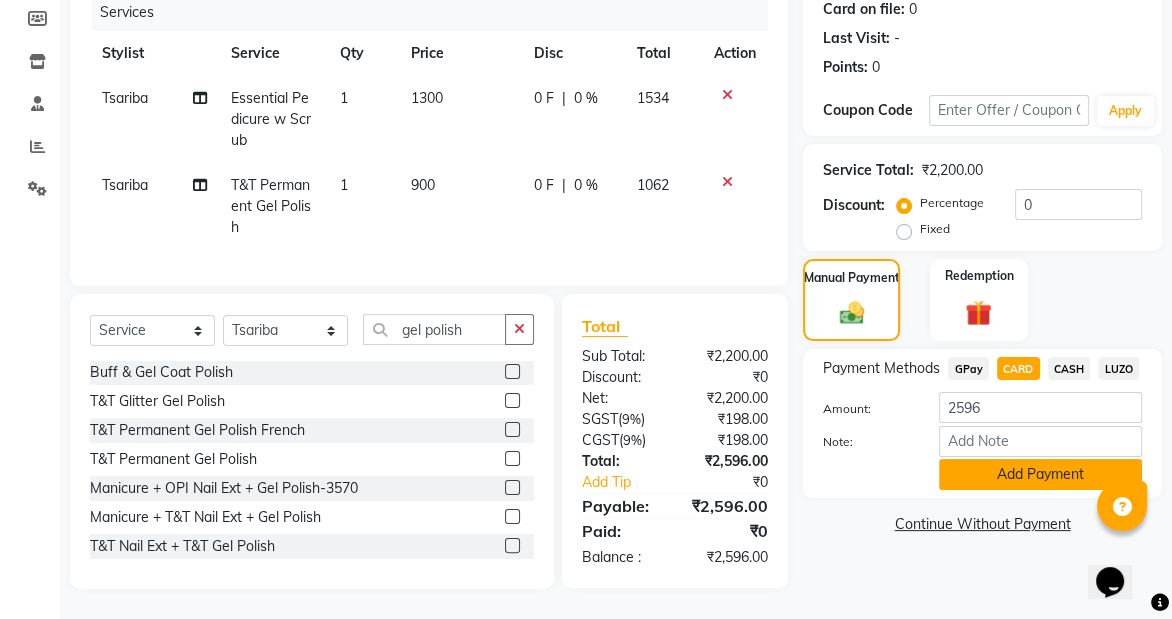 click on "Add Payment" 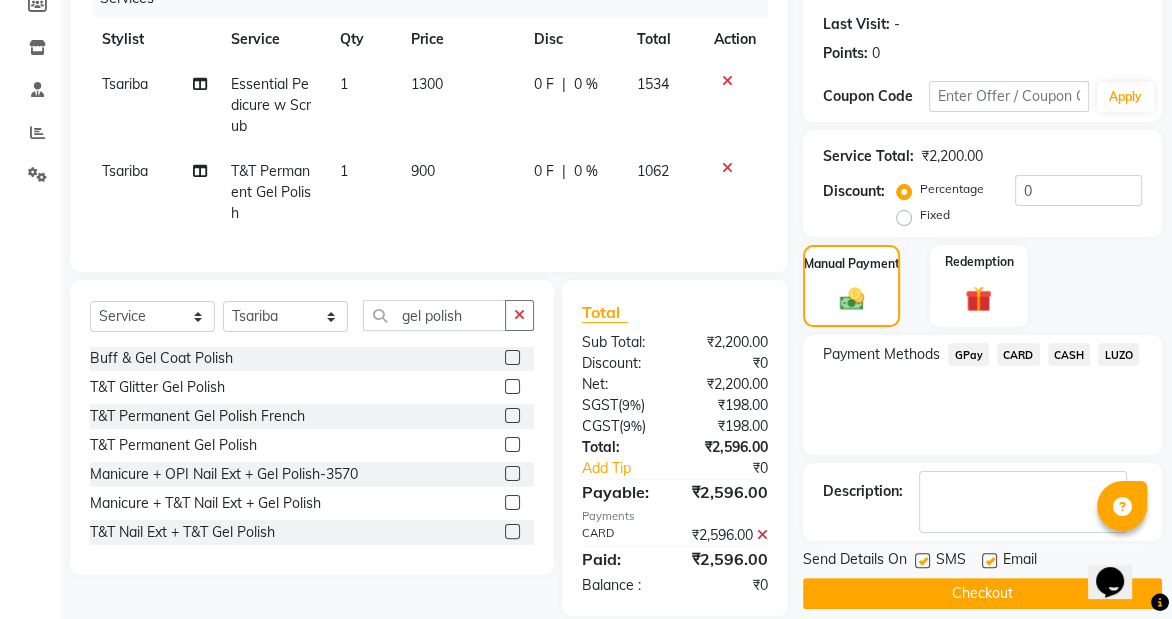 click on "Checkout" 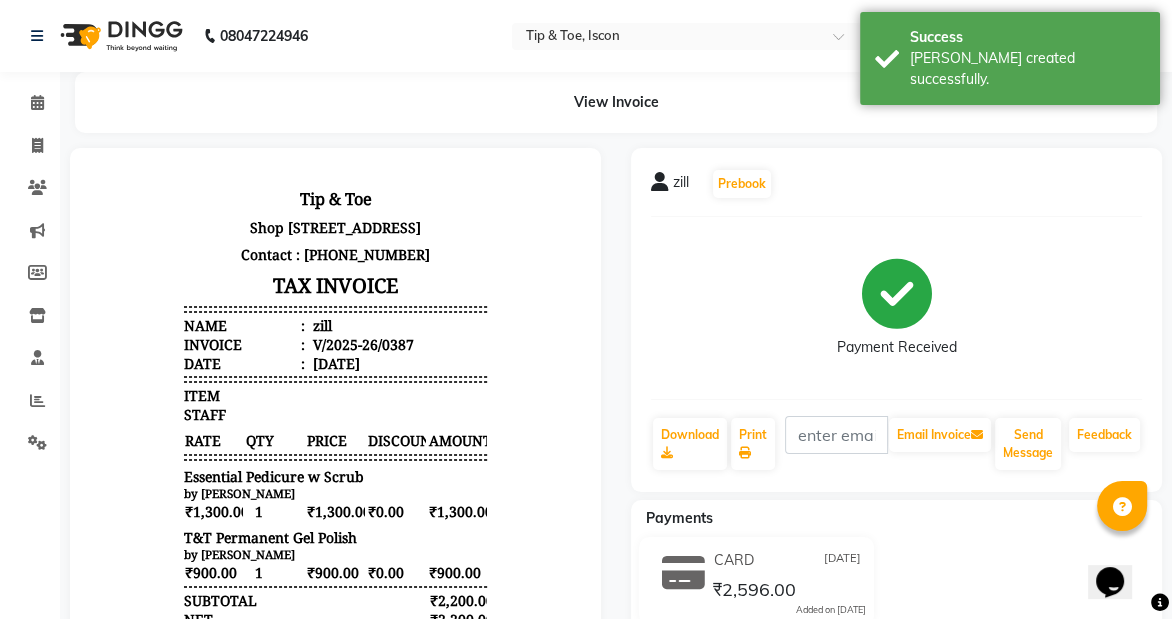 scroll, scrollTop: 0, scrollLeft: 0, axis: both 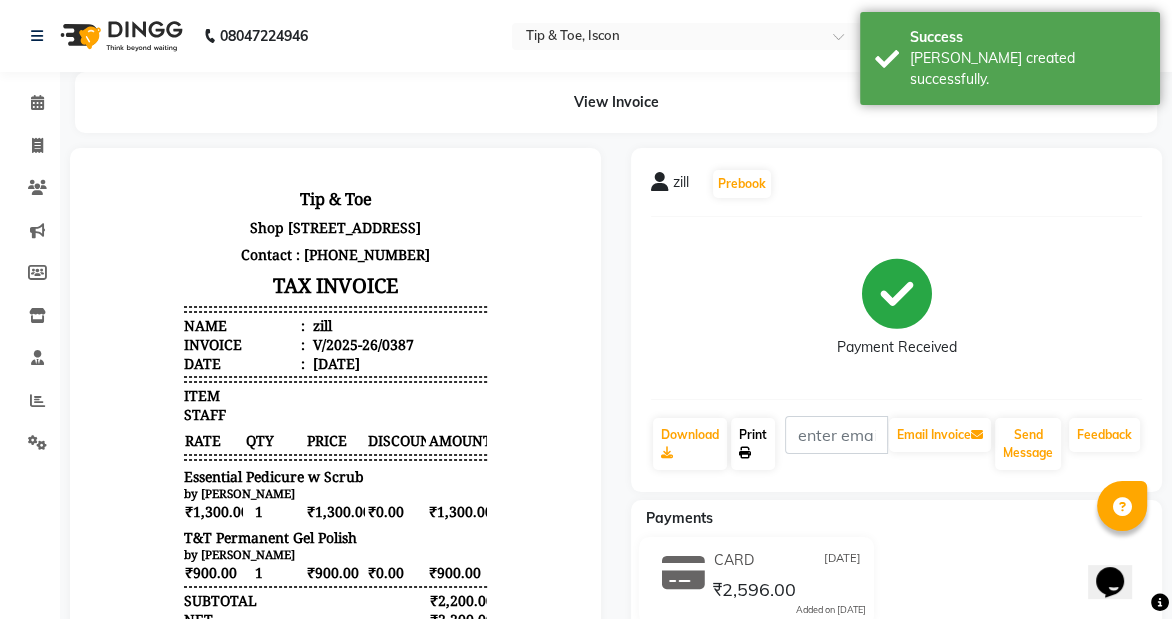 click on "Print" 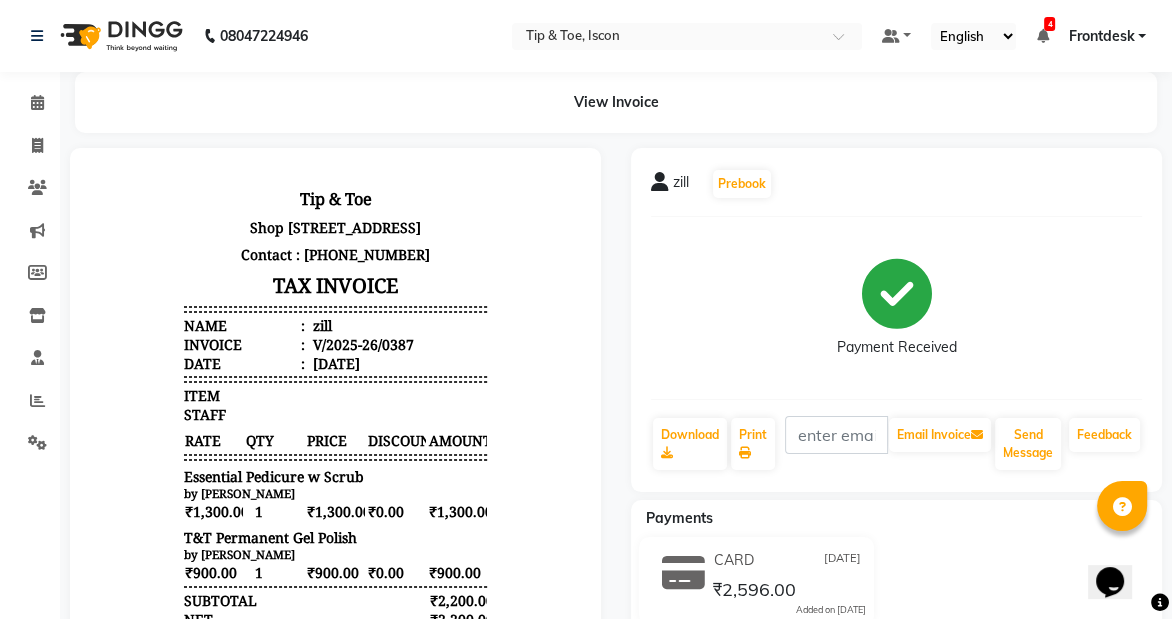 click on "View Invoice" 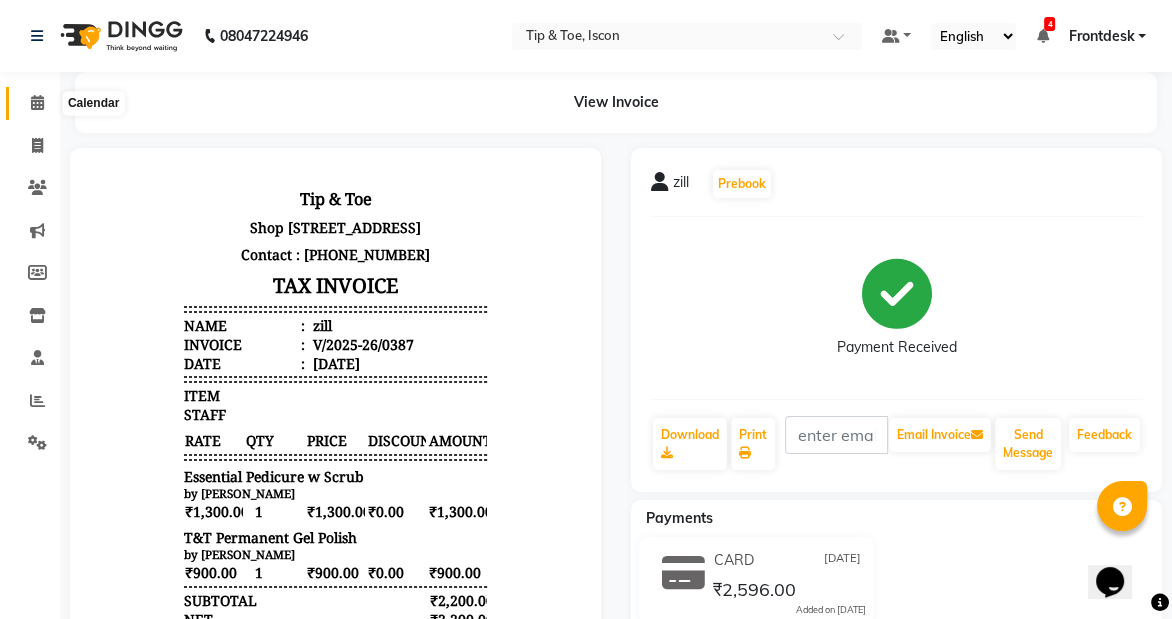 click 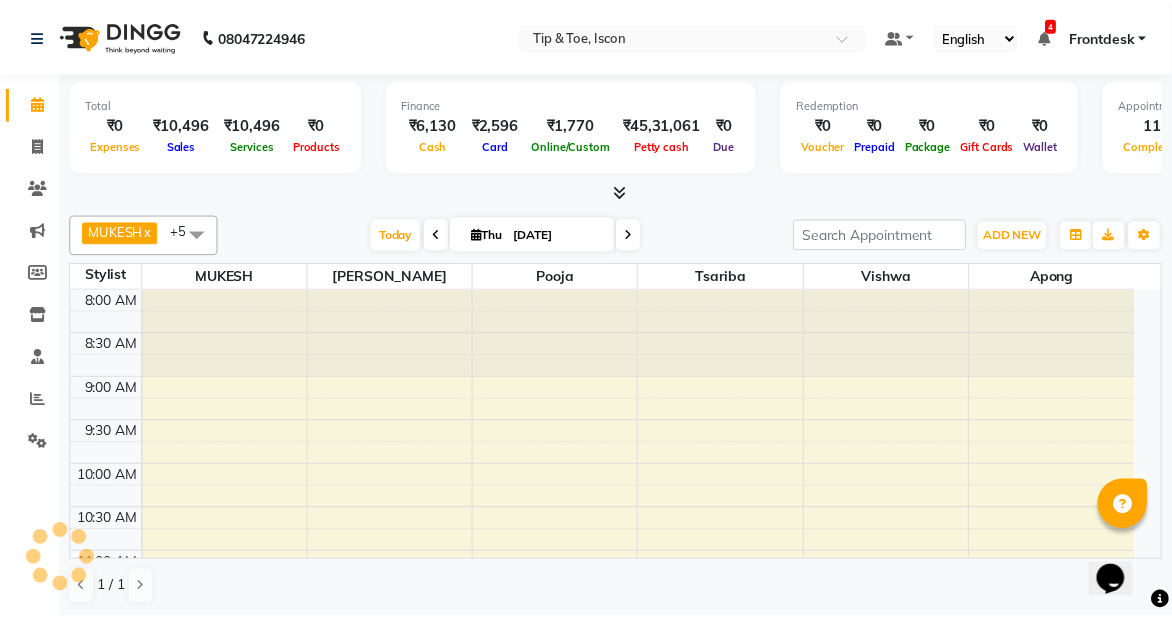 scroll, scrollTop: 0, scrollLeft: 0, axis: both 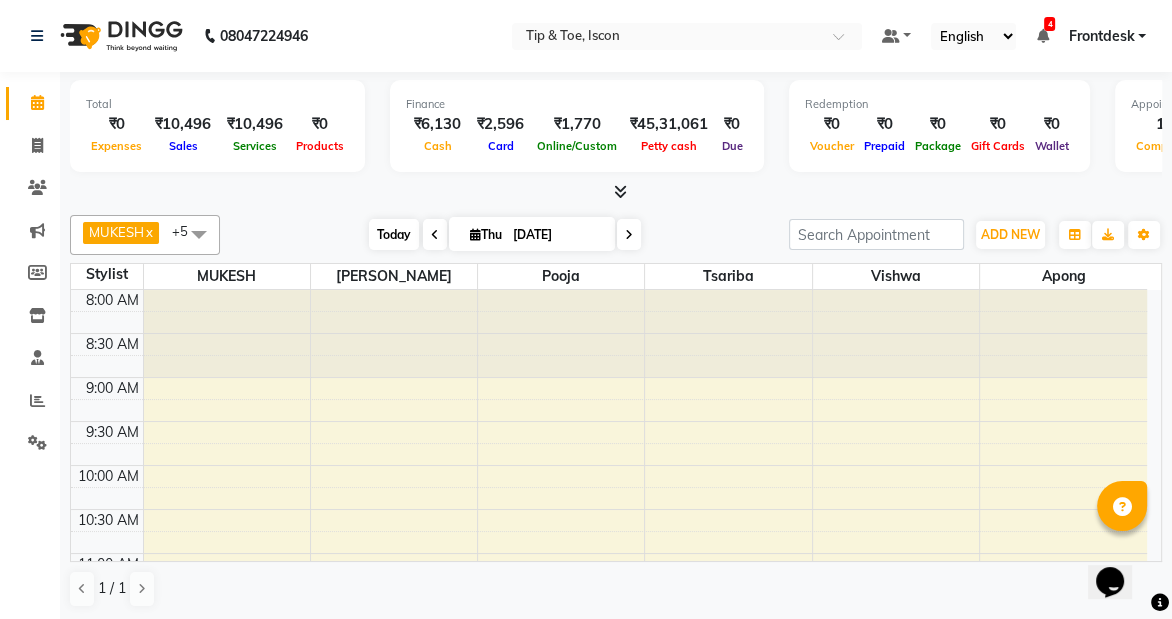 click on "Today" at bounding box center (394, 234) 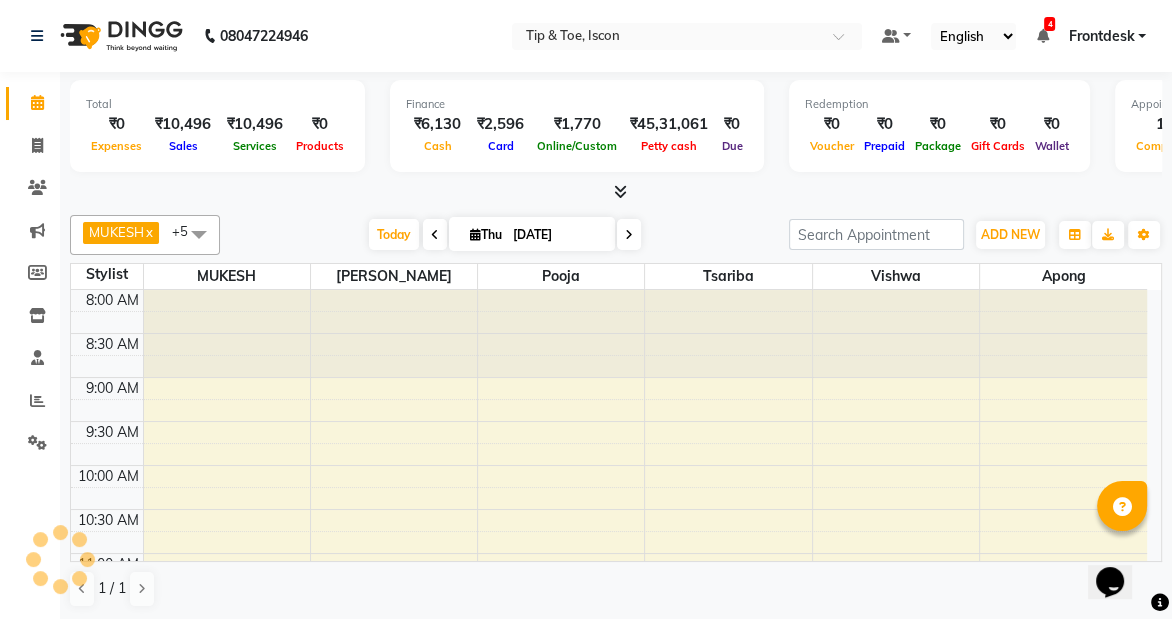 scroll, scrollTop: 868, scrollLeft: 0, axis: vertical 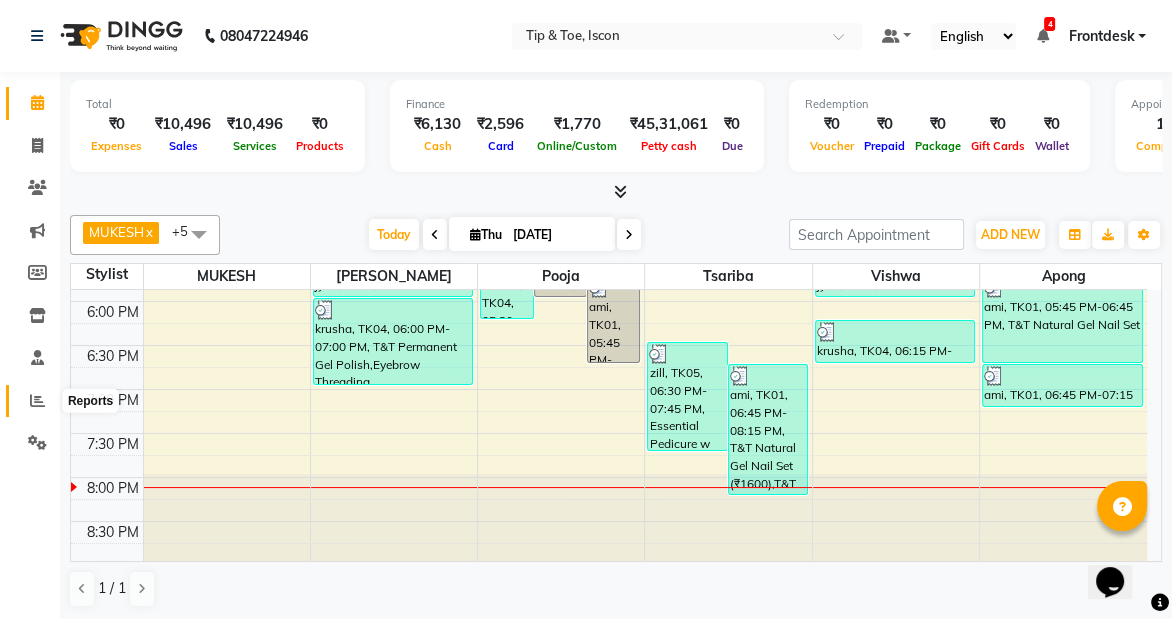 click 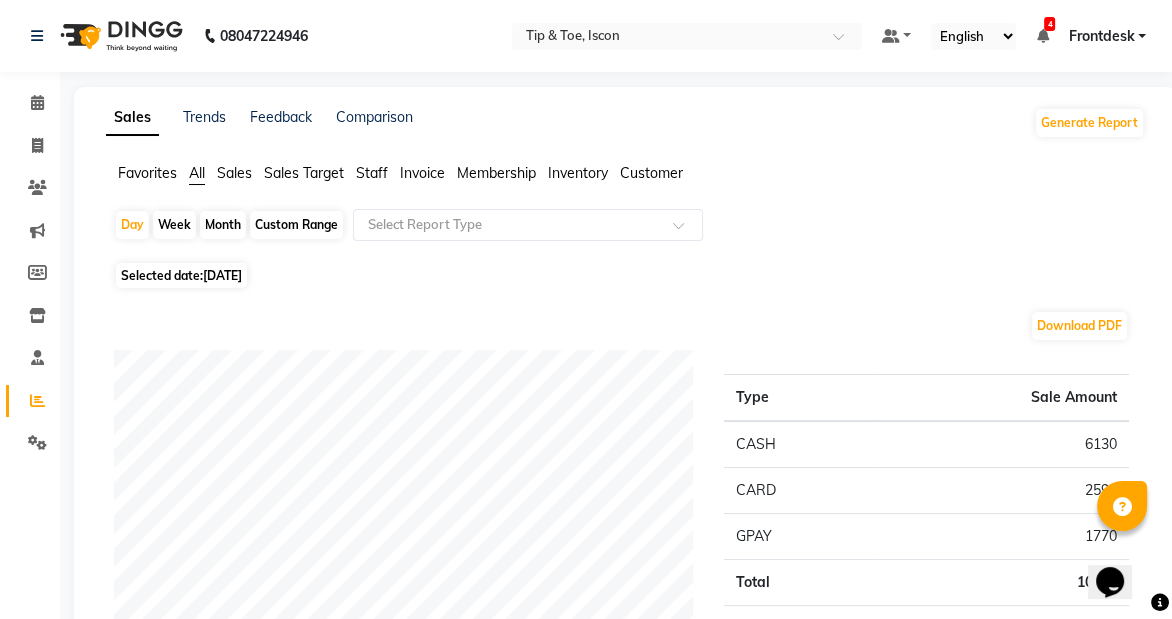 click on "Staff" 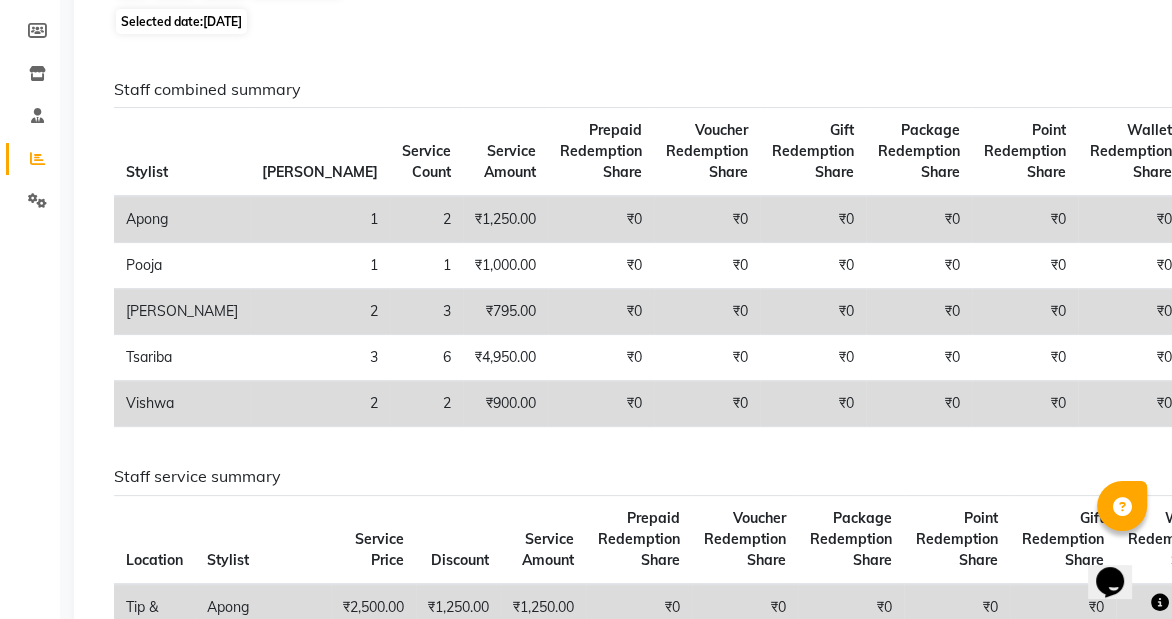scroll, scrollTop: 206, scrollLeft: 0, axis: vertical 